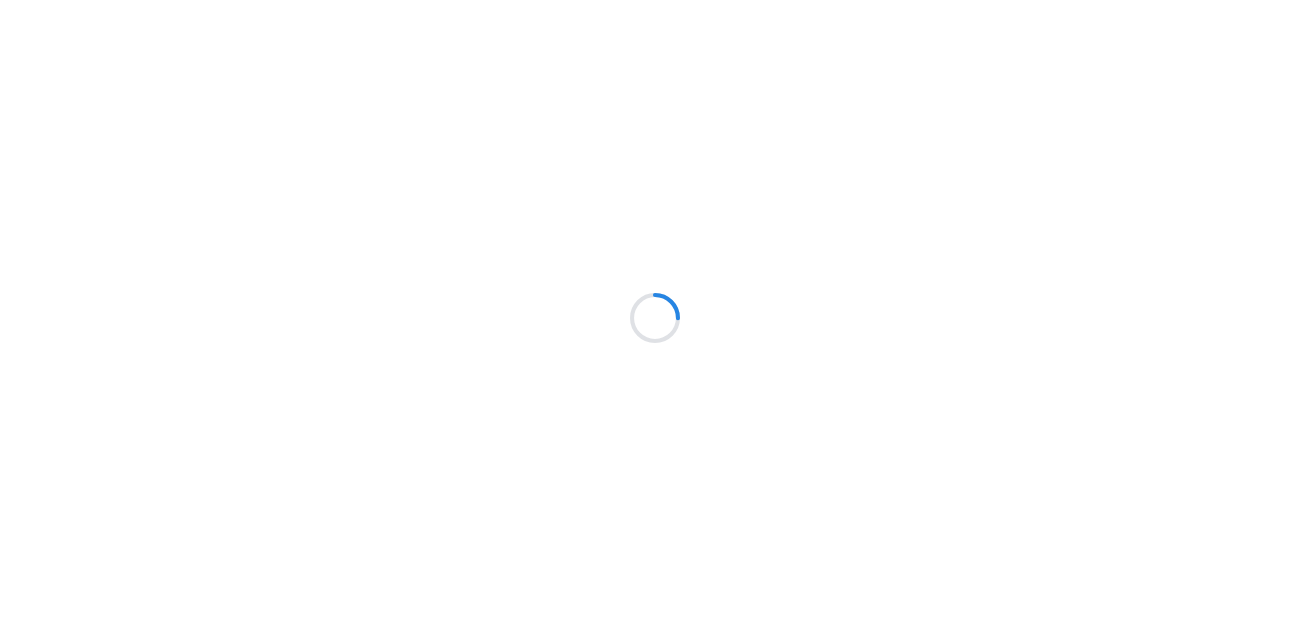 scroll, scrollTop: 0, scrollLeft: 0, axis: both 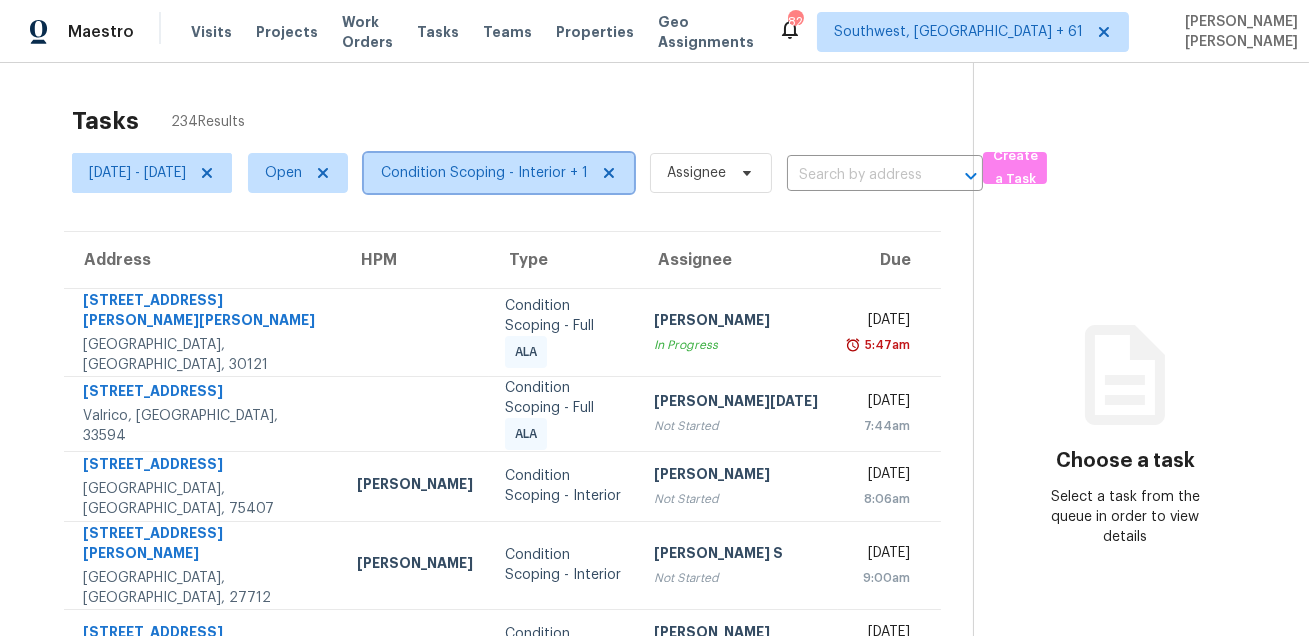click on "Condition Scoping - Interior + 1" at bounding box center (484, 173) 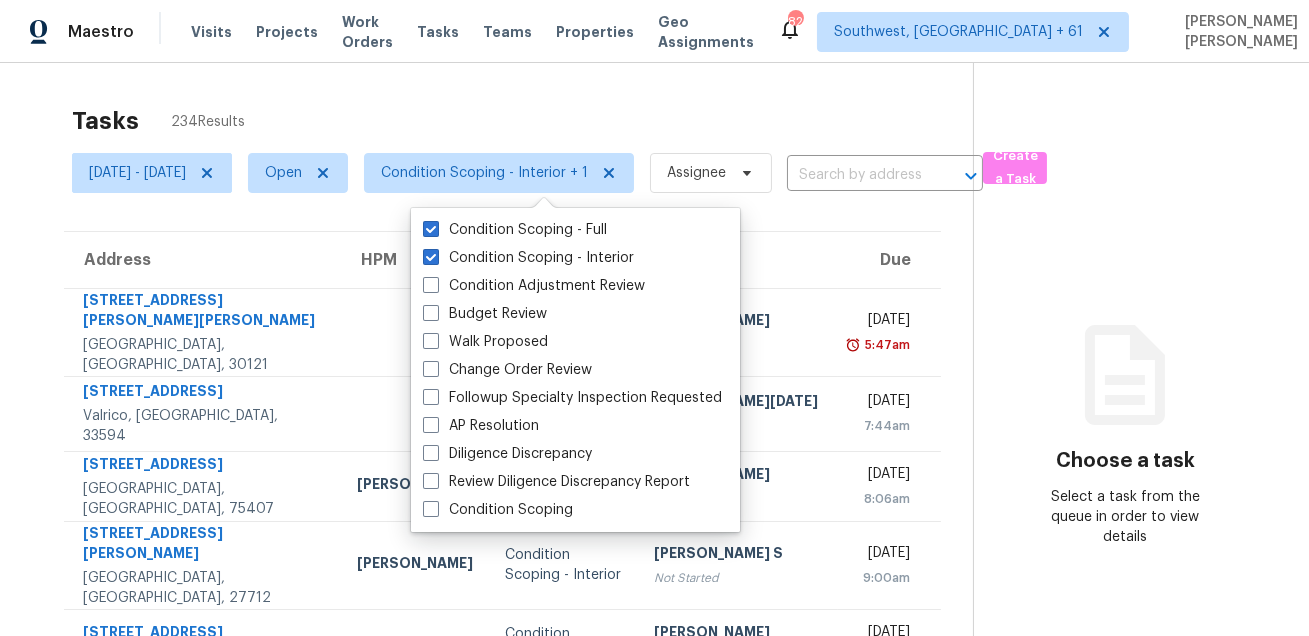 click on "Tasks 234  Results" at bounding box center [522, 121] 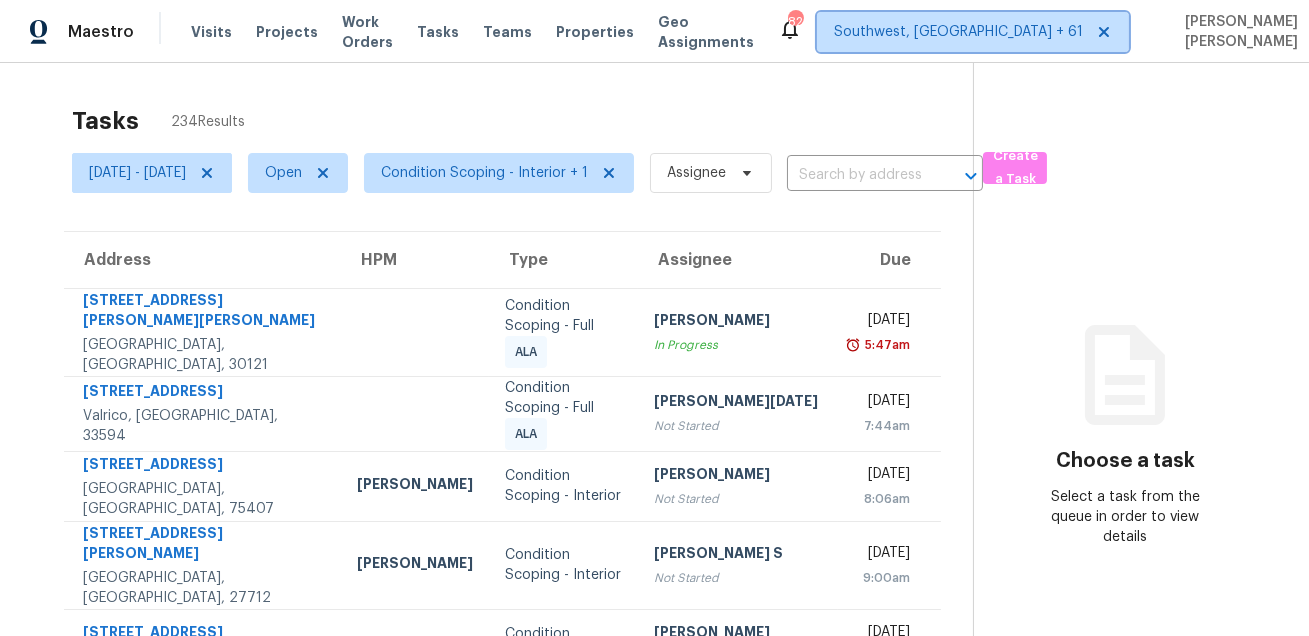 click on "Southwest, FL + 61" at bounding box center [958, 32] 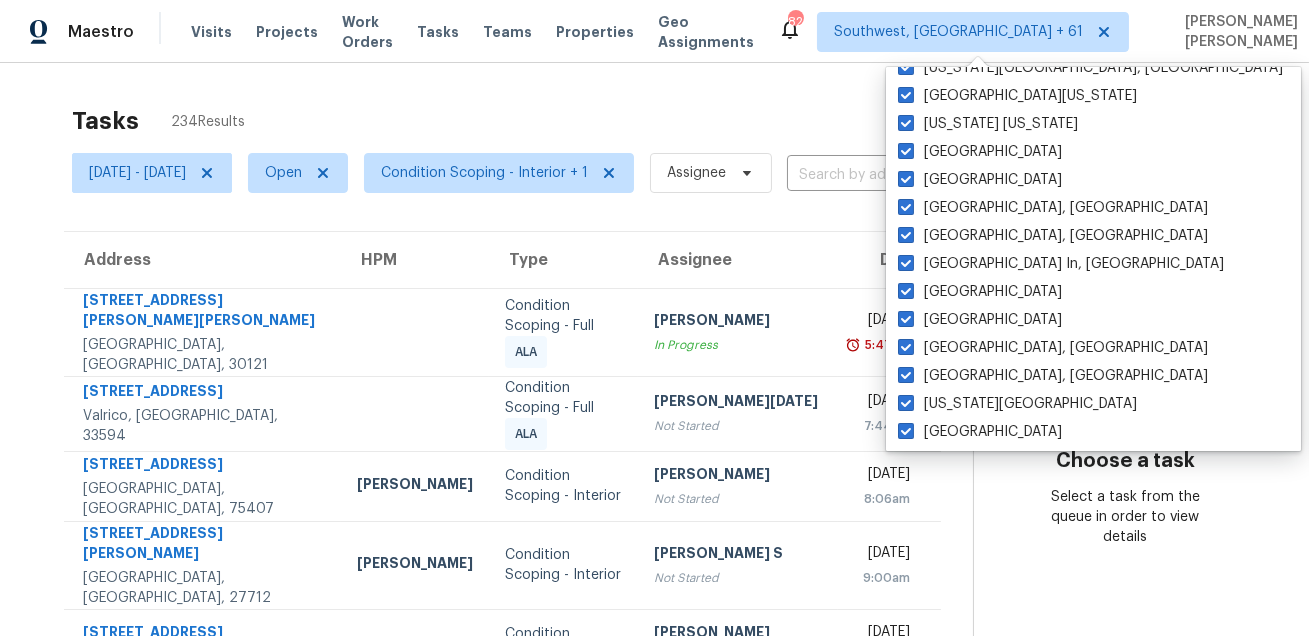 scroll, scrollTop: 1339, scrollLeft: 0, axis: vertical 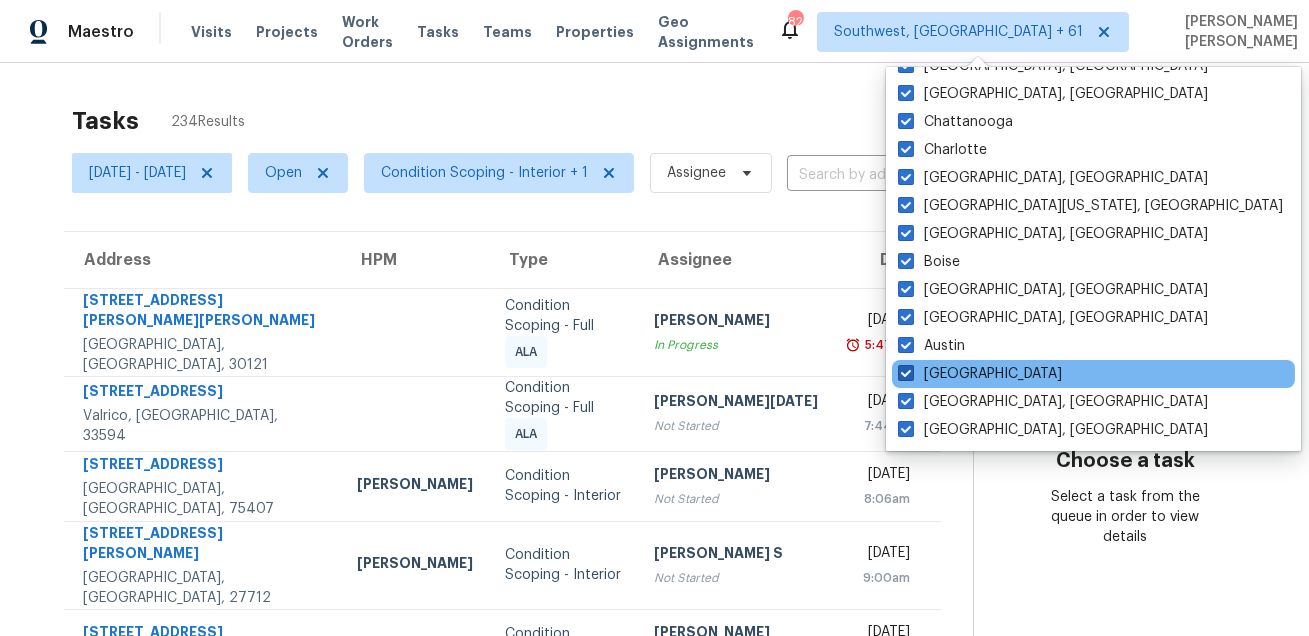 click on "Atlanta" at bounding box center [980, 374] 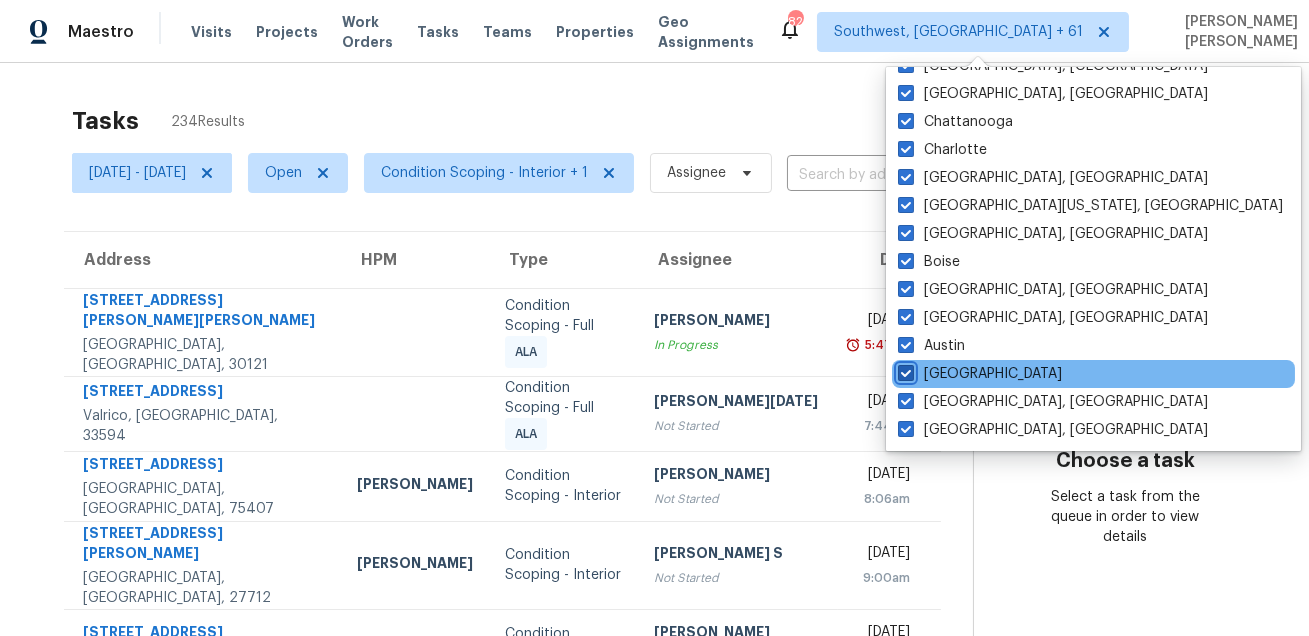 click on "Atlanta" at bounding box center [904, 370] 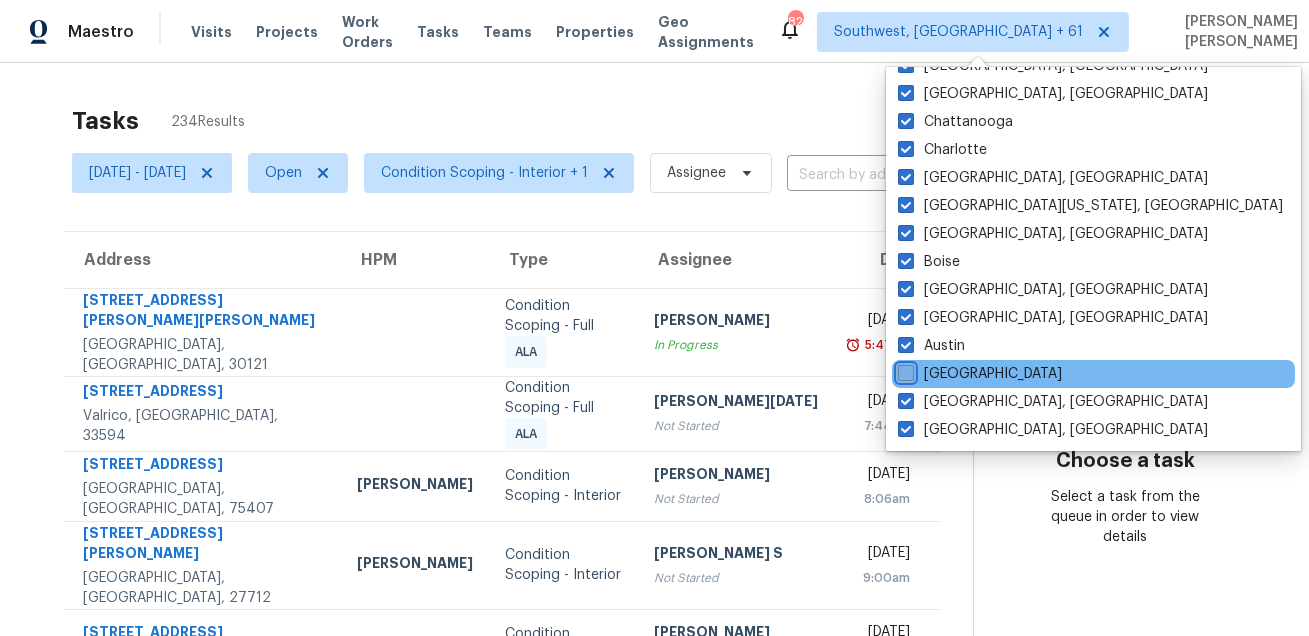 checkbox on "false" 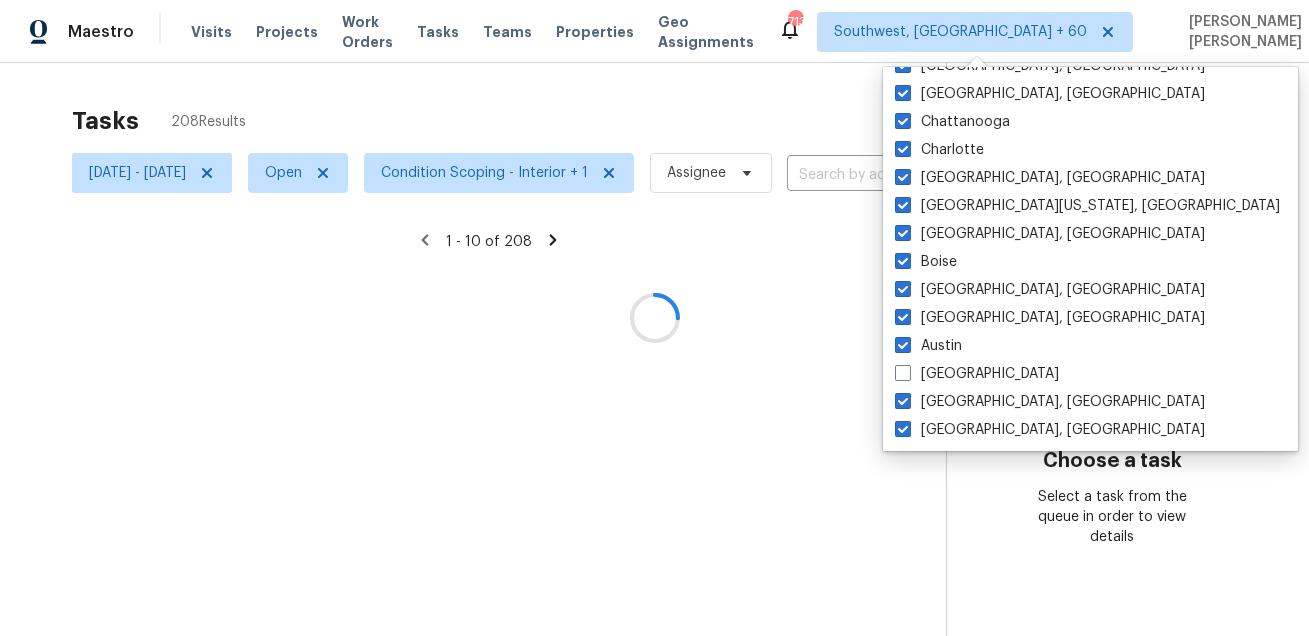 click at bounding box center (654, 318) 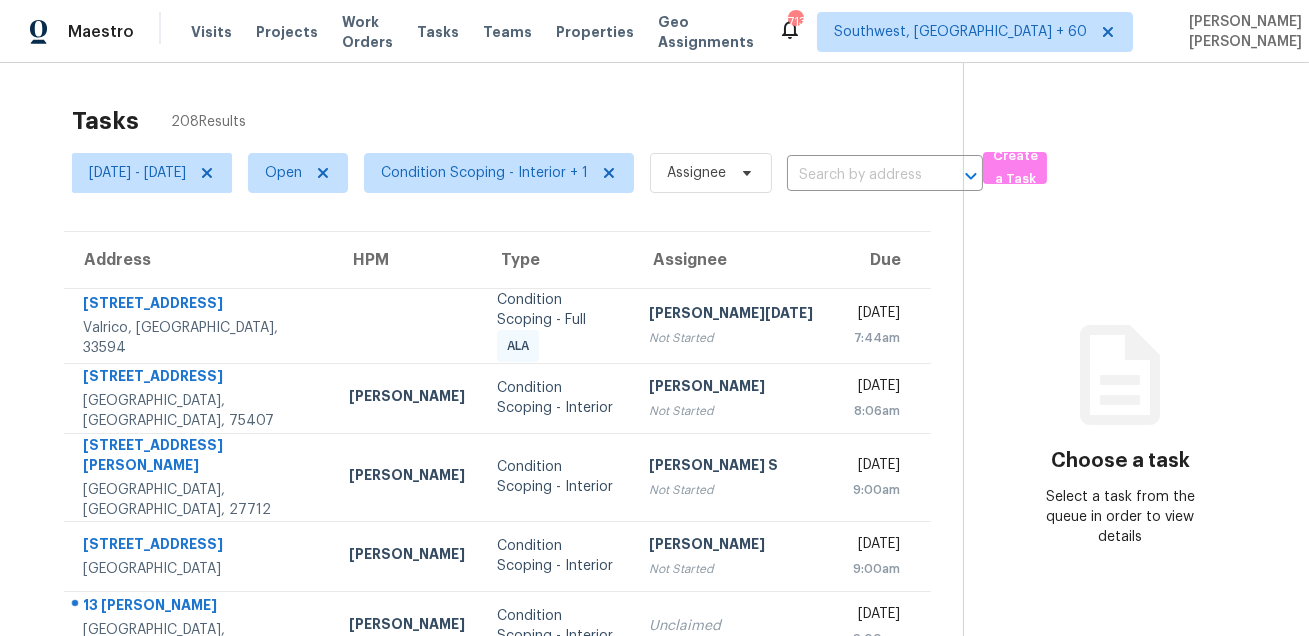 click on "Tasks 208  Results" at bounding box center [517, 121] 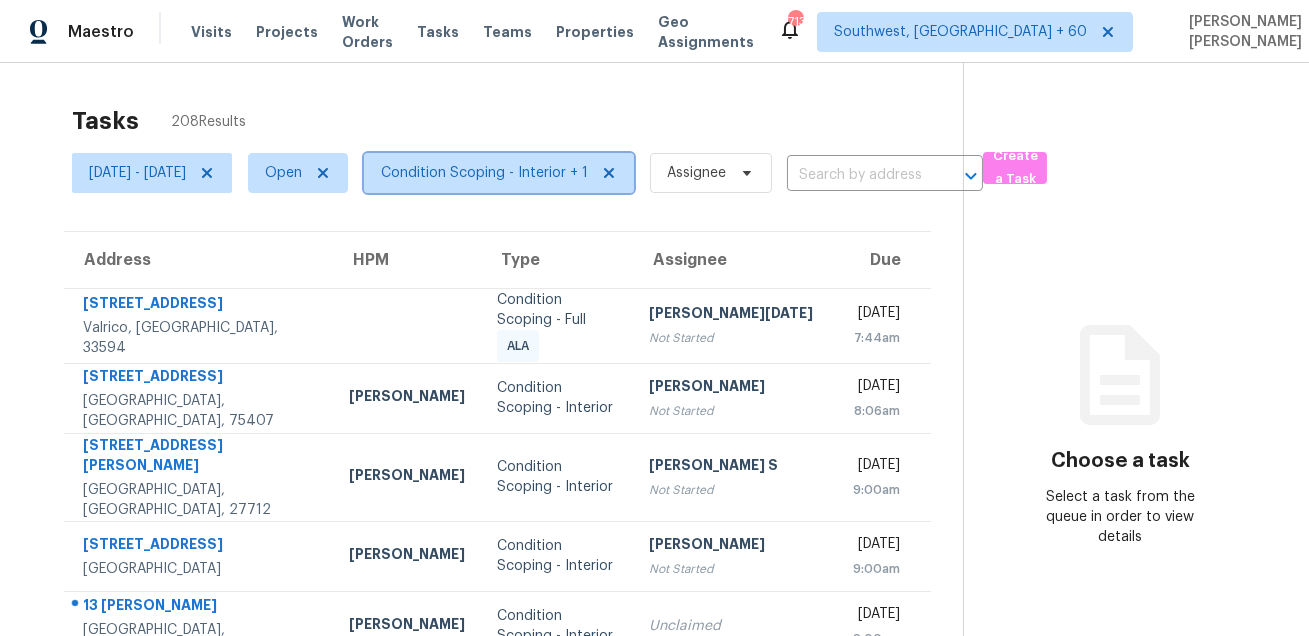 click on "Condition Scoping - Interior + 1" at bounding box center (484, 173) 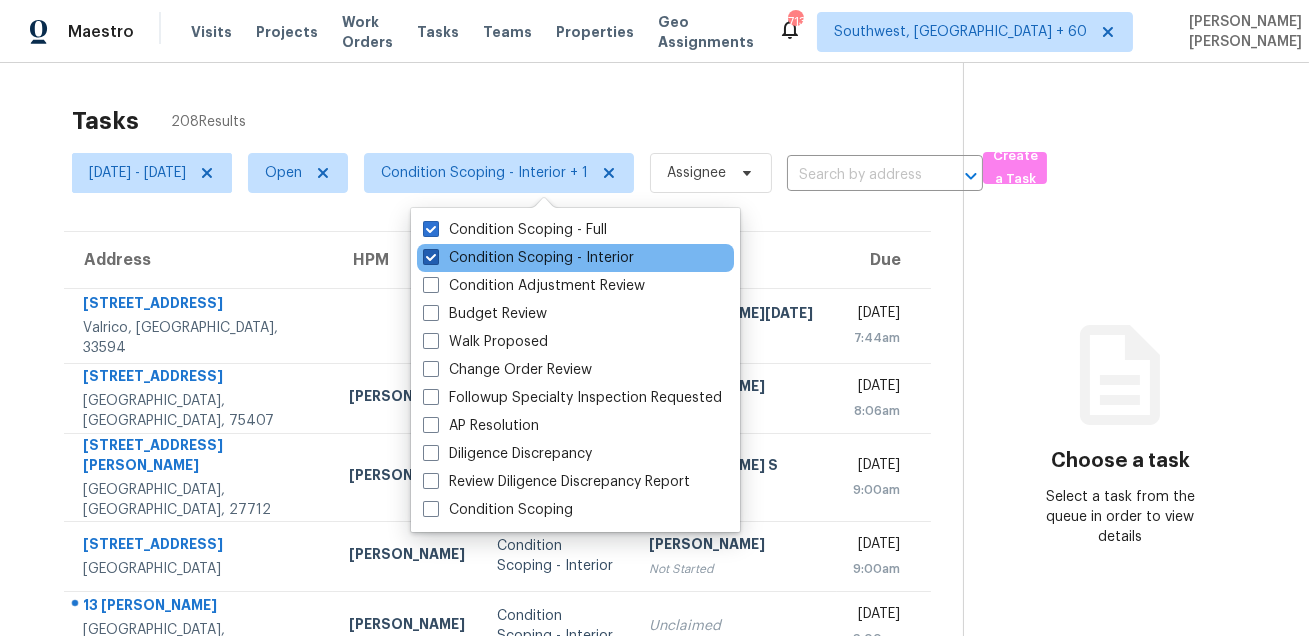 click on "Condition Scoping - Interior" at bounding box center [528, 258] 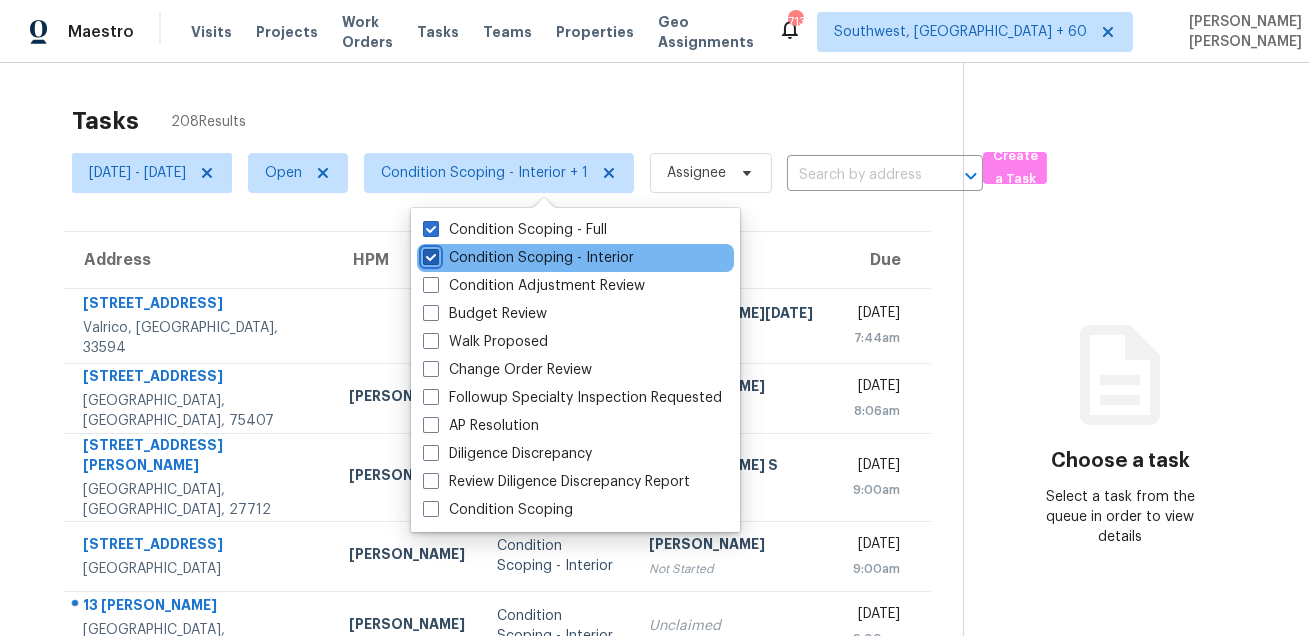 click on "Condition Scoping - Interior" at bounding box center (429, 254) 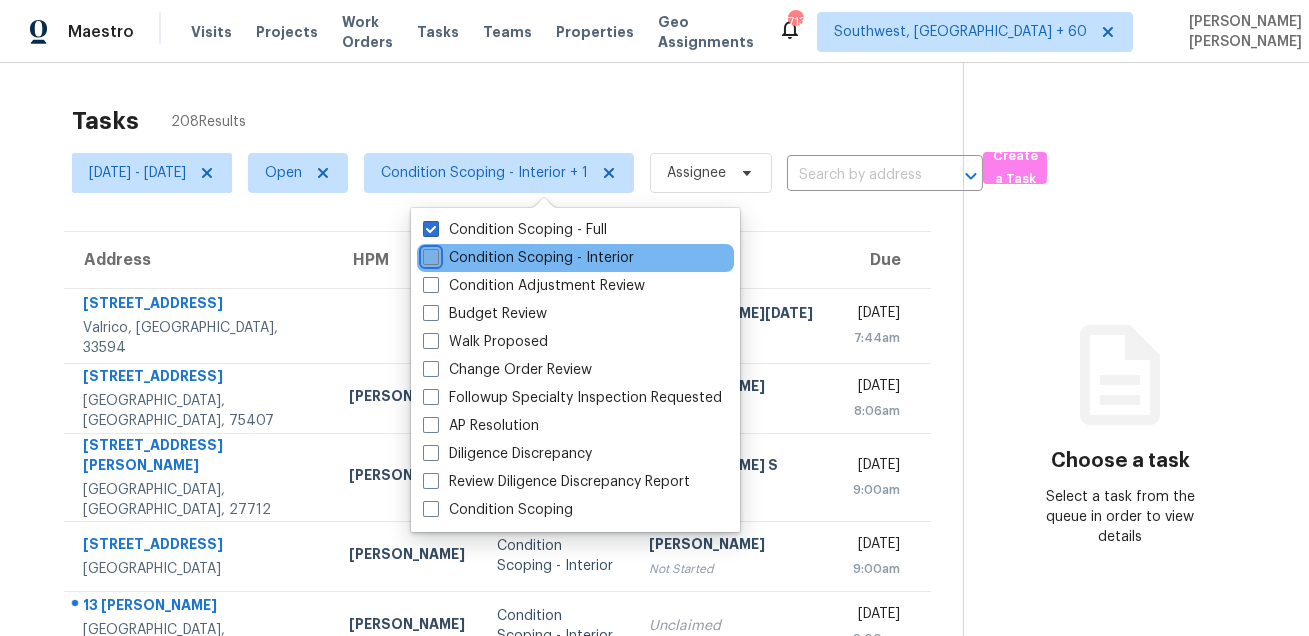 checkbox on "false" 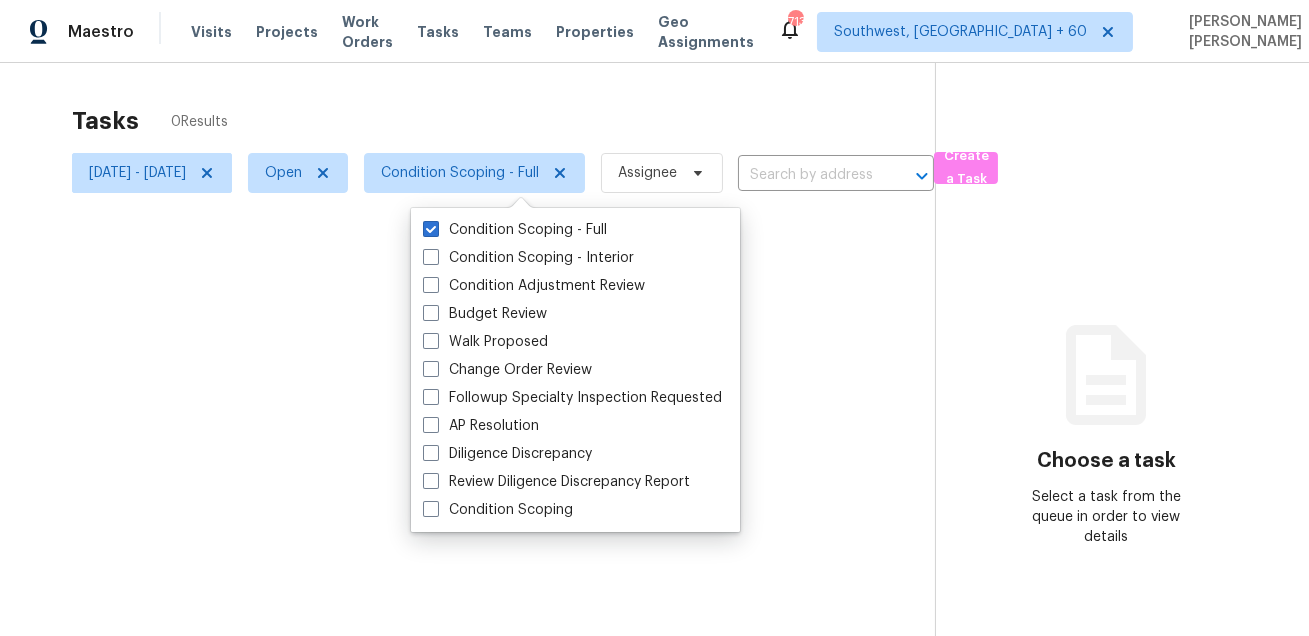 click at bounding box center (654, 318) 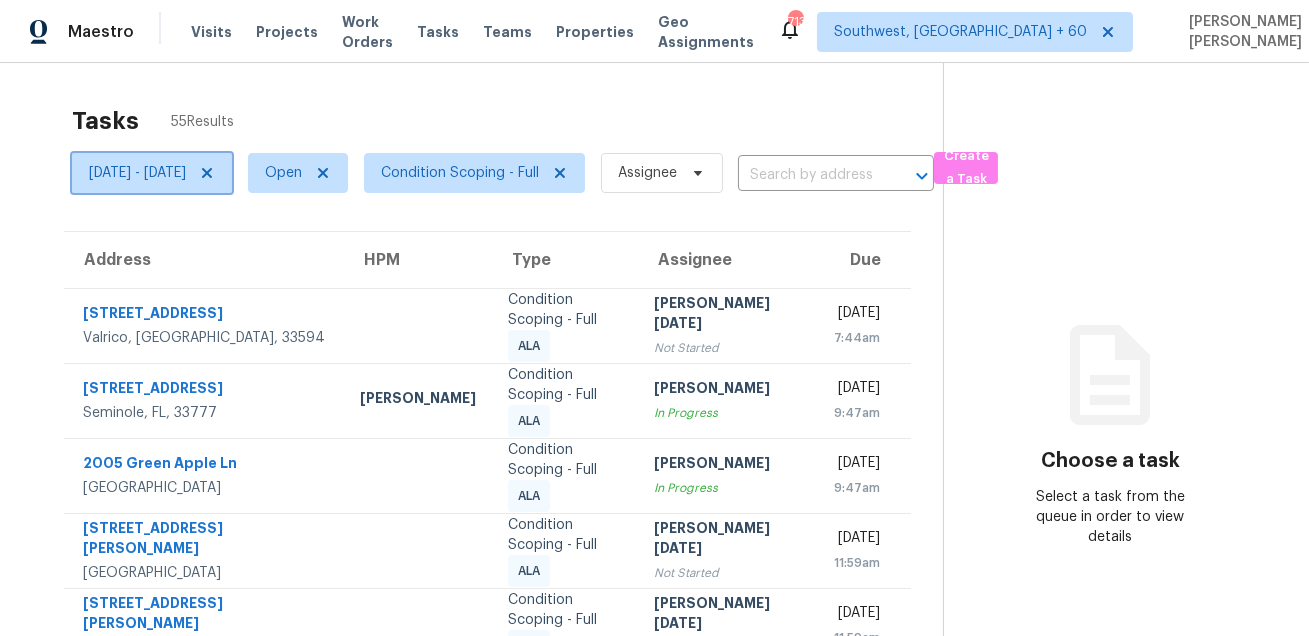 click on "[DATE] - [DATE]" at bounding box center [137, 173] 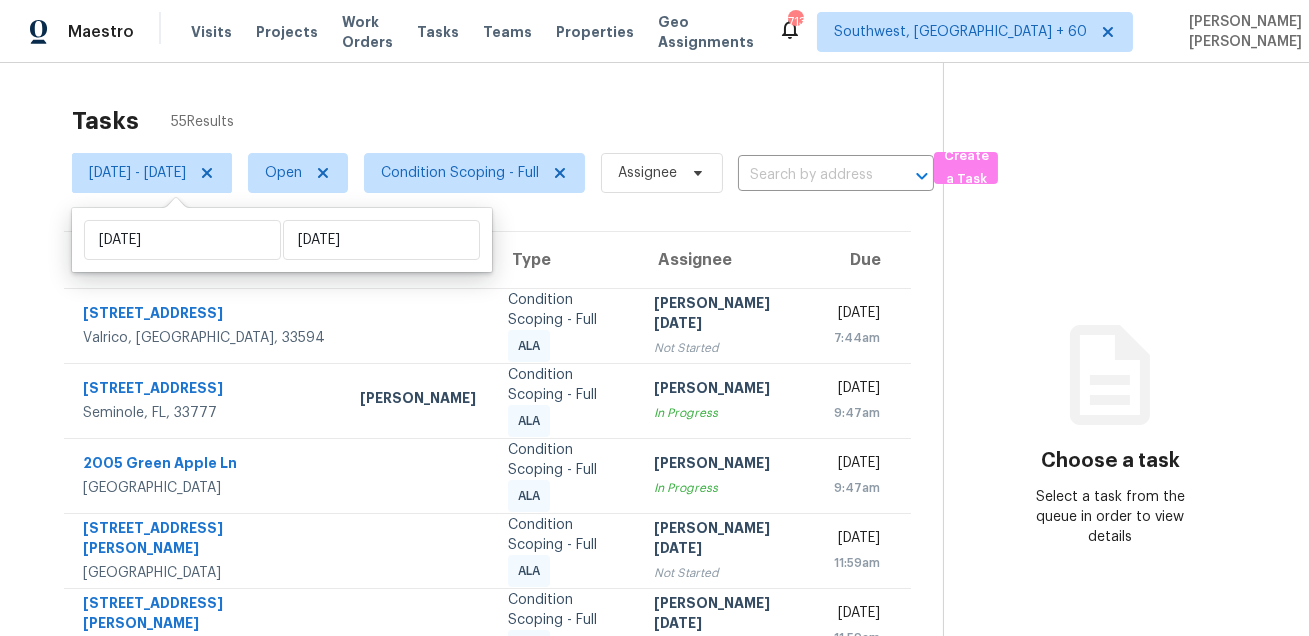 click on "Tasks 55  Results Thu, Jul 17 - Thu, Jul 17 Open Condition Scoping - Full Assignee ​ Create a Task Address HPM Type Assignee Due 2530 Cross More St   Valrico, FL, 33594 Condition Scoping - Full ALA Prabhu Raja Not Started Thu, Jul 17th 2025 7:44am 8737 Bardmoor Pl Apt 101 Seminole, FL, 33777 Mat Smith Condition Scoping - Full ALA Afran Peeran In Progress Thu, Jul 17th 2025 9:47am 2005 Green Apple Ln   Arlington, TX, 76014 Condition Scoping - Full ALA Rajesh M In Progress Thu, Jul 17th 2025 9:47am 9946 Ruffner Ave   North Hills, CA, 91343 Condition Scoping - Full ALA Prabhu Raja Not Started Thu, Jul 17th 2025 11:59am 5301 Barnett Pl   Orlando, FL, 32808 Condition Scoping - Full ALA Prabhu Raja Not Started Thu, Jul 17th 2025 11:59am 2456 Mallory Hills Rd   Jacksonville, FL, 32221 Jeremy Dykes Condition Scoping - Full ALA Vigneshwaran B Not Started Thu, Jul 17th 2025 11:59am 8951 N 179th Dr   Waddell, AZ, 85355 Eric Scott Condition Scoping - Full ALA RP Dhanush In Progress Thu, Jul 17th 2025 11:59am ALA ALA" at bounding box center (654, 581) 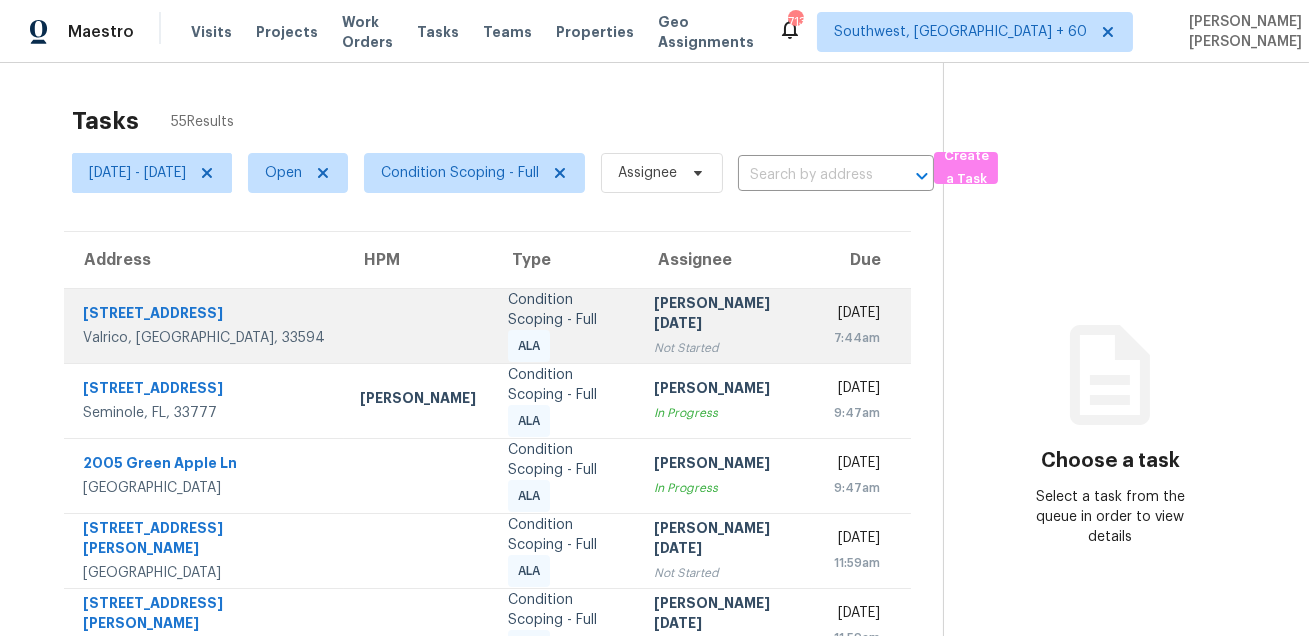 click on "2530 Cross More St" at bounding box center (205, 315) 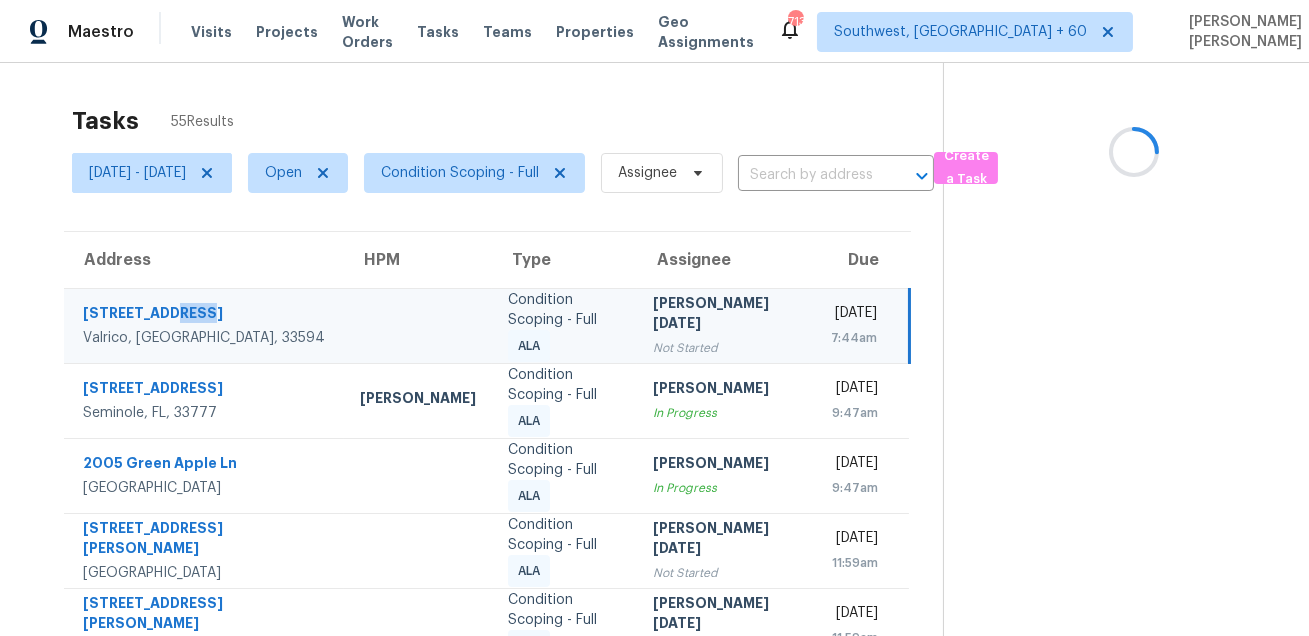 click on "2530 Cross More St" at bounding box center (205, 315) 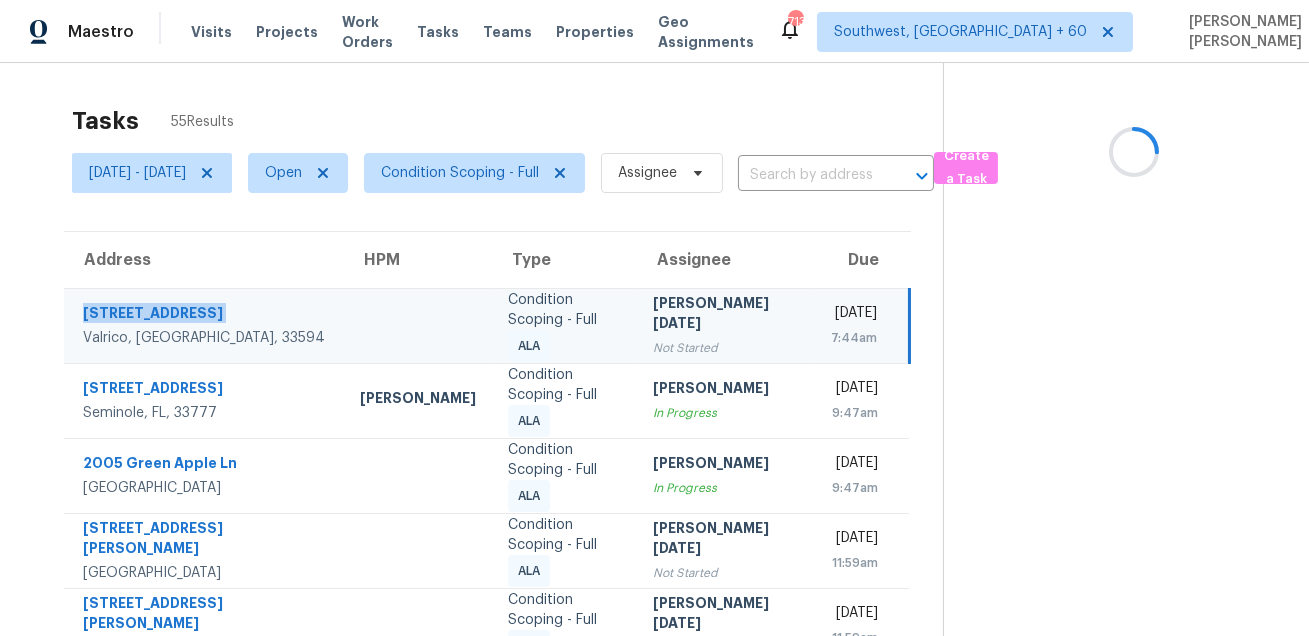 copy on "2530 Cross More St" 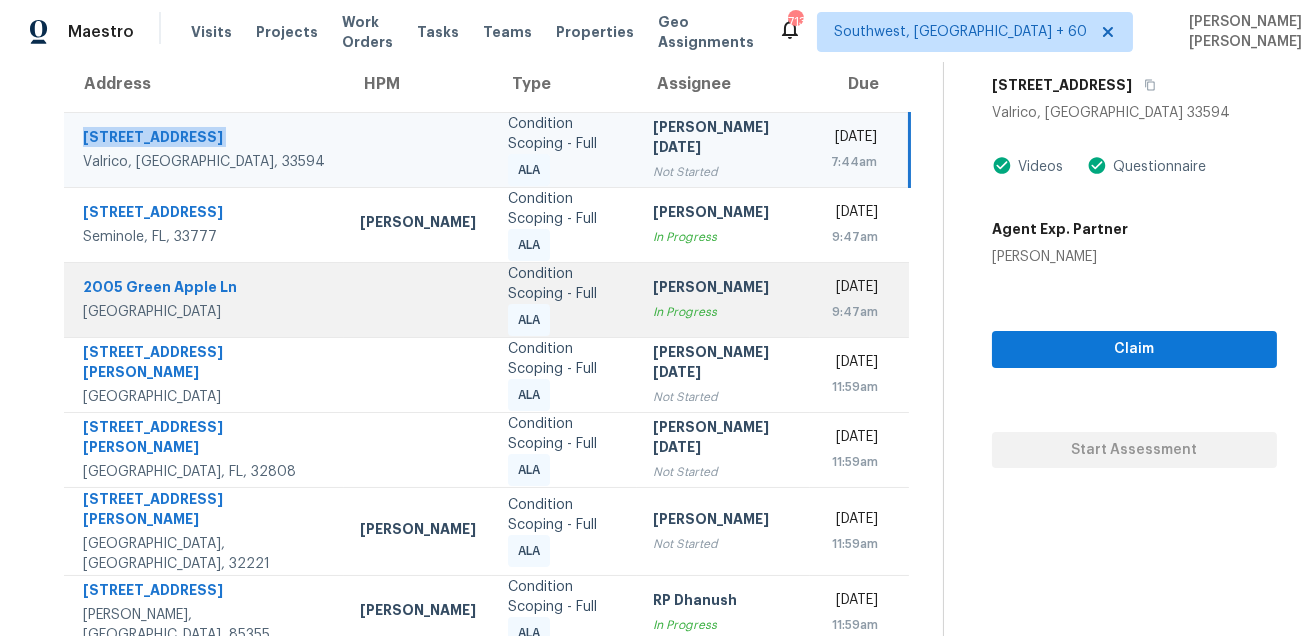 scroll, scrollTop: 224, scrollLeft: 0, axis: vertical 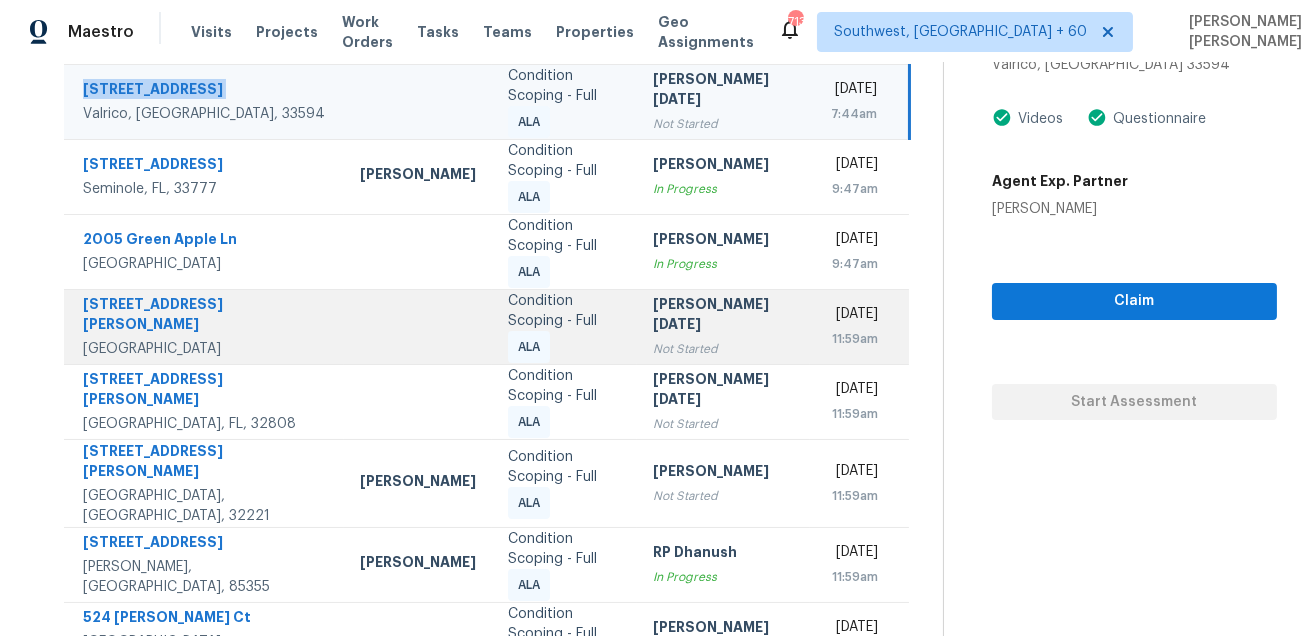 click on "9946 Ruffner Ave" at bounding box center (205, 316) 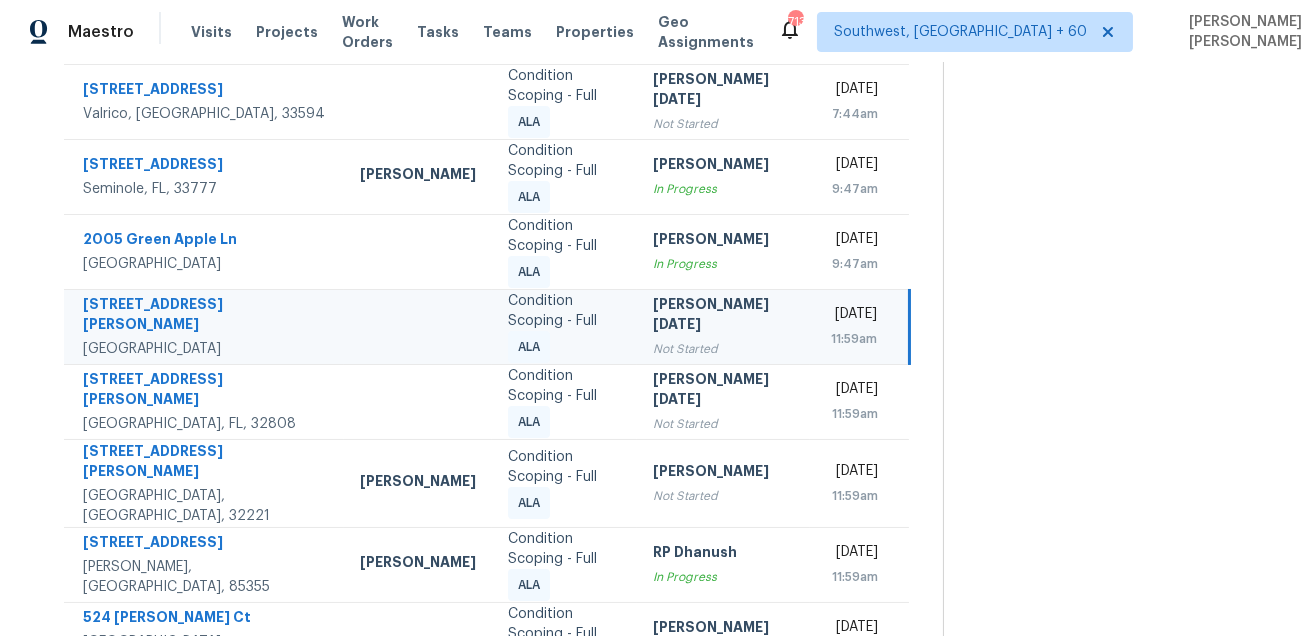 click on "9946 Ruffner Ave" at bounding box center [205, 316] 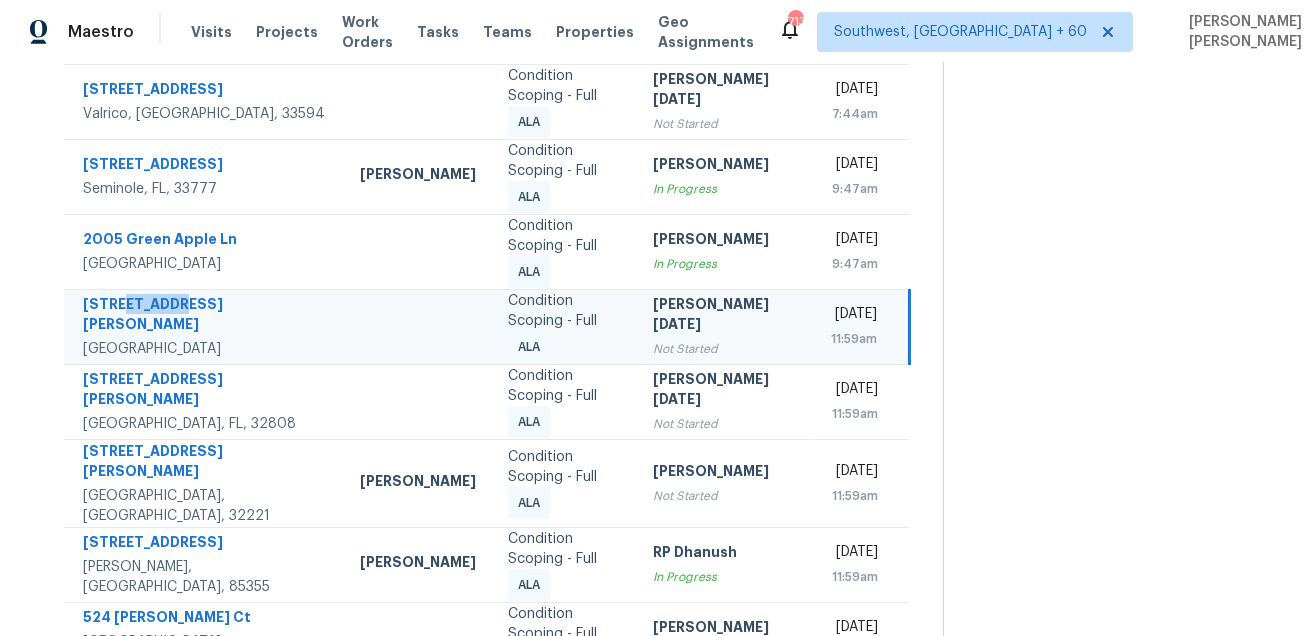 click on "9946 Ruffner Ave" at bounding box center [205, 316] 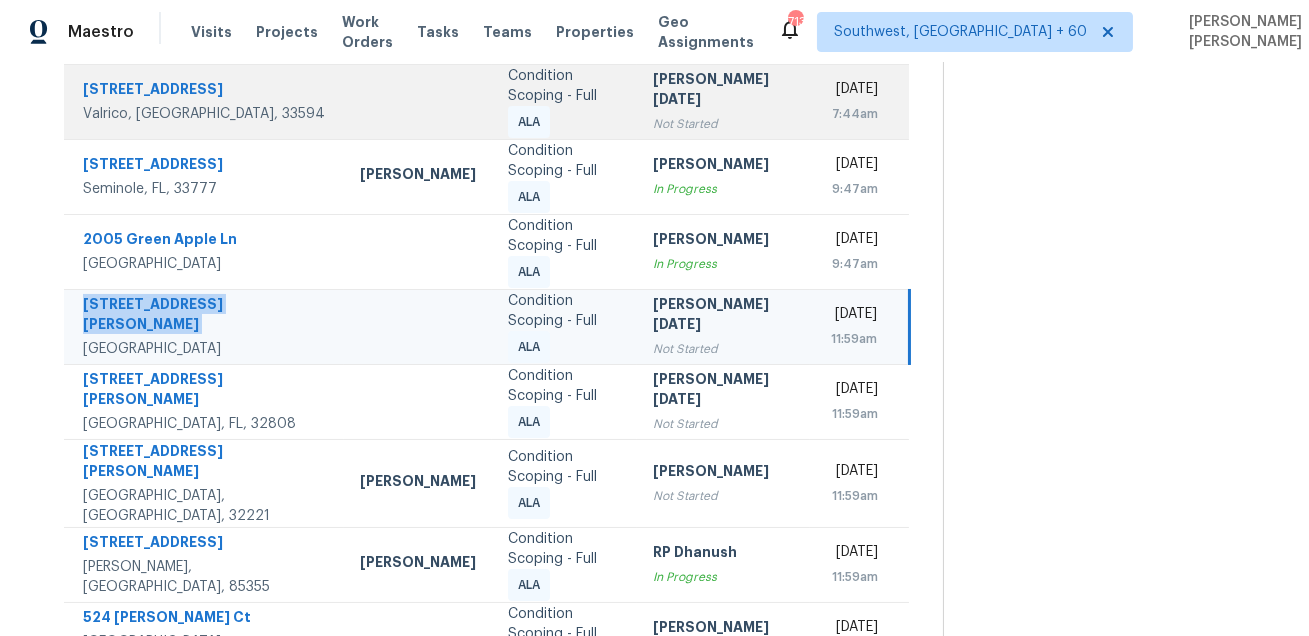 copy on "9946 Ruffner Ave" 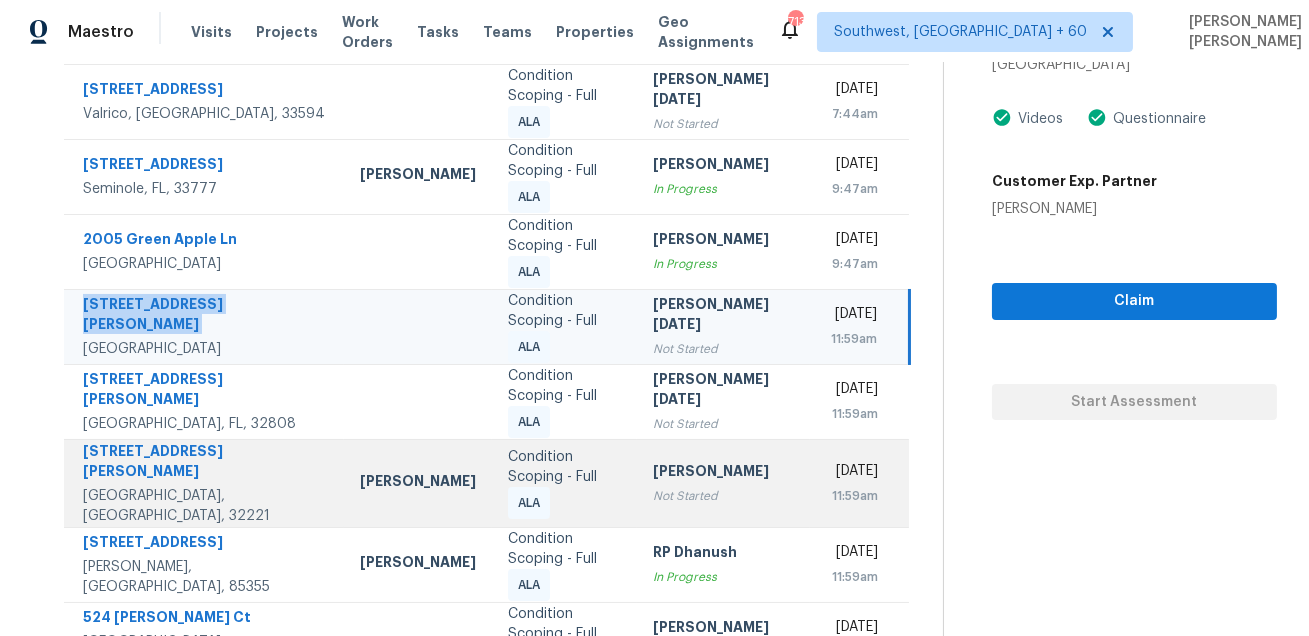 scroll, scrollTop: 294, scrollLeft: 0, axis: vertical 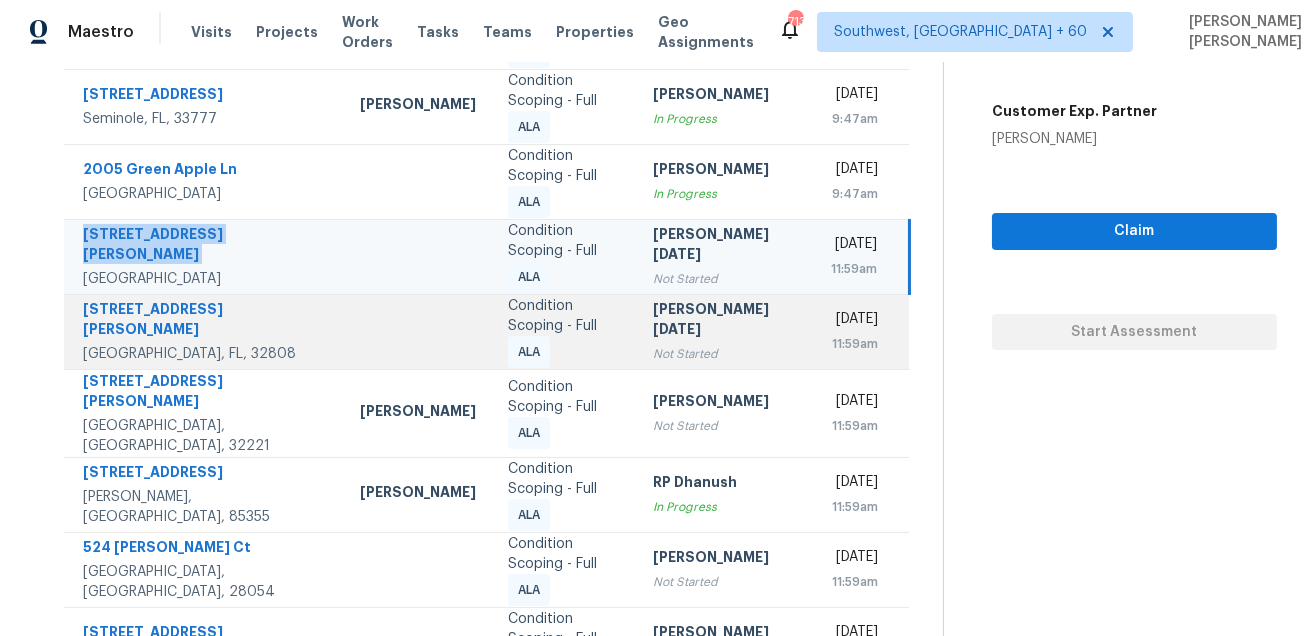 click on "5301 Barnett Pl" at bounding box center [205, 321] 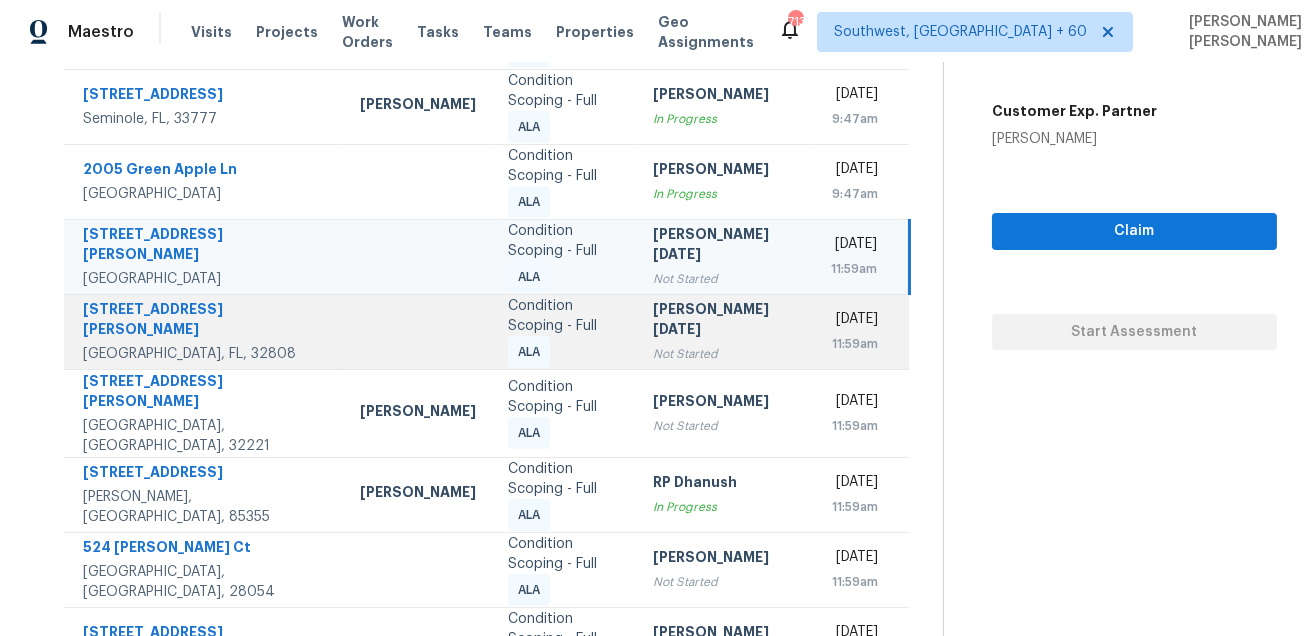 click on "5301 Barnett Pl" at bounding box center [205, 321] 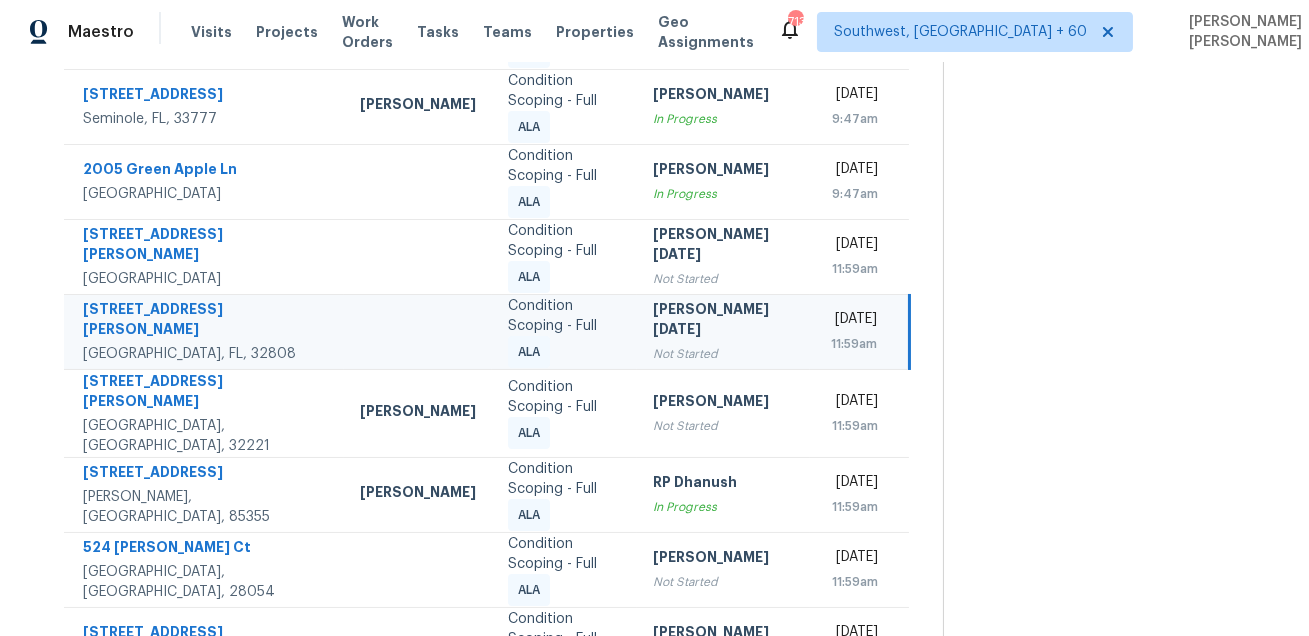 click on "5301 Barnett Pl" at bounding box center (205, 321) 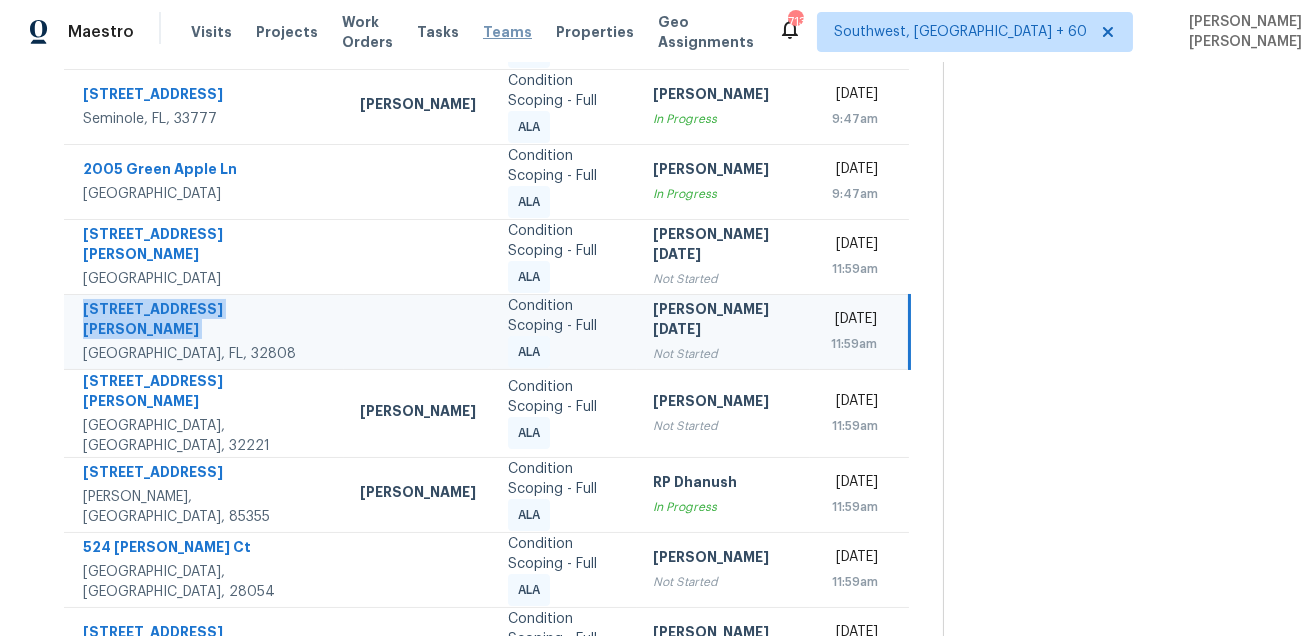 copy on "5301 Barnett Pl" 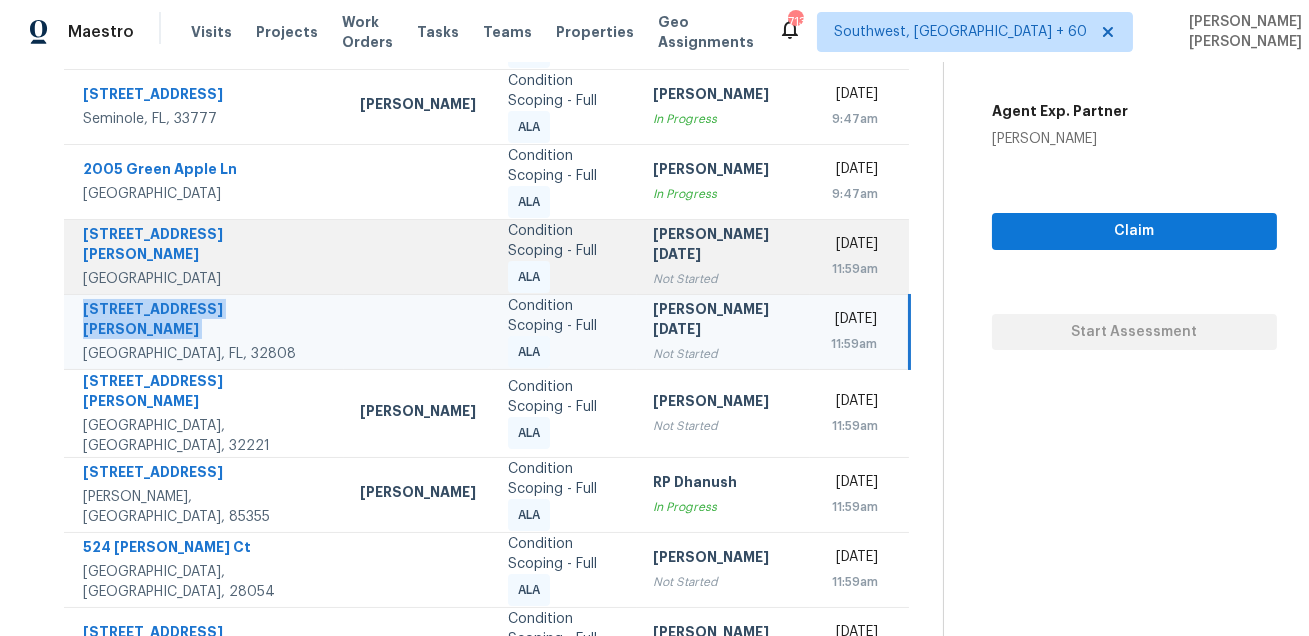 scroll, scrollTop: 384, scrollLeft: 0, axis: vertical 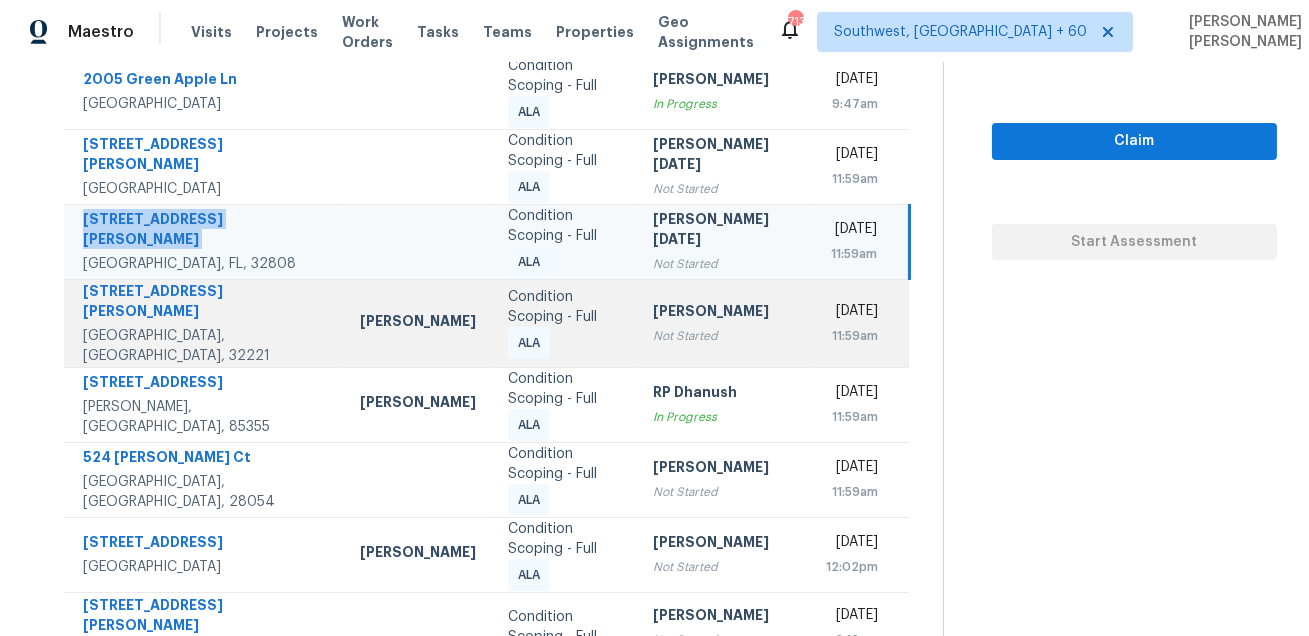 click on "2456 Mallory Hills Rd" at bounding box center (205, 303) 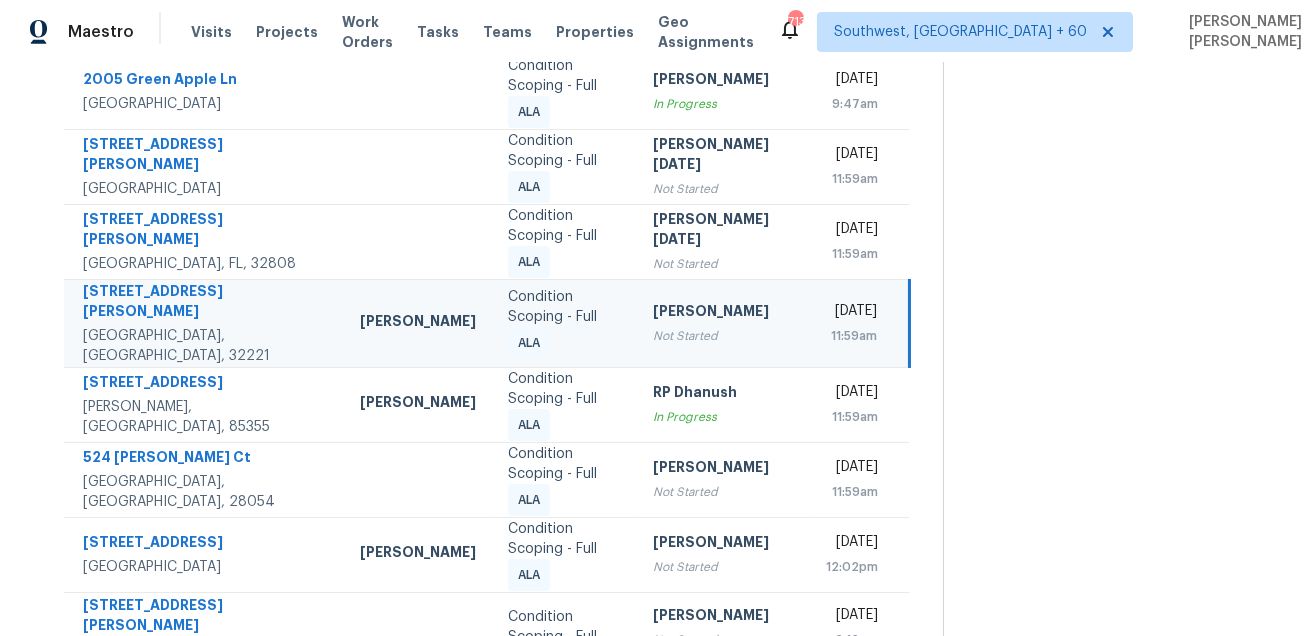 click on "2456 Mallory Hills Rd" at bounding box center (205, 303) 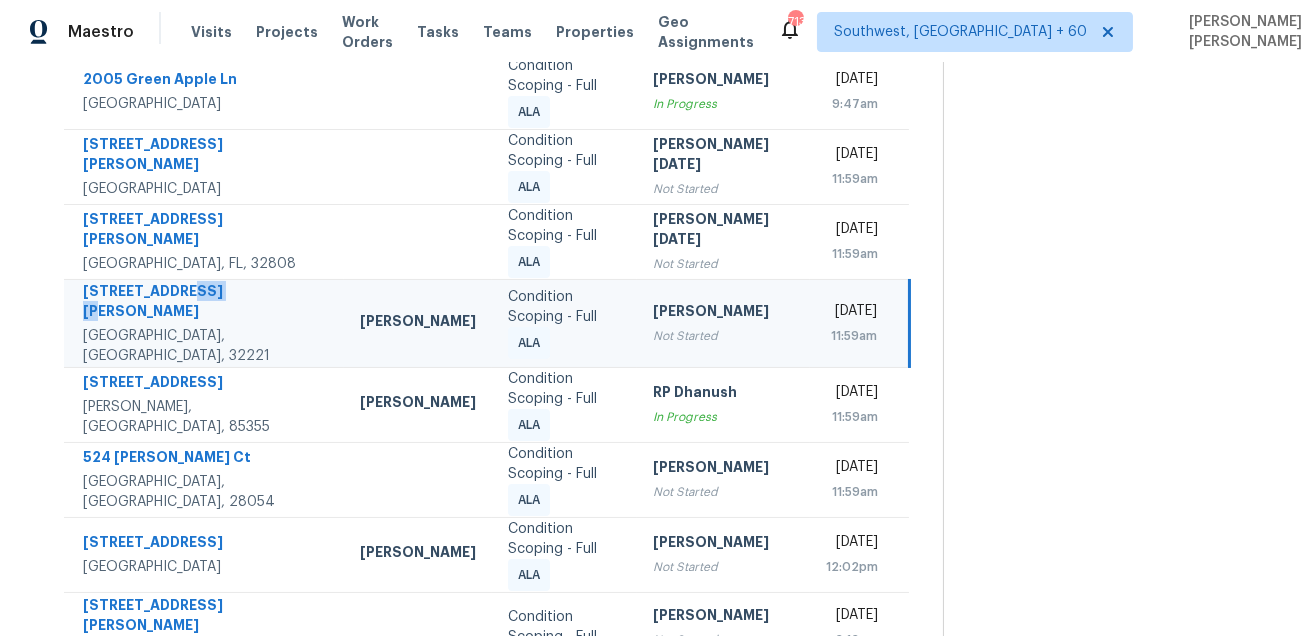click on "2456 Mallory Hills Rd" at bounding box center [205, 303] 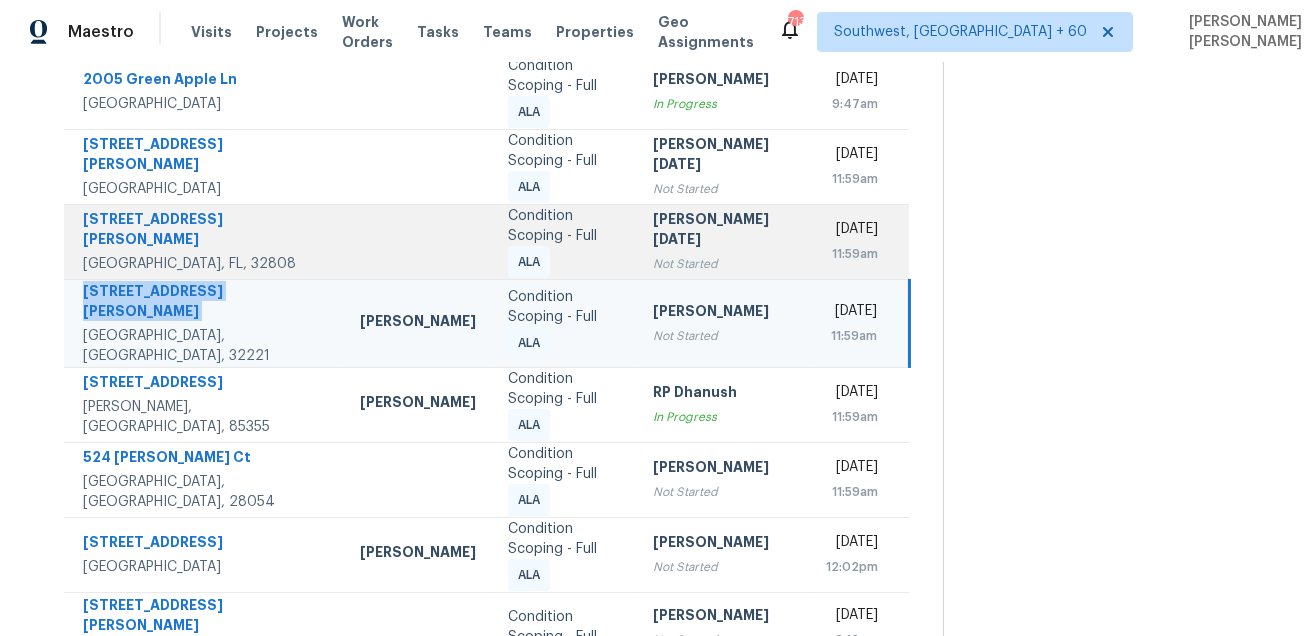 copy on "2456 Mallory Hills Rd" 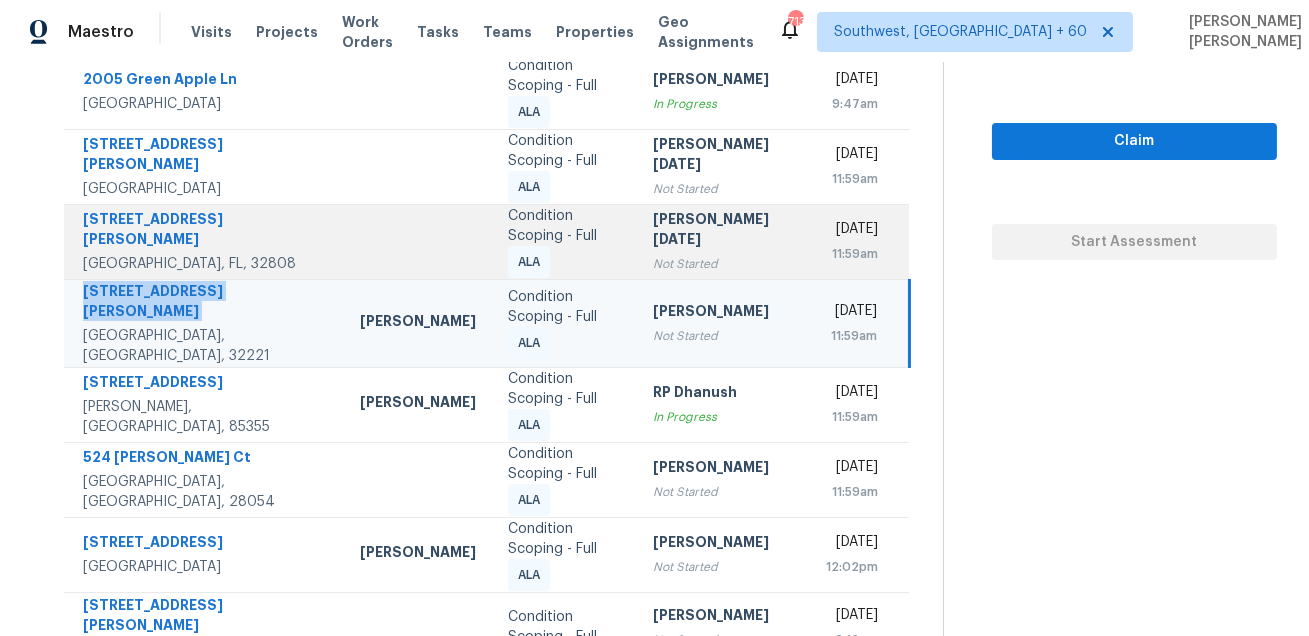 scroll, scrollTop: 405, scrollLeft: 0, axis: vertical 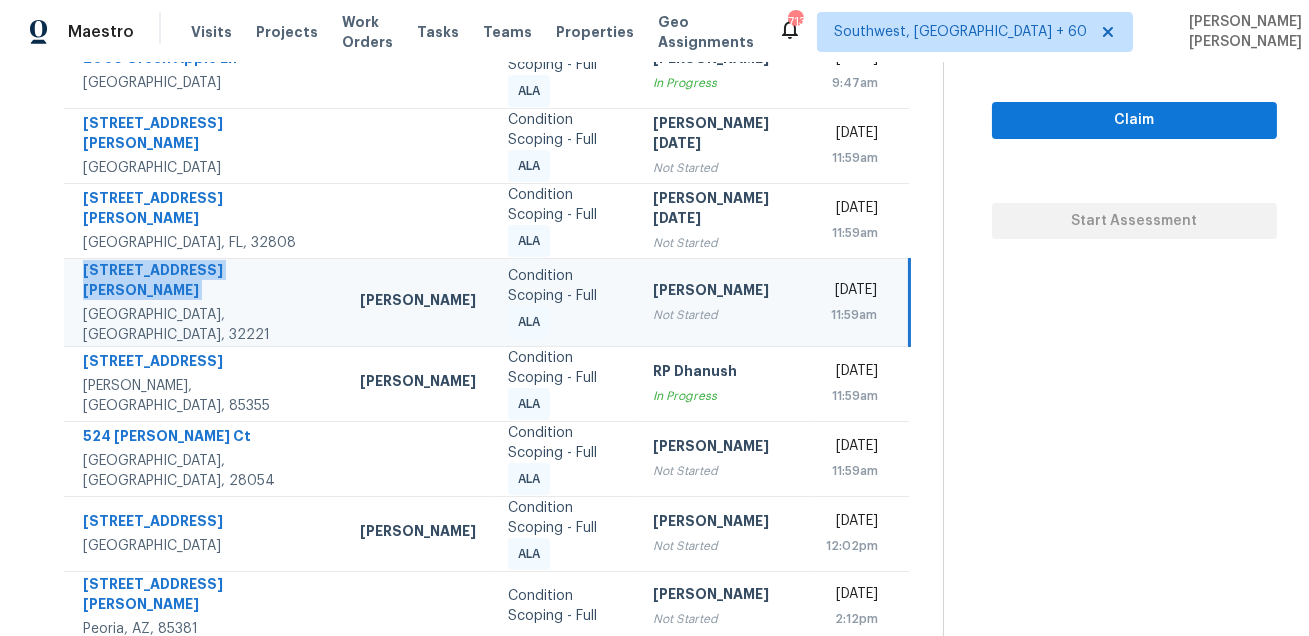 click on "Condition Scoping - Full ALA" at bounding box center [565, 302] 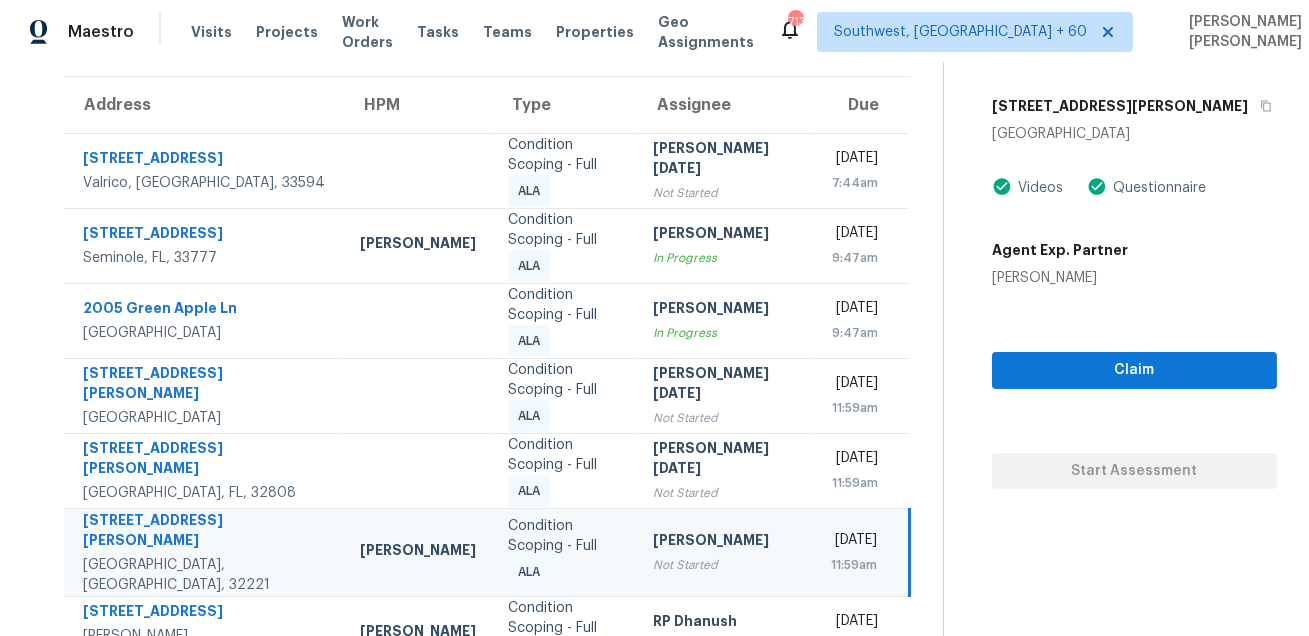 scroll, scrollTop: 89, scrollLeft: 0, axis: vertical 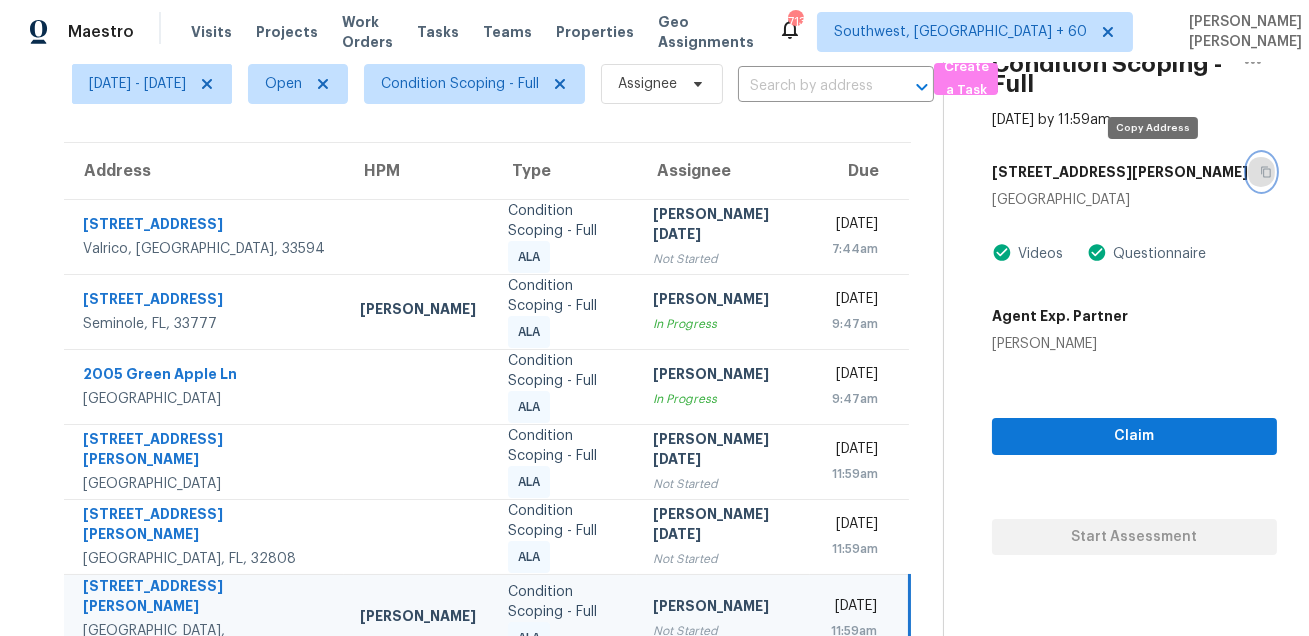 click at bounding box center [1261, 172] 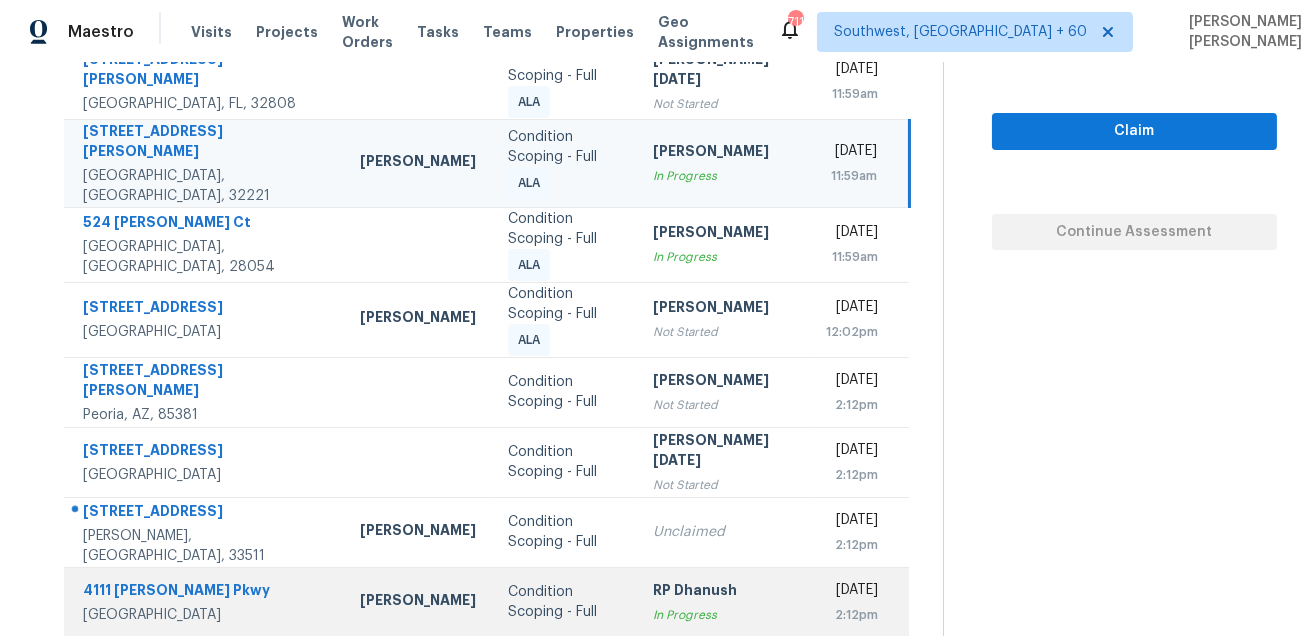 scroll, scrollTop: 398, scrollLeft: 0, axis: vertical 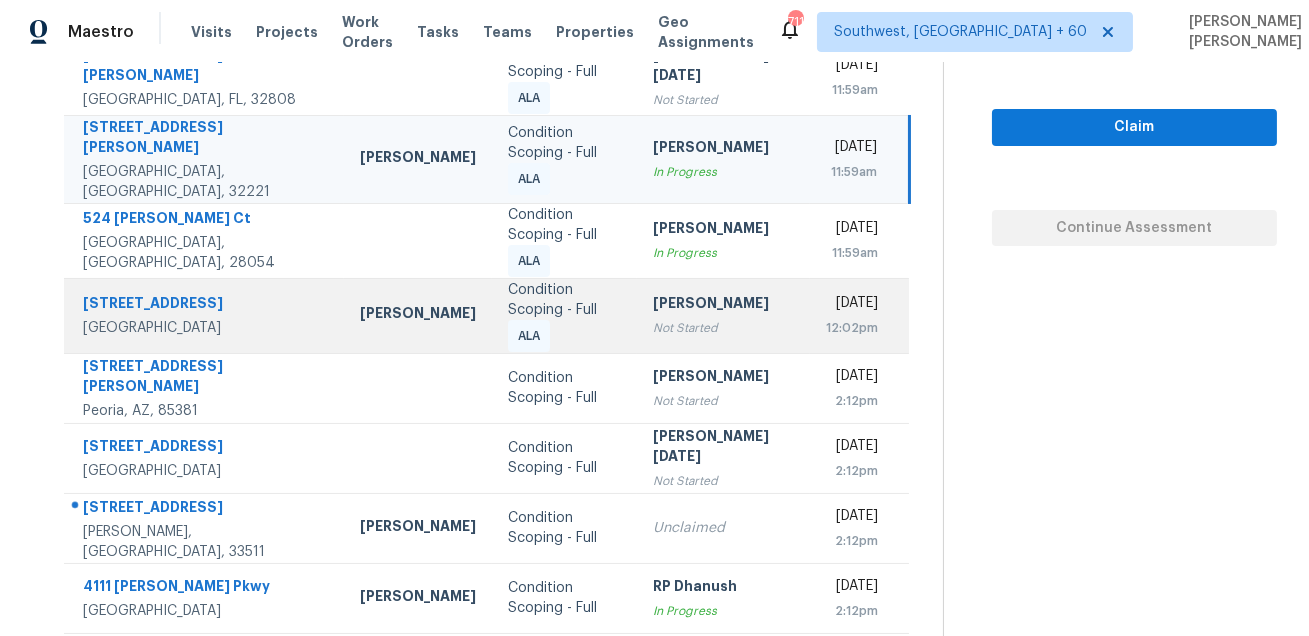 click on "5562 Greenland Rd" at bounding box center (205, 305) 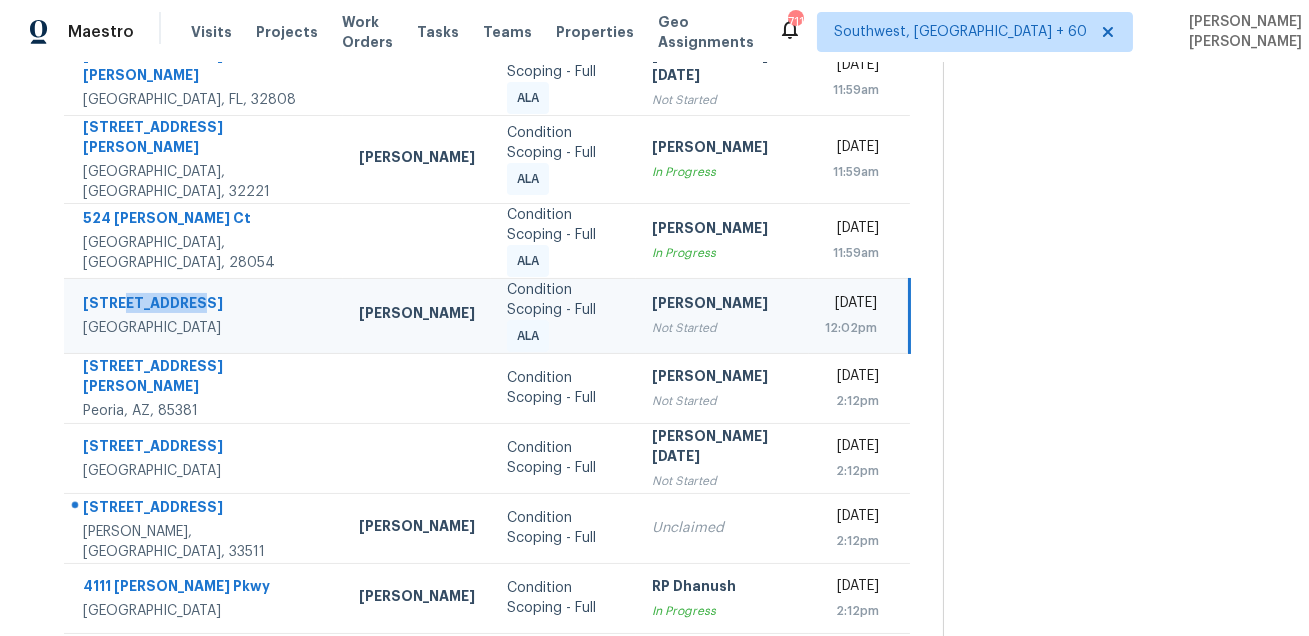 click on "5562 Greenland Rd" at bounding box center (205, 305) 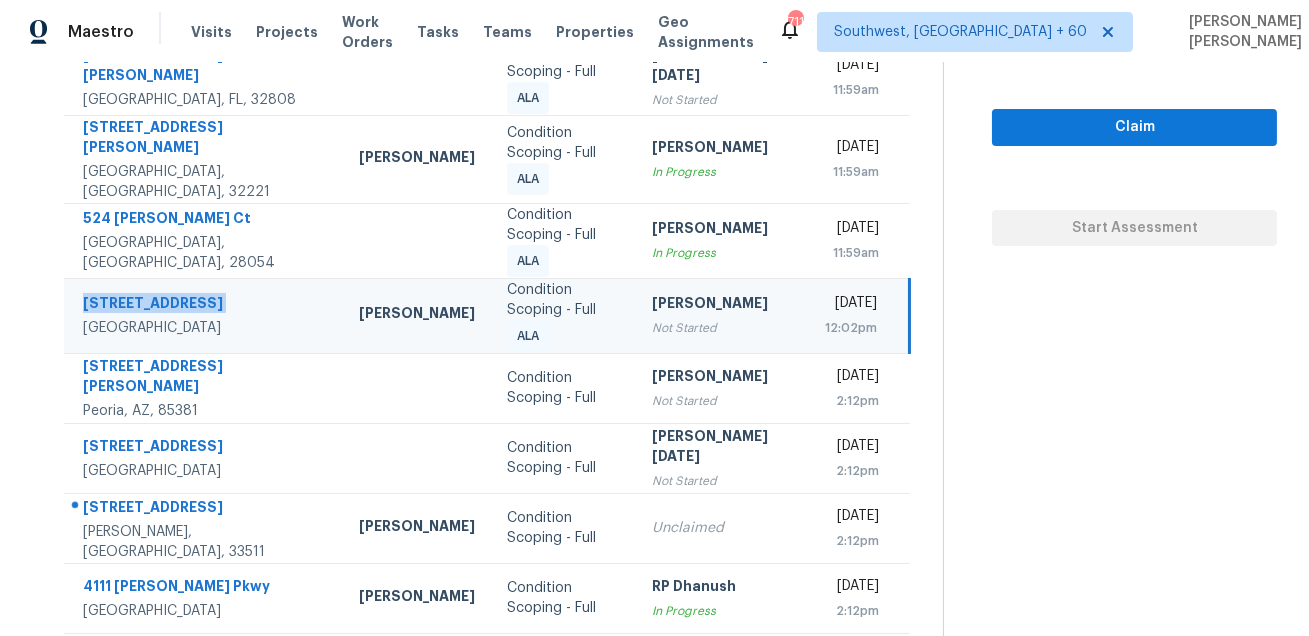 click on "5562 Greenland Rd" at bounding box center (205, 305) 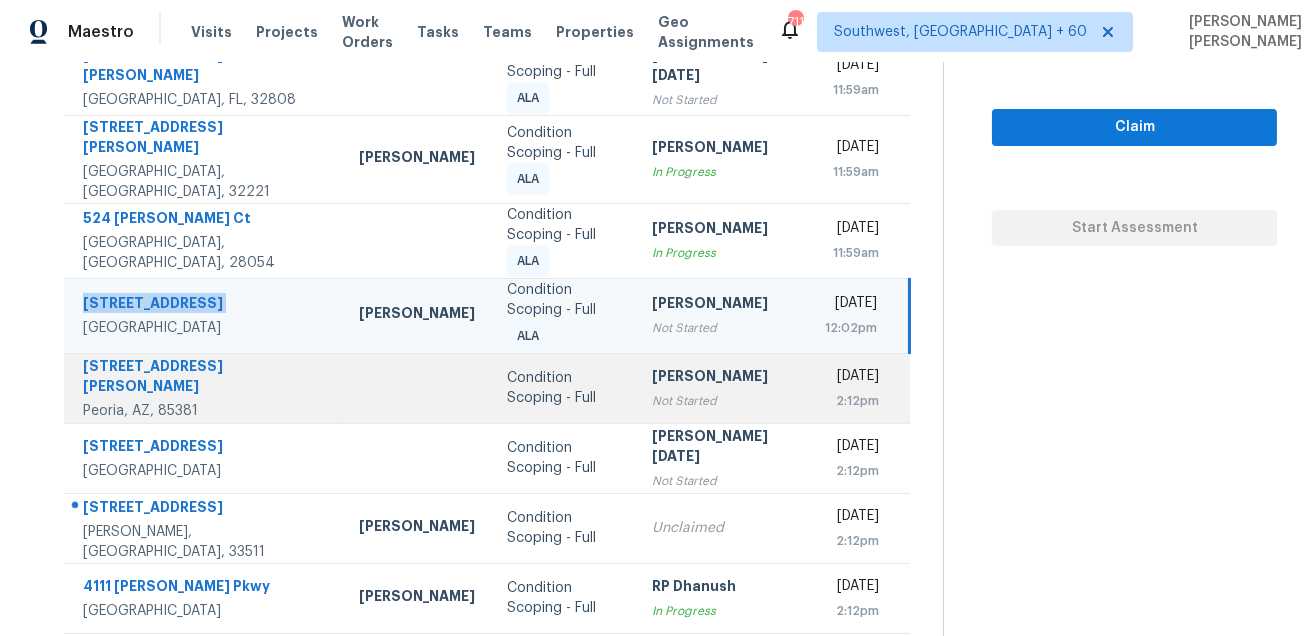 scroll, scrollTop: 405, scrollLeft: 0, axis: vertical 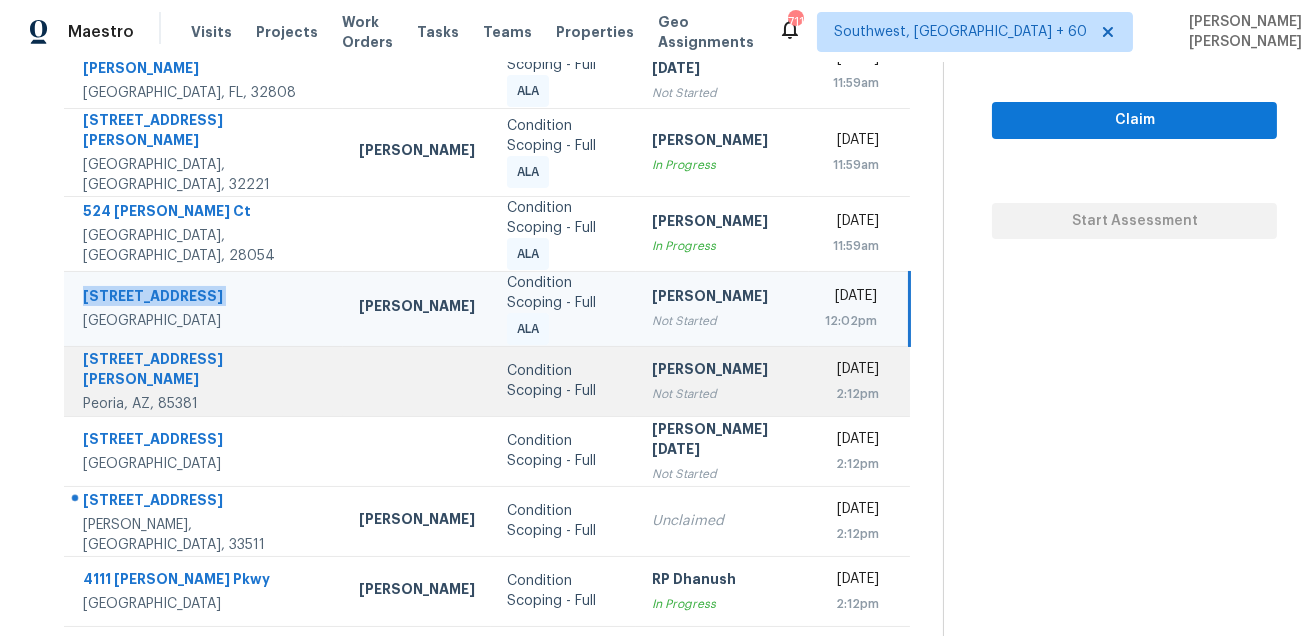 click on "8408 W Corrine Dr" at bounding box center [205, 371] 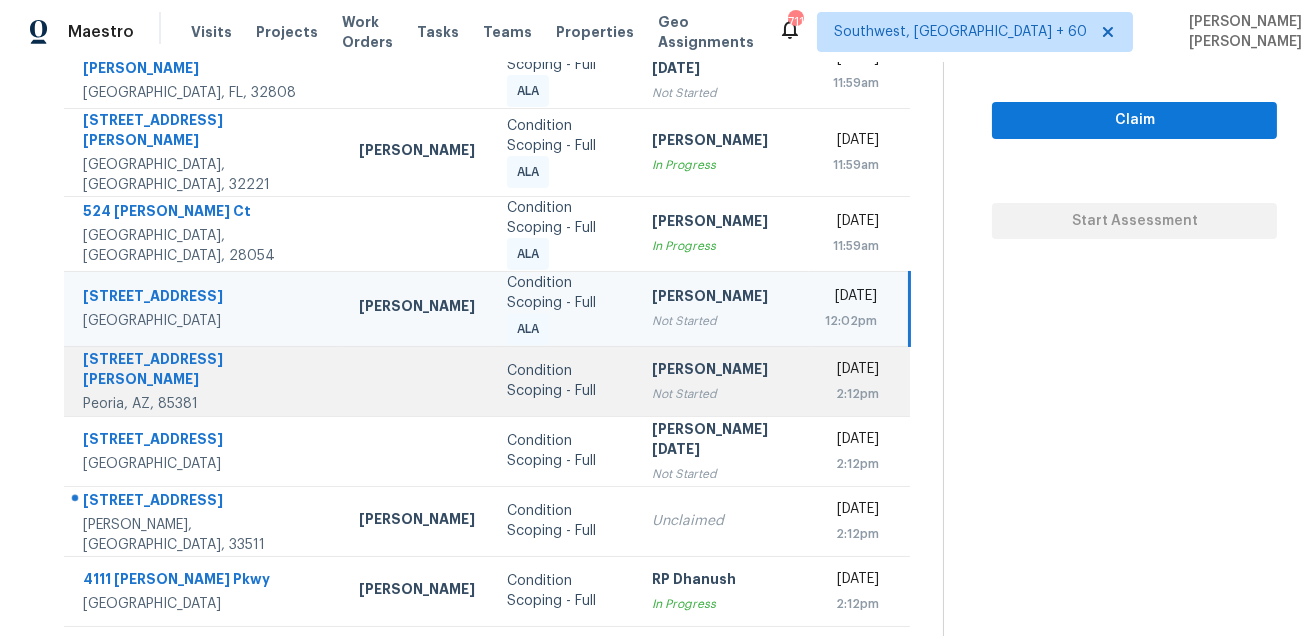 click on "8408 W Corrine Dr" at bounding box center (205, 371) 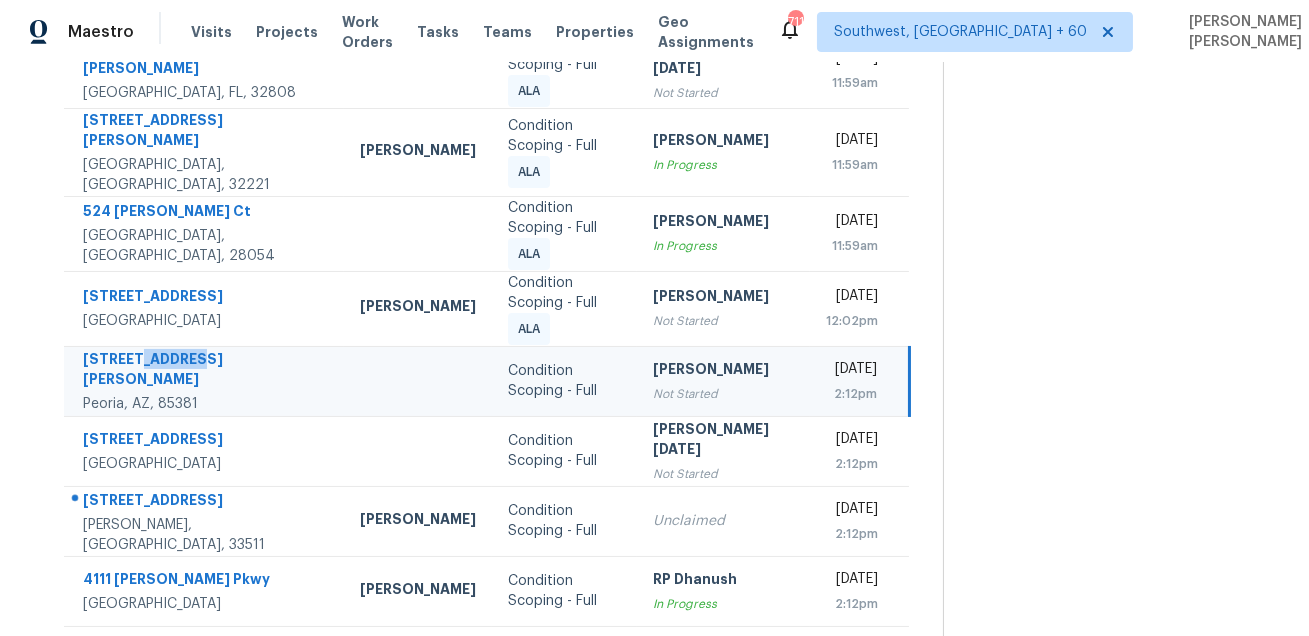 click on "8408 W Corrine Dr" at bounding box center (205, 371) 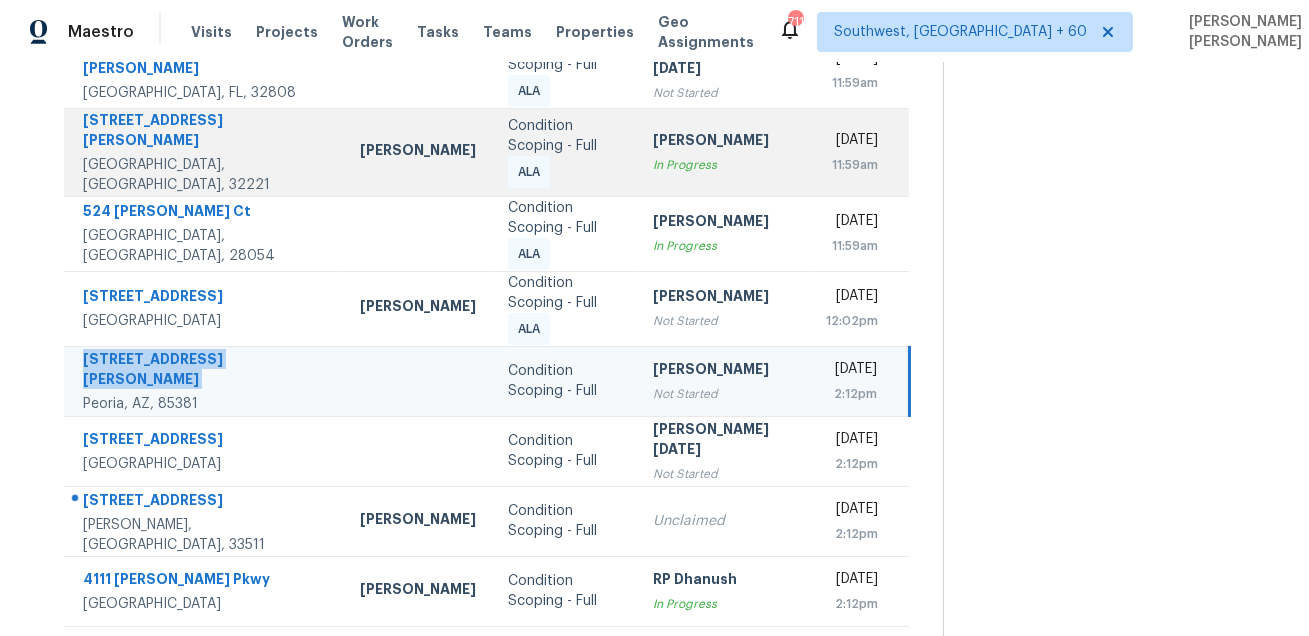 copy on "8408 W Corrine Dr" 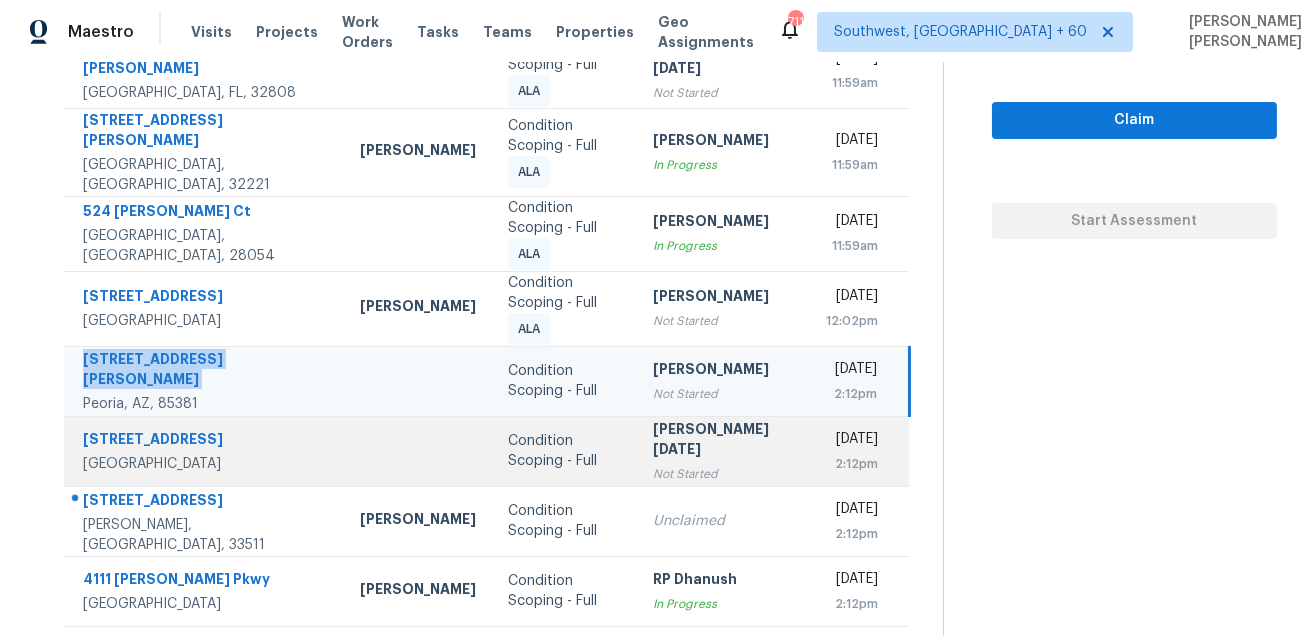 click on "5039 17th Ave N" at bounding box center [205, 441] 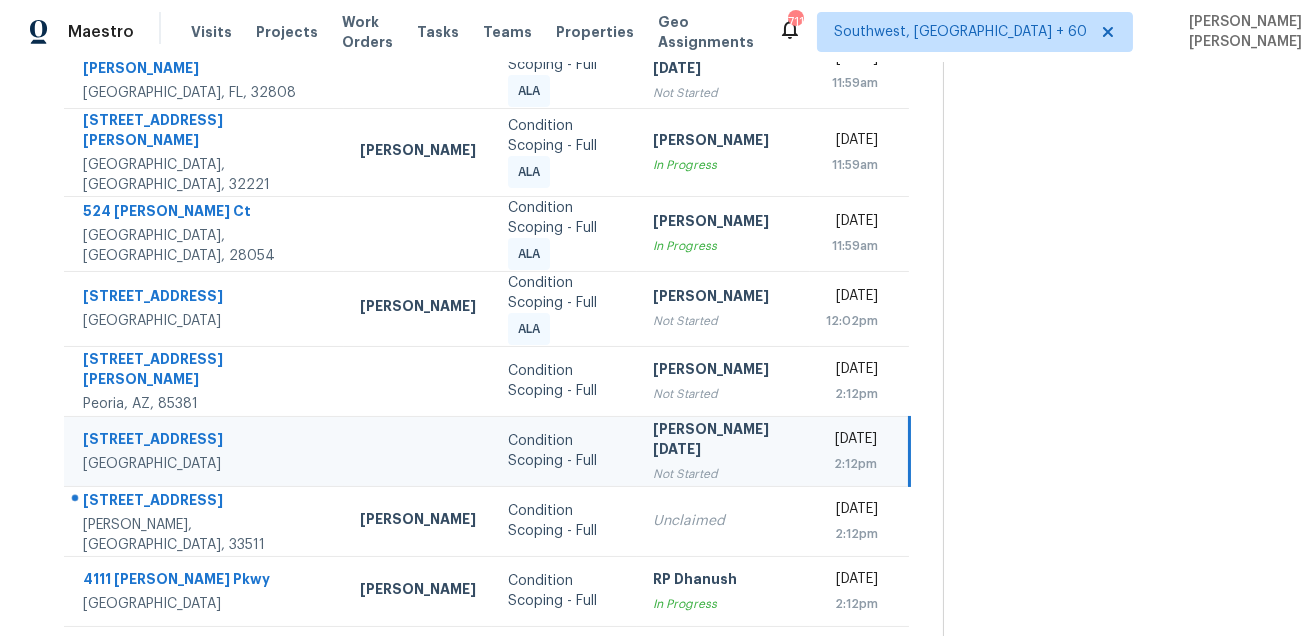 click on "5039 17th Ave N" at bounding box center [205, 441] 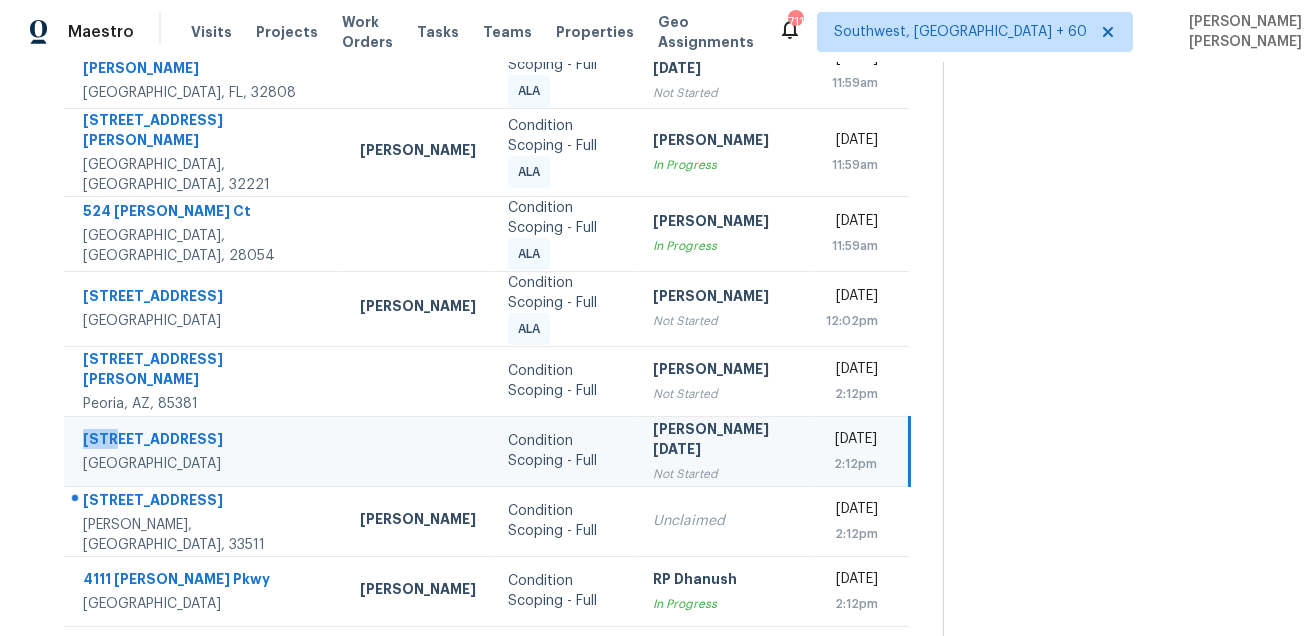 click on "5039 17th Ave N" at bounding box center [205, 441] 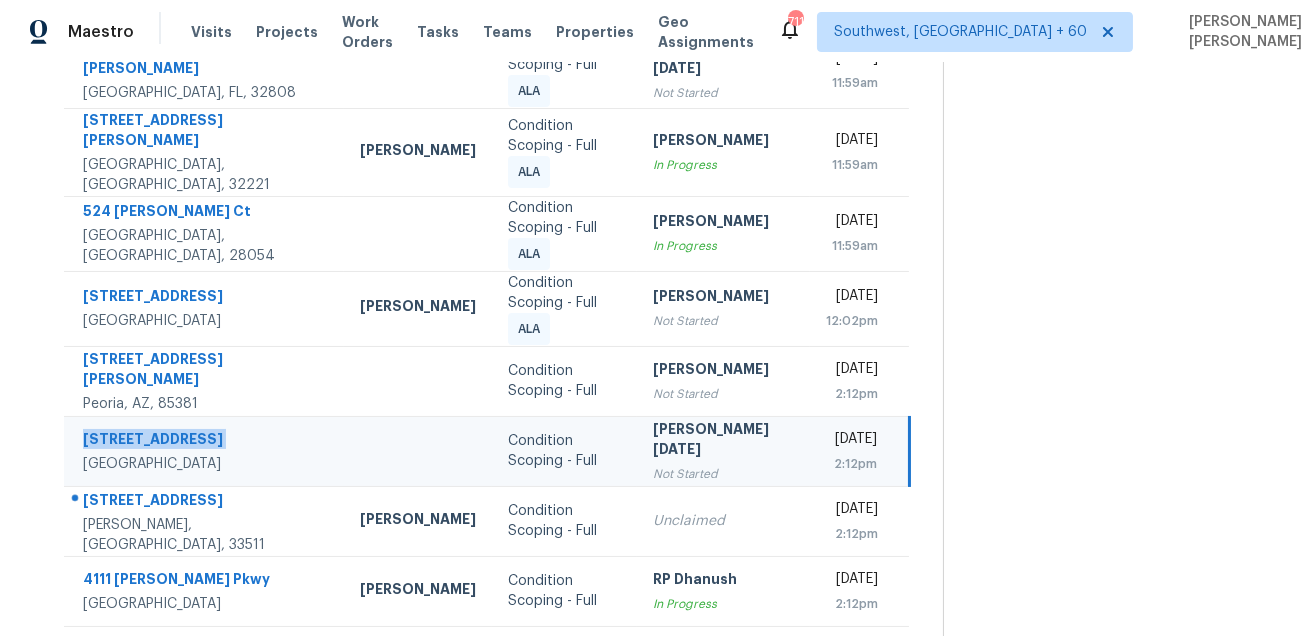 copy on "5039 17th Ave N" 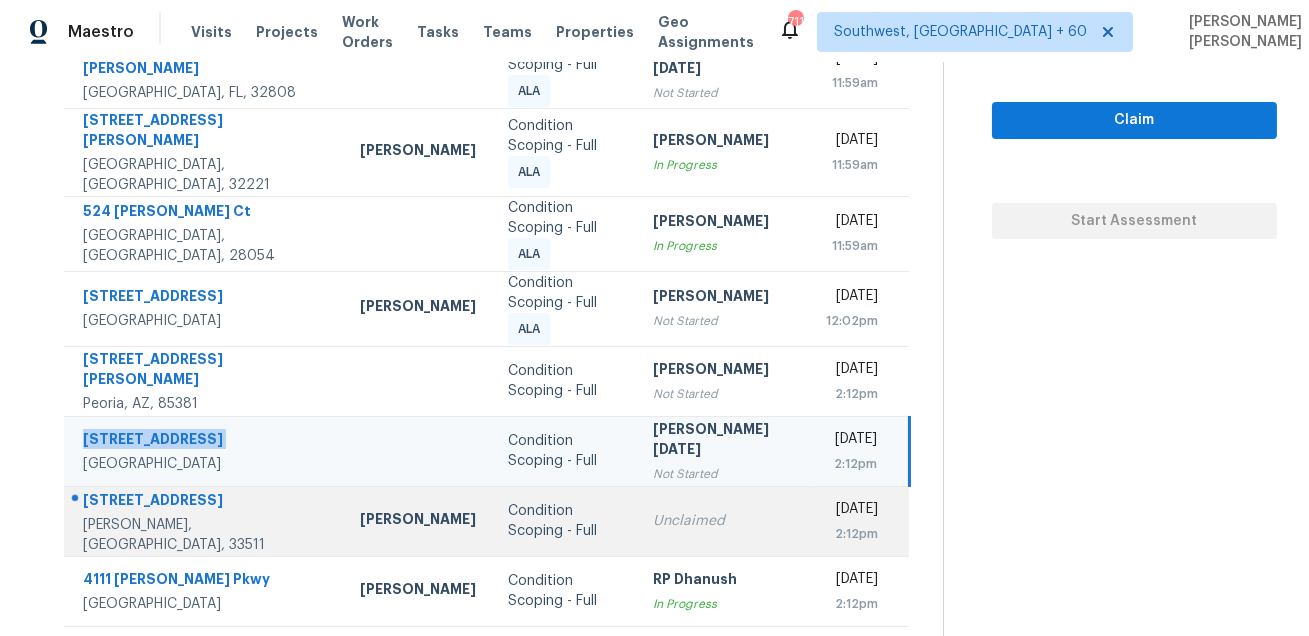 click on "520 Oak Creek Dr" at bounding box center [205, 502] 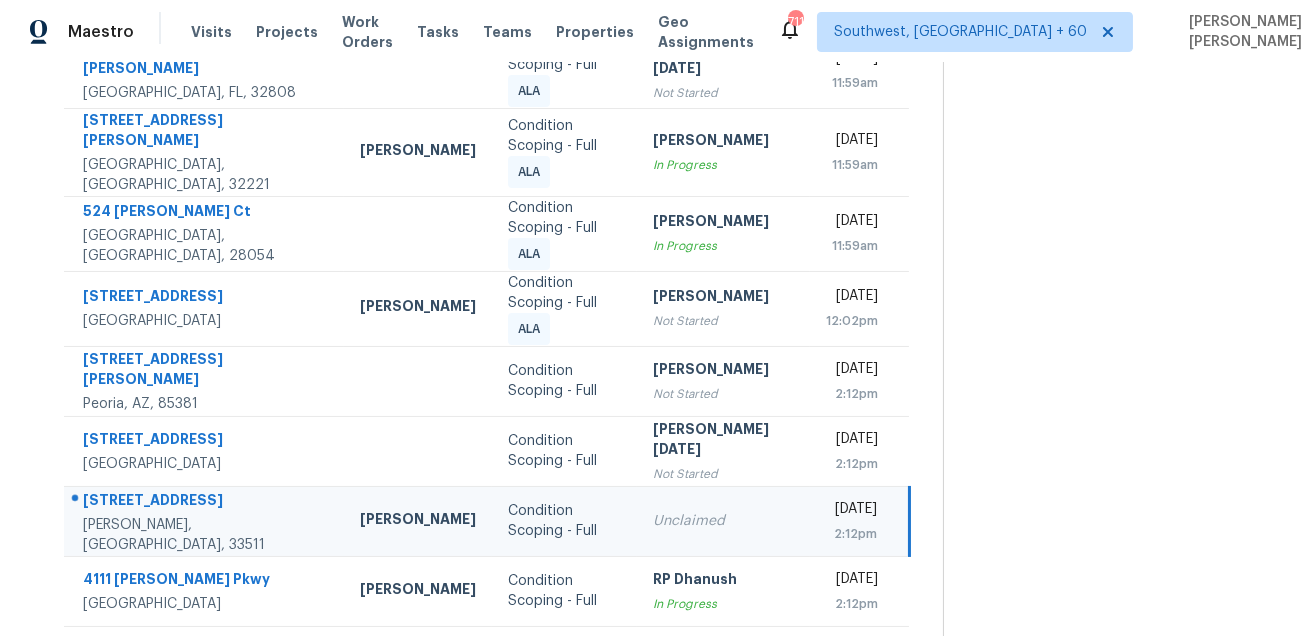 click on "520 Oak Creek Dr" at bounding box center (205, 502) 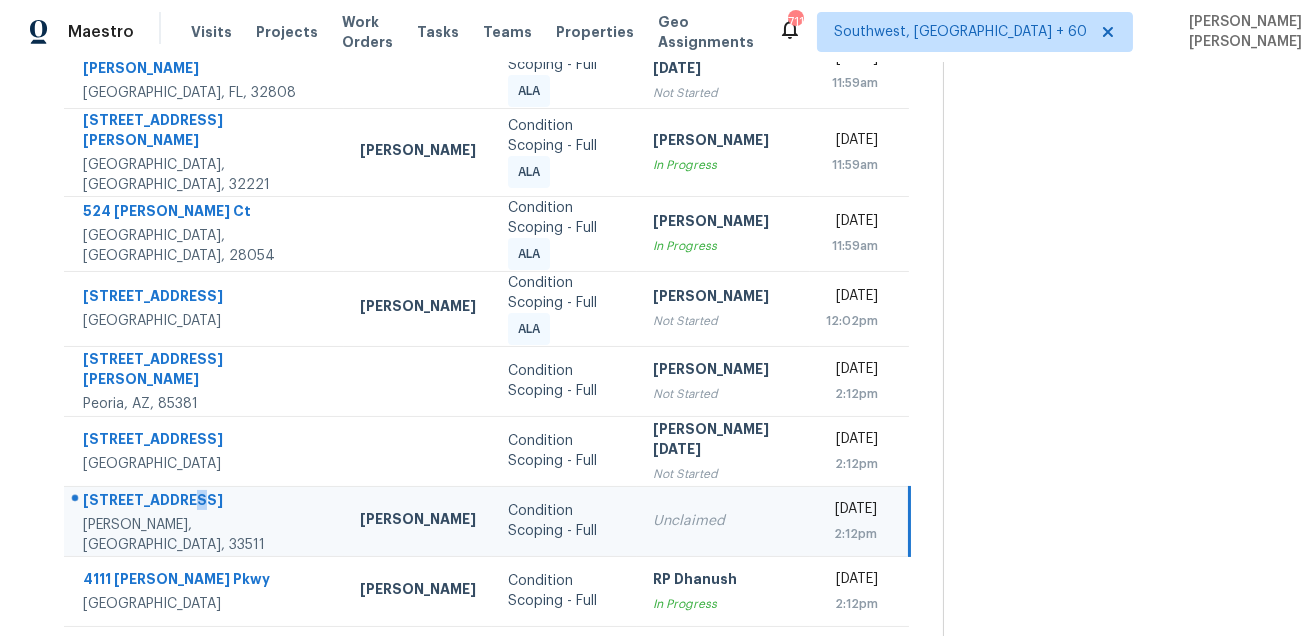 click on "520 Oak Creek Dr" at bounding box center (205, 502) 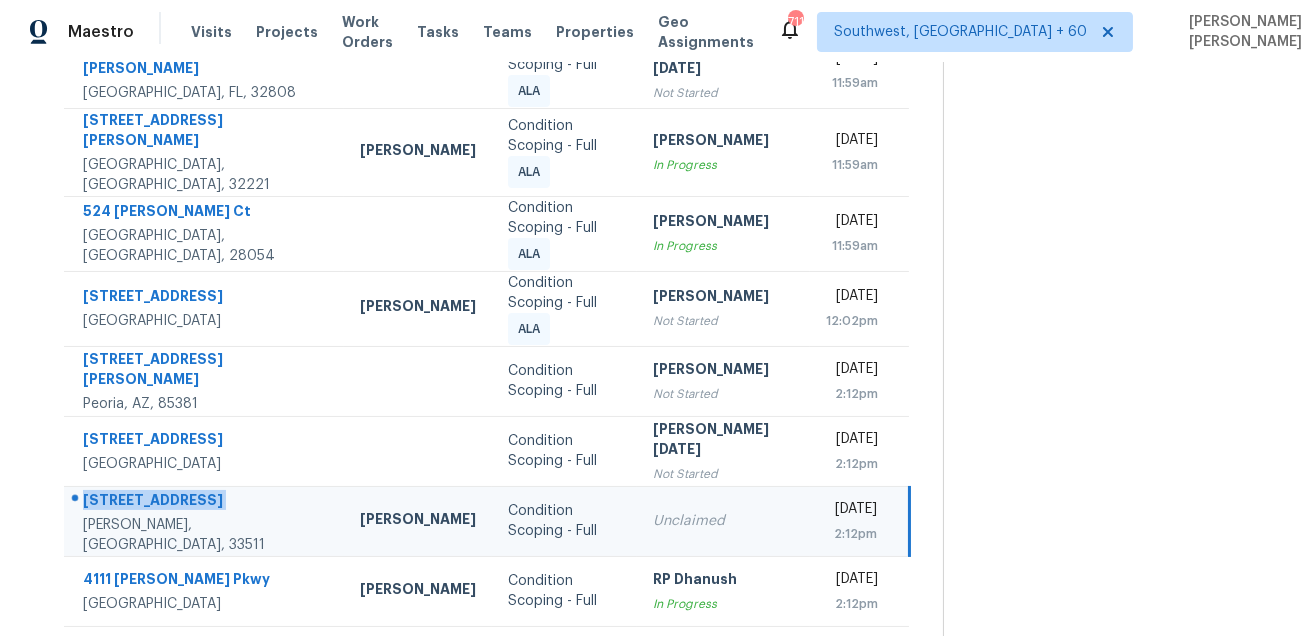 copy on "520 Oak Creek Dr" 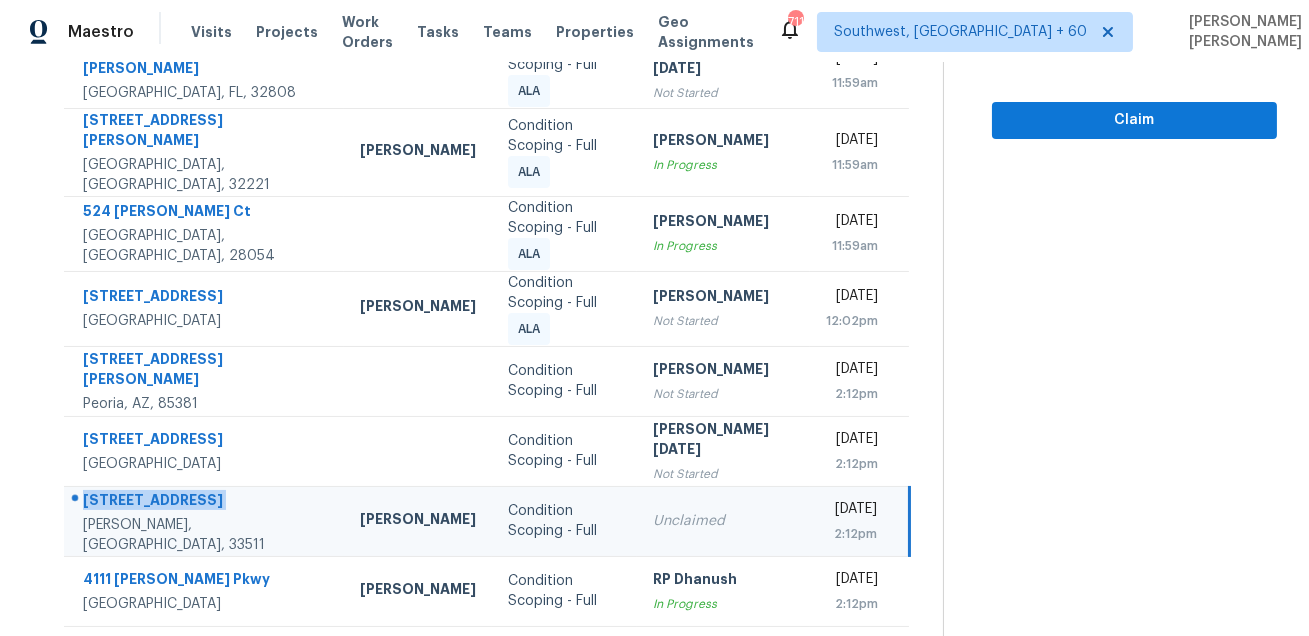click 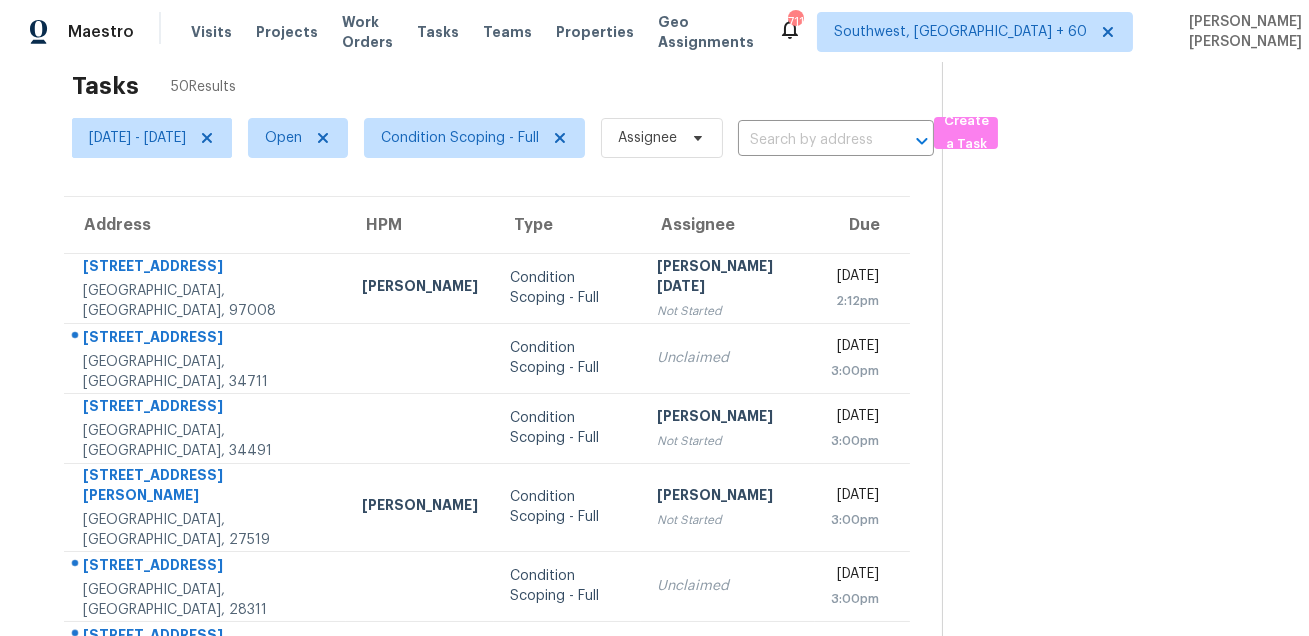 scroll, scrollTop: 0, scrollLeft: 0, axis: both 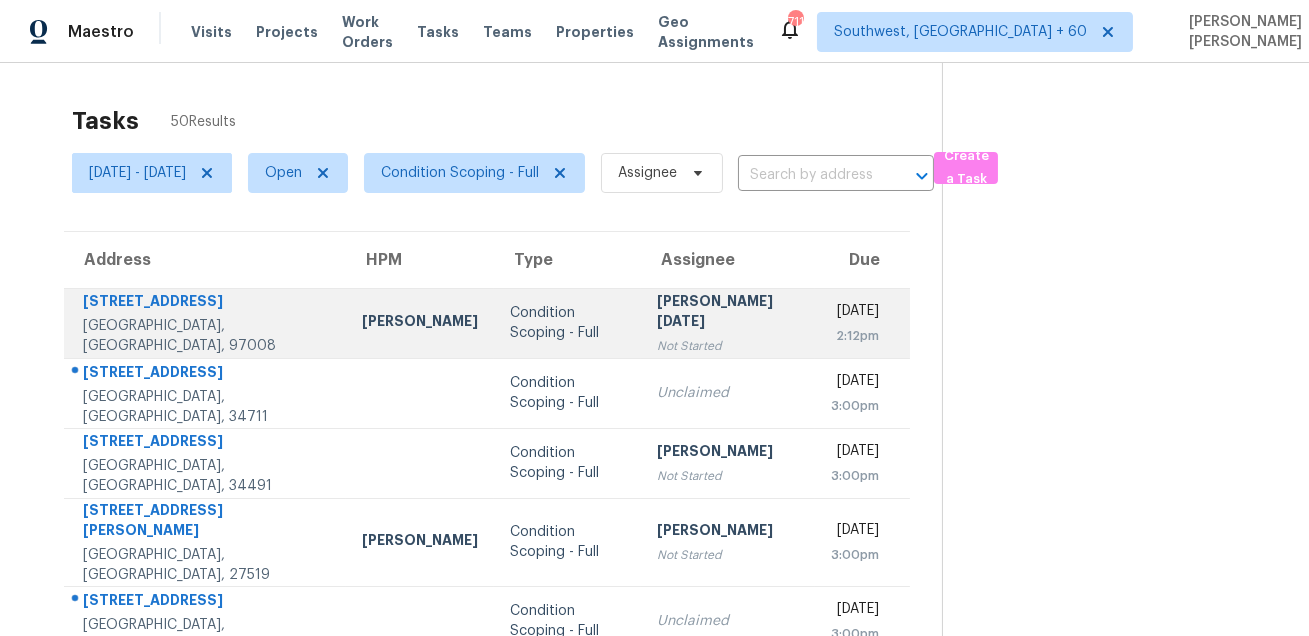 click on "6700 SW Lily Pl" at bounding box center (206, 303) 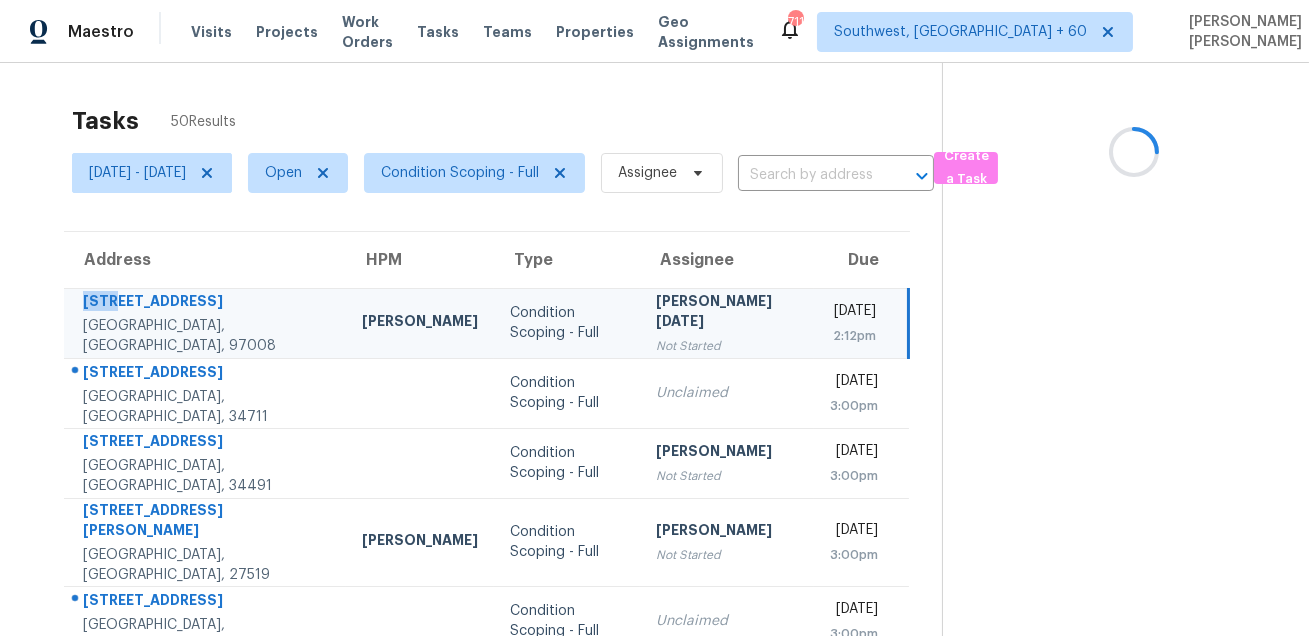 click on "6700 SW Lily Pl" at bounding box center (206, 303) 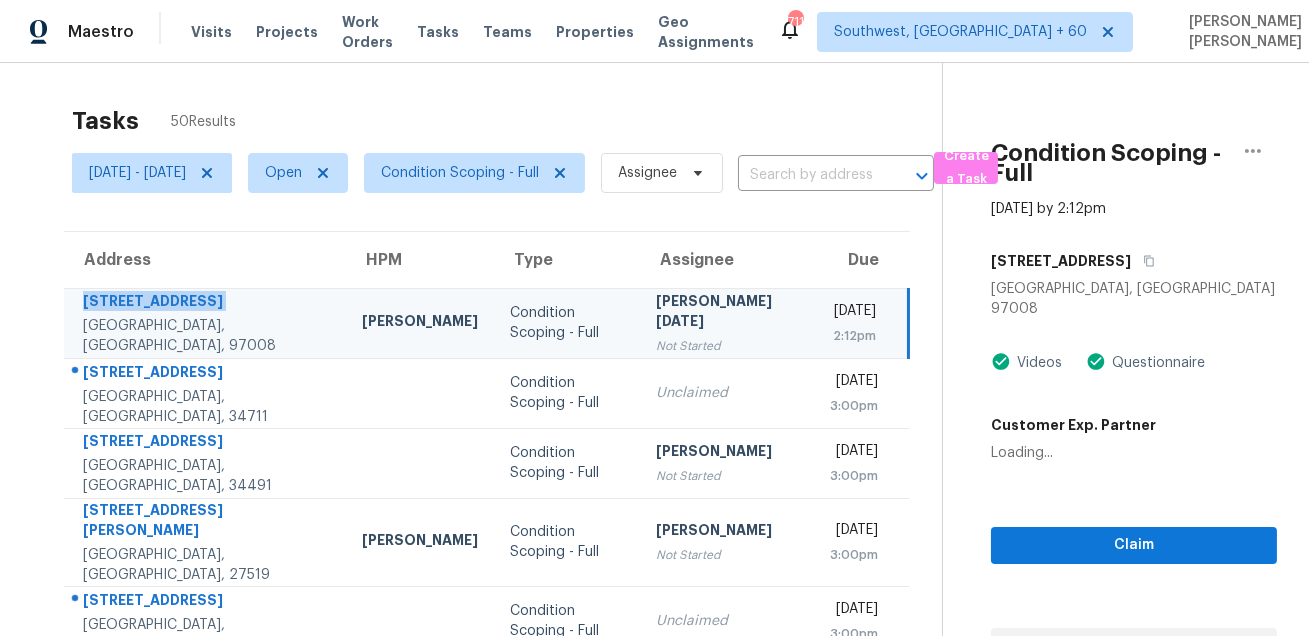 copy on "6700 SW Lily Pl" 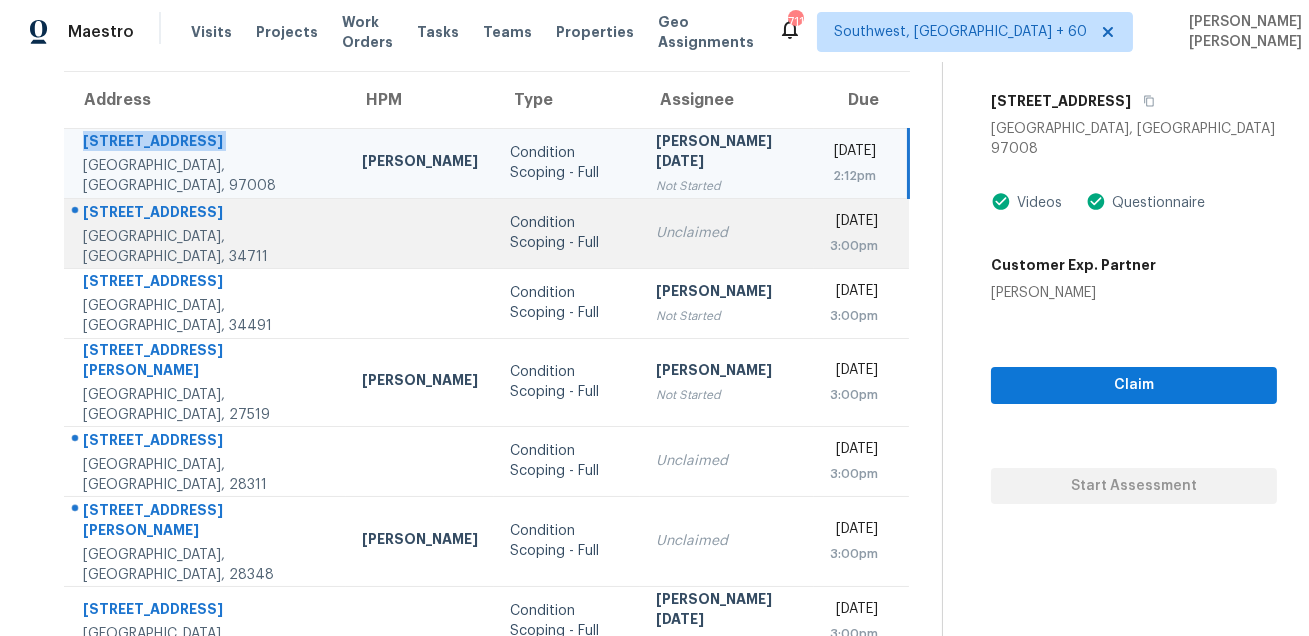 scroll, scrollTop: 177, scrollLeft: 0, axis: vertical 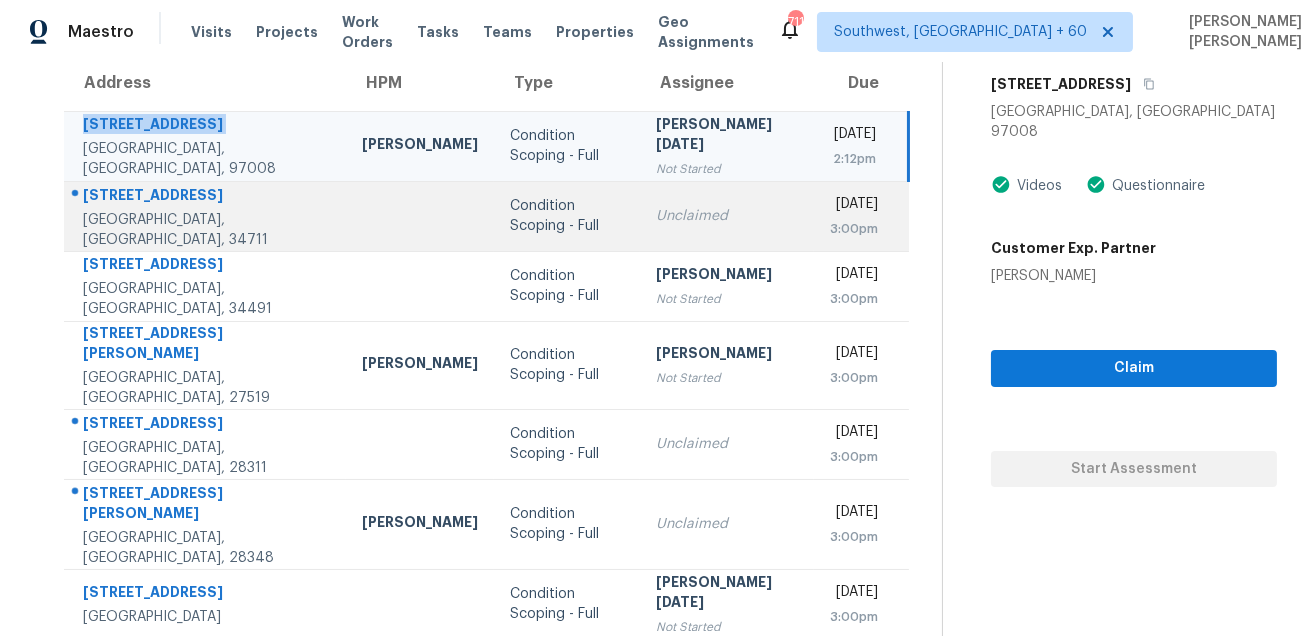 click on "1840 12th St" at bounding box center (206, 197) 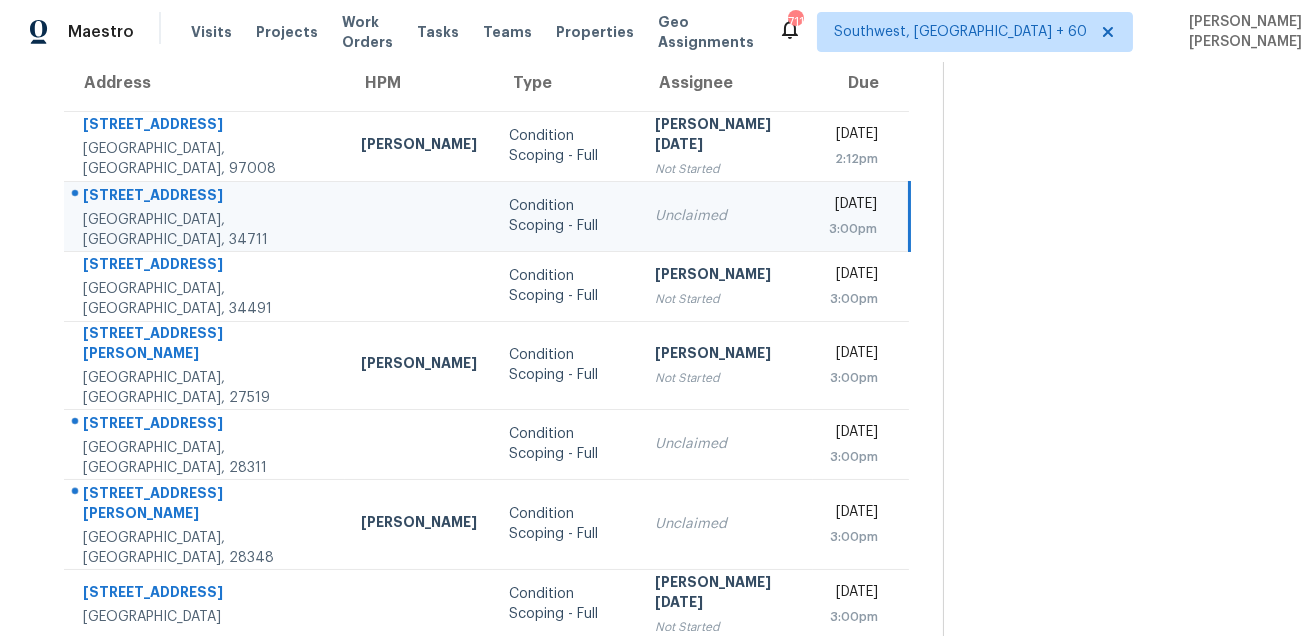 click on "1840 12th St" at bounding box center [206, 197] 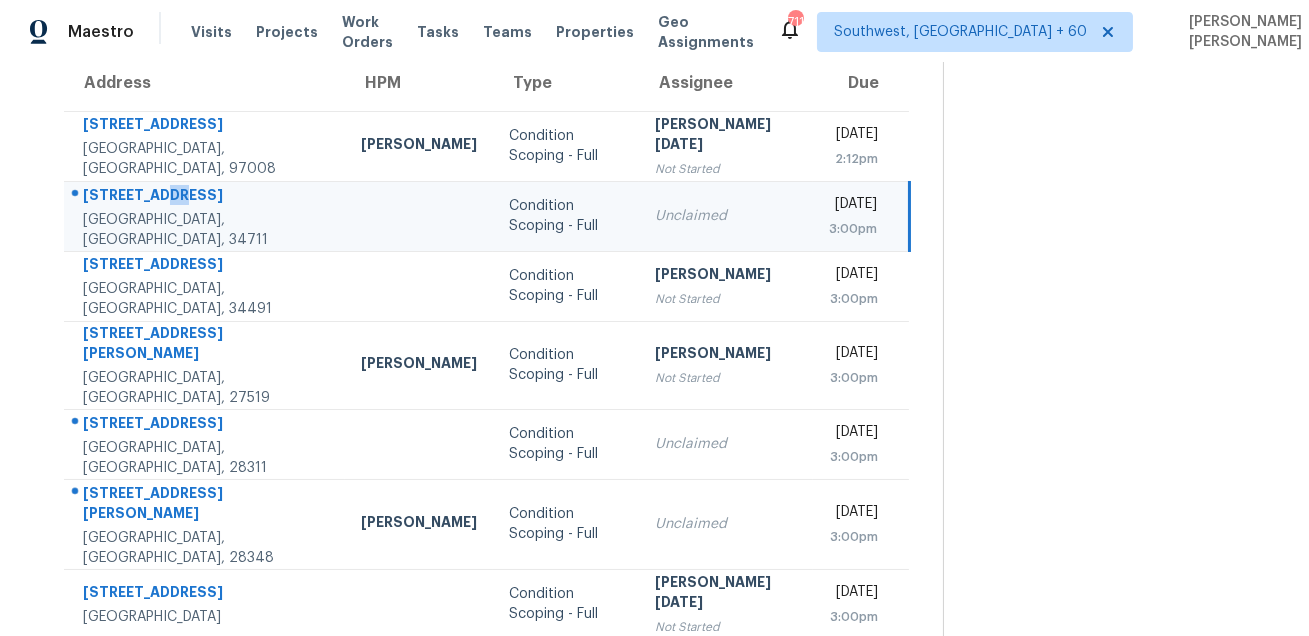 click on "1840 12th St" at bounding box center (206, 197) 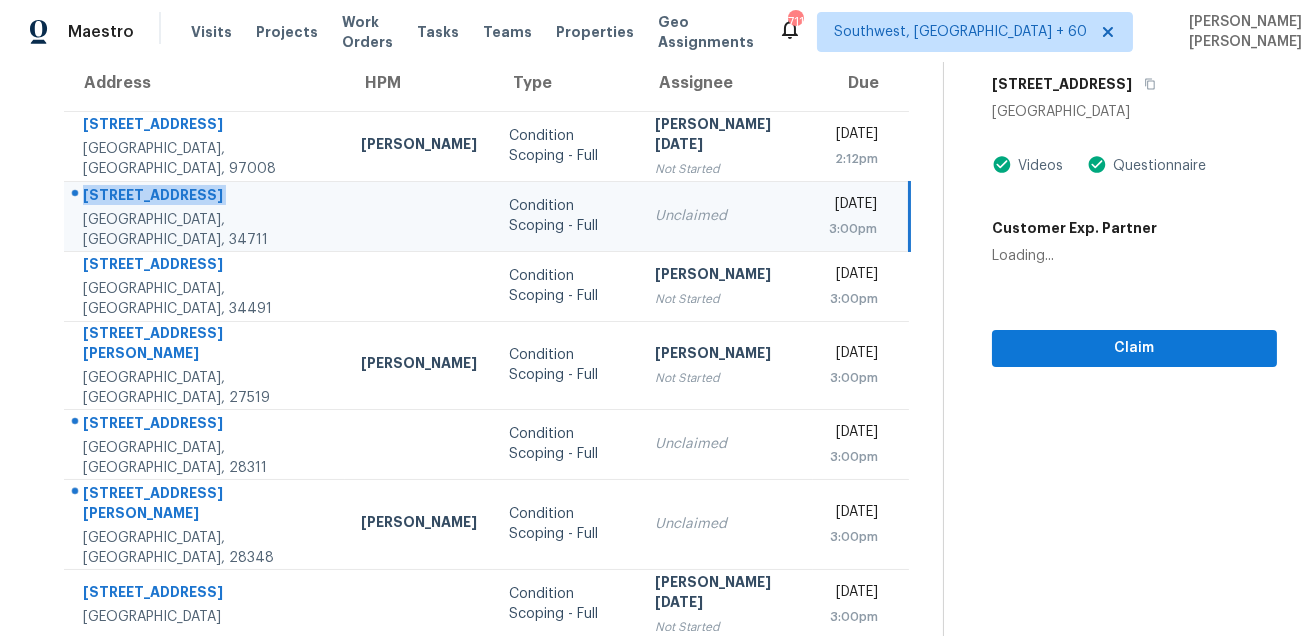 copy on "1840 12th St" 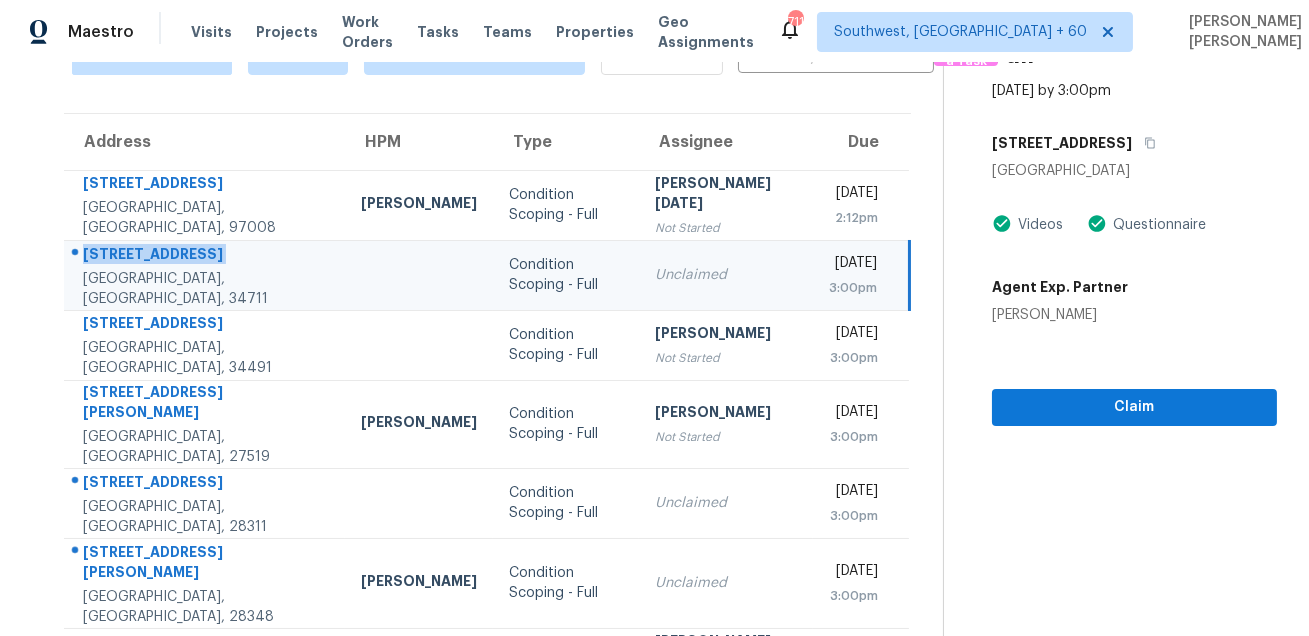 scroll, scrollTop: 59, scrollLeft: 0, axis: vertical 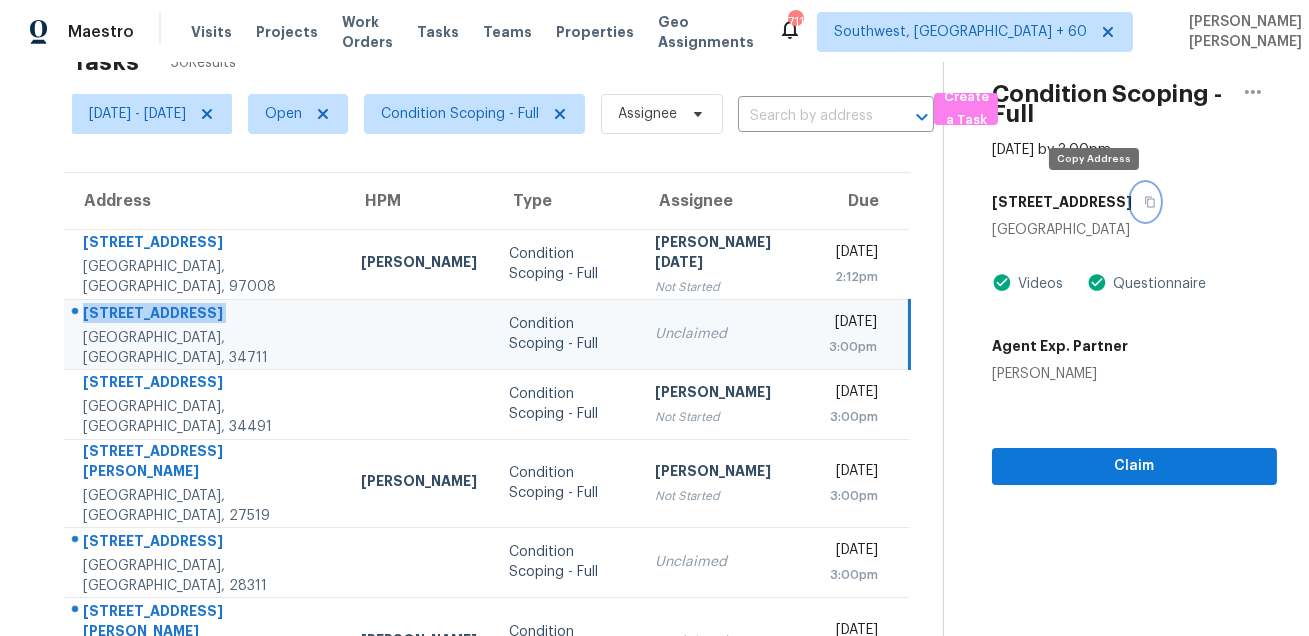 click 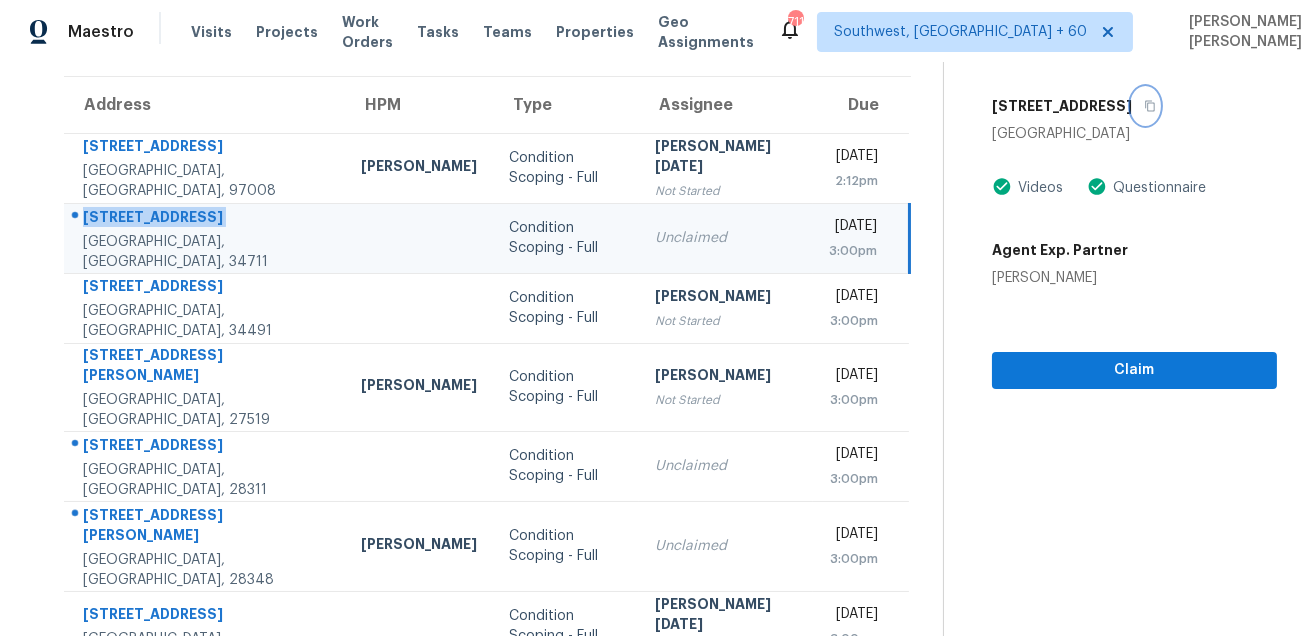 scroll, scrollTop: 270, scrollLeft: 0, axis: vertical 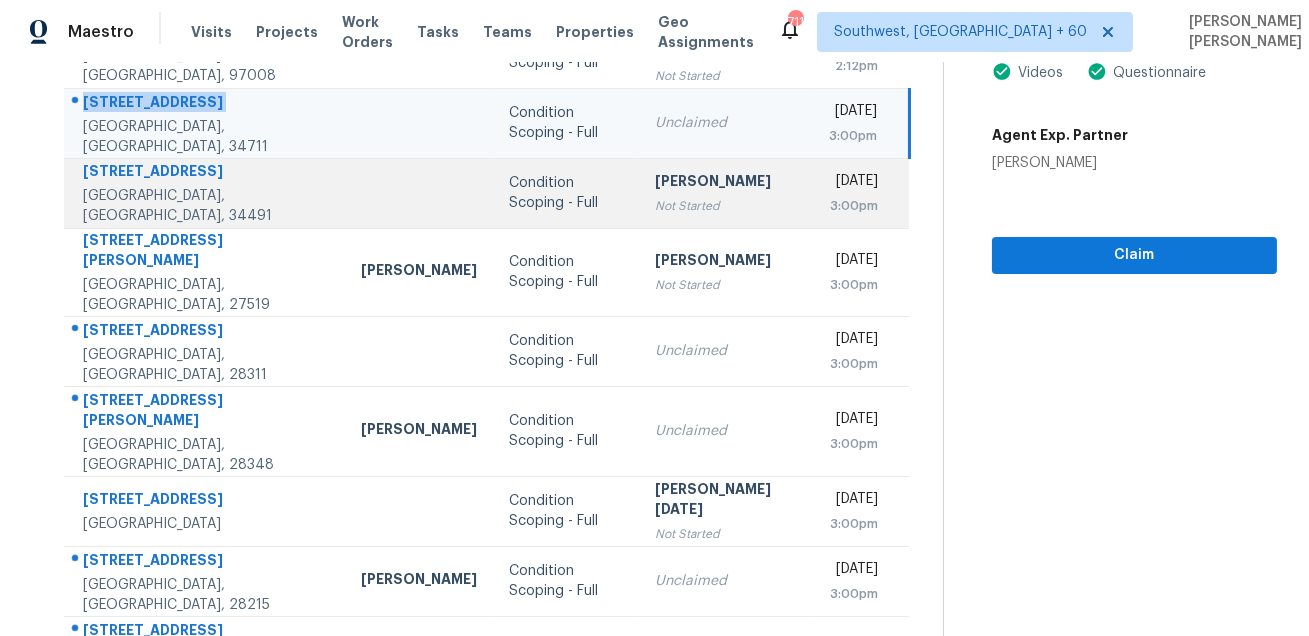 click on "16264 SE 84th Ct" at bounding box center [206, 173] 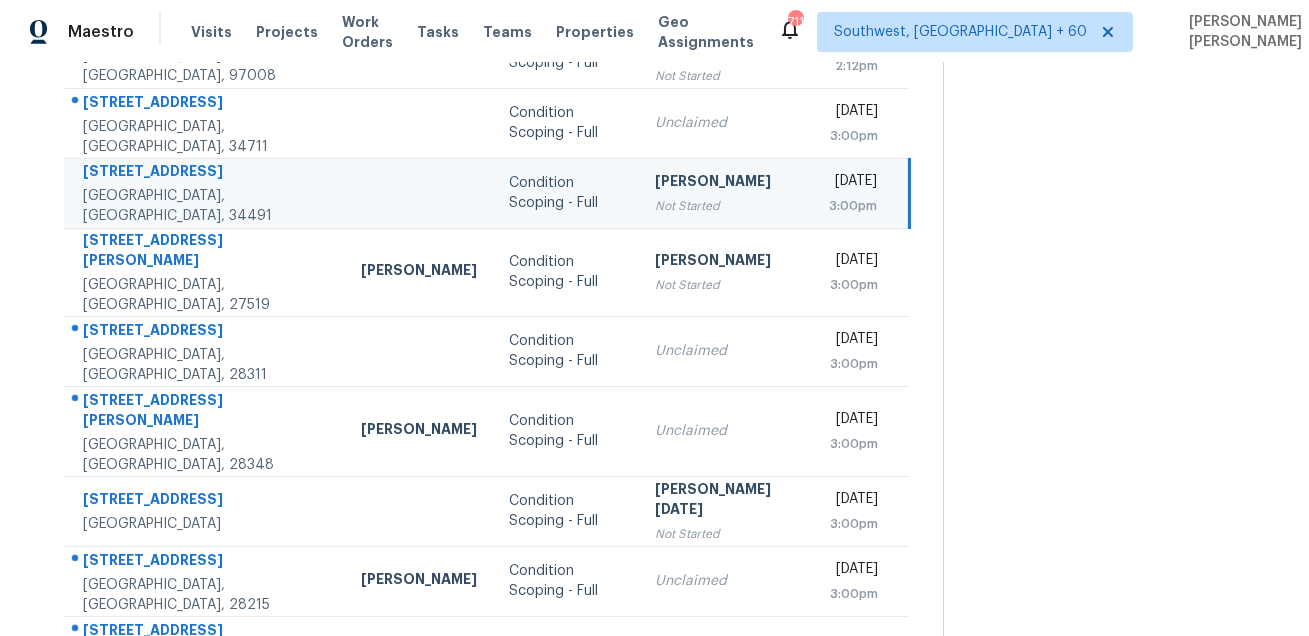click on "16264 SE 84th Ct" at bounding box center [206, 173] 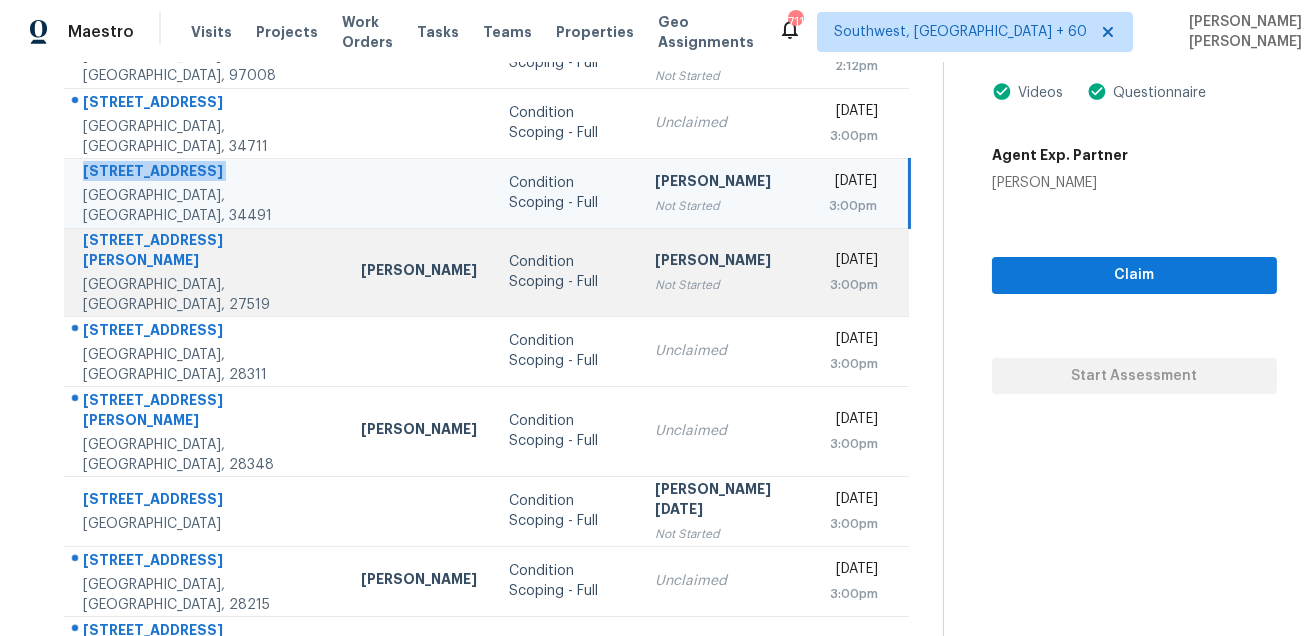 click on "510 Berry Chase Way" at bounding box center (206, 252) 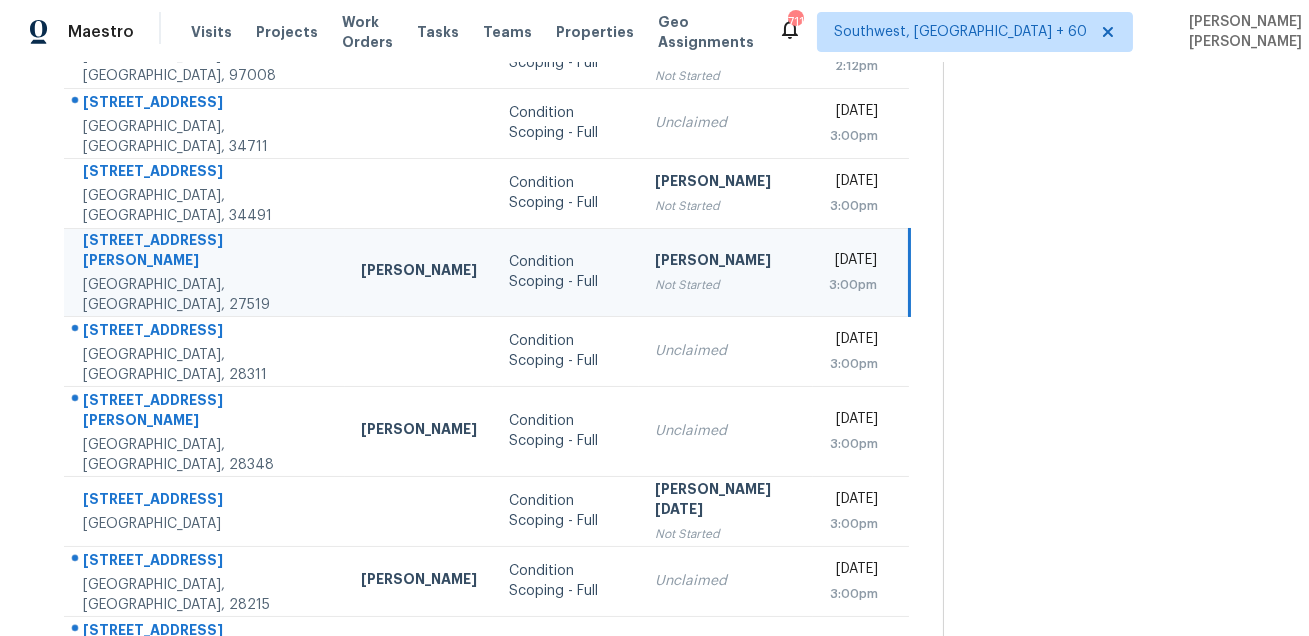 click on "510 Berry Chase Way" at bounding box center [206, 252] 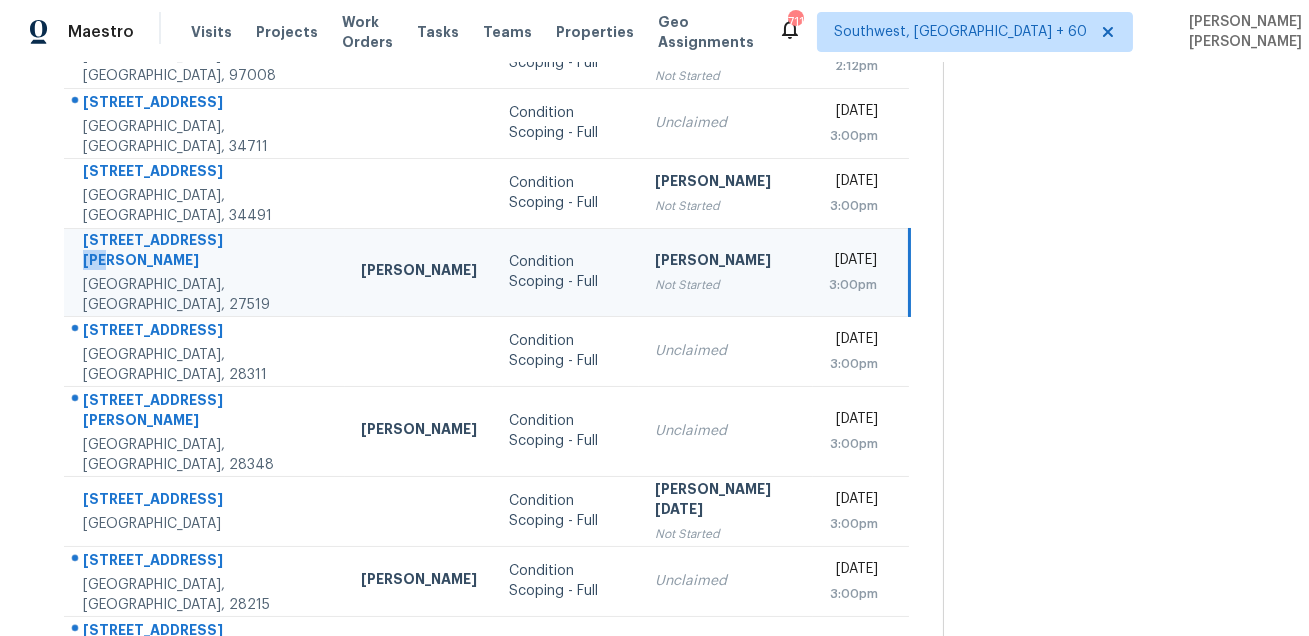 click on "510 Berry Chase Way" at bounding box center [206, 252] 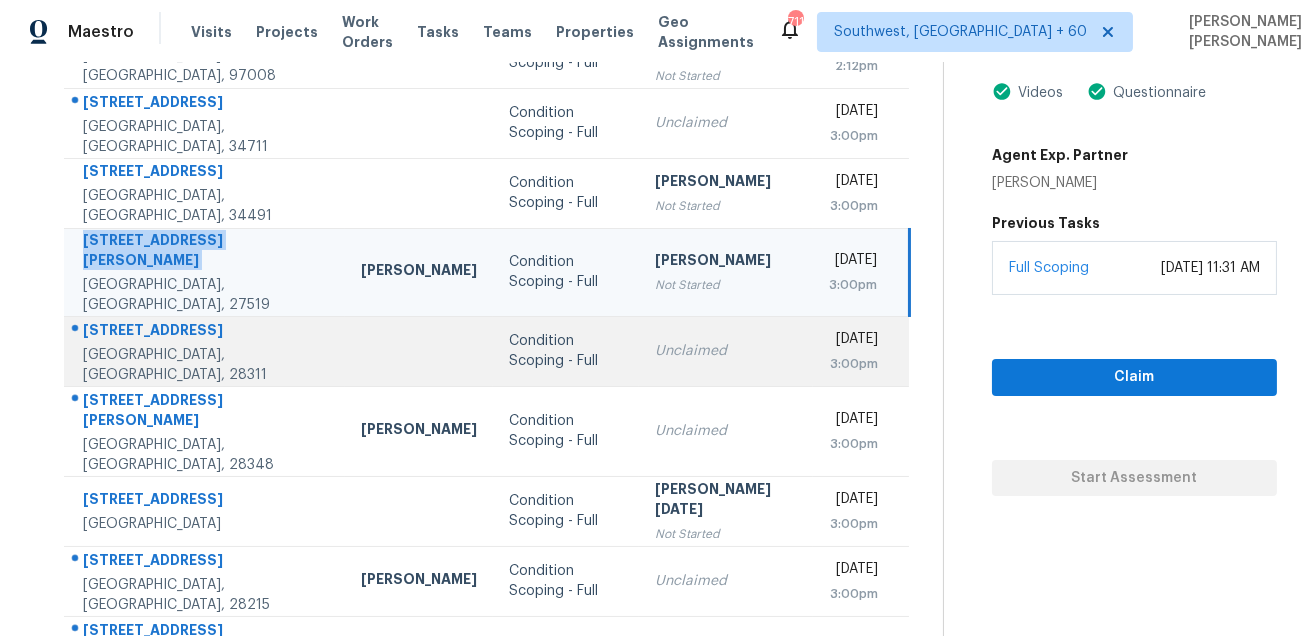 scroll, scrollTop: 405, scrollLeft: 0, axis: vertical 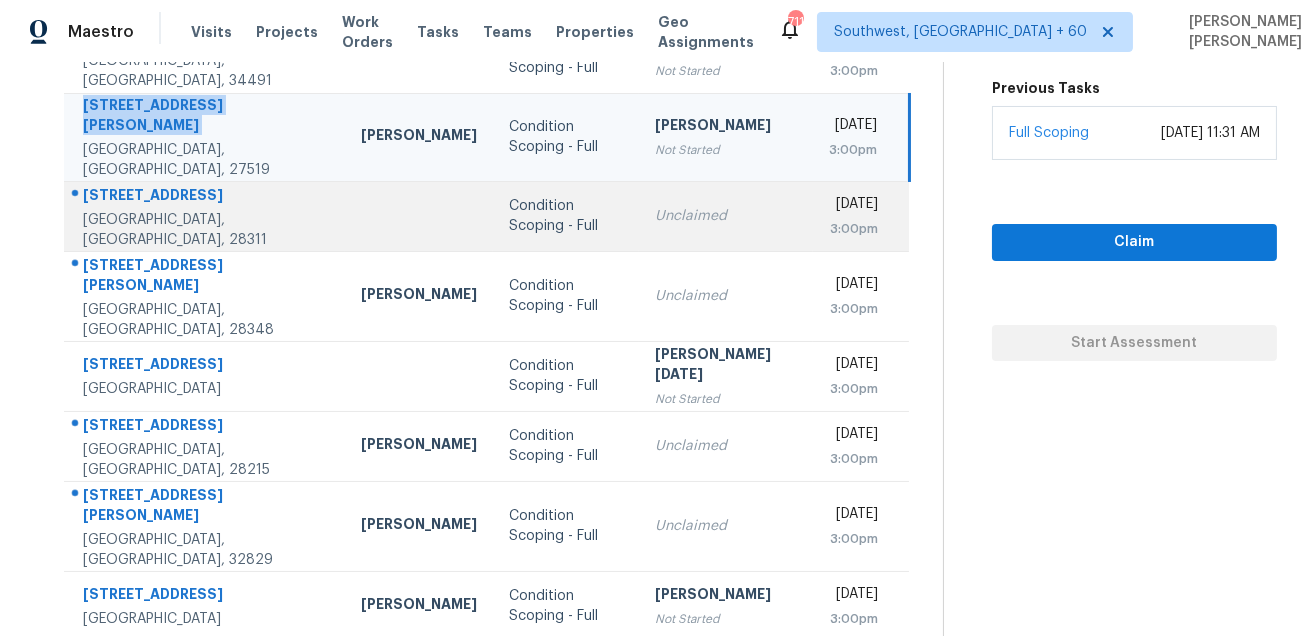 click on "1612 Gardenia Ave" at bounding box center [206, 197] 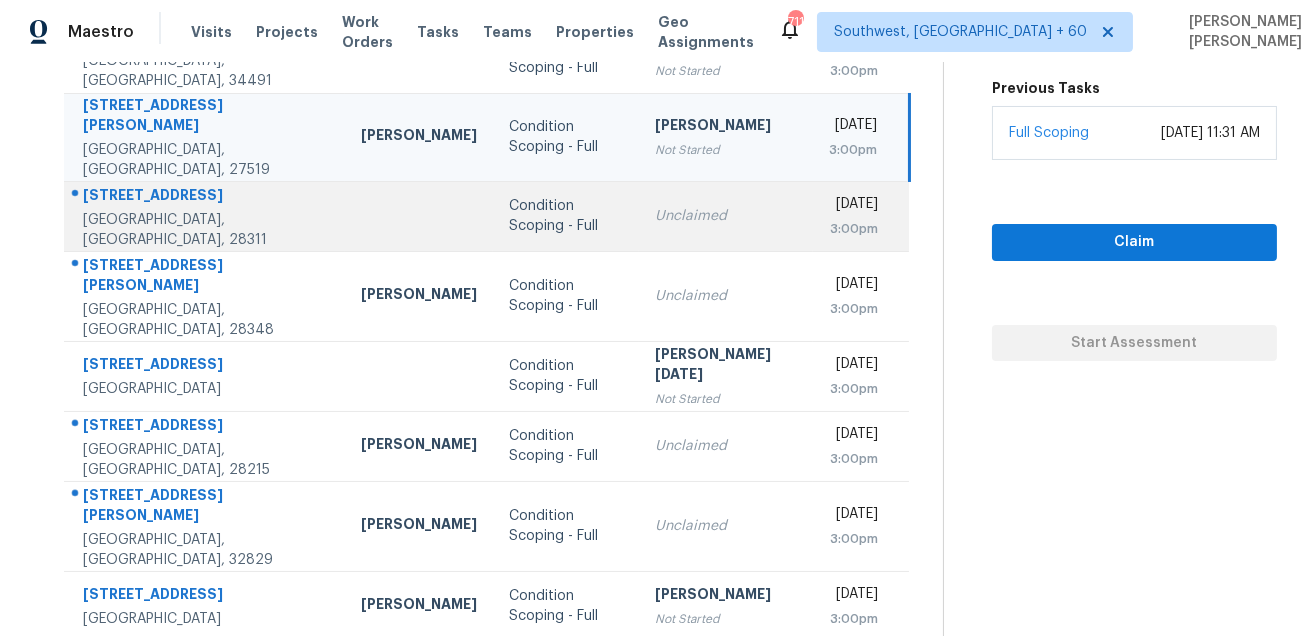 click on "1612 Gardenia Ave" at bounding box center [206, 197] 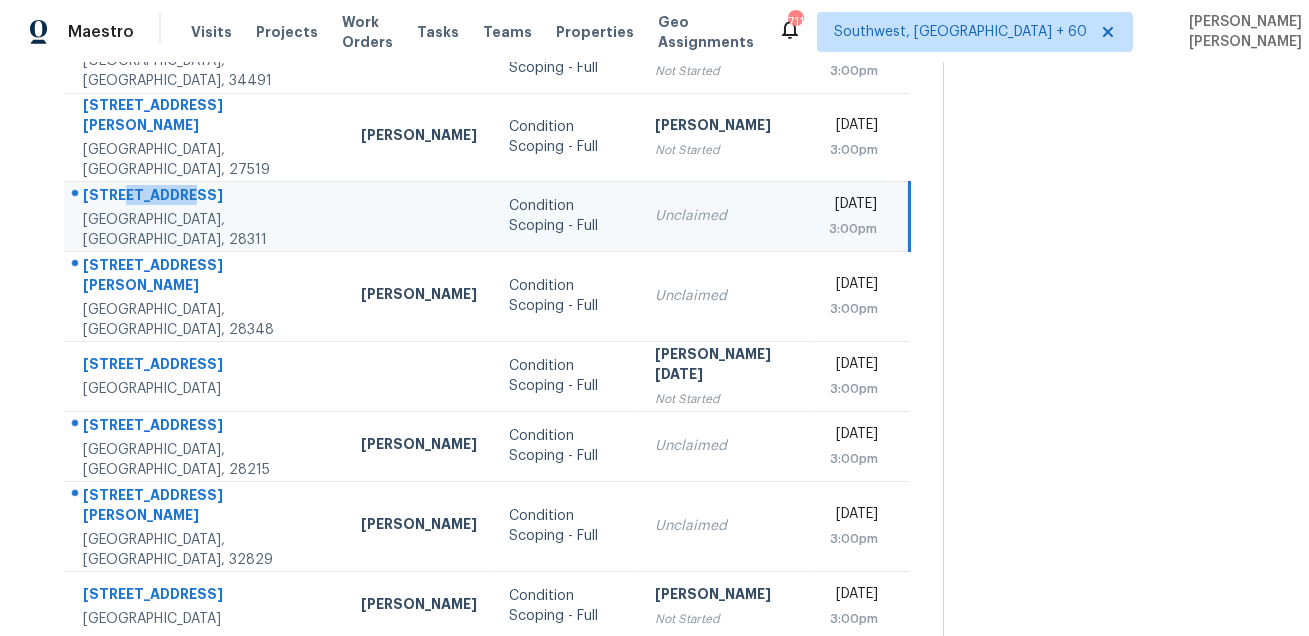 click on "1612 Gardenia Ave" at bounding box center (206, 197) 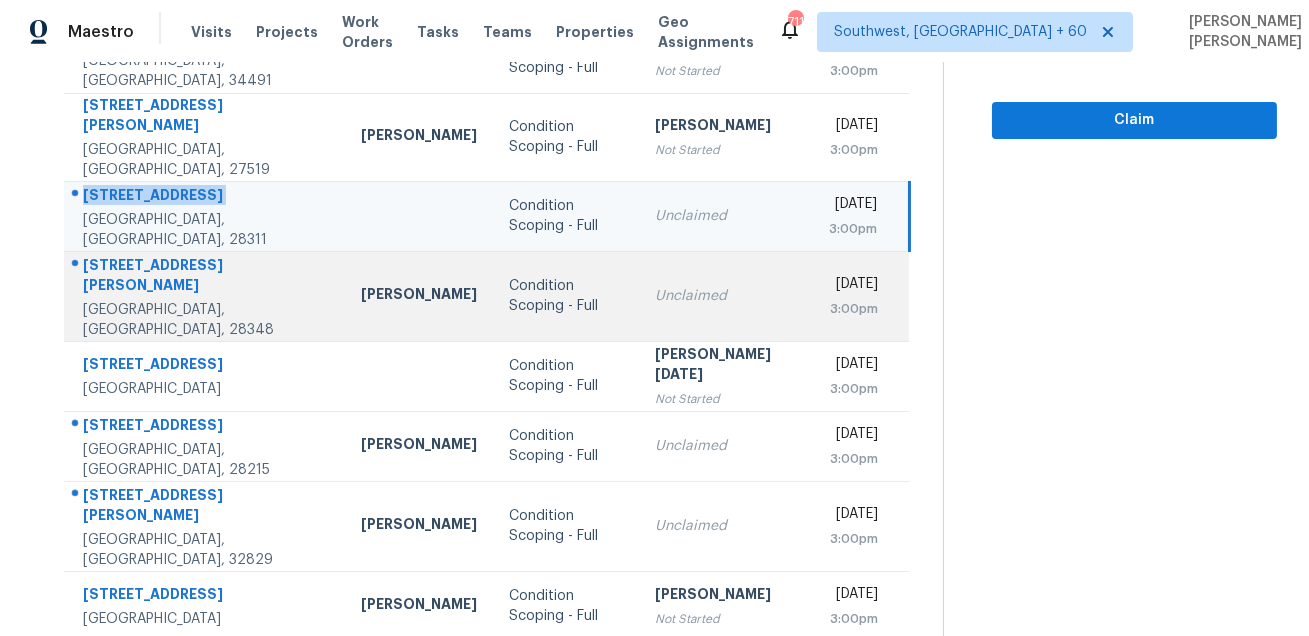 click on "4220 Redmill Ln" at bounding box center (206, 277) 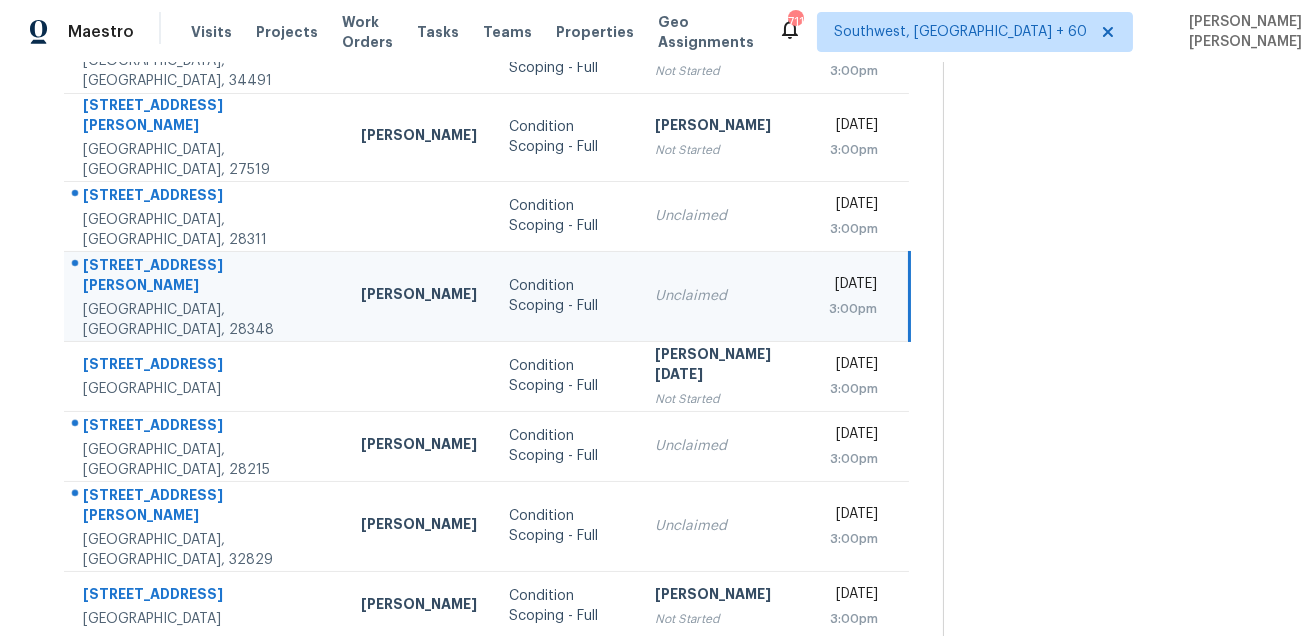 click on "4220 Redmill Ln" at bounding box center [206, 277] 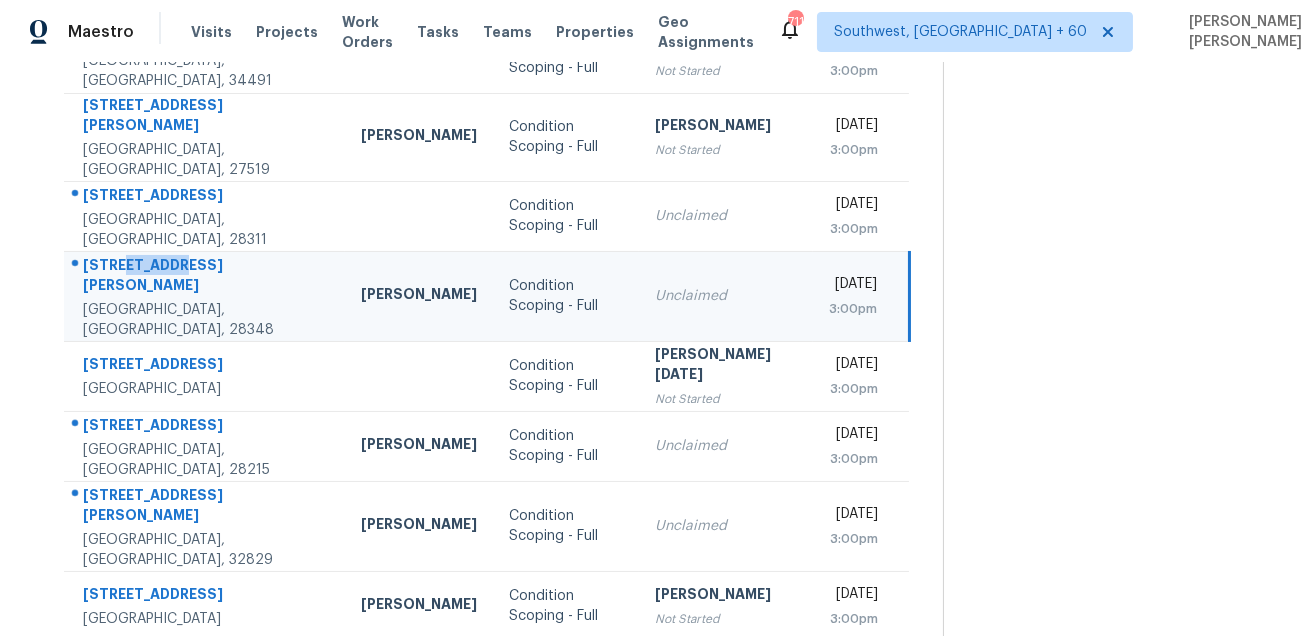 click on "4220 Redmill Ln" at bounding box center [206, 277] 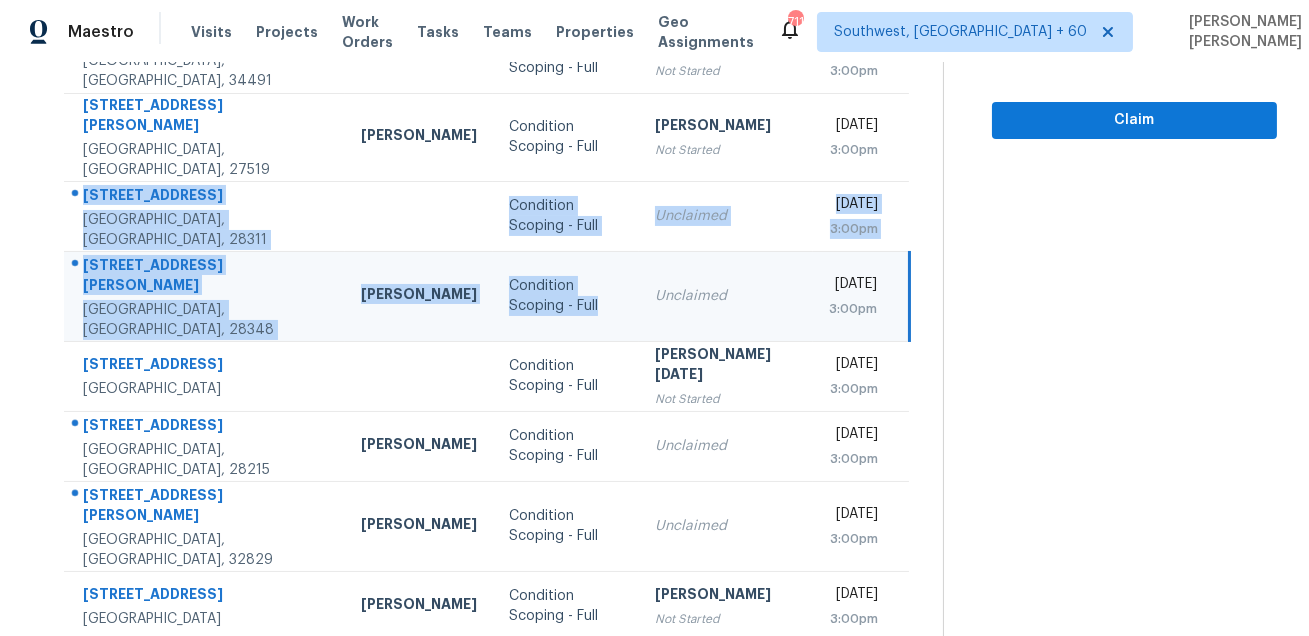 drag, startPoint x: 80, startPoint y: 177, endPoint x: 569, endPoint y: 281, distance: 499.93698 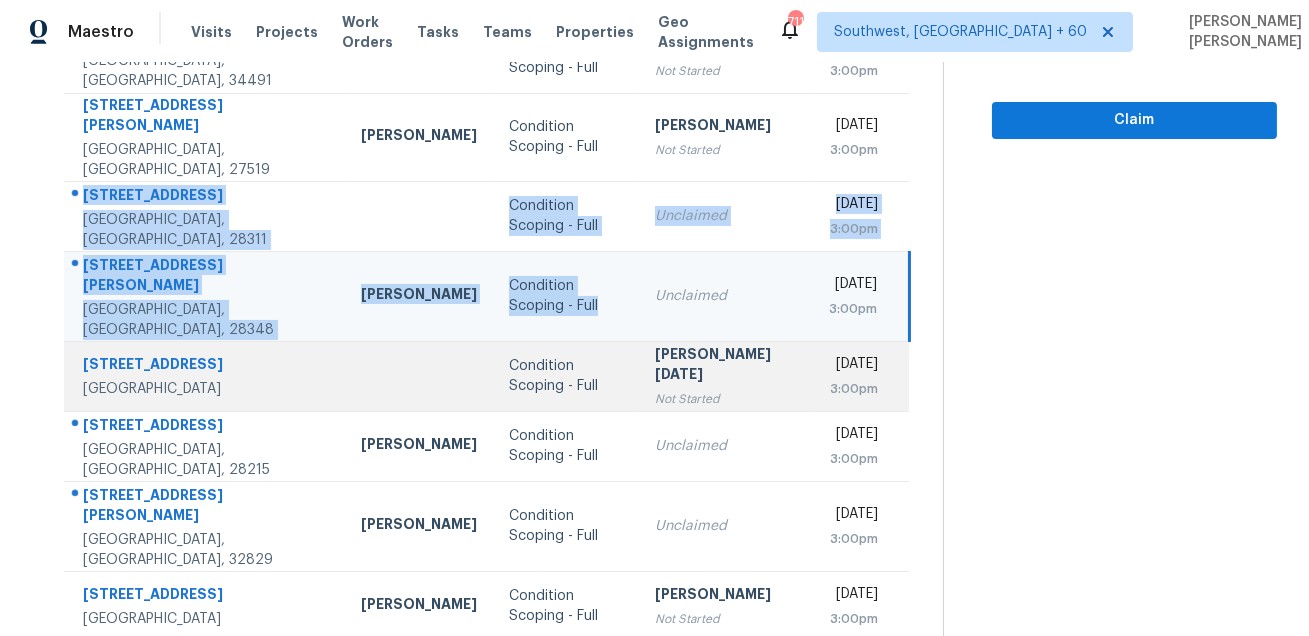 click on "722 W Pinedale Dr   Plant City, FL, 33563" at bounding box center (204, 376) 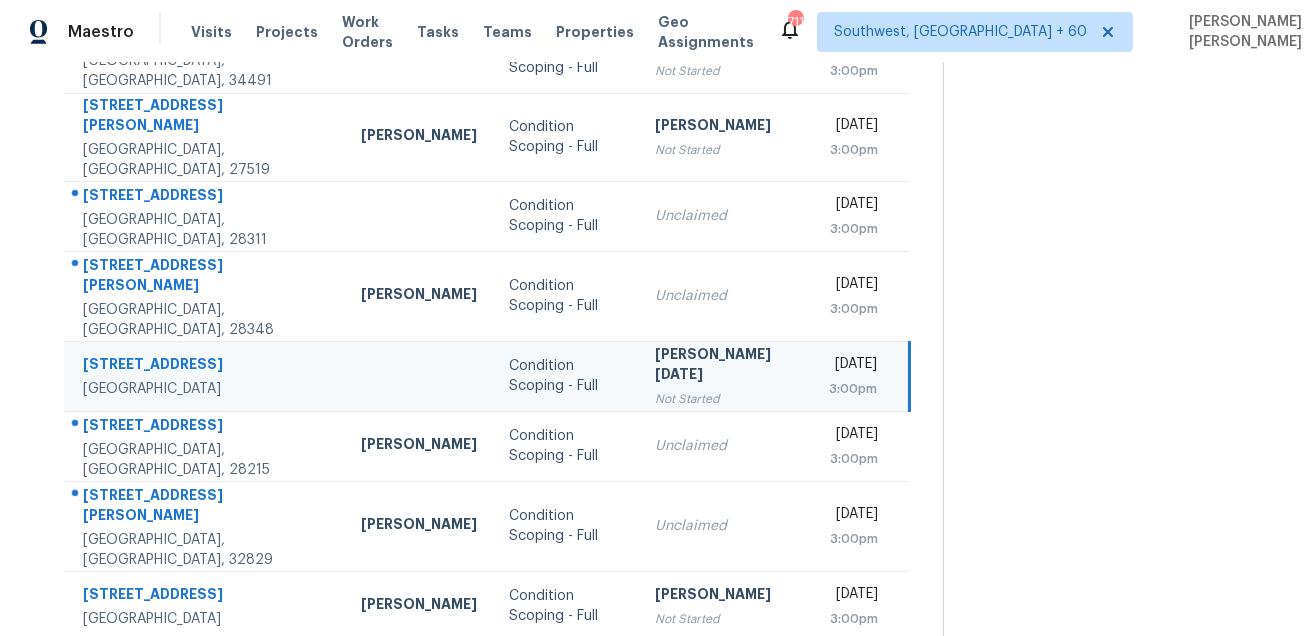 click on "722 W Pinedale Dr   Plant City, FL, 33563" at bounding box center (204, 376) 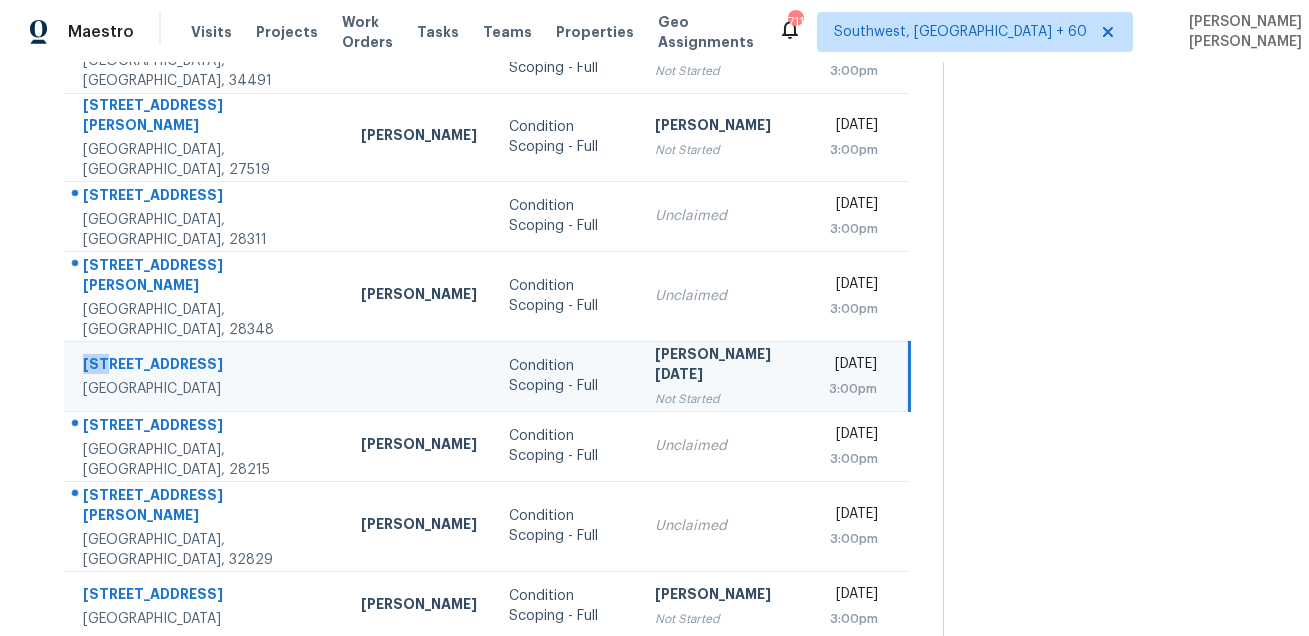 click on "722 W Pinedale Dr   Plant City, FL, 33563" at bounding box center [204, 376] 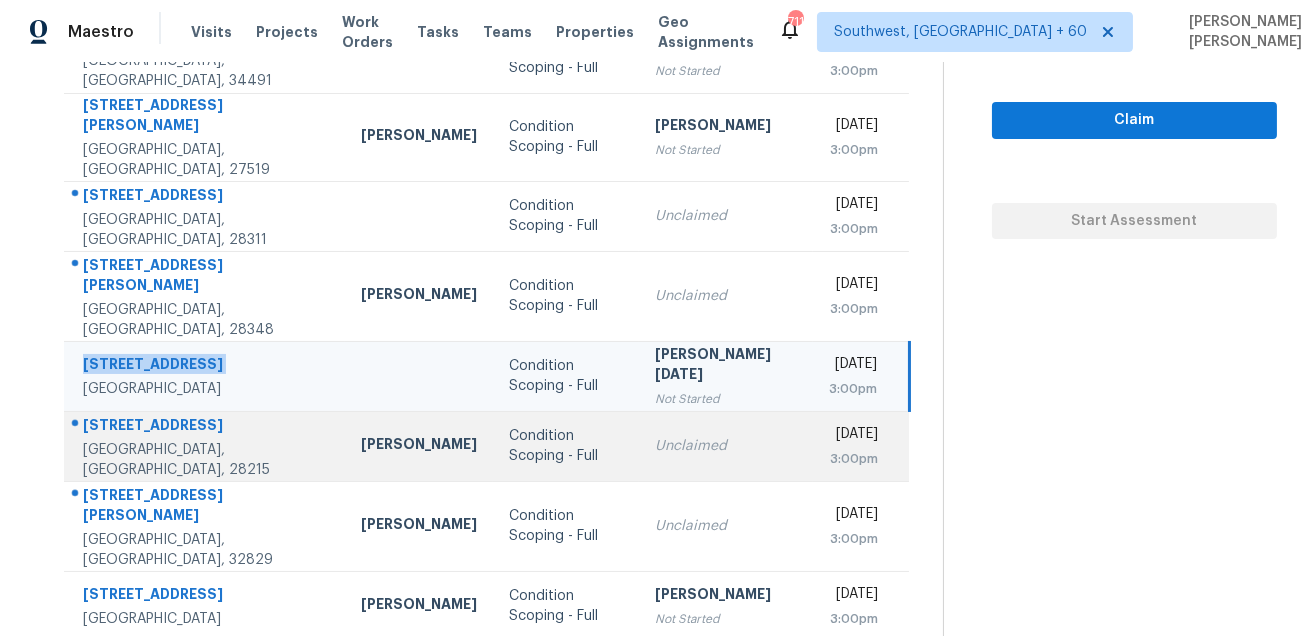 click on "10108 Arbordale Ave" at bounding box center (206, 427) 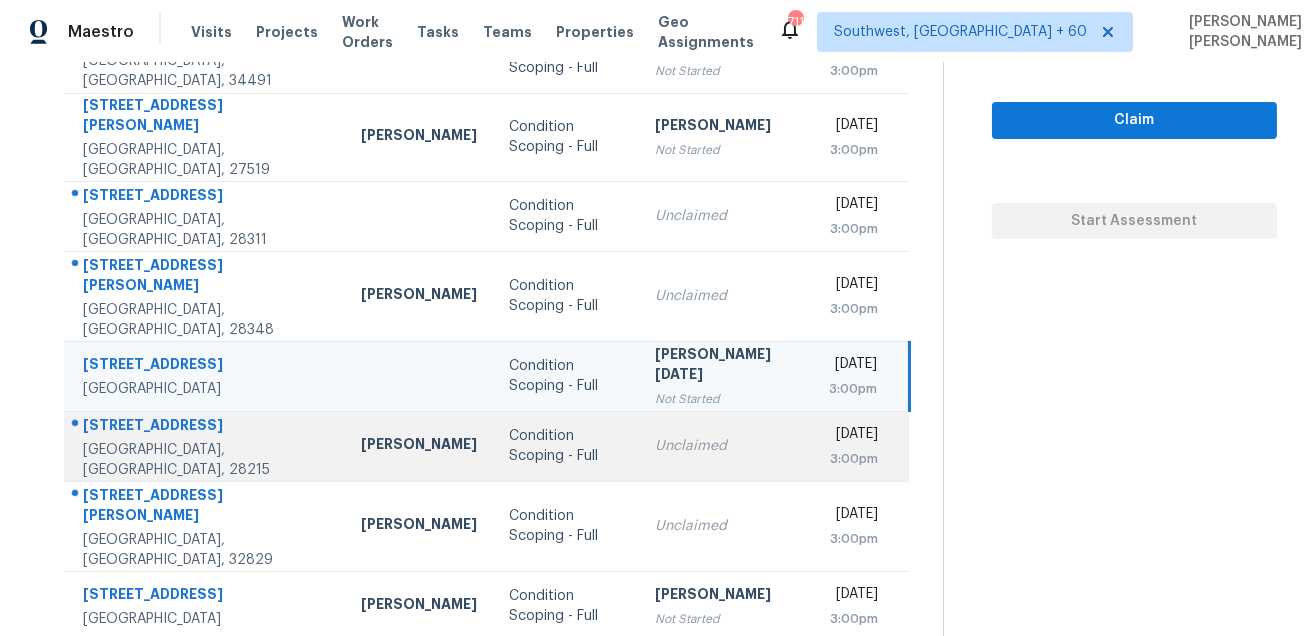 click on "10108 Arbordale Ave" at bounding box center (206, 427) 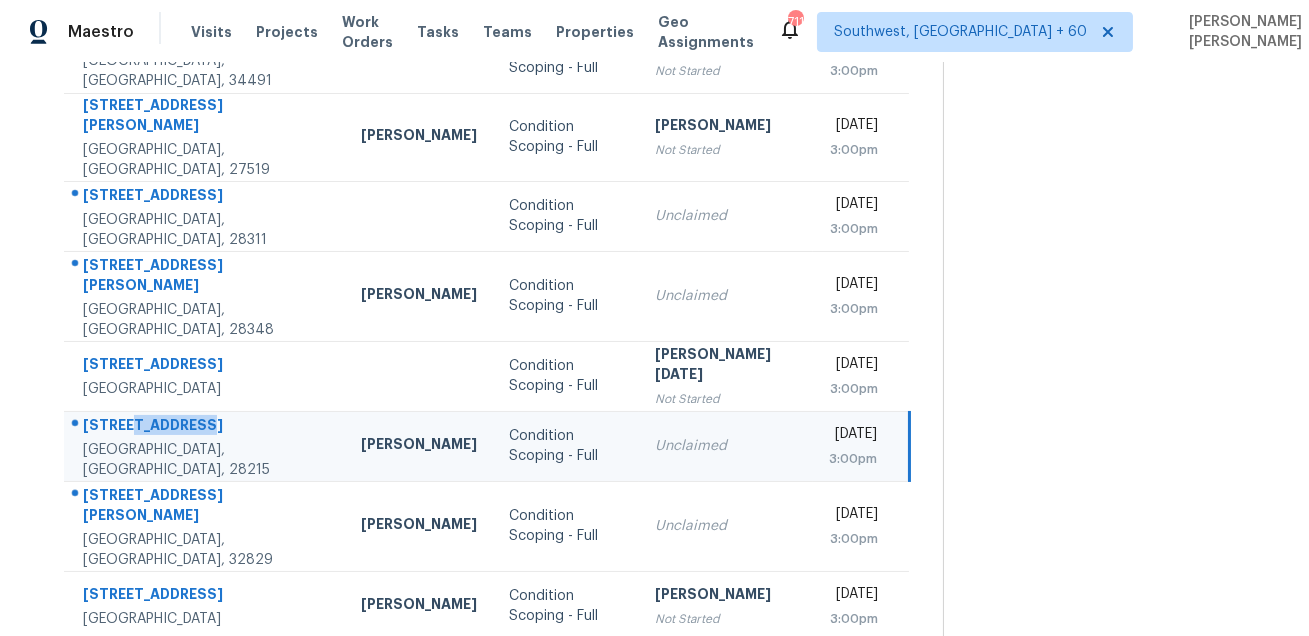 click on "10108 Arbordale Ave" at bounding box center [206, 427] 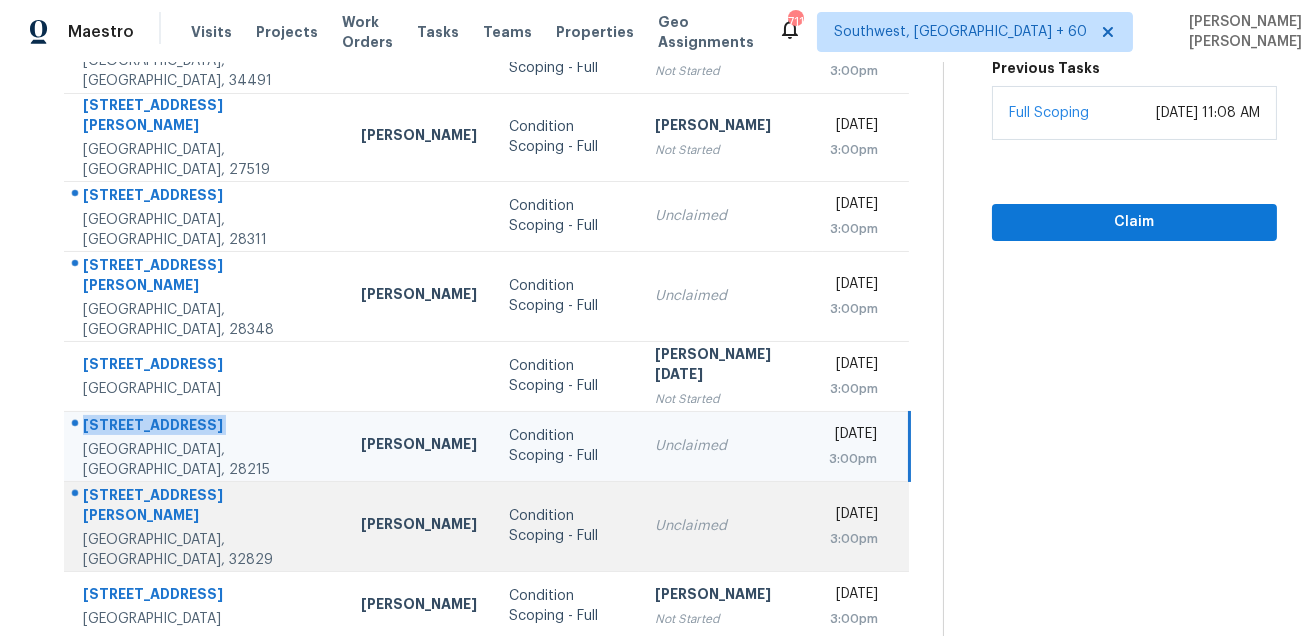 click on "3566 Benson Park Blvd" at bounding box center [206, 507] 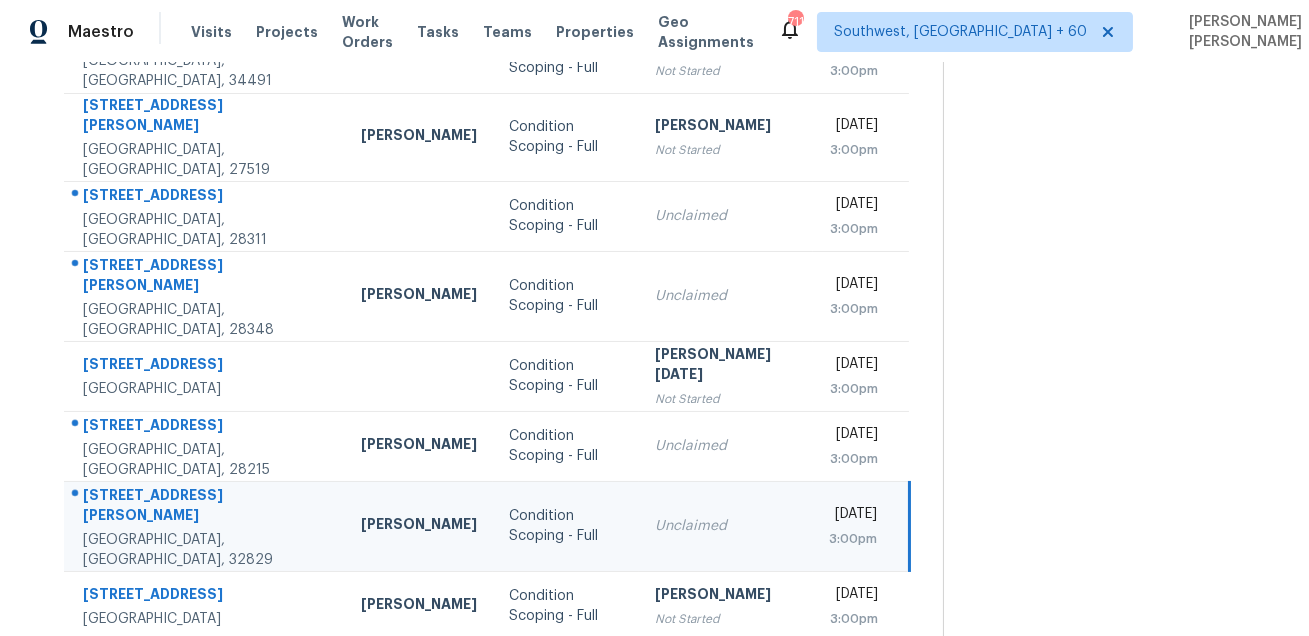 click on "3566 Benson Park Blvd" at bounding box center [206, 507] 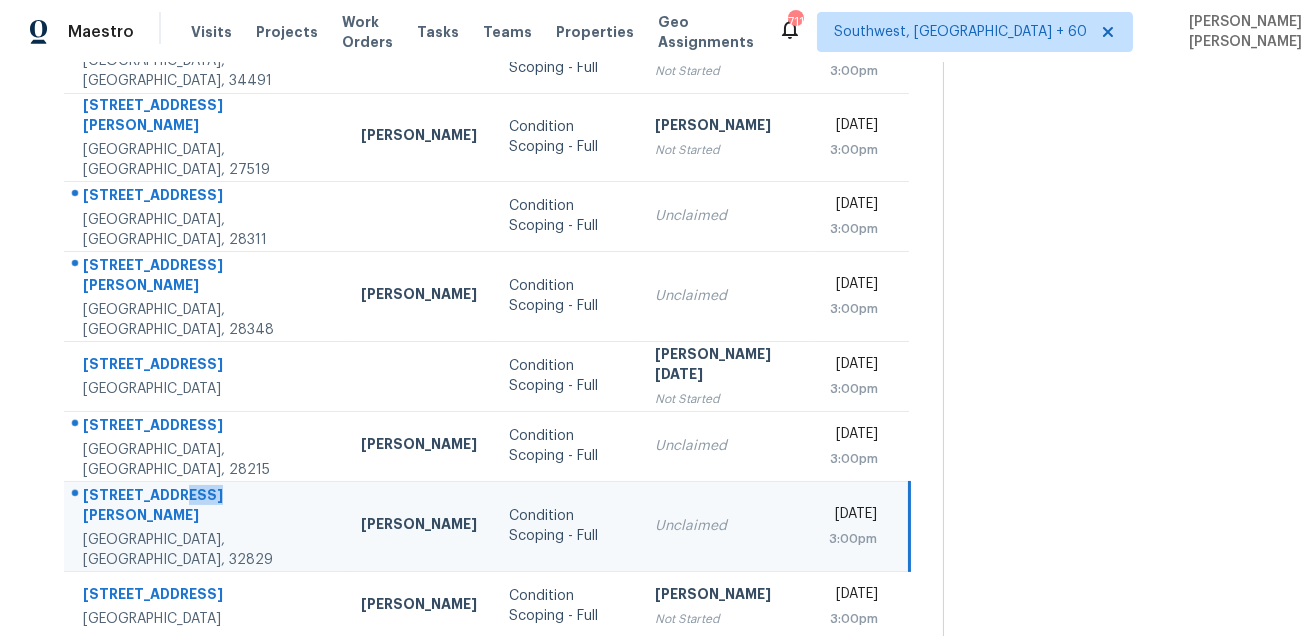 click on "3566 Benson Park Blvd" at bounding box center [206, 507] 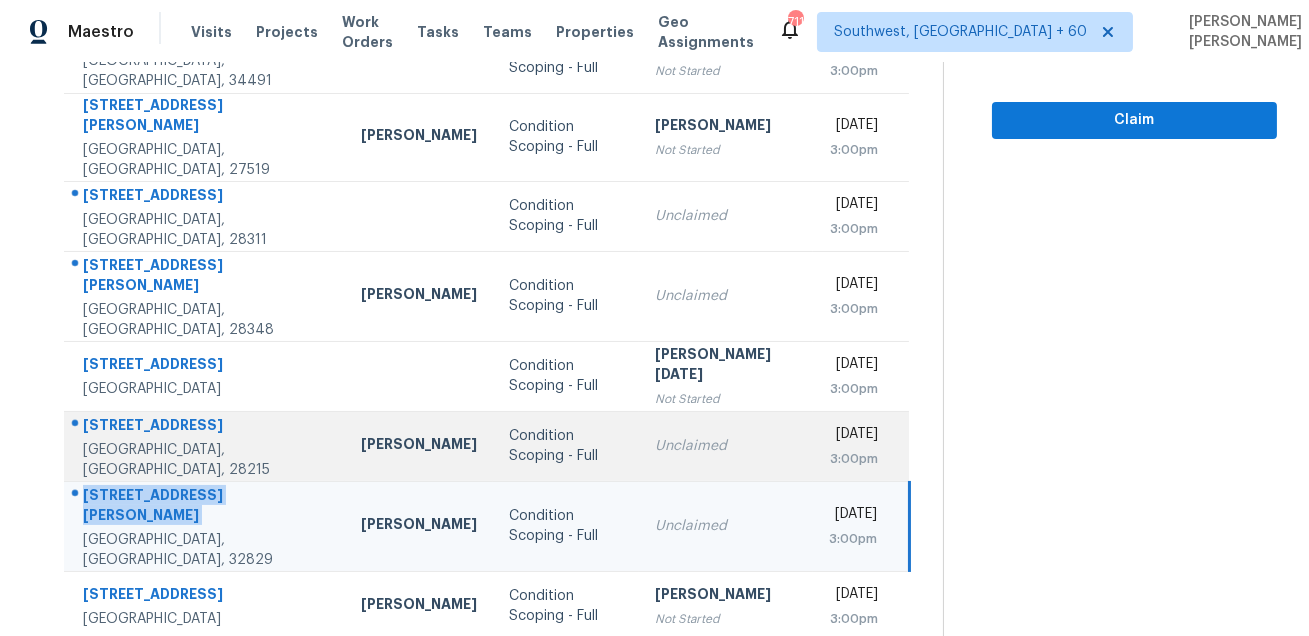 click on "Jason Bouque" at bounding box center [419, 446] 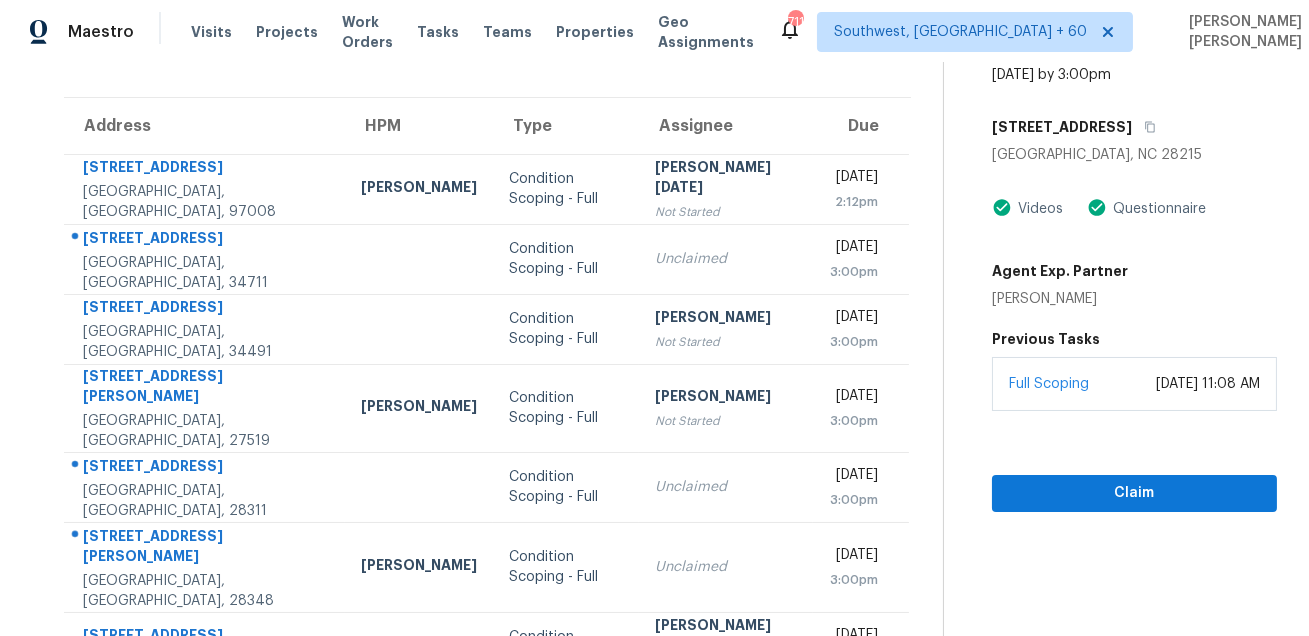 scroll, scrollTop: 79, scrollLeft: 0, axis: vertical 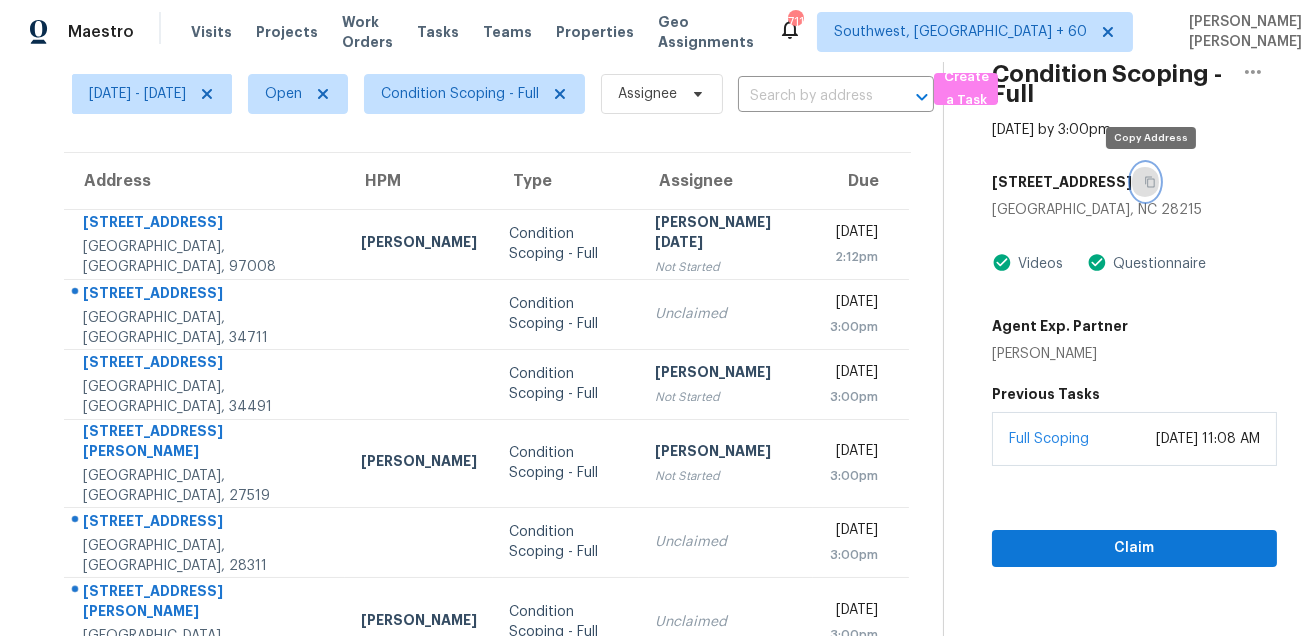 click 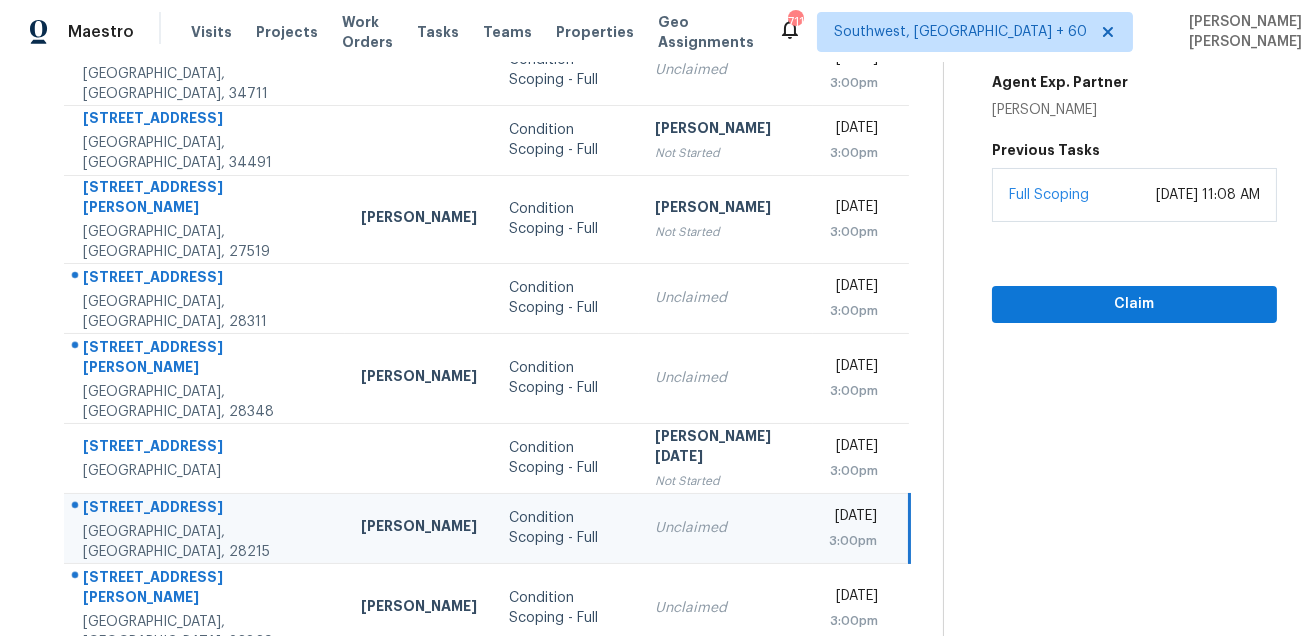 scroll, scrollTop: 405, scrollLeft: 0, axis: vertical 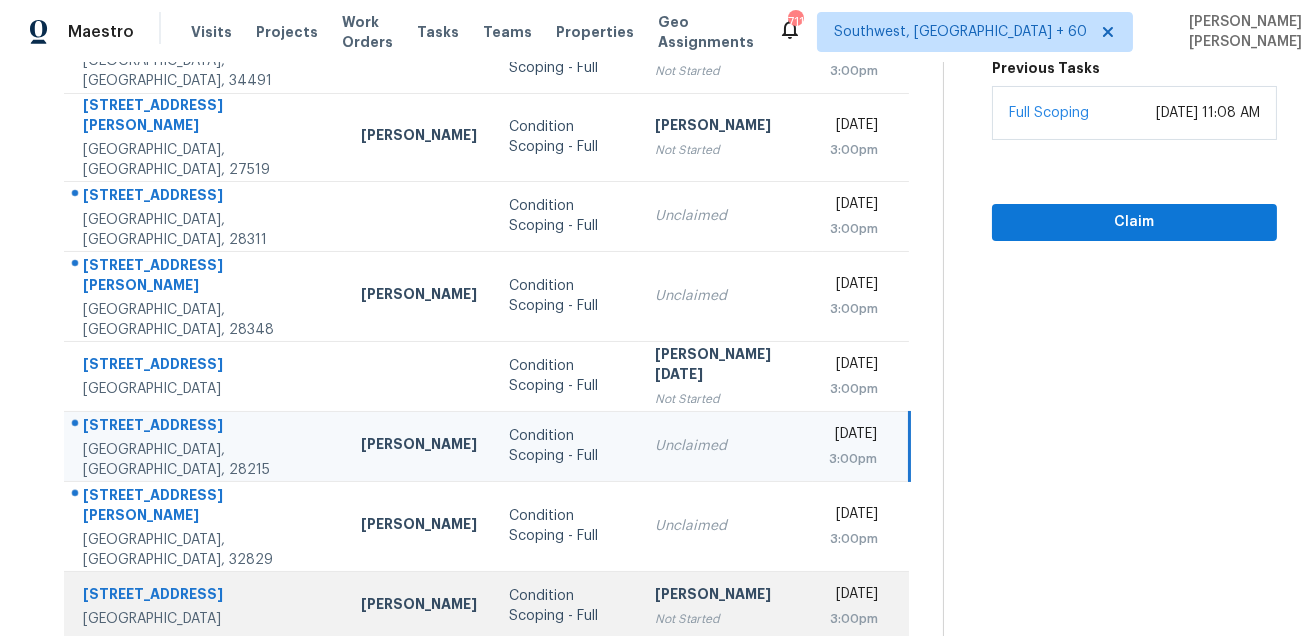 click on "936 Alcazar Way S" at bounding box center [206, 596] 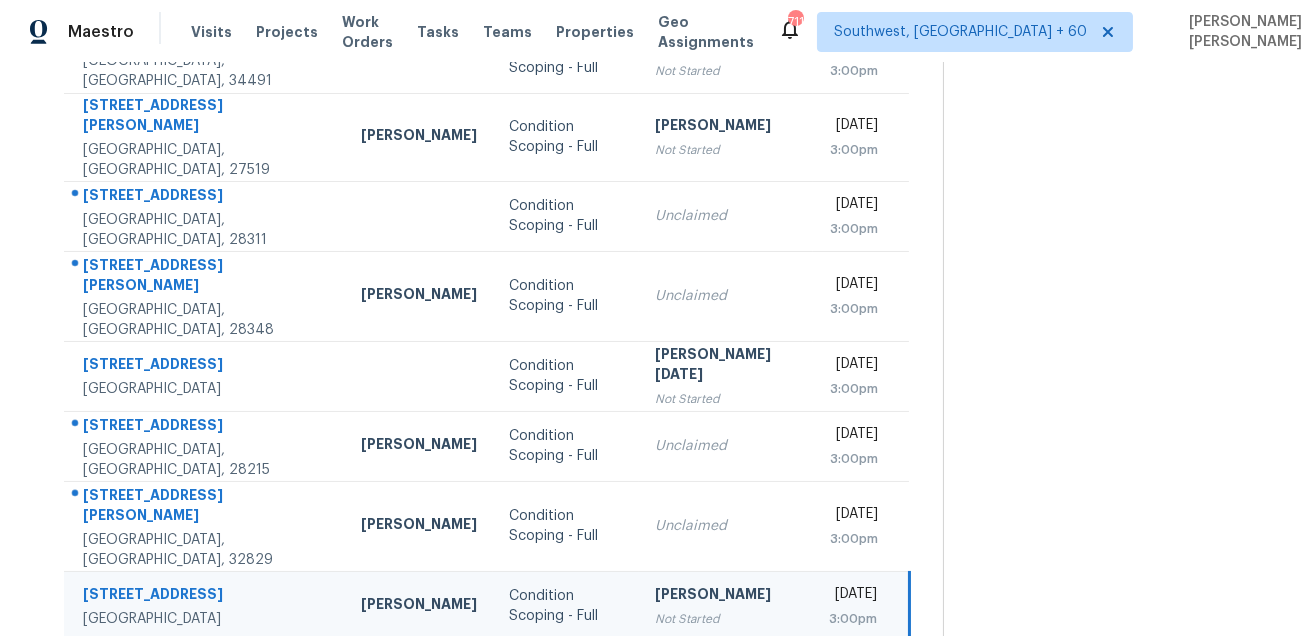 click on "936 Alcazar Way S" at bounding box center (206, 596) 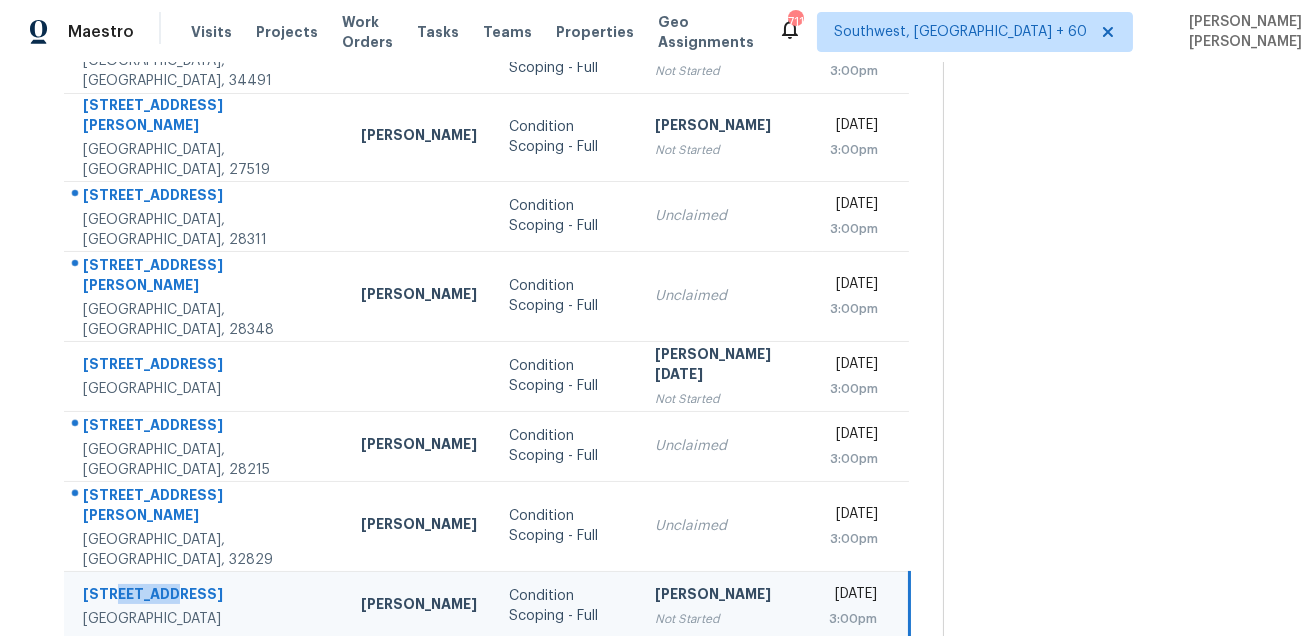 click on "936 Alcazar Way S" at bounding box center (206, 596) 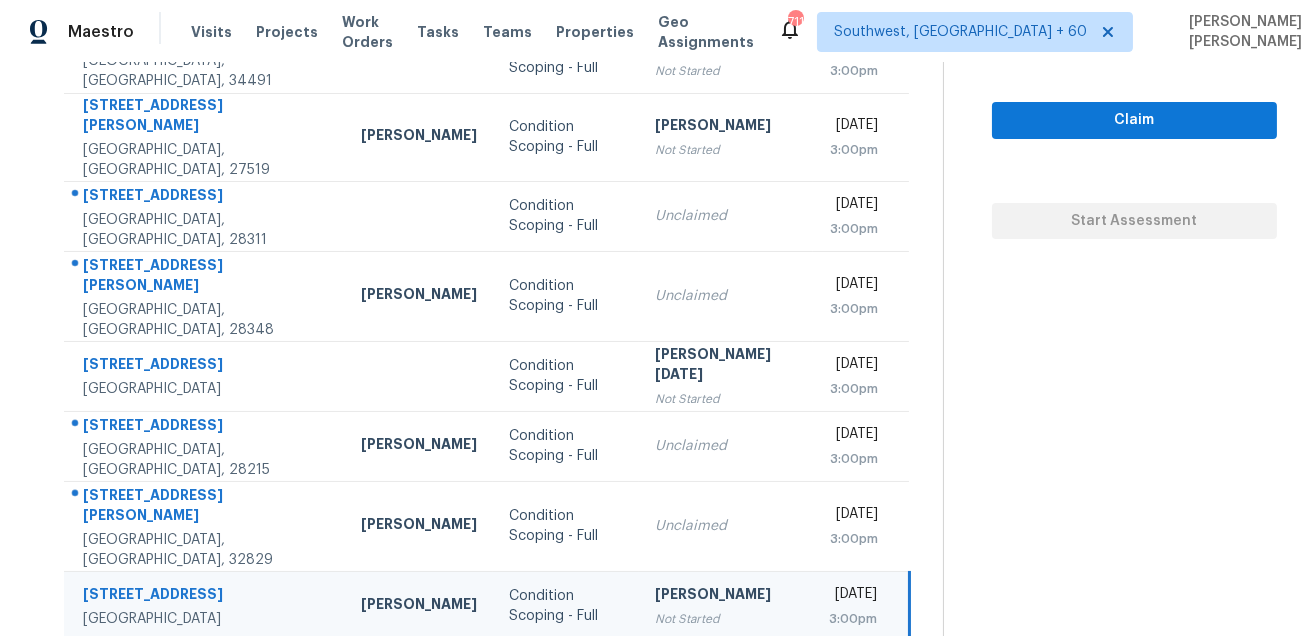 click 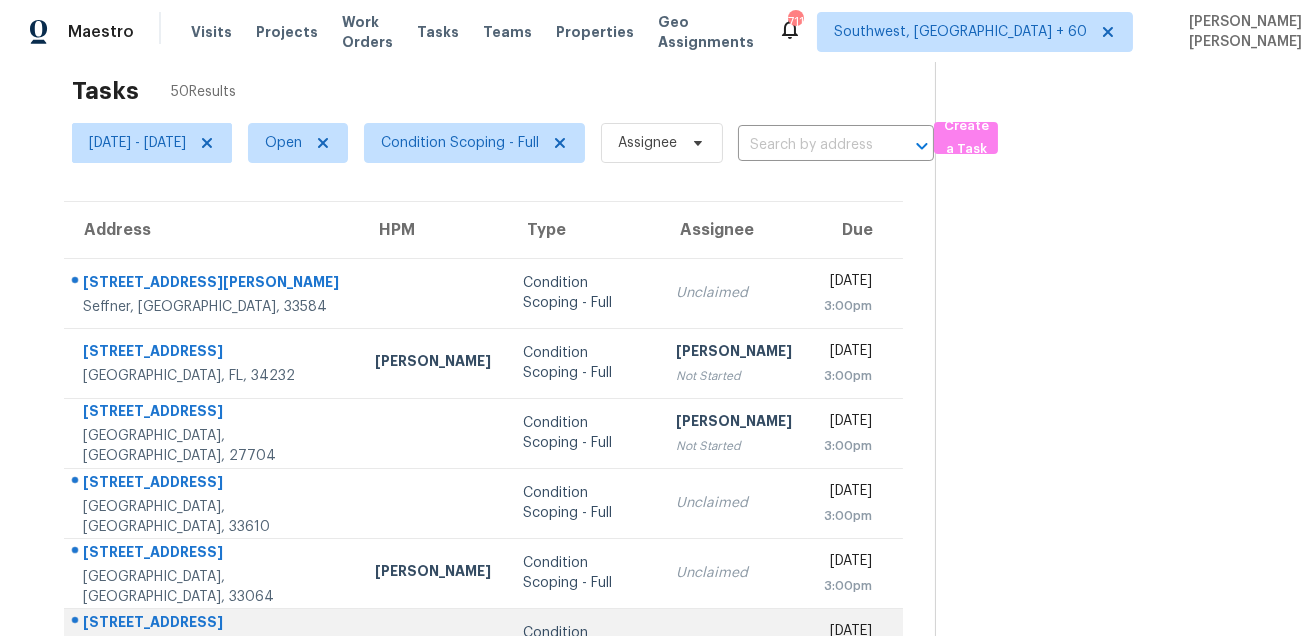 scroll, scrollTop: 0, scrollLeft: 0, axis: both 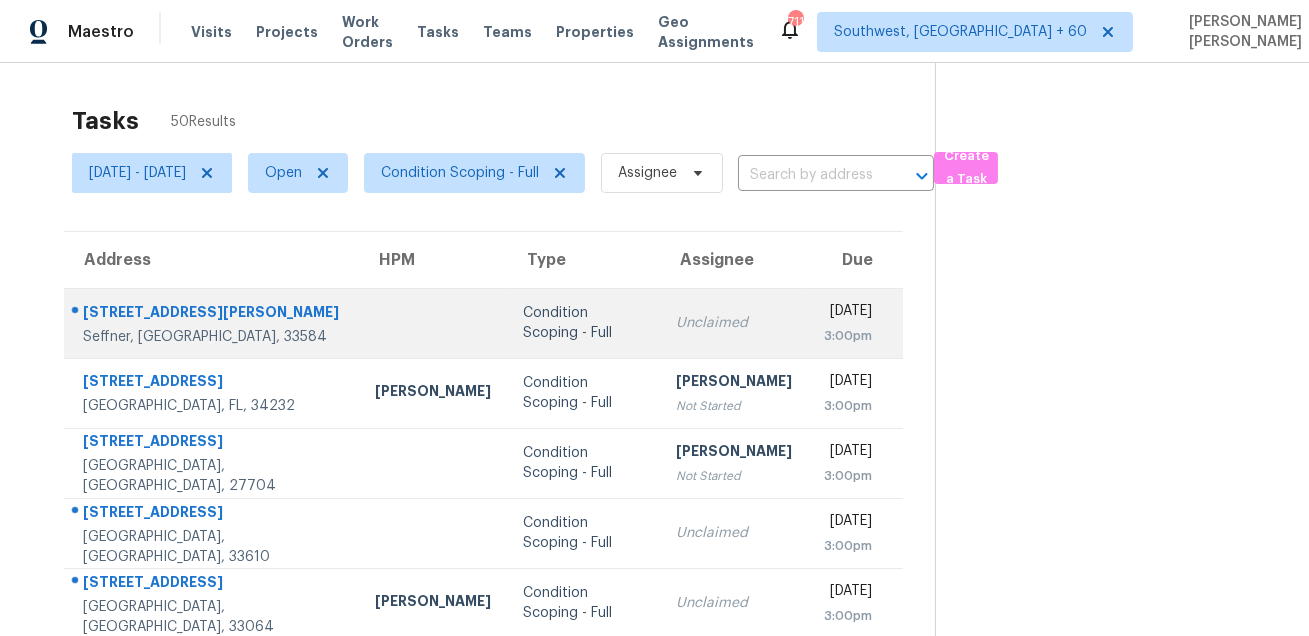 click on "807 Old Darby St" at bounding box center [213, 314] 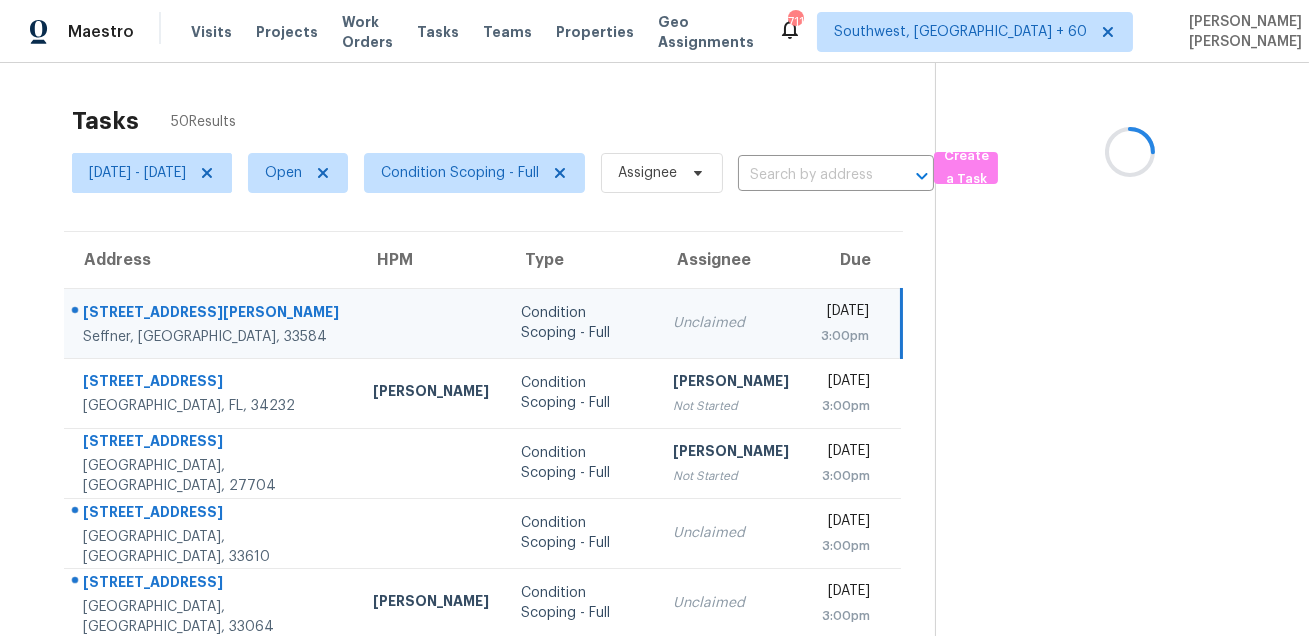 click on "807 Old Darby St" at bounding box center [212, 314] 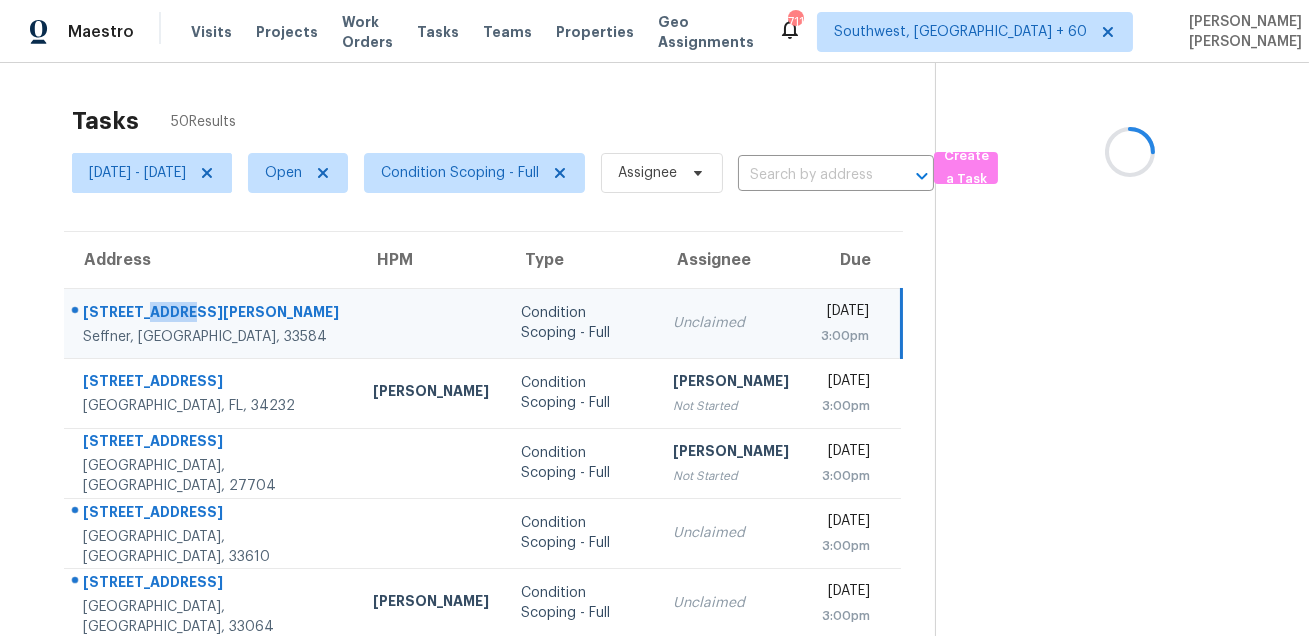 click on "807 Old Darby St" at bounding box center [212, 314] 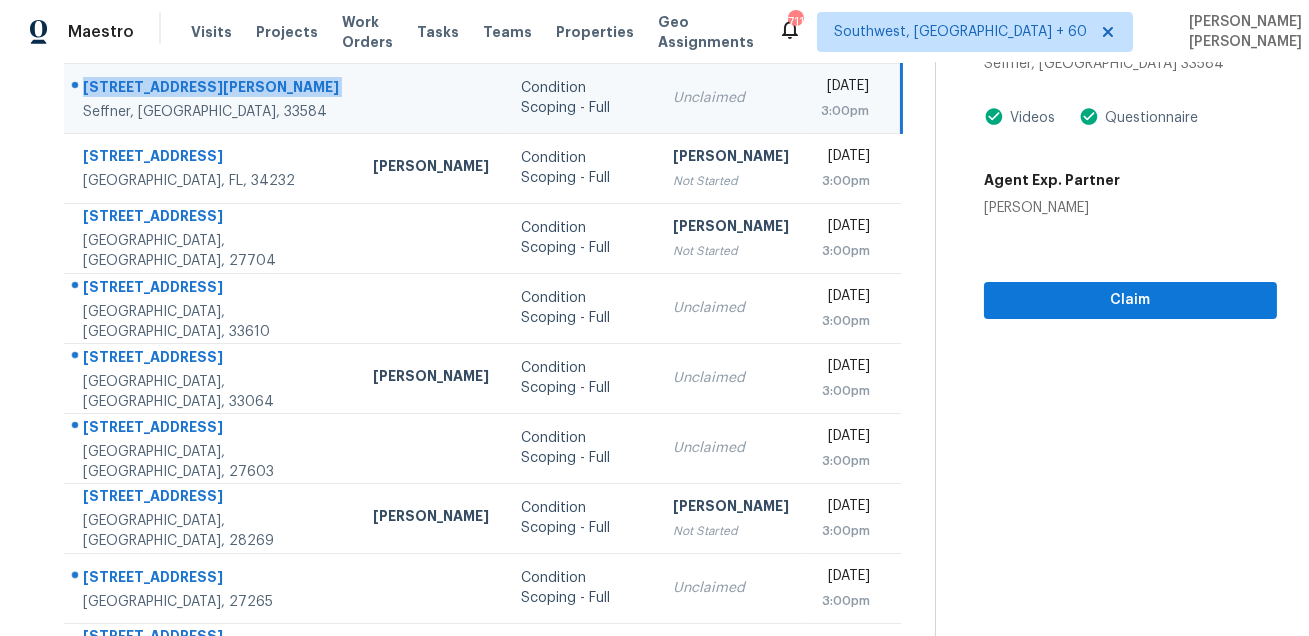 scroll, scrollTop: 0, scrollLeft: 0, axis: both 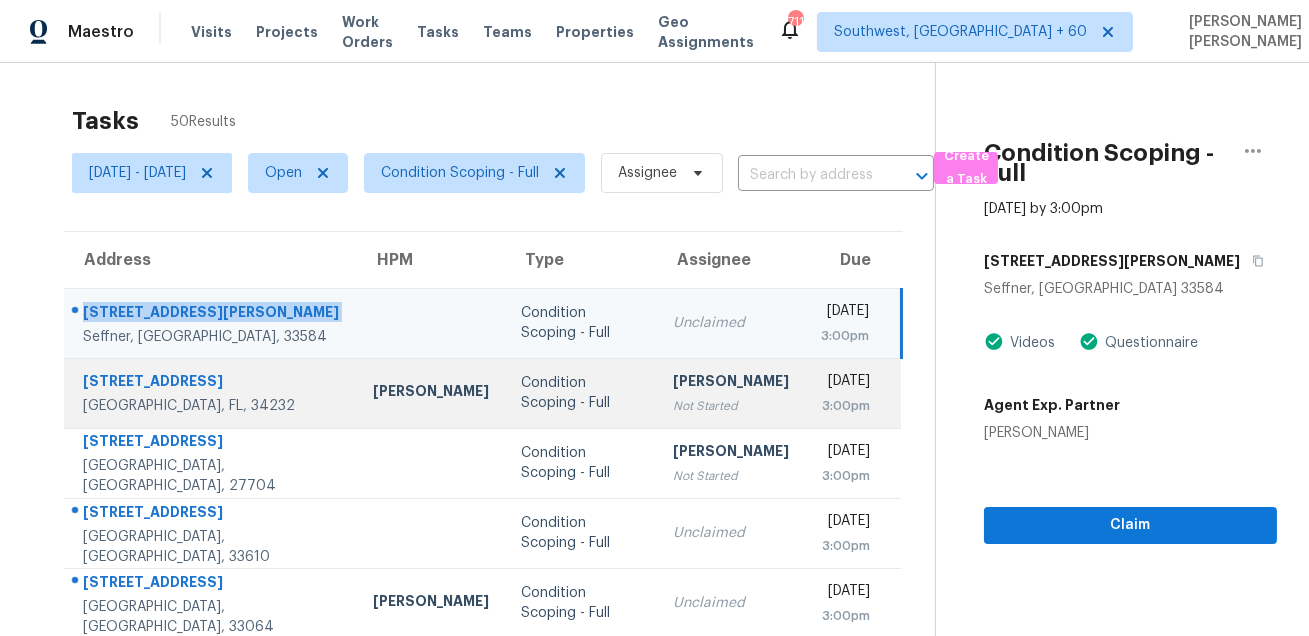 click on "3116 Arch Dr" at bounding box center (212, 383) 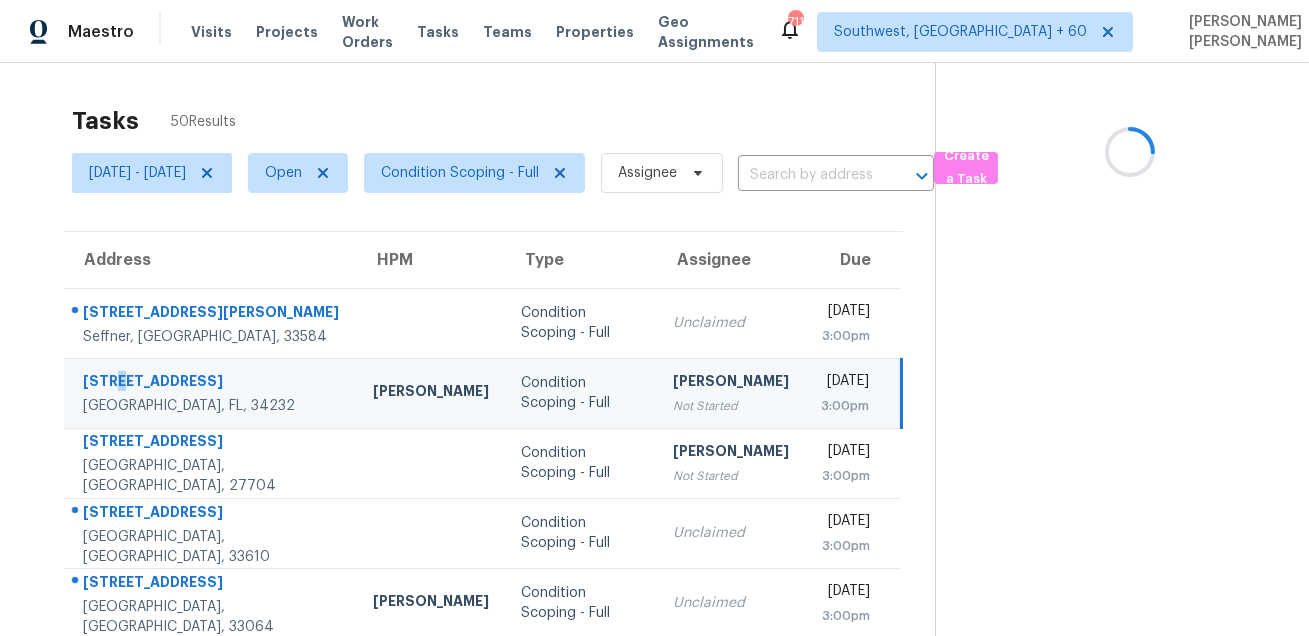 click on "3116 Arch Dr" at bounding box center [212, 383] 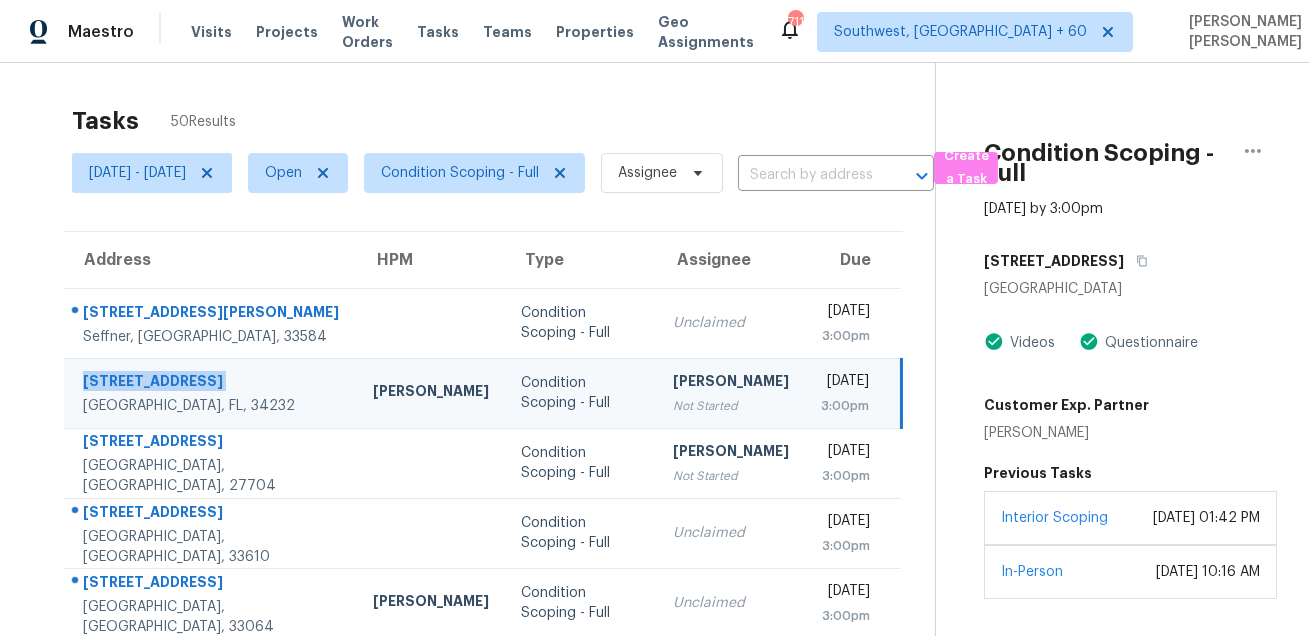 scroll, scrollTop: 123, scrollLeft: 0, axis: vertical 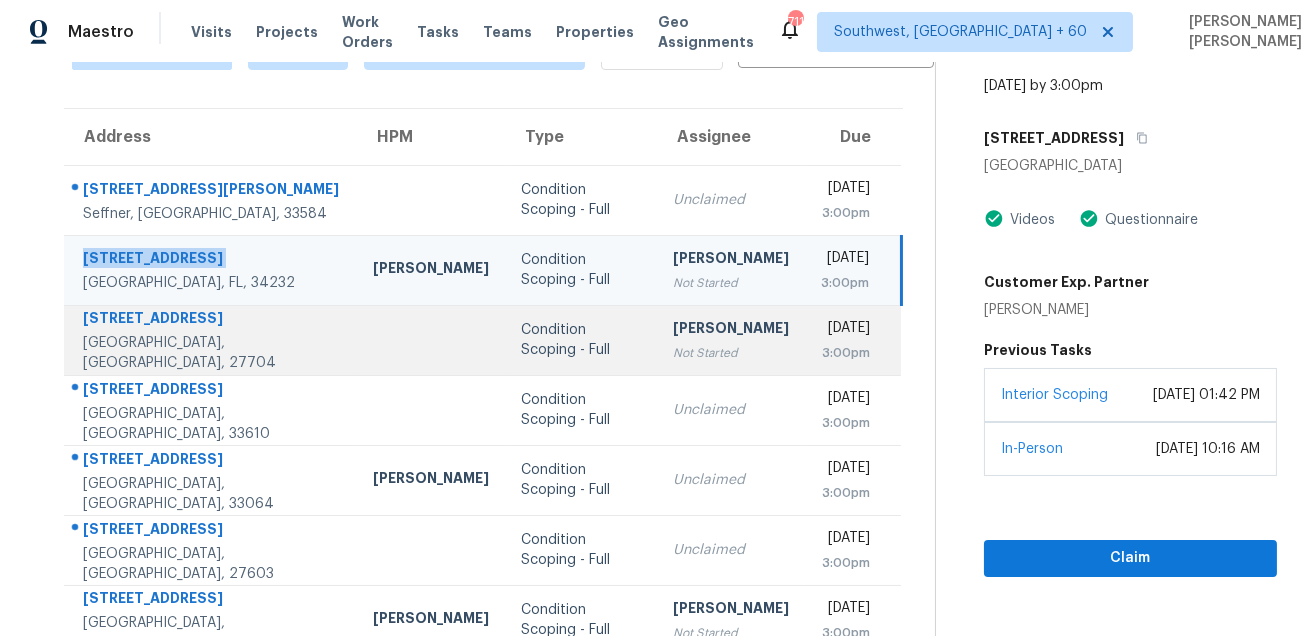 click on "924 Lorain Ave" at bounding box center [212, 320] 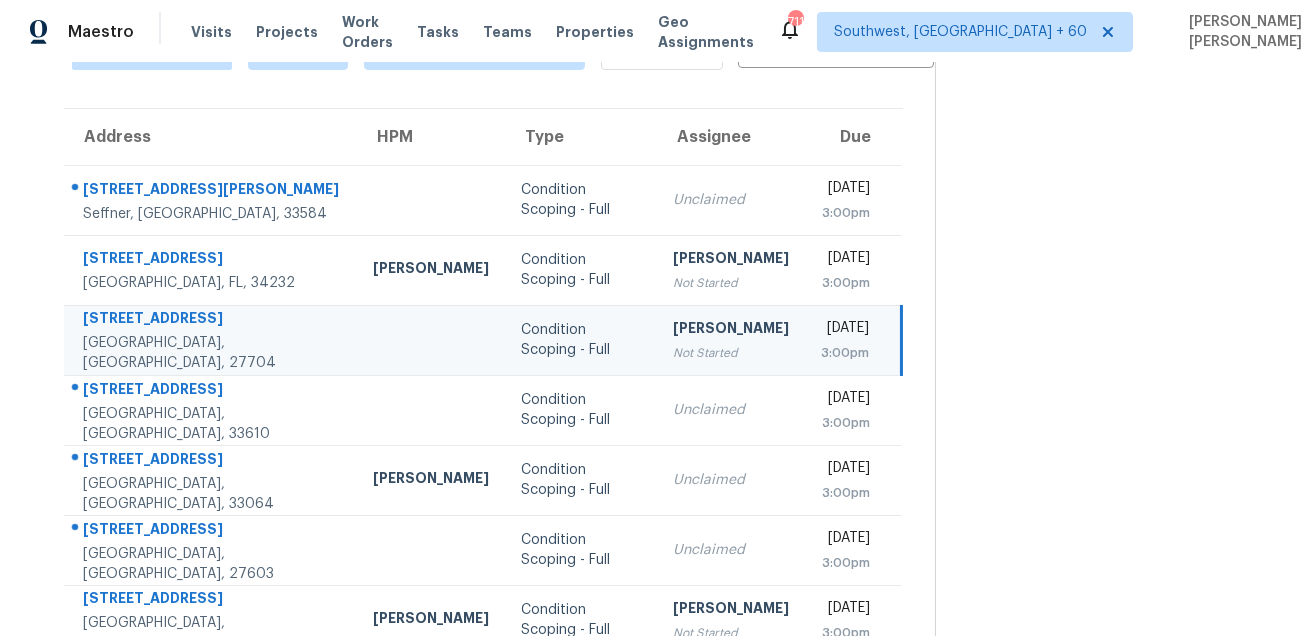 click on "924 Lorain Ave" at bounding box center (212, 320) 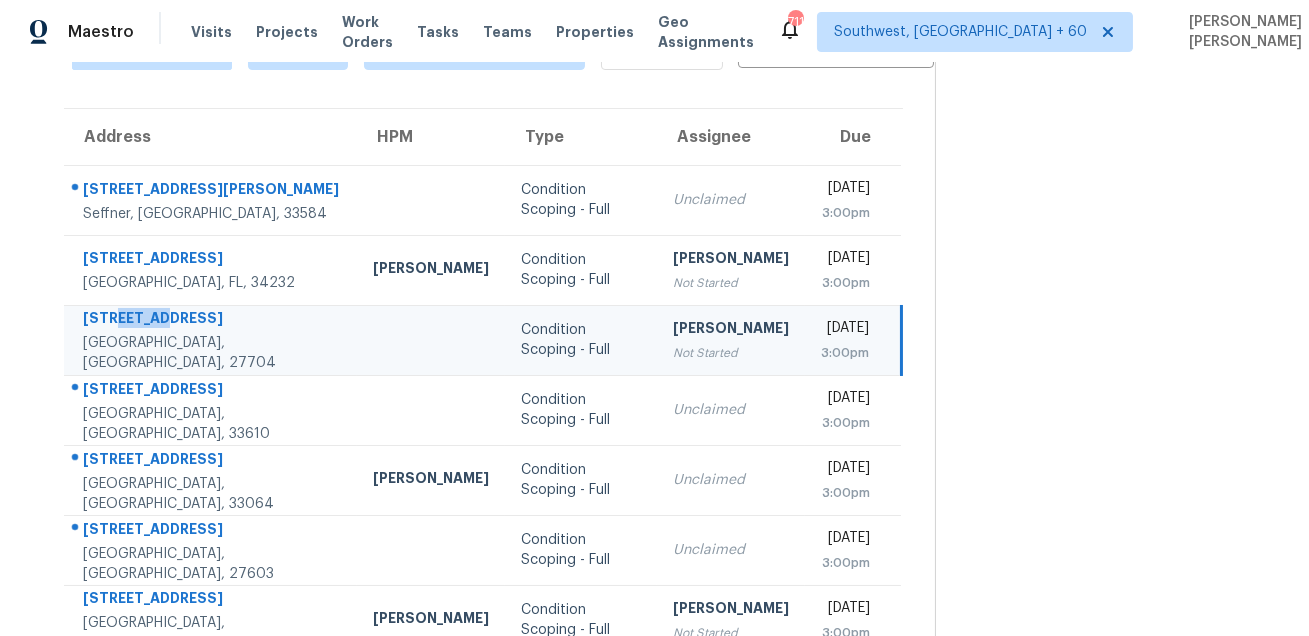 click on "924 Lorain Ave" at bounding box center [212, 320] 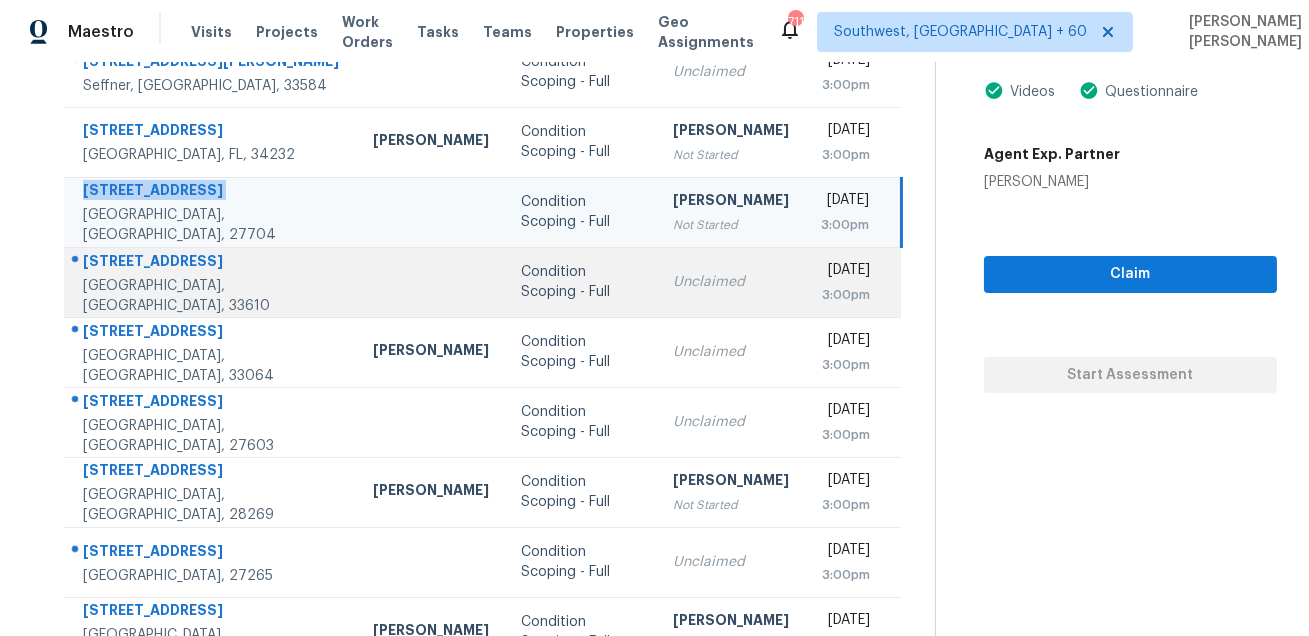 scroll, scrollTop: 259, scrollLeft: 0, axis: vertical 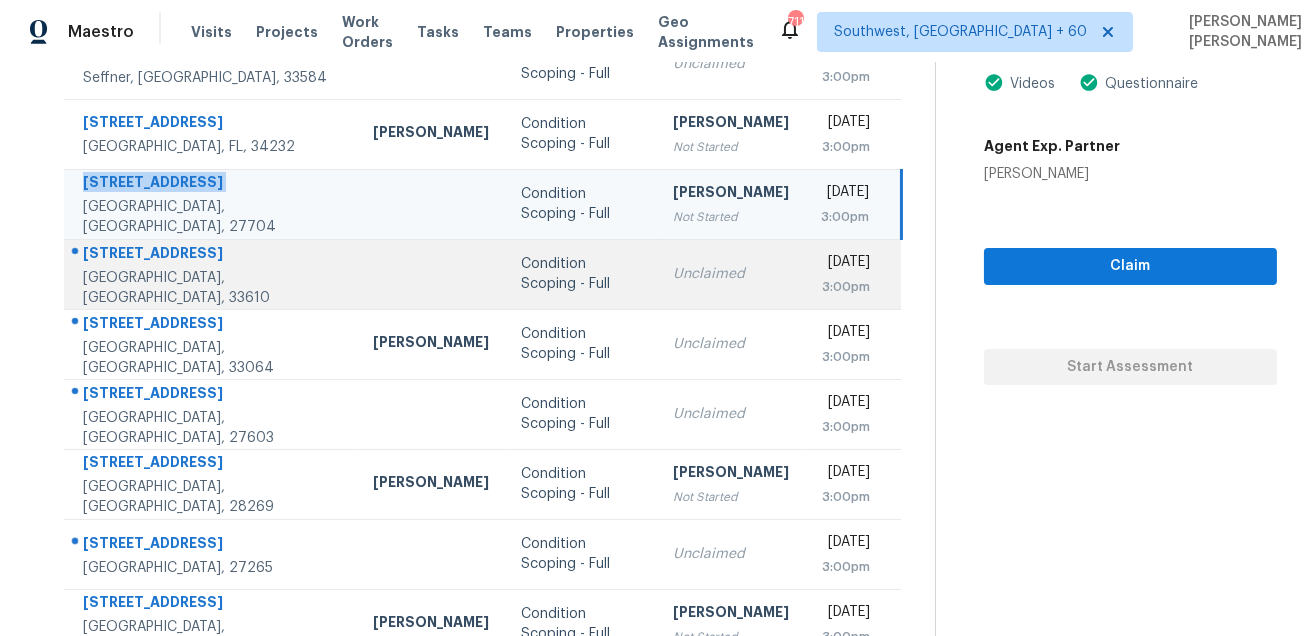 click at bounding box center [203, 254] 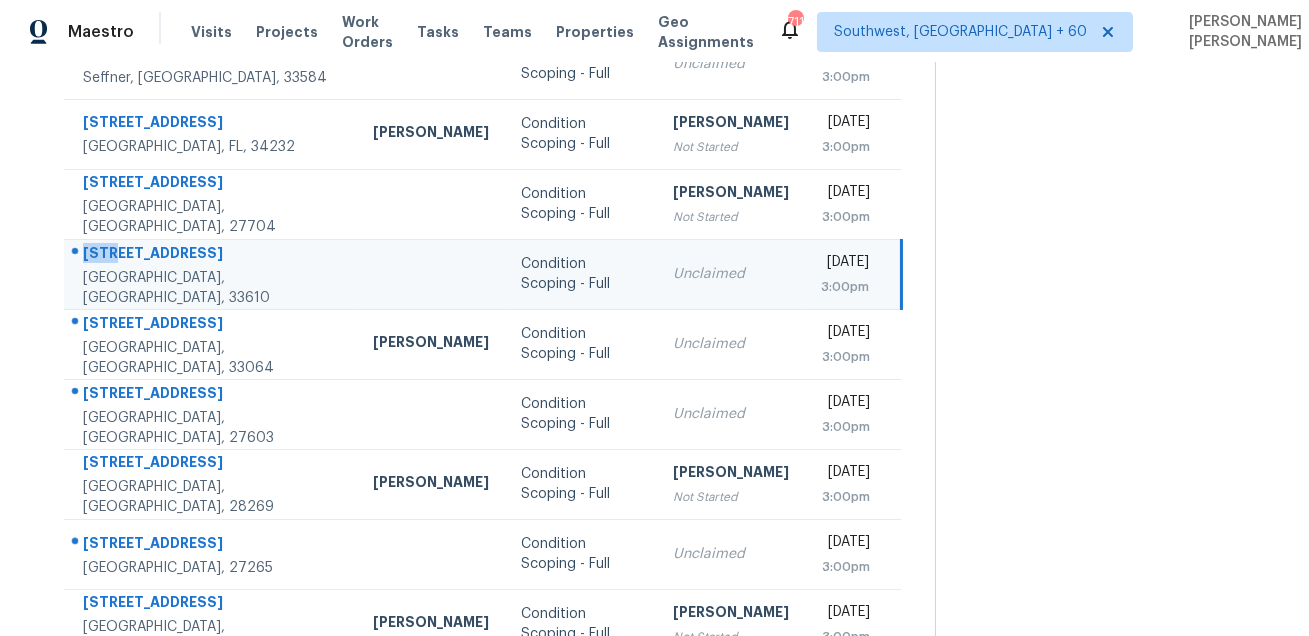 click at bounding box center (203, 254) 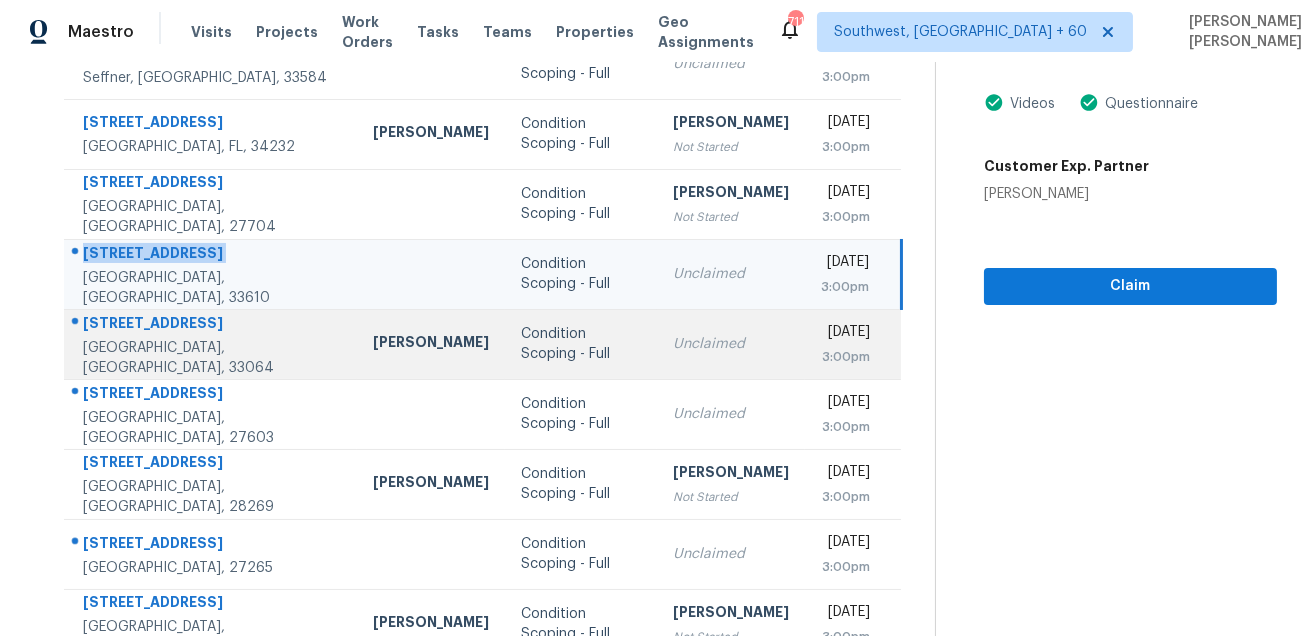 click on "2940 NE 10th Ave" at bounding box center (212, 325) 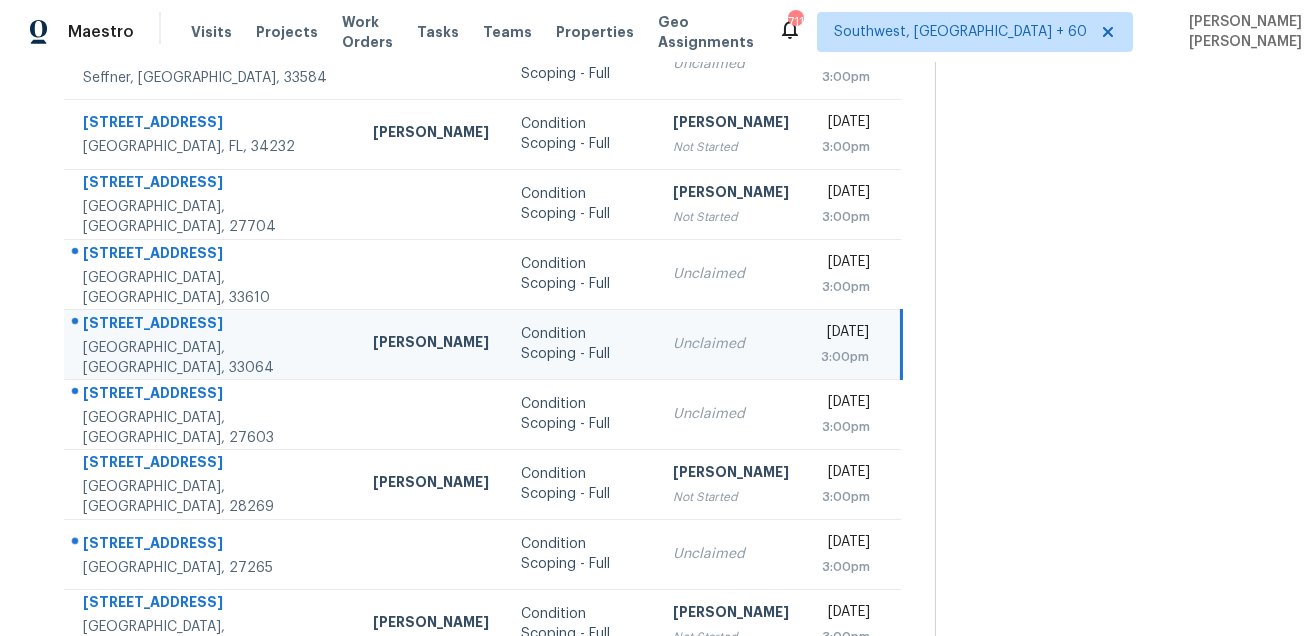 click on "2940 NE 10th Ave" at bounding box center [212, 325] 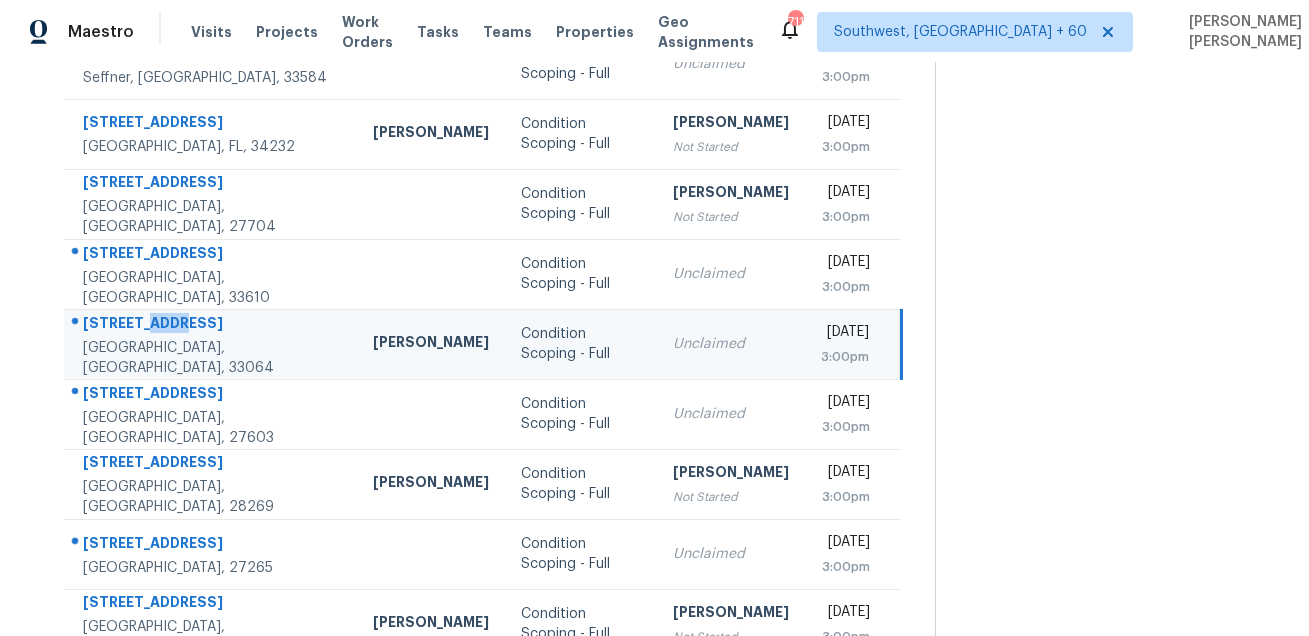 click on "2940 NE 10th Ave" at bounding box center [212, 325] 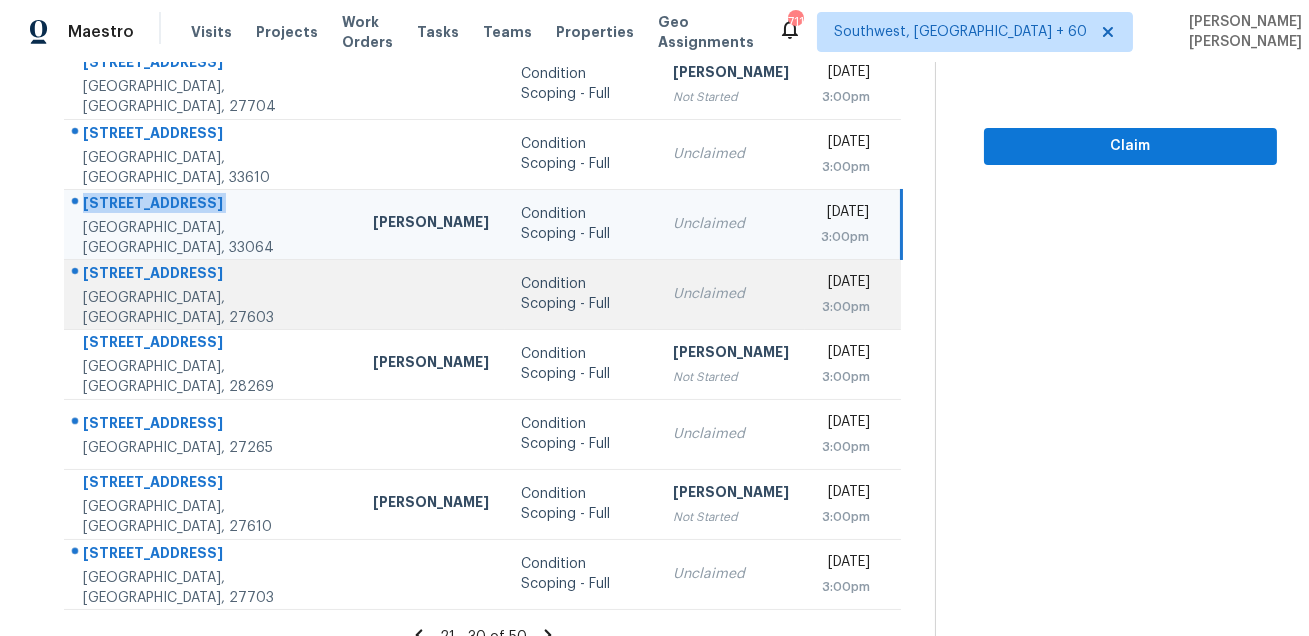 scroll, scrollTop: 405, scrollLeft: 0, axis: vertical 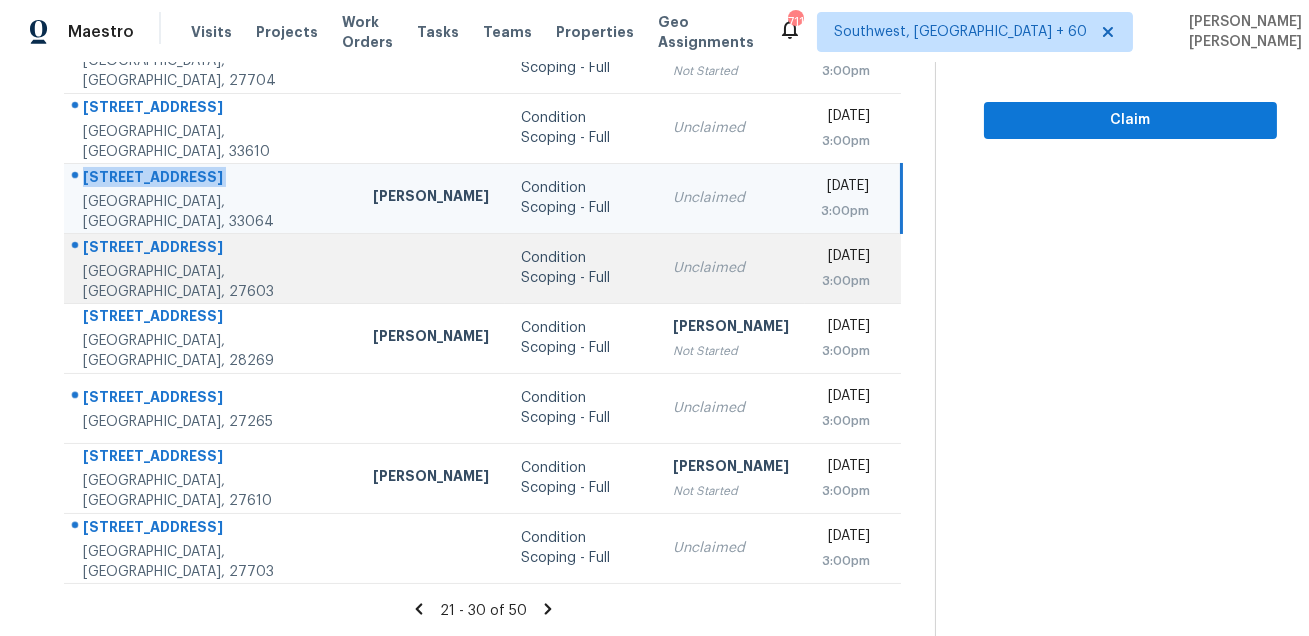 click on "500 Grovemont Rd" at bounding box center [212, 249] 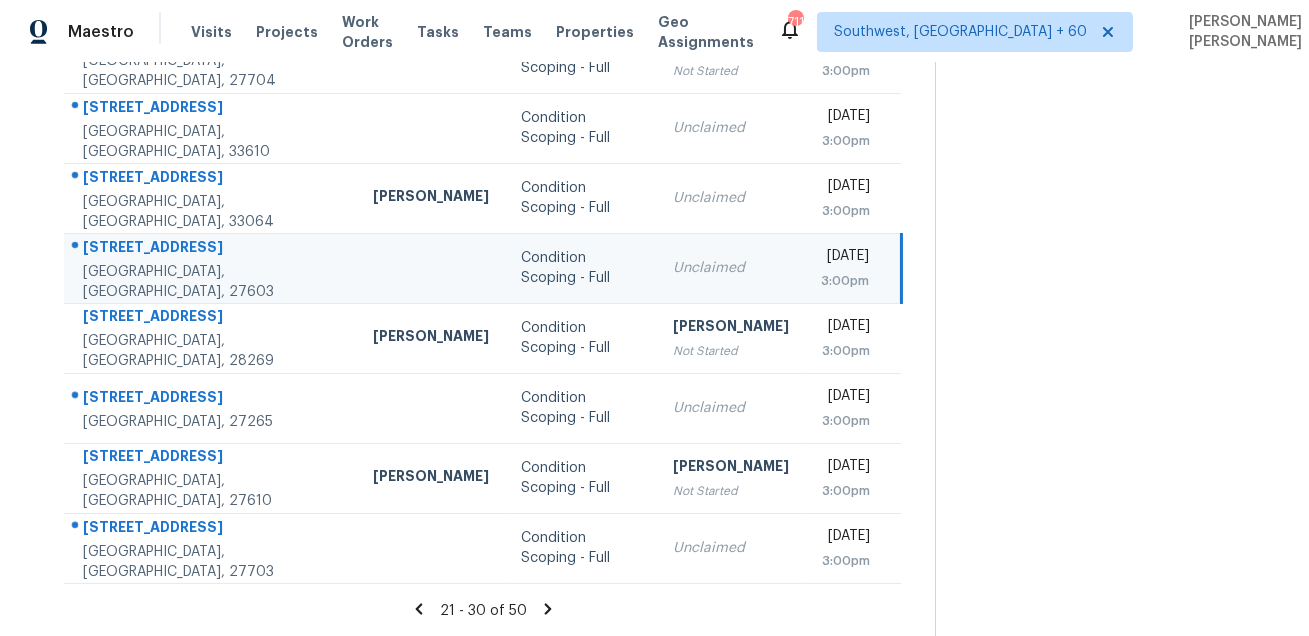 click on "500 Grovemont Rd" at bounding box center [212, 249] 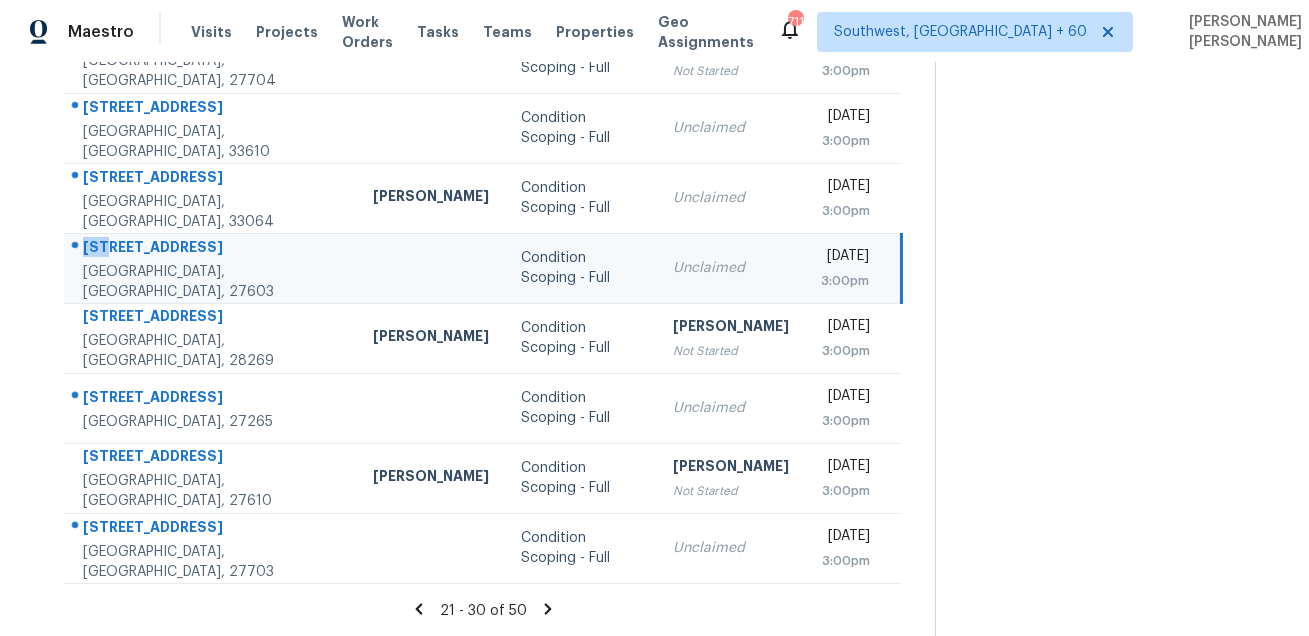 click on "500 Grovemont Rd" at bounding box center (212, 249) 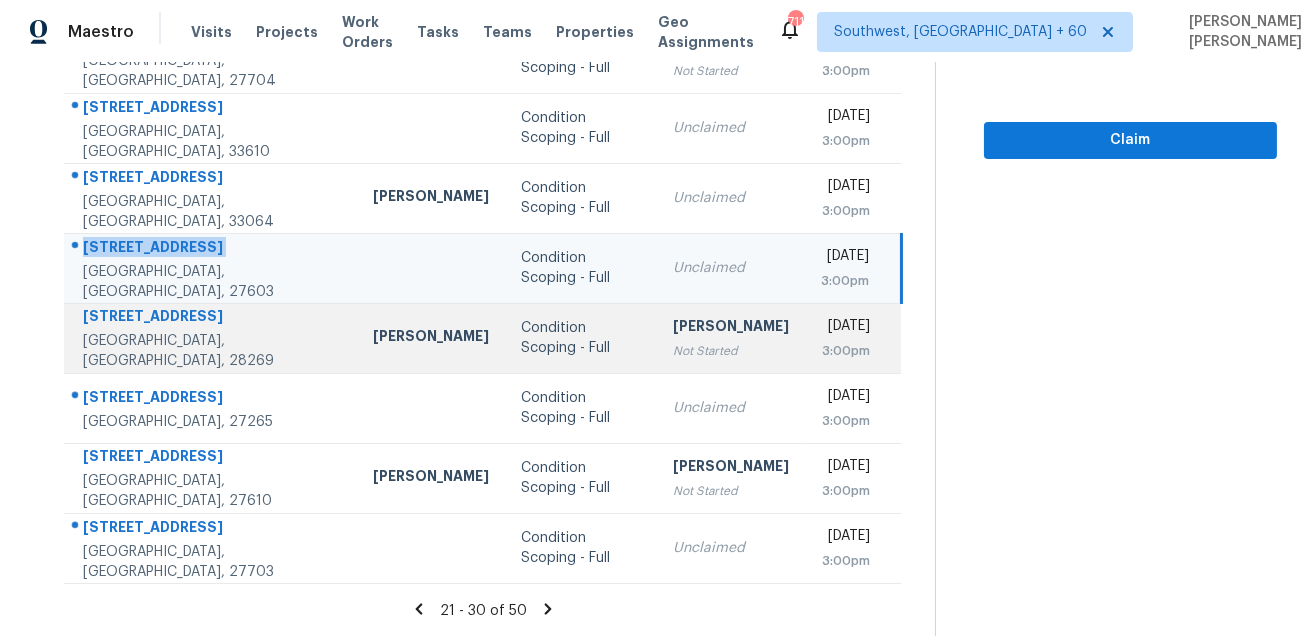 click on "5811 Kinglet Ln" at bounding box center (212, 318) 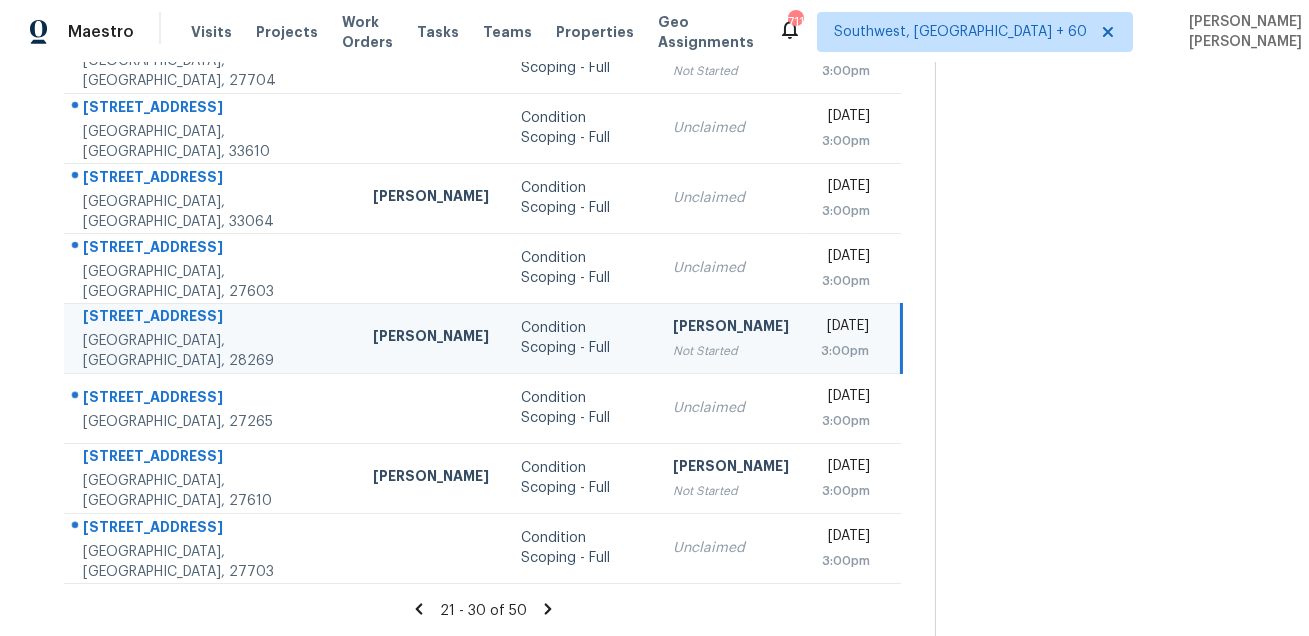 click on "5811 Kinglet Ln" at bounding box center (212, 318) 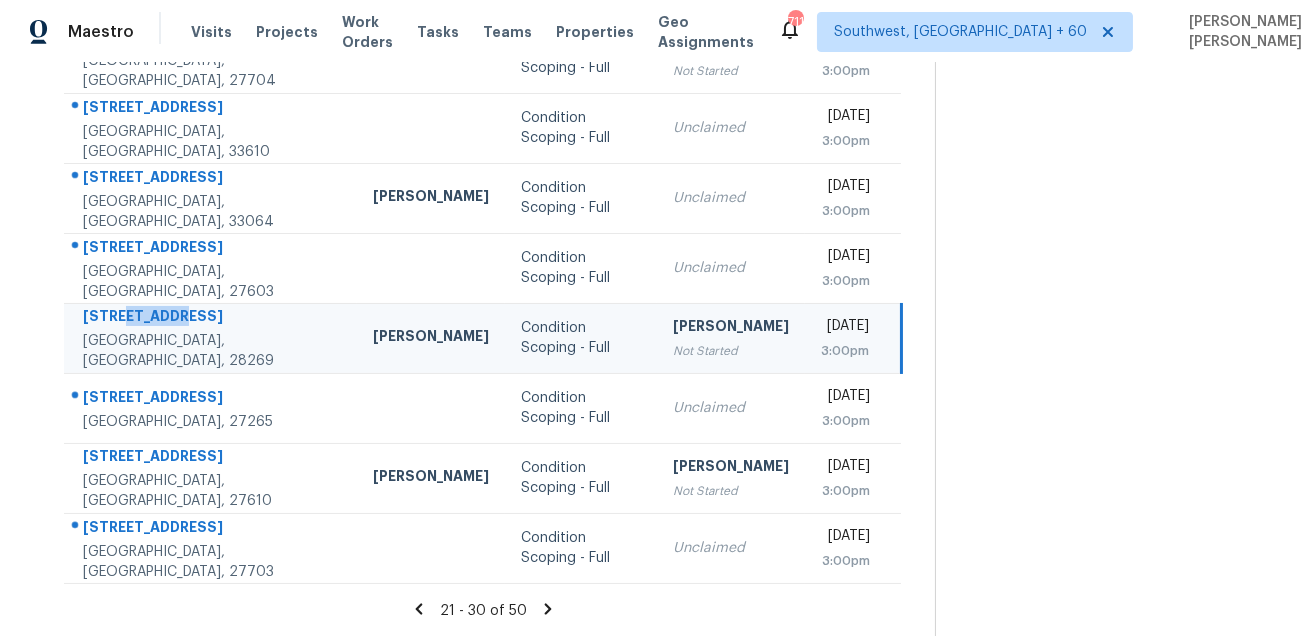 click on "5811 Kinglet Ln" at bounding box center [212, 318] 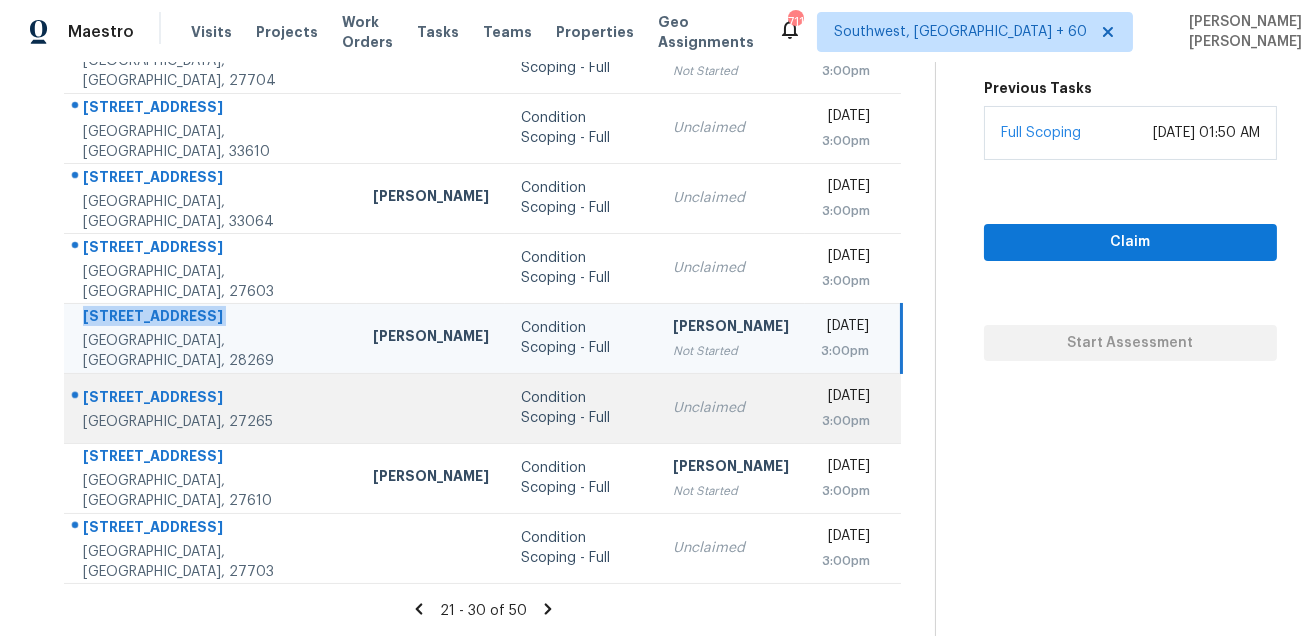 click on "2479 Ingleside Dr" at bounding box center [212, 399] 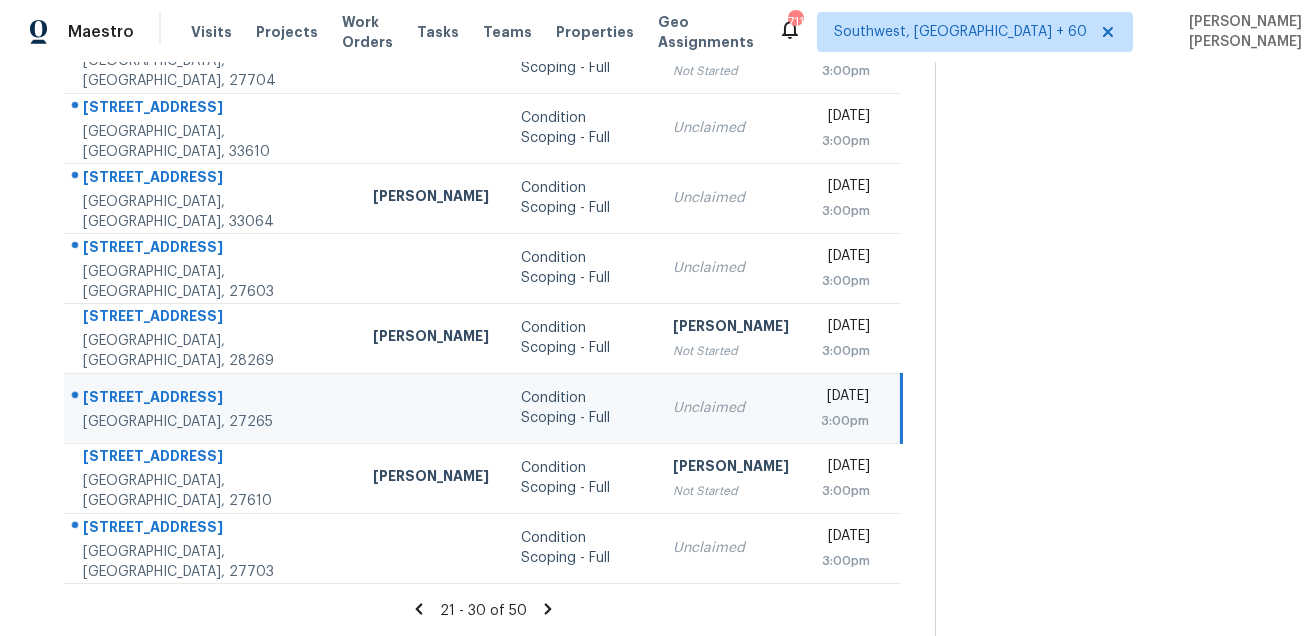 click on "2479 Ingleside Dr" at bounding box center (212, 399) 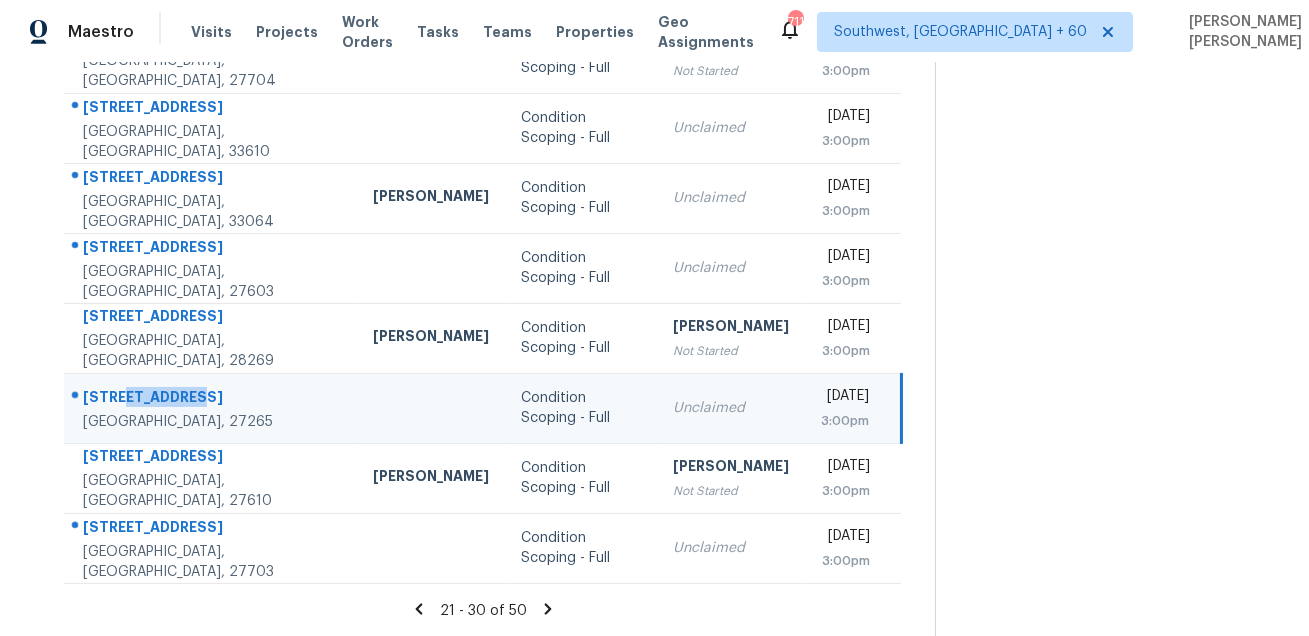 click on "2479 Ingleside Dr" at bounding box center (212, 399) 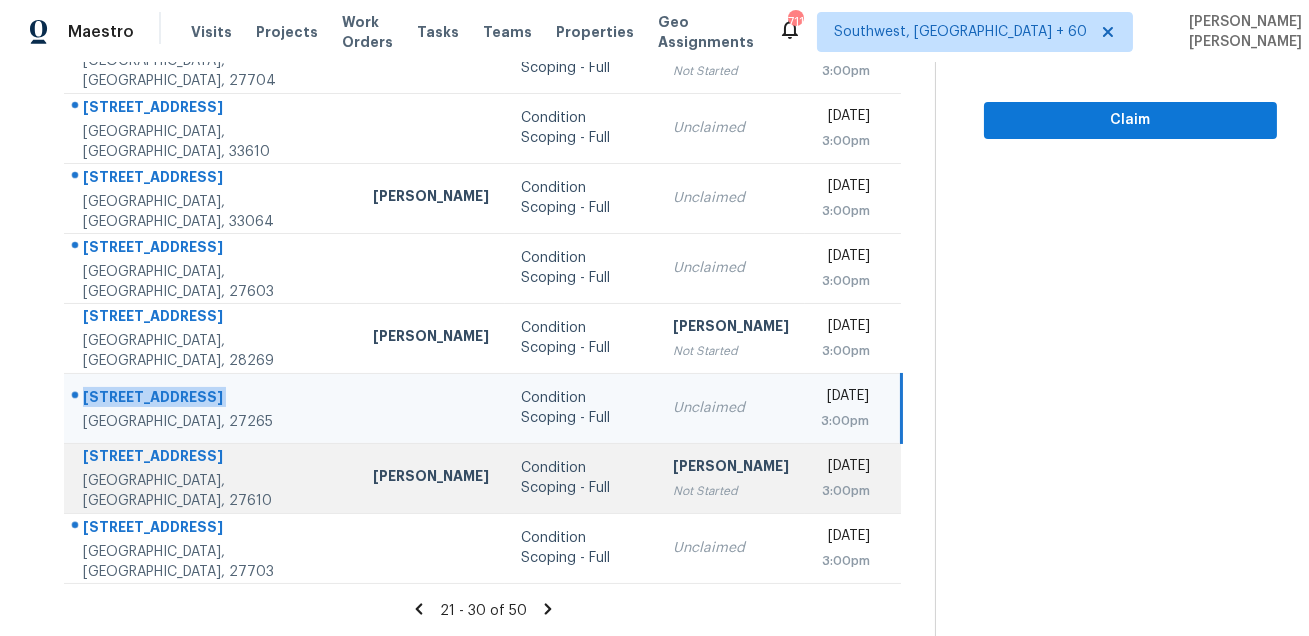click on "4221 Offshore Dr" at bounding box center [212, 458] 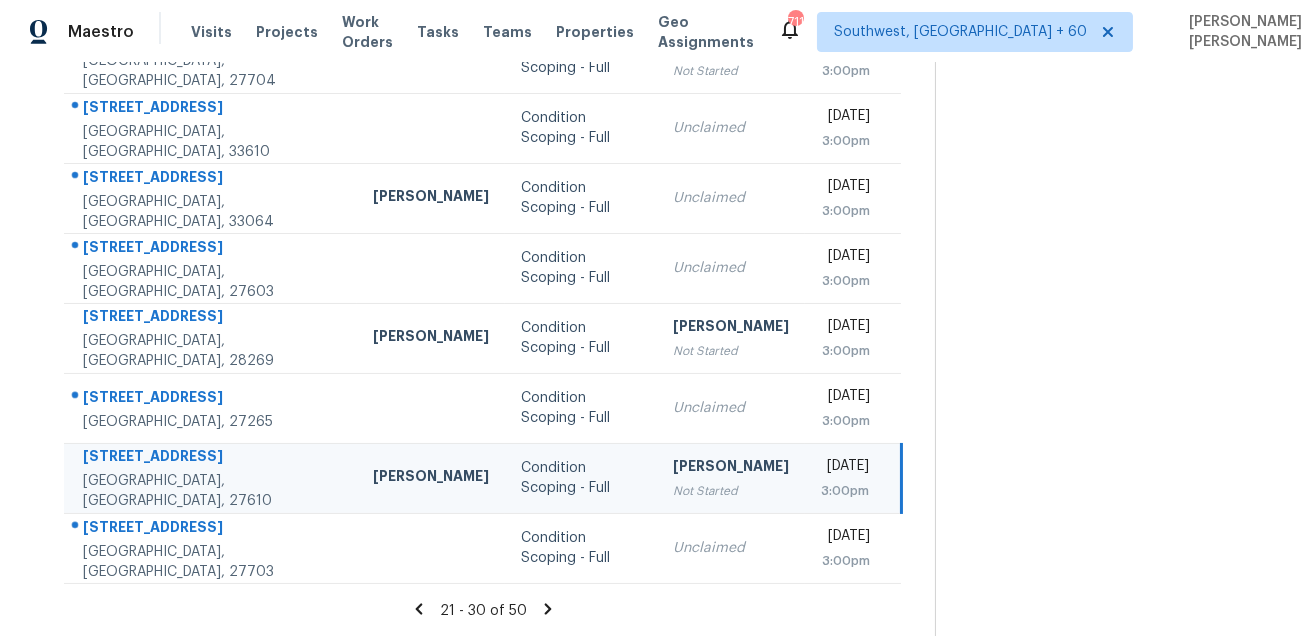 click on "4221 Offshore Dr" at bounding box center (212, 458) 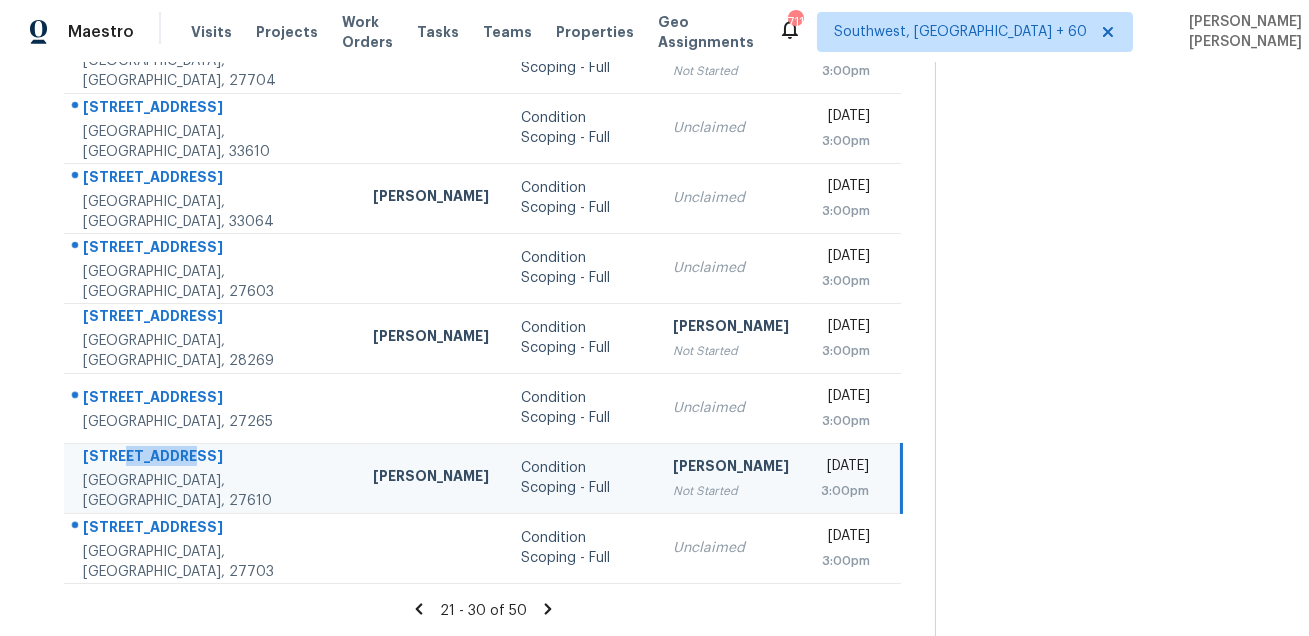 click on "4221 Offshore Dr" at bounding box center (212, 458) 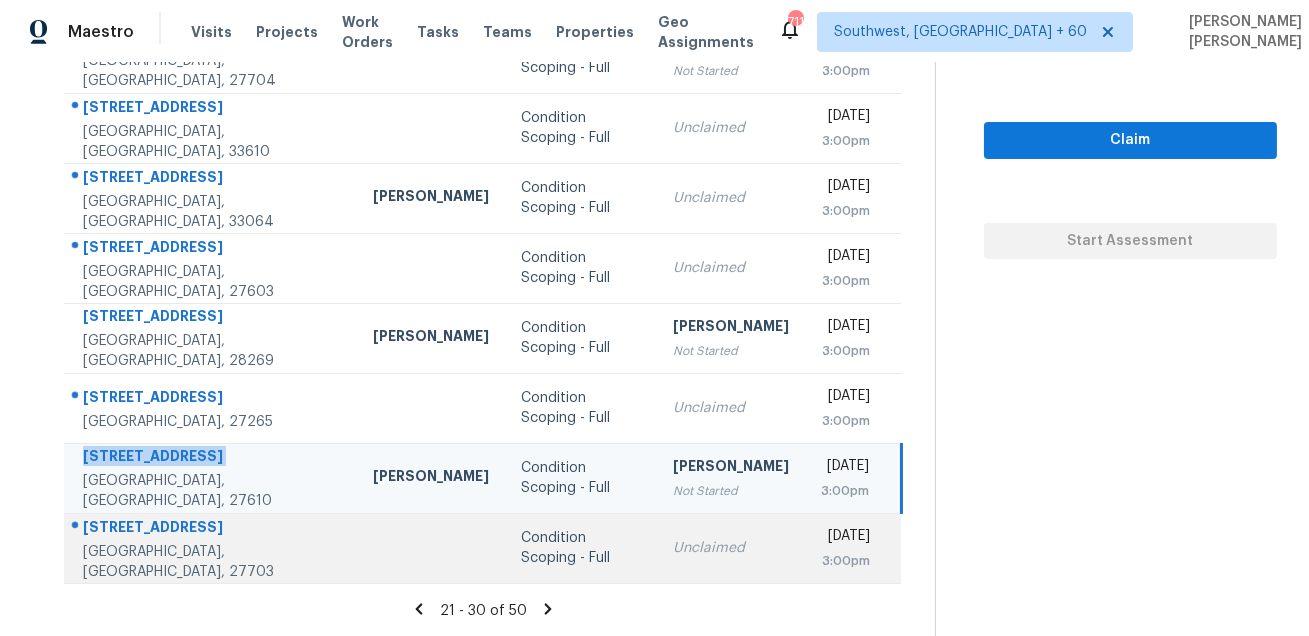 click on "2027 Seford Dr" at bounding box center [212, 529] 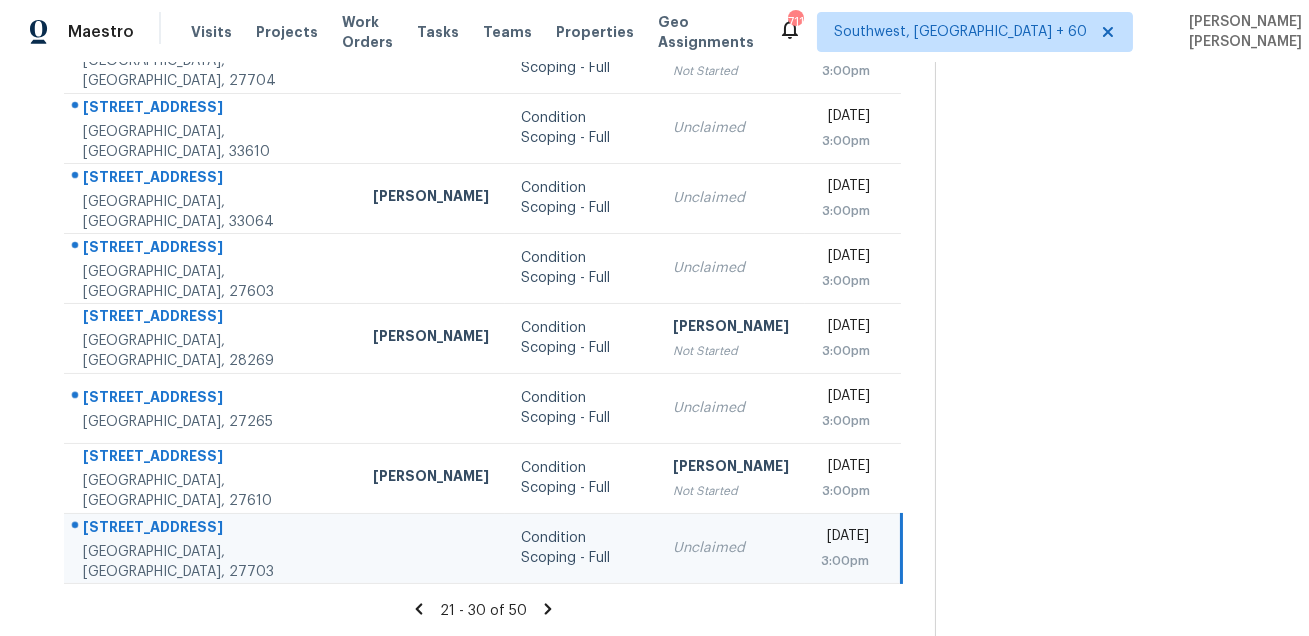 click on "2027 Seford Dr" at bounding box center [212, 529] 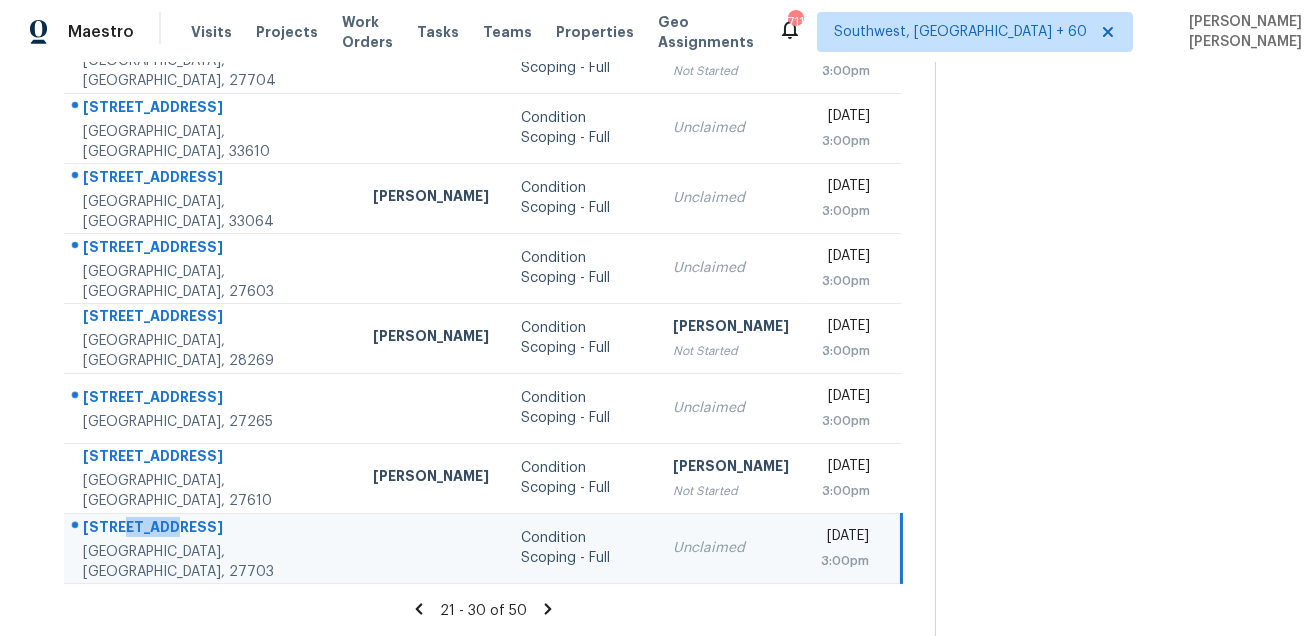 click on "2027 Seford Dr" at bounding box center [212, 529] 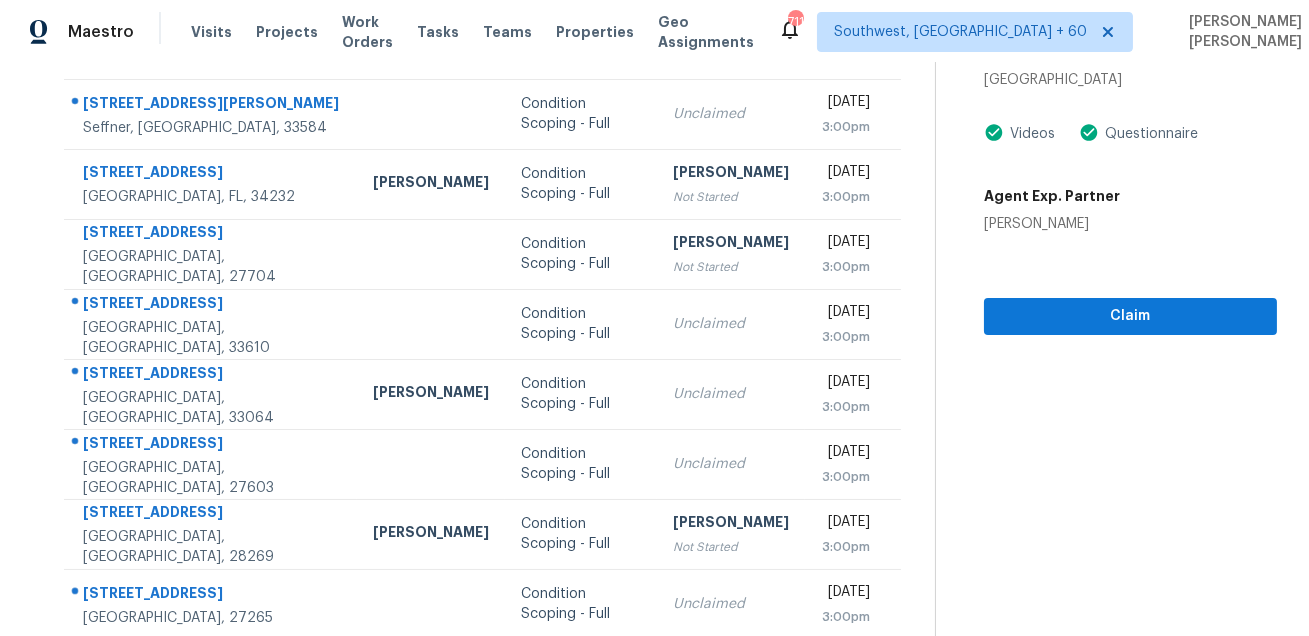 scroll, scrollTop: 117, scrollLeft: 0, axis: vertical 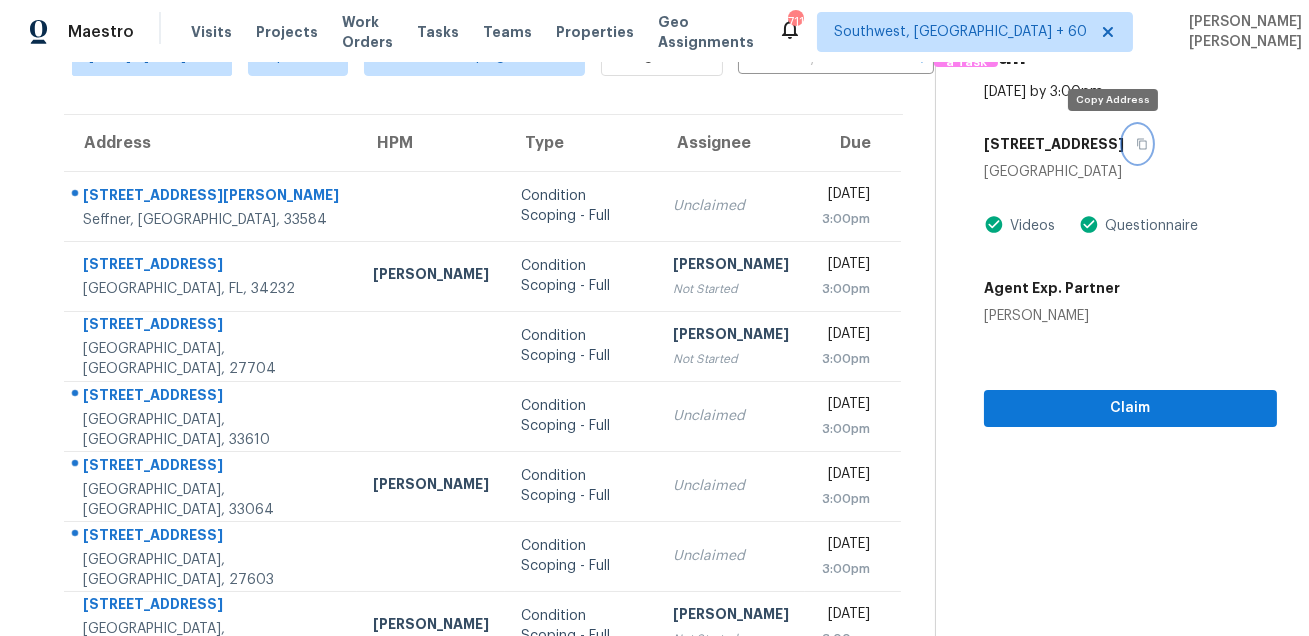 click at bounding box center (1137, 144) 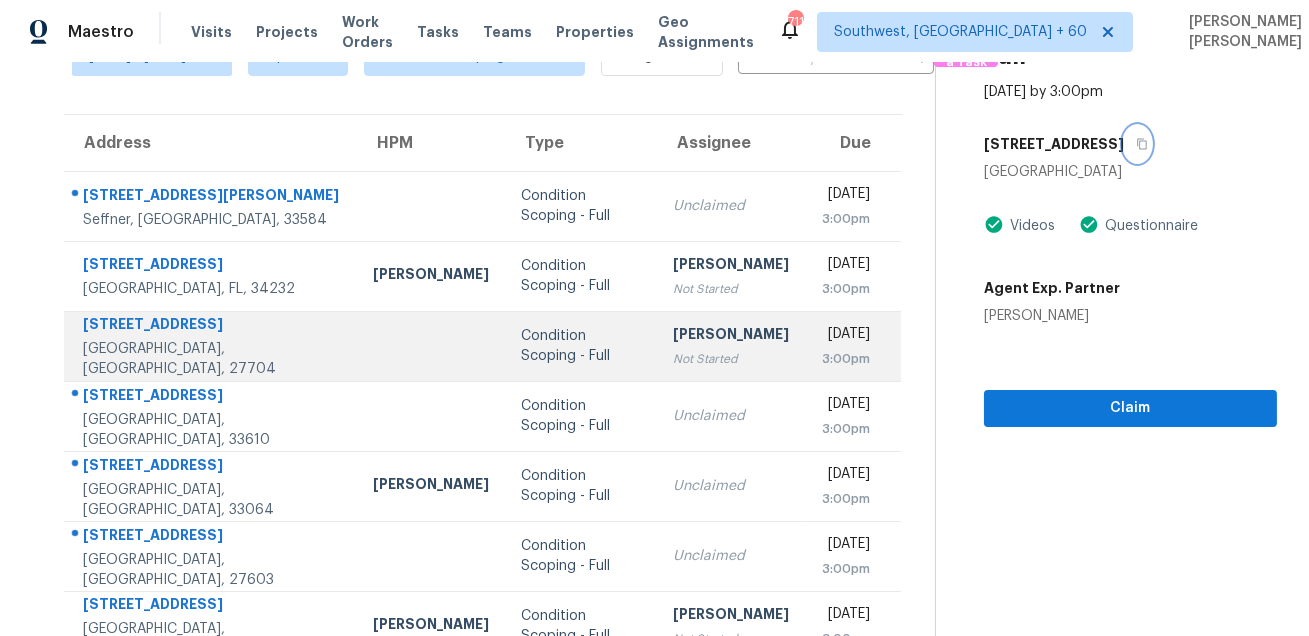 scroll, scrollTop: 405, scrollLeft: 0, axis: vertical 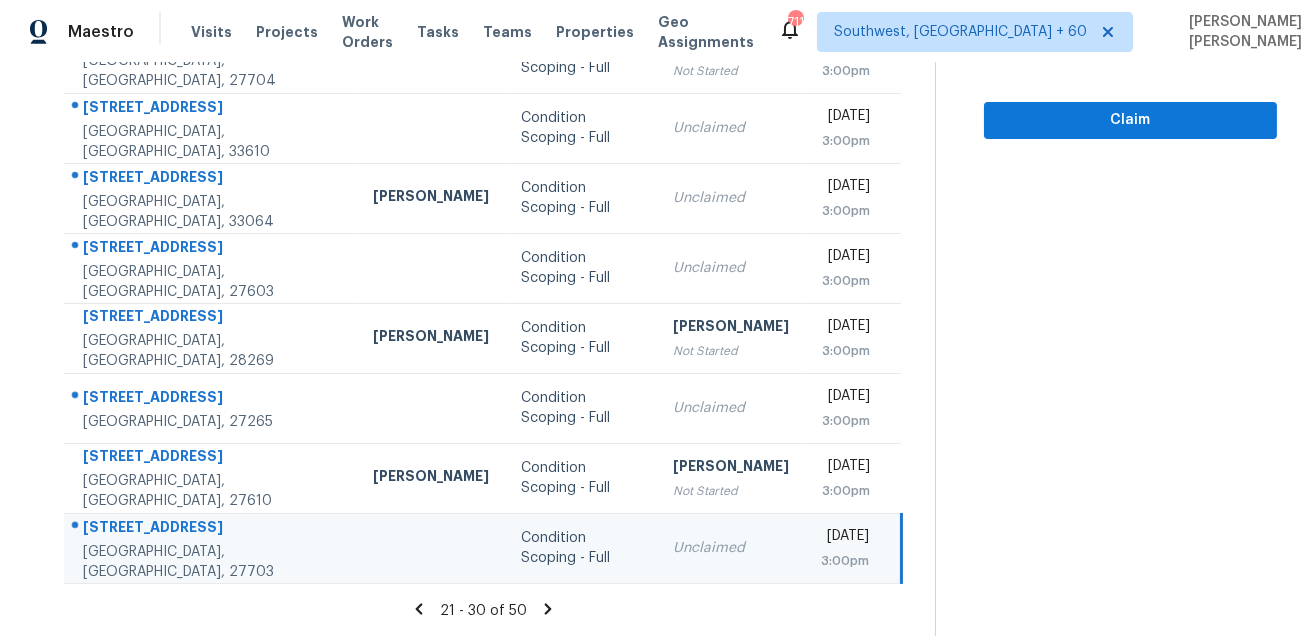click 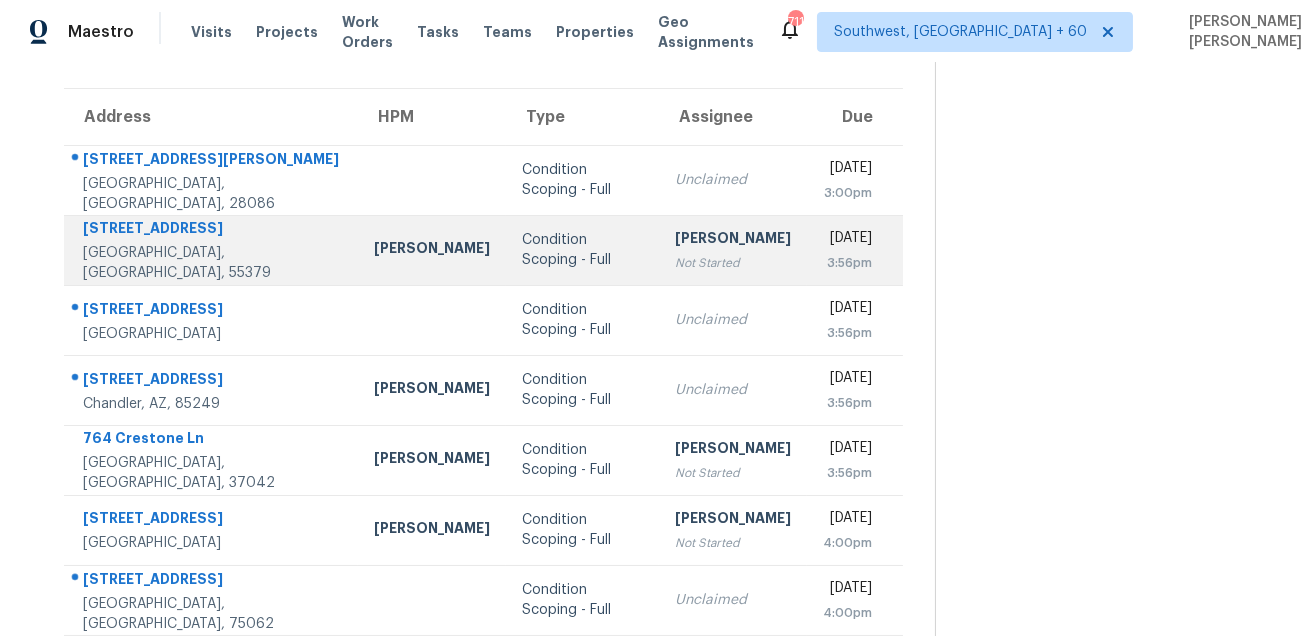 scroll, scrollTop: 105, scrollLeft: 0, axis: vertical 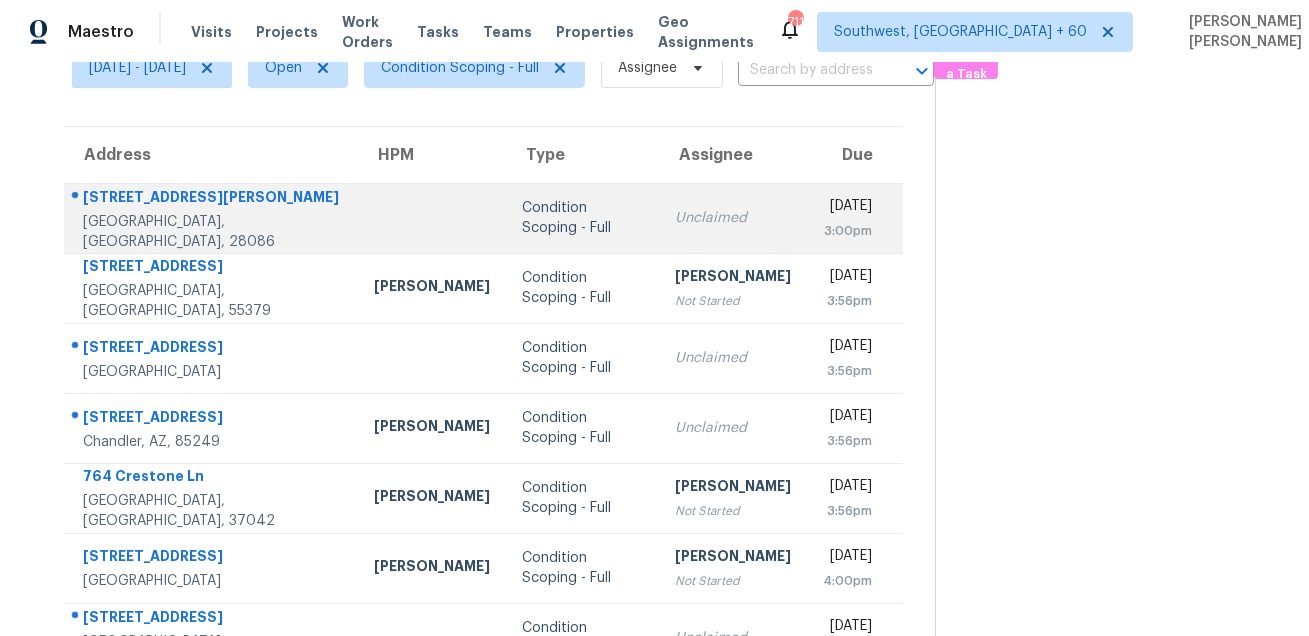 click on "706 Sipes St" at bounding box center (212, 199) 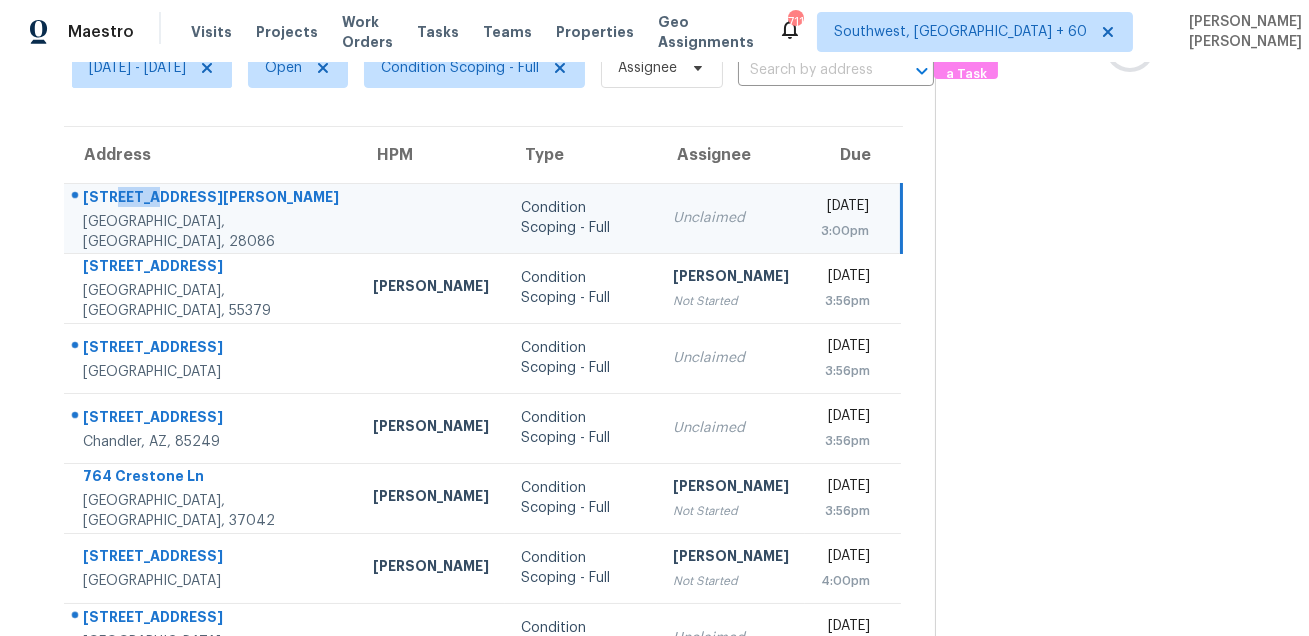 click on "706 Sipes St" at bounding box center [212, 199] 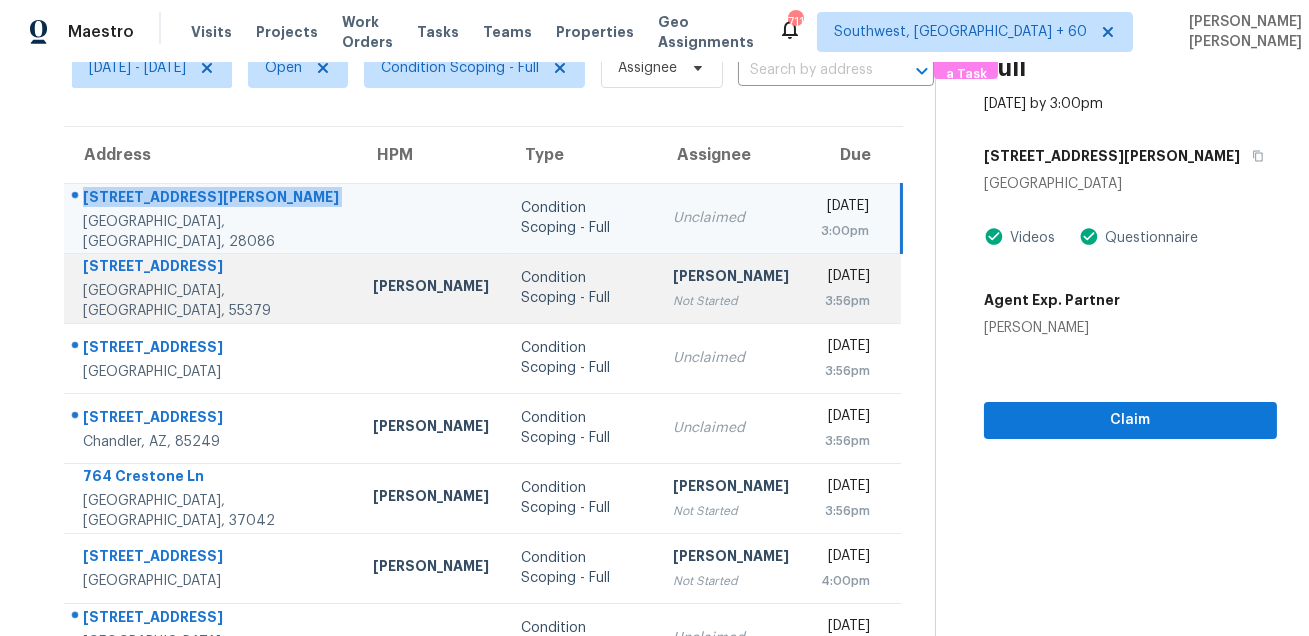 click on "2039 Brittany Ct" at bounding box center [212, 268] 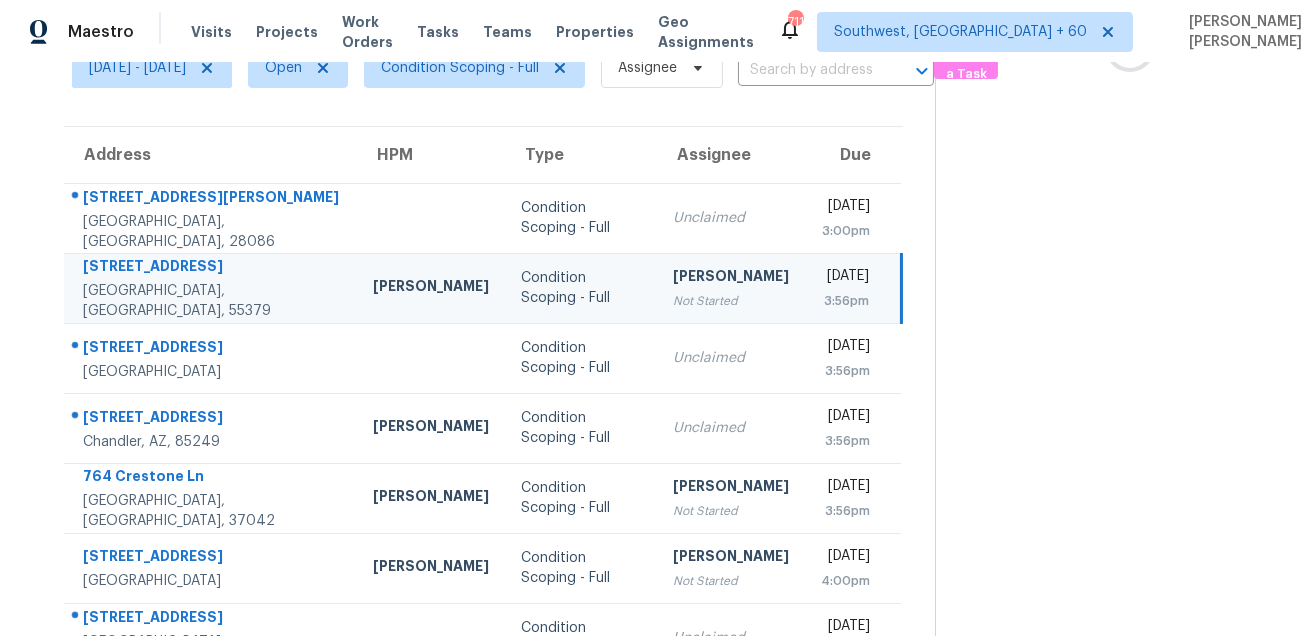 click on "2039 Brittany Ct" at bounding box center [212, 268] 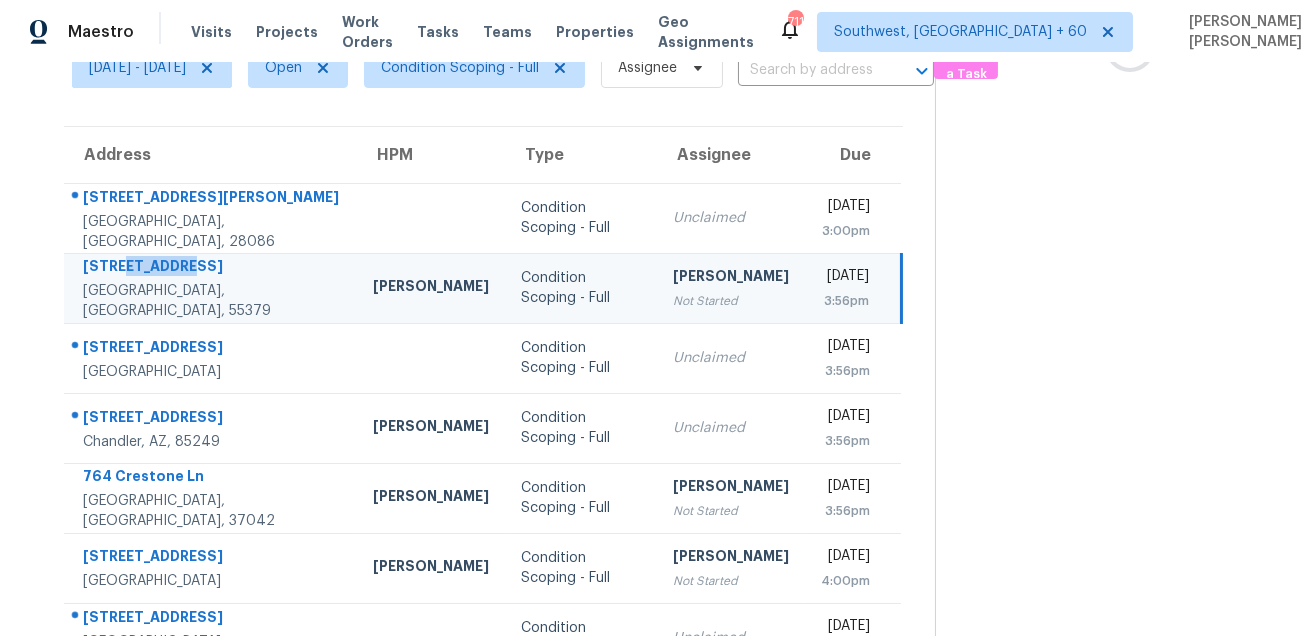 click on "2039 Brittany Ct" at bounding box center [212, 268] 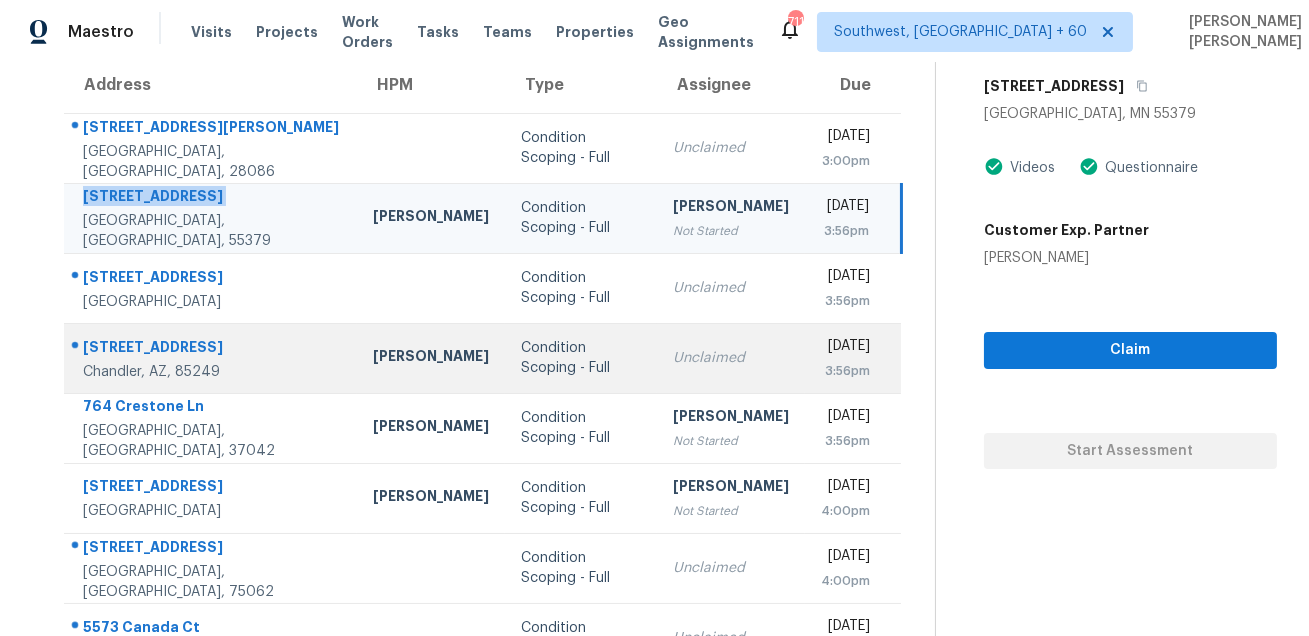 scroll, scrollTop: 206, scrollLeft: 0, axis: vertical 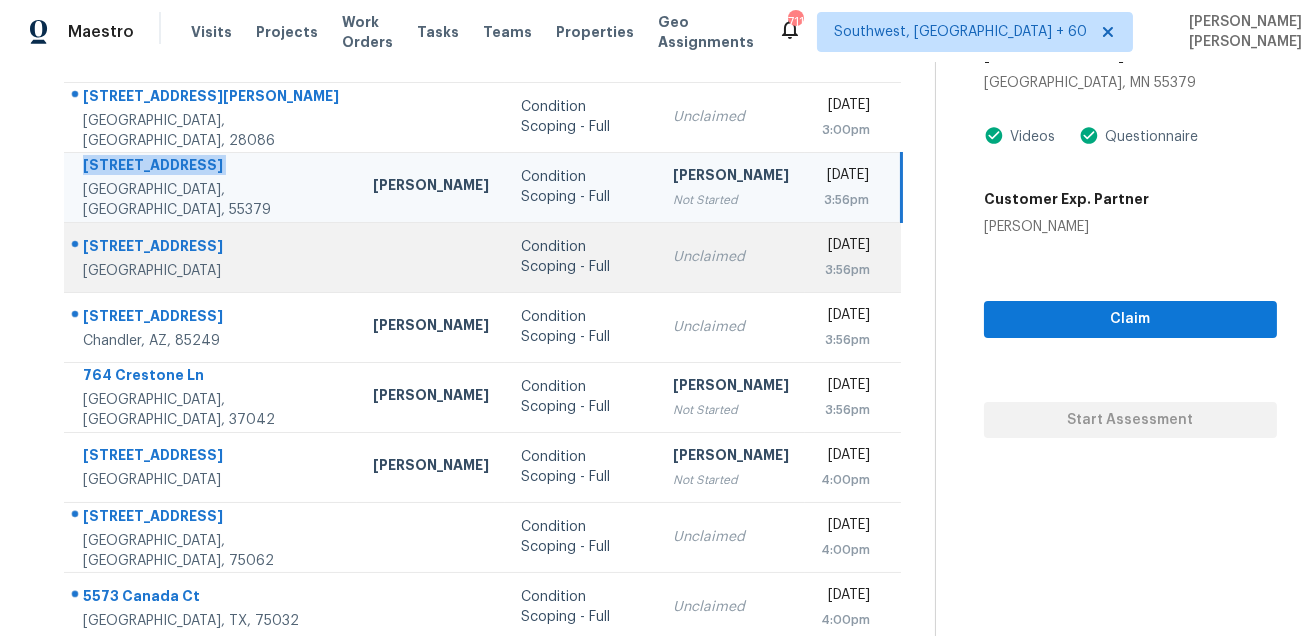 click on "1715 Nueces Trl" at bounding box center (212, 248) 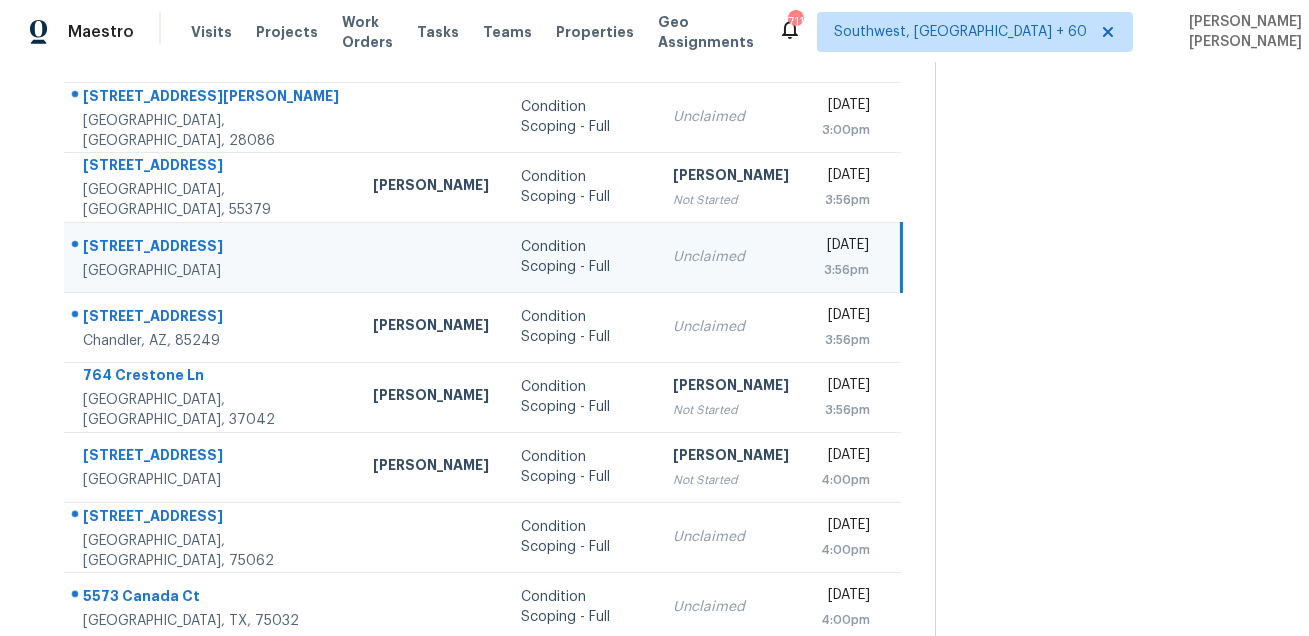 click on "1715 Nueces Trl" at bounding box center (212, 248) 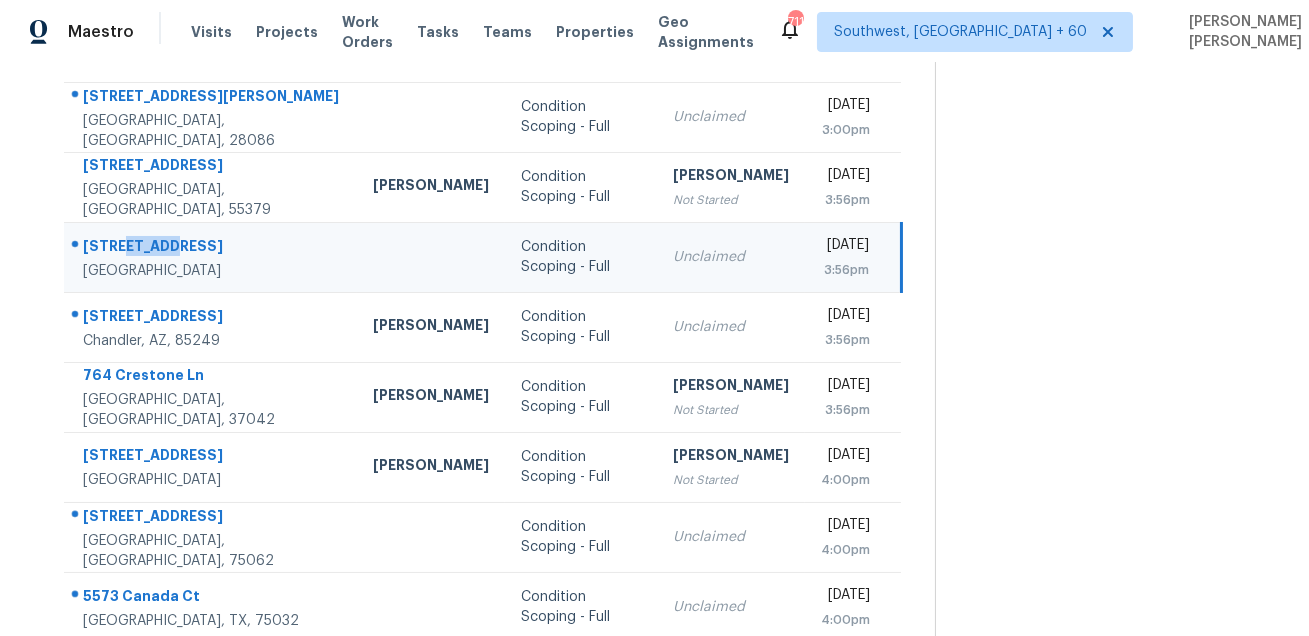 click on "1715 Nueces Trl" at bounding box center (212, 248) 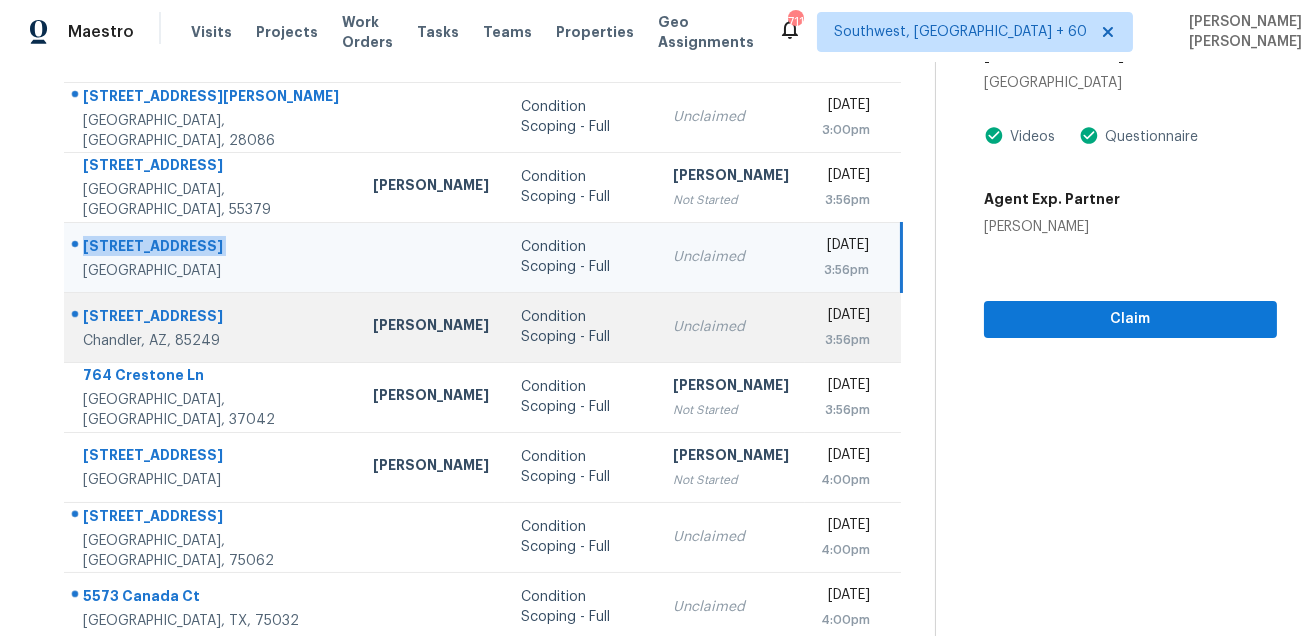click on "6512 S Sawgrass Dr" at bounding box center (212, 318) 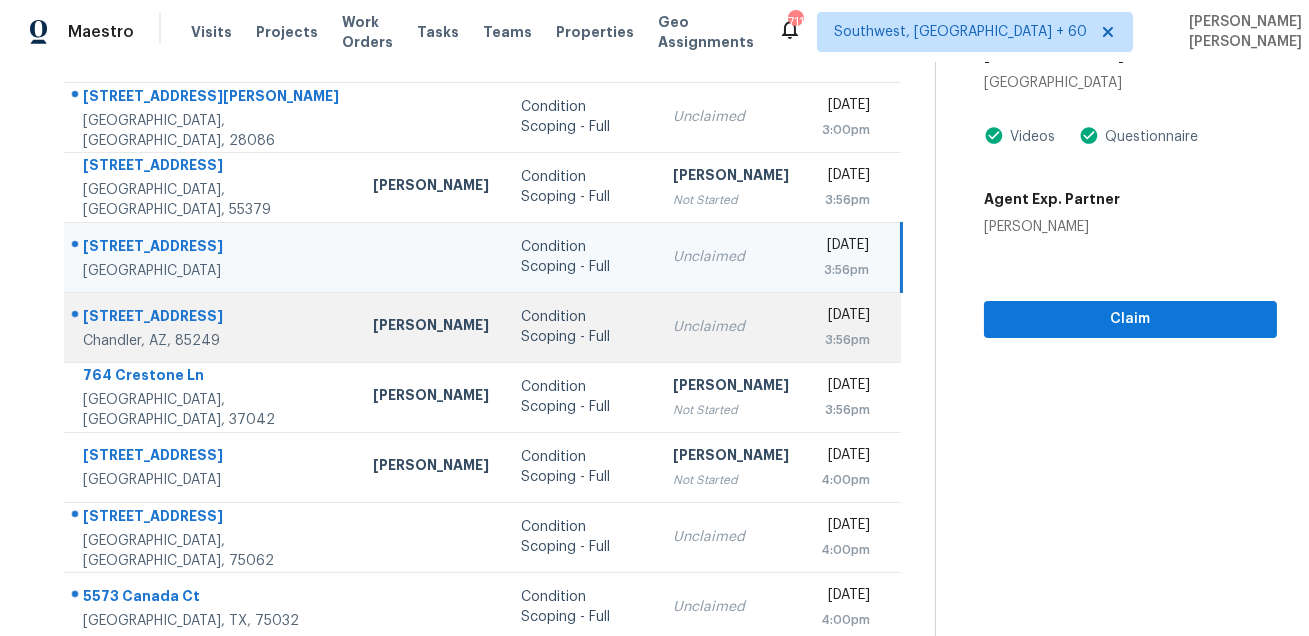 click on "6512 S Sawgrass Dr" at bounding box center [212, 318] 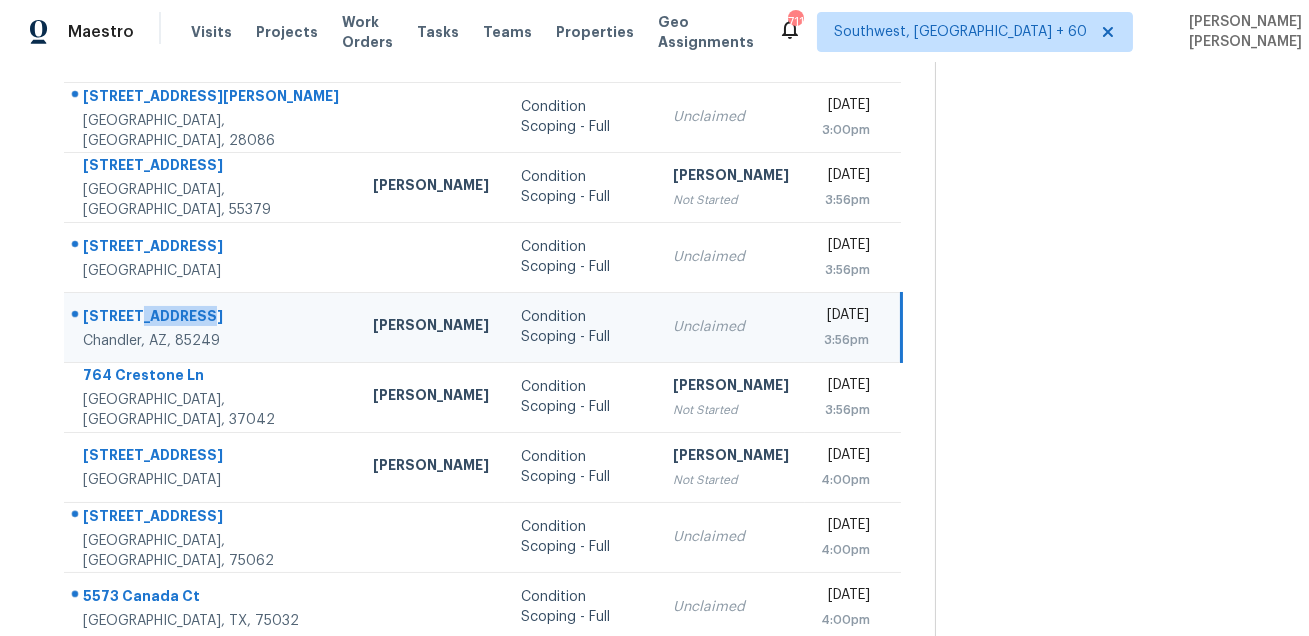 click on "6512 S Sawgrass Dr" at bounding box center (212, 318) 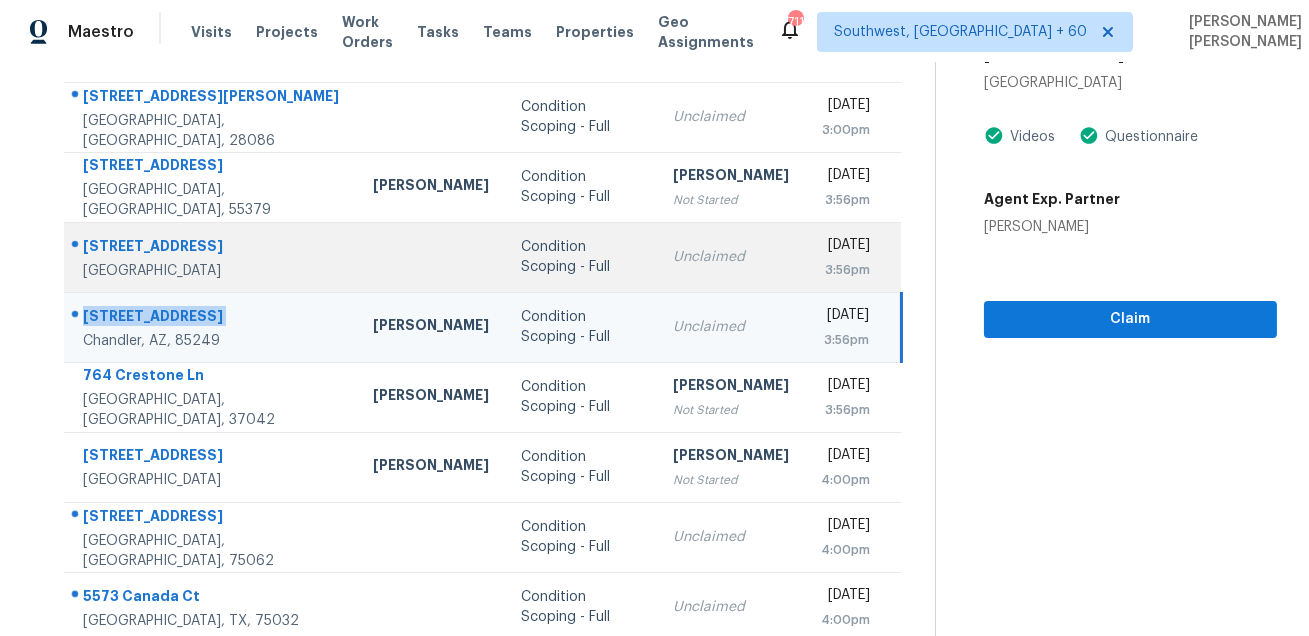 scroll, scrollTop: 405, scrollLeft: 0, axis: vertical 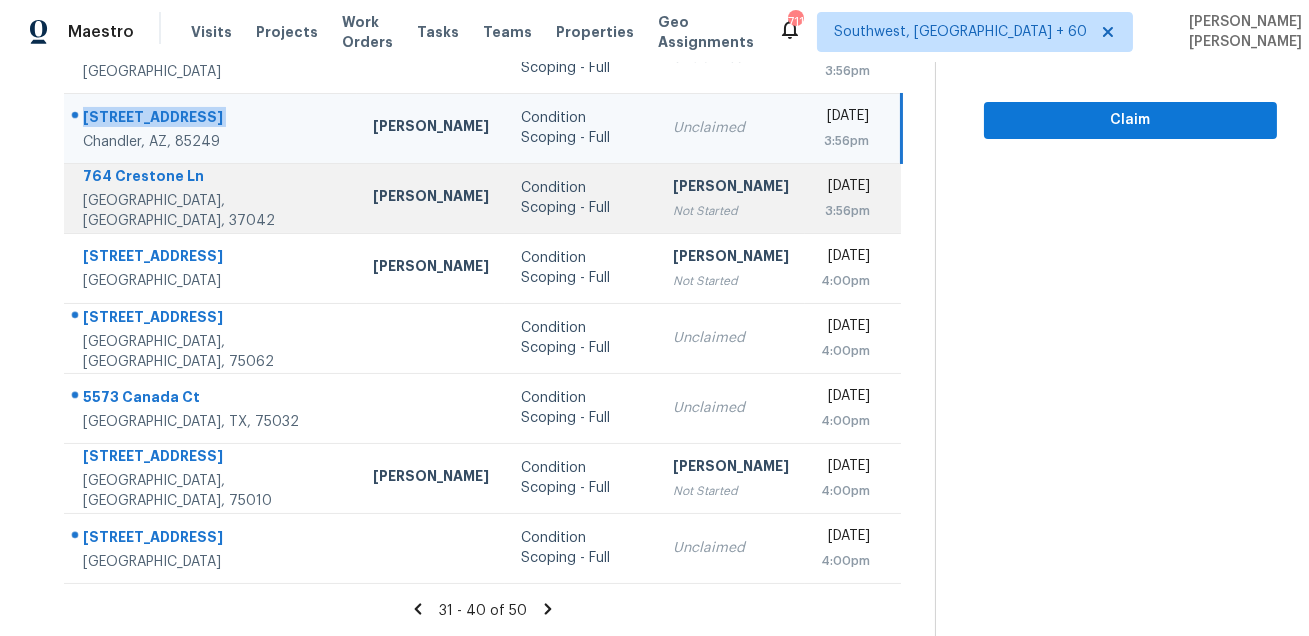 click on "764 Crestone Ln" at bounding box center [212, 178] 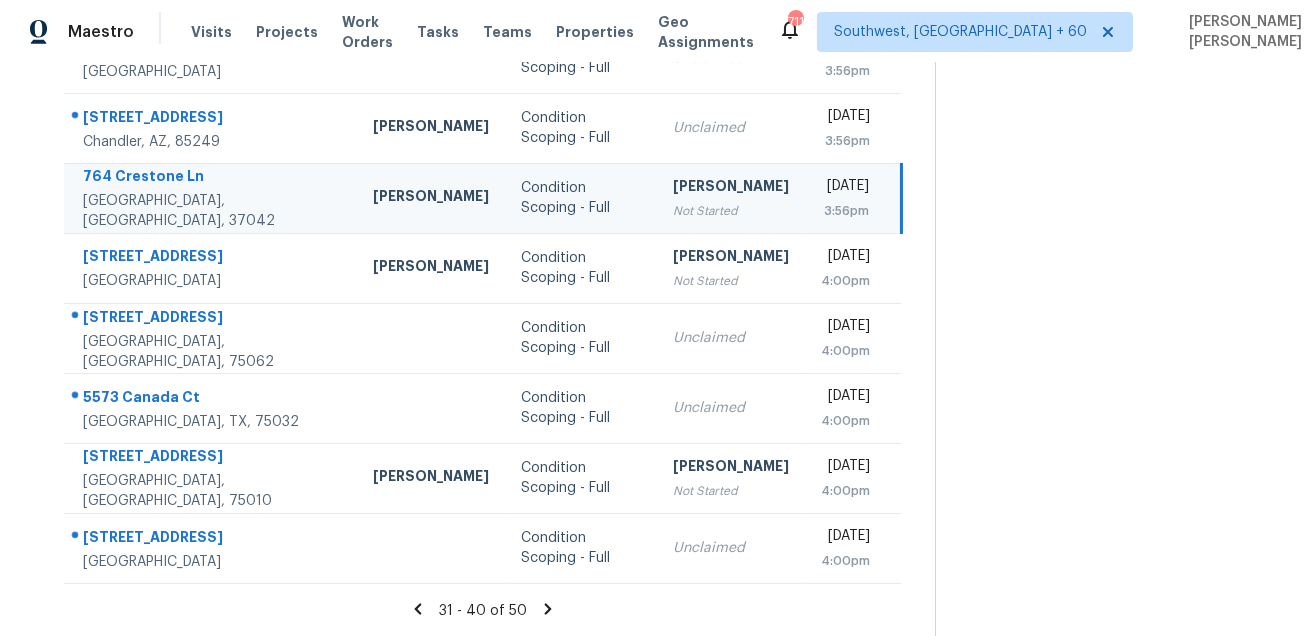 click on "764 Crestone Ln" at bounding box center [212, 178] 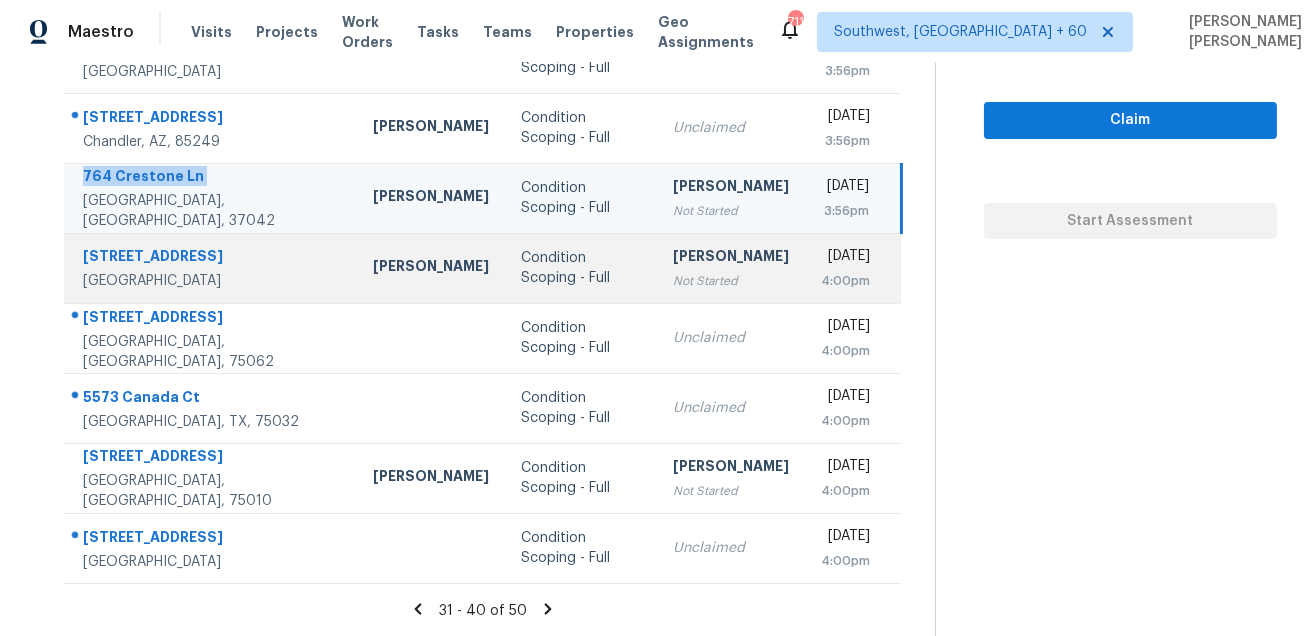 click on "3512 Lake Pontchartrain Dr" at bounding box center (212, 258) 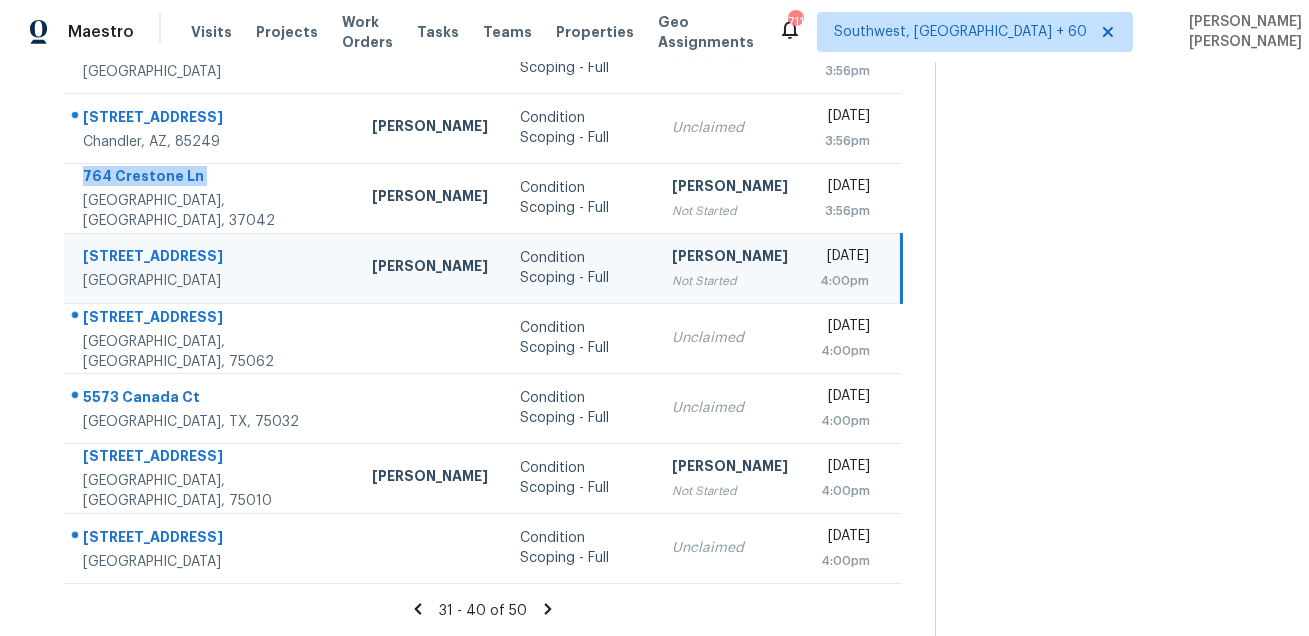 click on "3512 Lake Pontchartrain Dr" at bounding box center [211, 258] 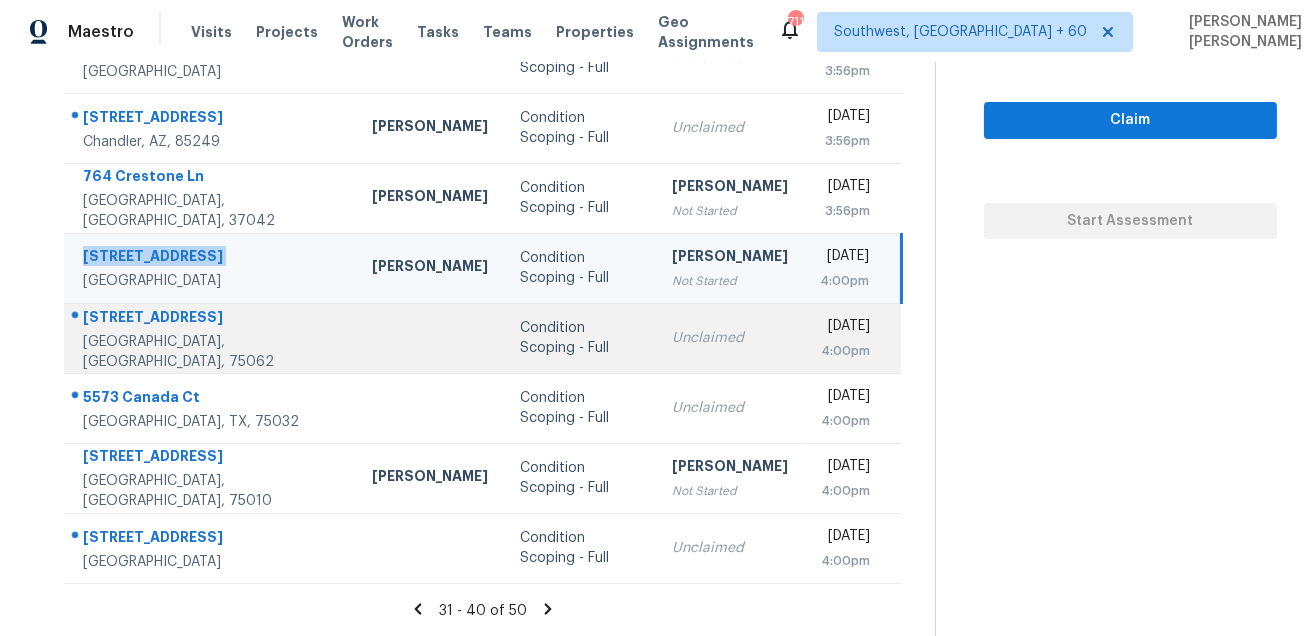 click on "3310 Bryn Mawr Dr" at bounding box center [211, 319] 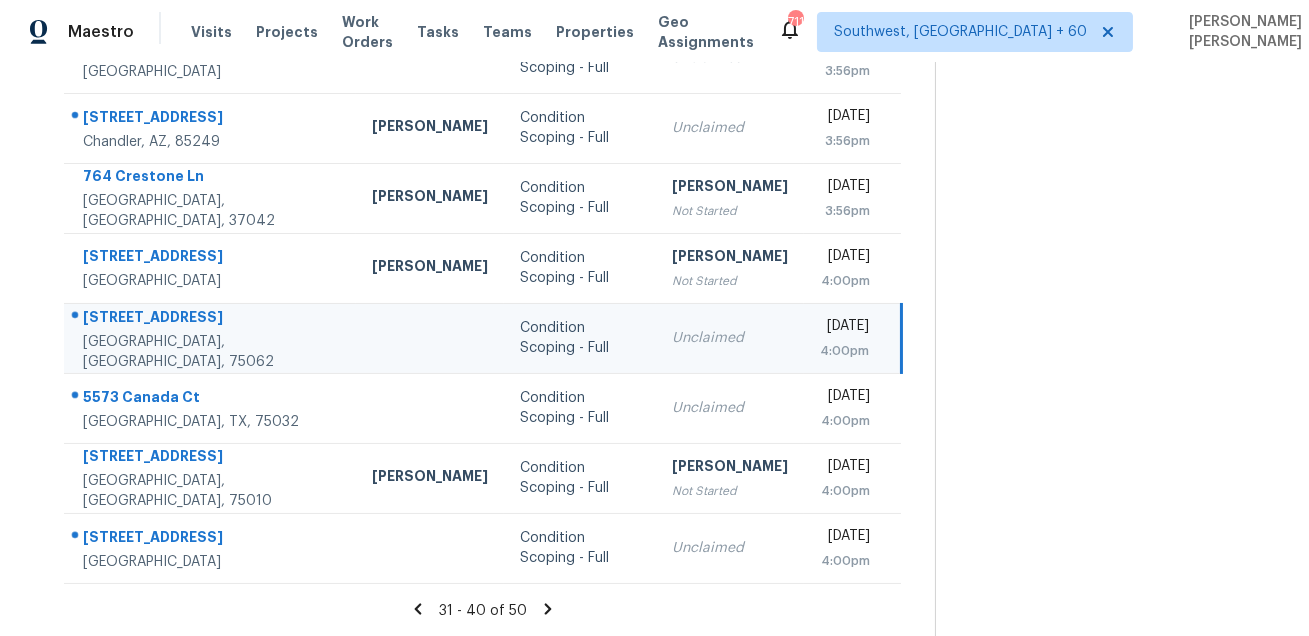 click on "3310 Bryn Mawr Dr" at bounding box center (211, 319) 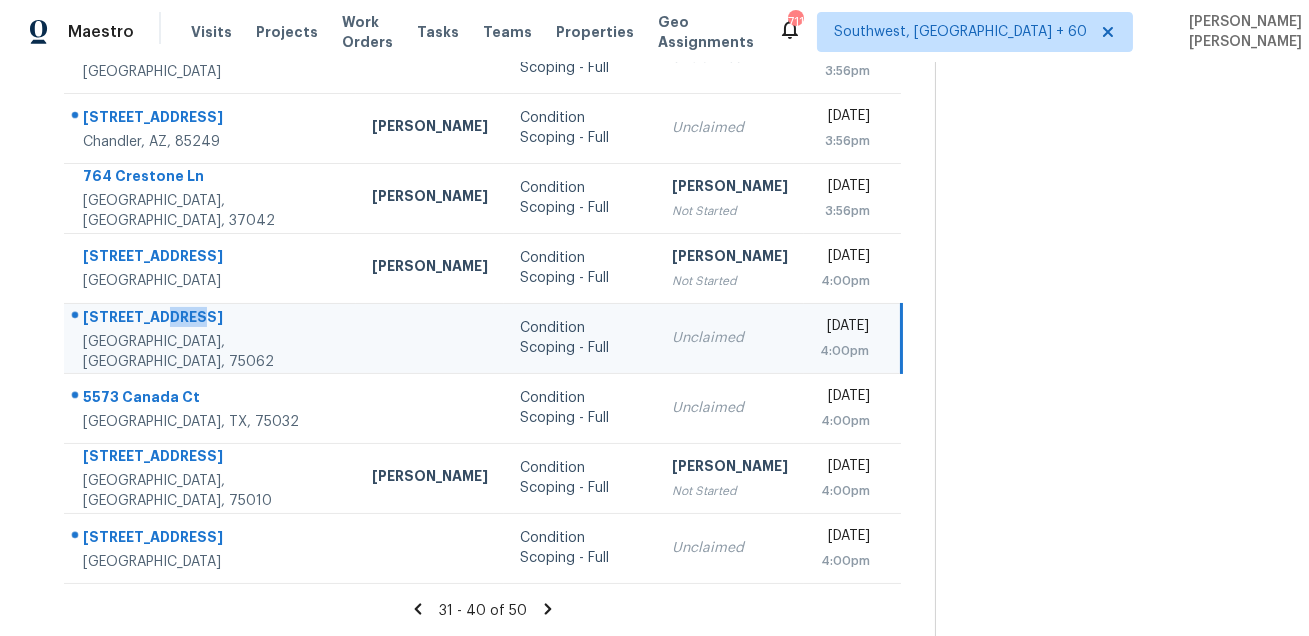 click on "3310 Bryn Mawr Dr" at bounding box center [211, 319] 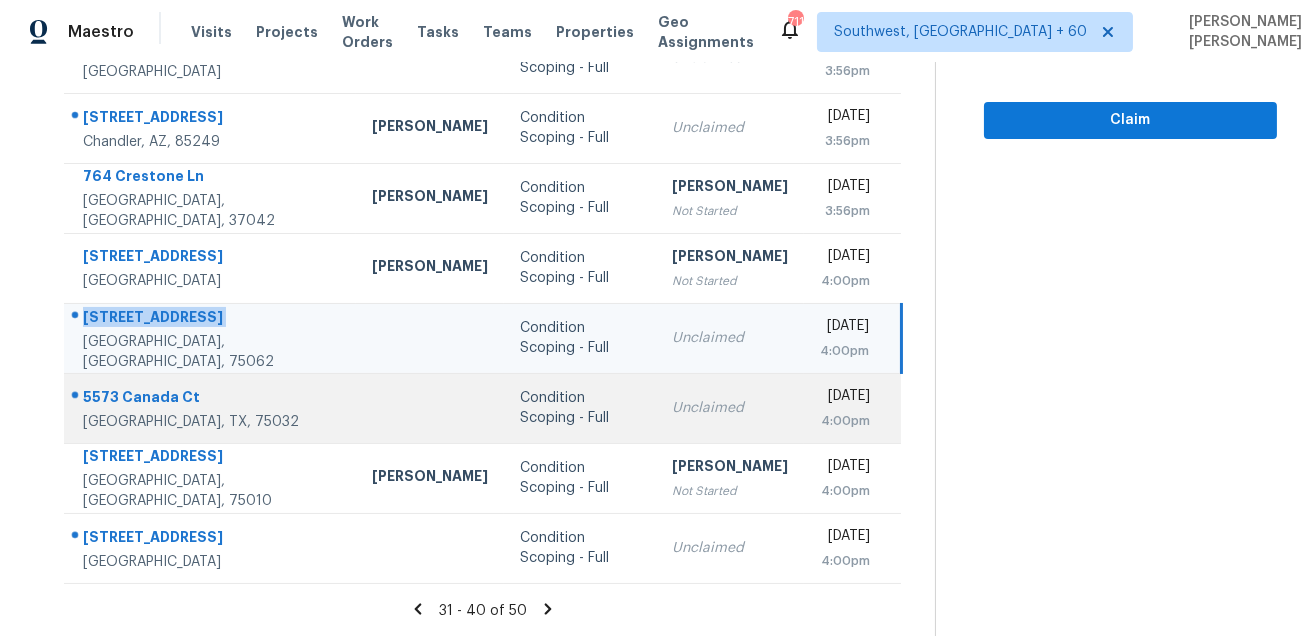 click on "5573 Canada Ct" at bounding box center [211, 399] 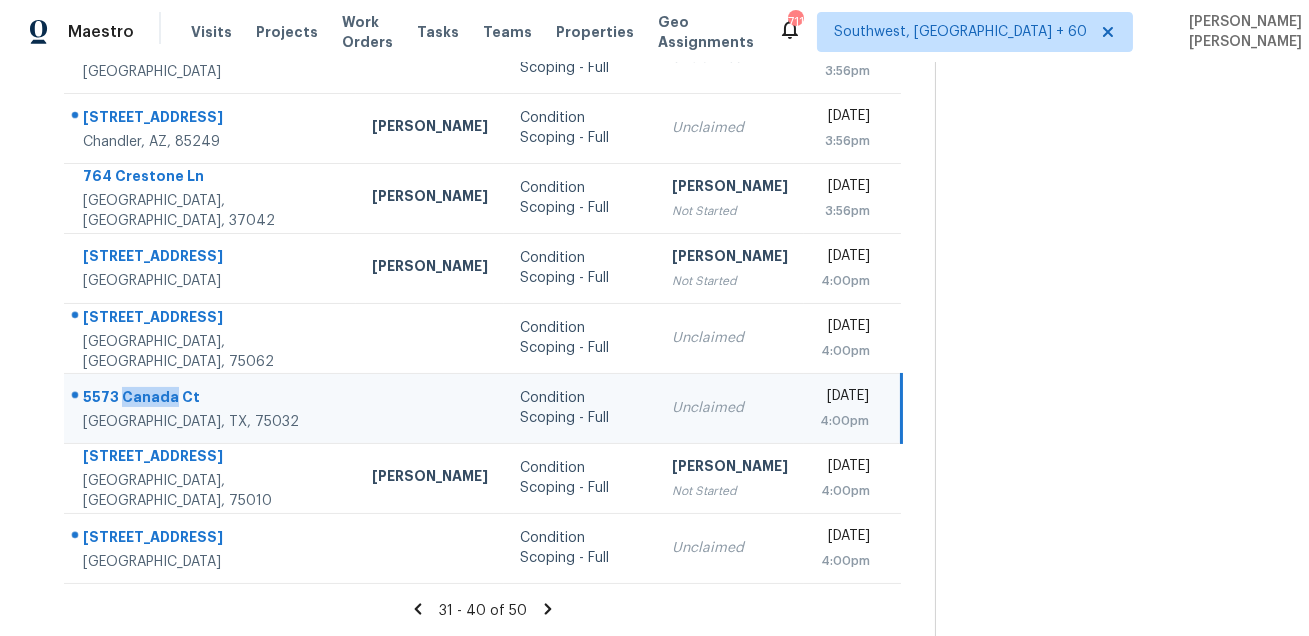 click on "5573 Canada Ct" at bounding box center (211, 399) 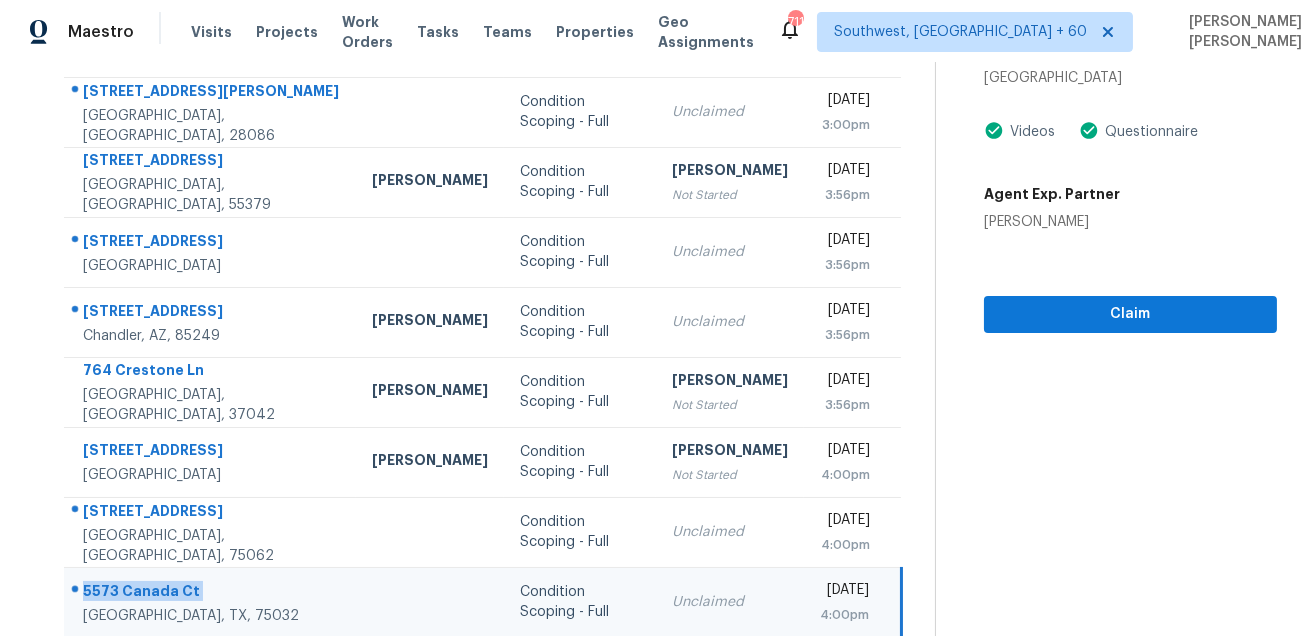 scroll, scrollTop: 119, scrollLeft: 0, axis: vertical 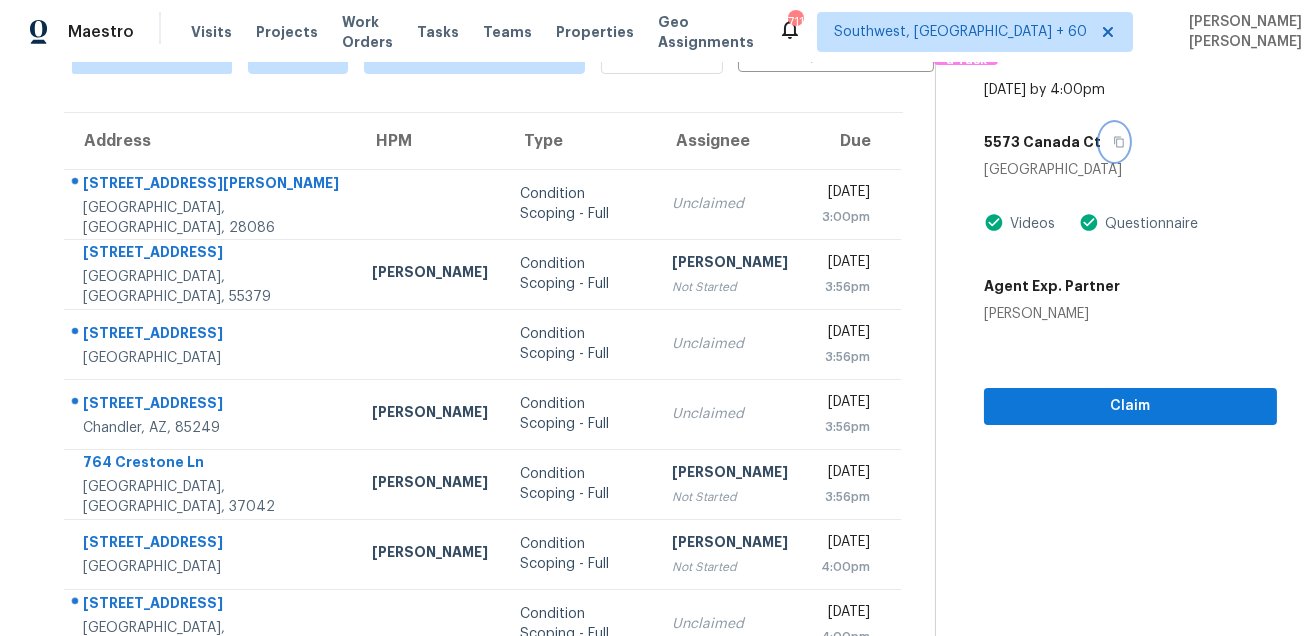 click 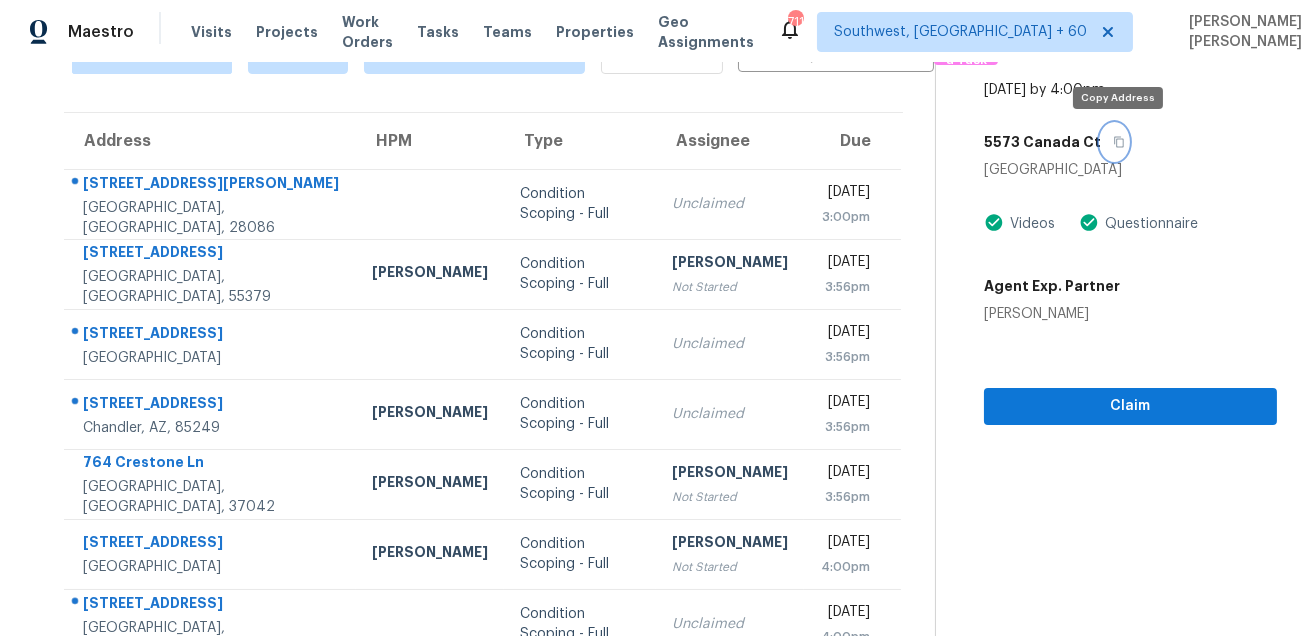 click 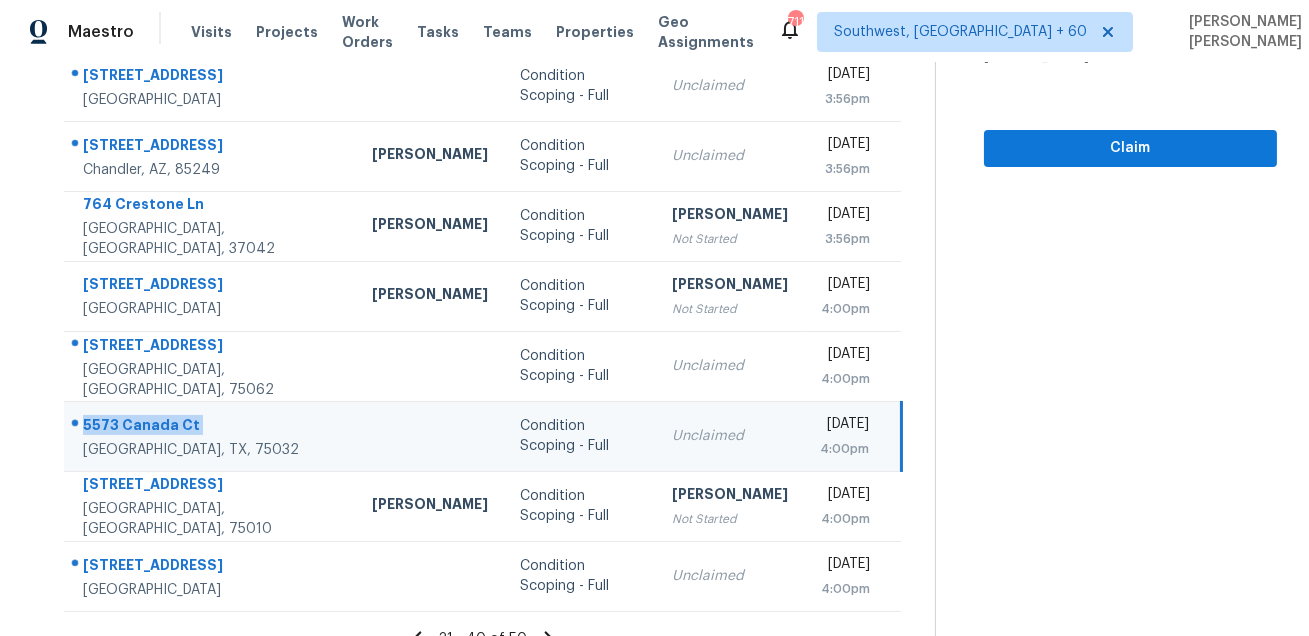 scroll, scrollTop: 405, scrollLeft: 0, axis: vertical 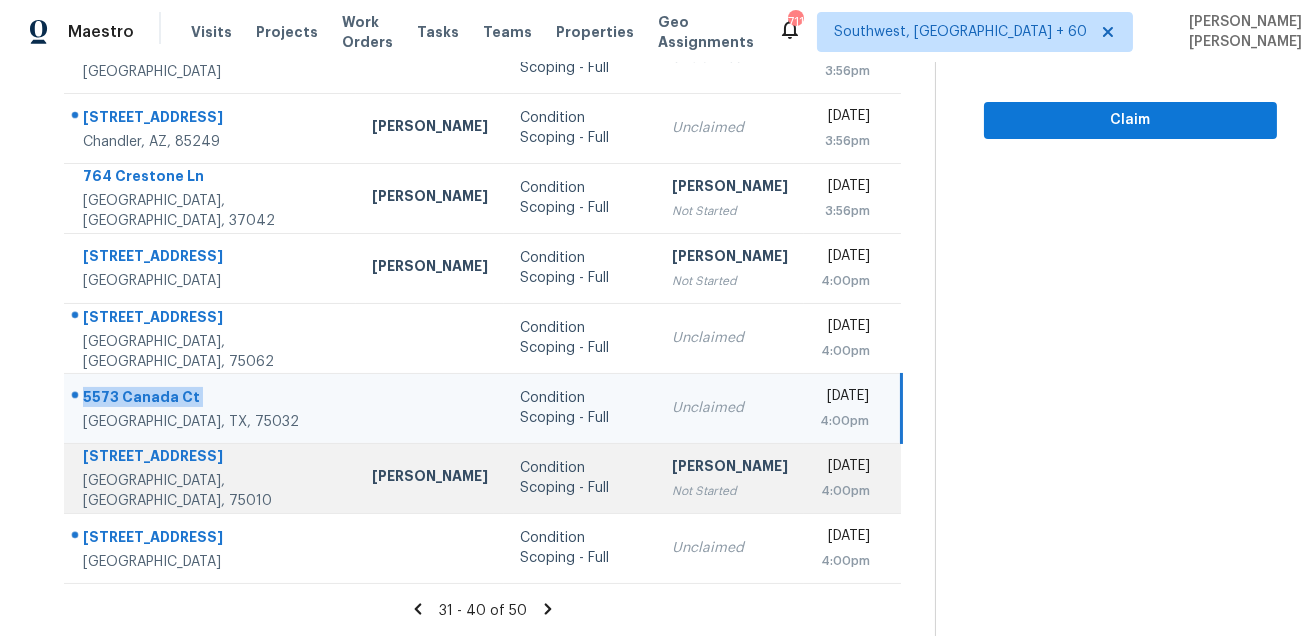 click on "4202 Meadow Ridge Dr   Carrollton, TX, 75010" at bounding box center (210, 478) 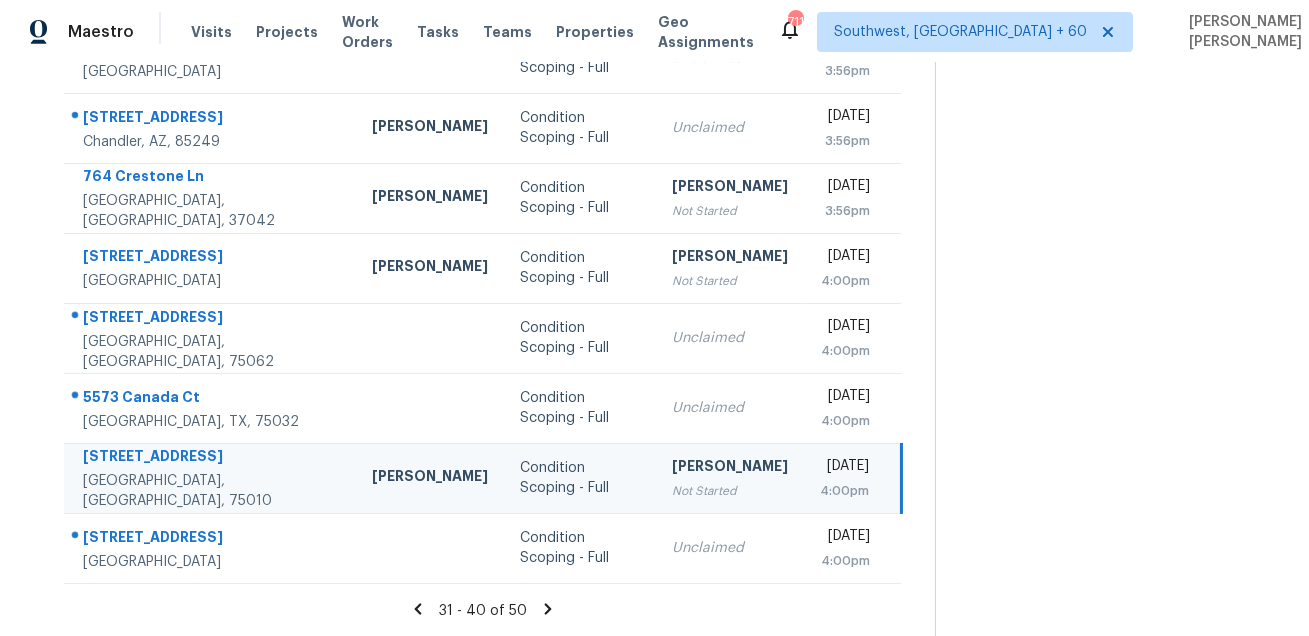 click on "4202 Meadow Ridge Dr   Carrollton, TX, 75010" at bounding box center (210, 478) 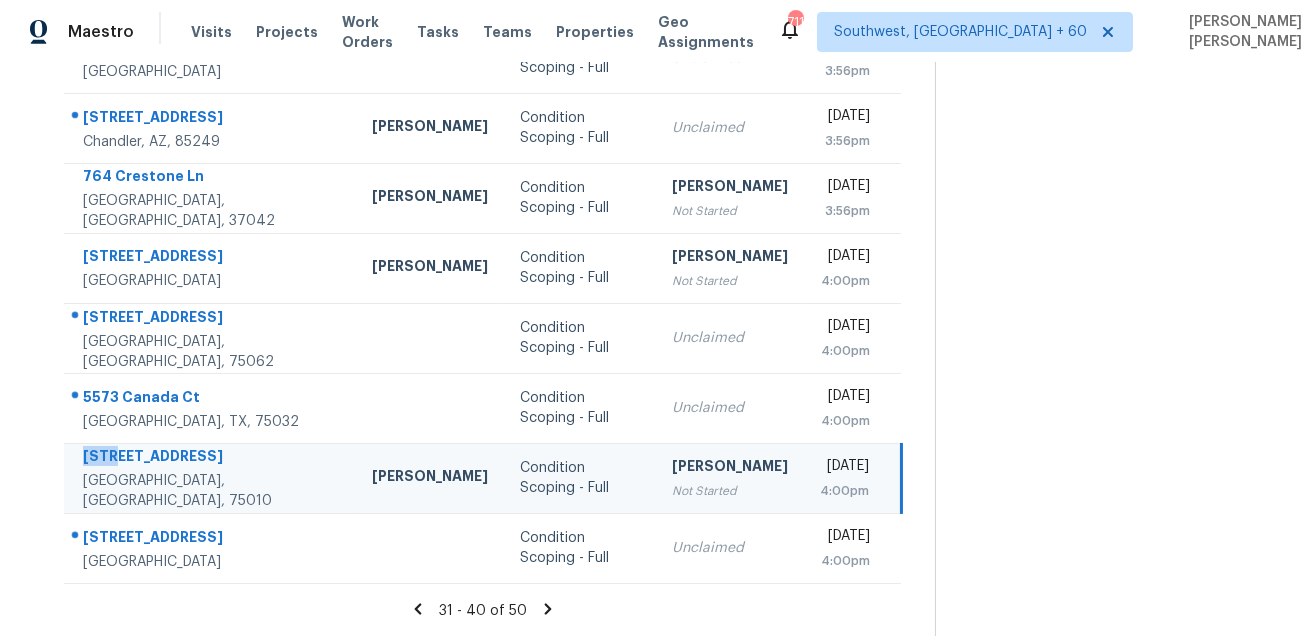 click on "4202 Meadow Ridge Dr   Carrollton, TX, 75010" at bounding box center [210, 478] 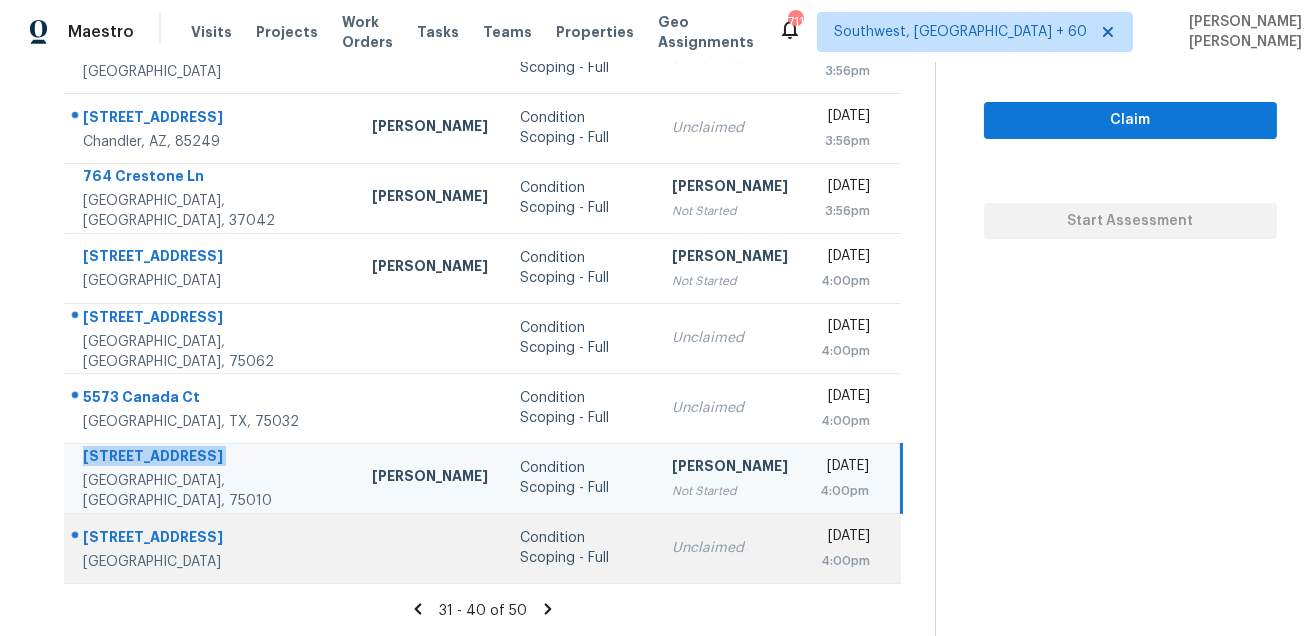 click on "10005 Shelburne Rd" at bounding box center (211, 539) 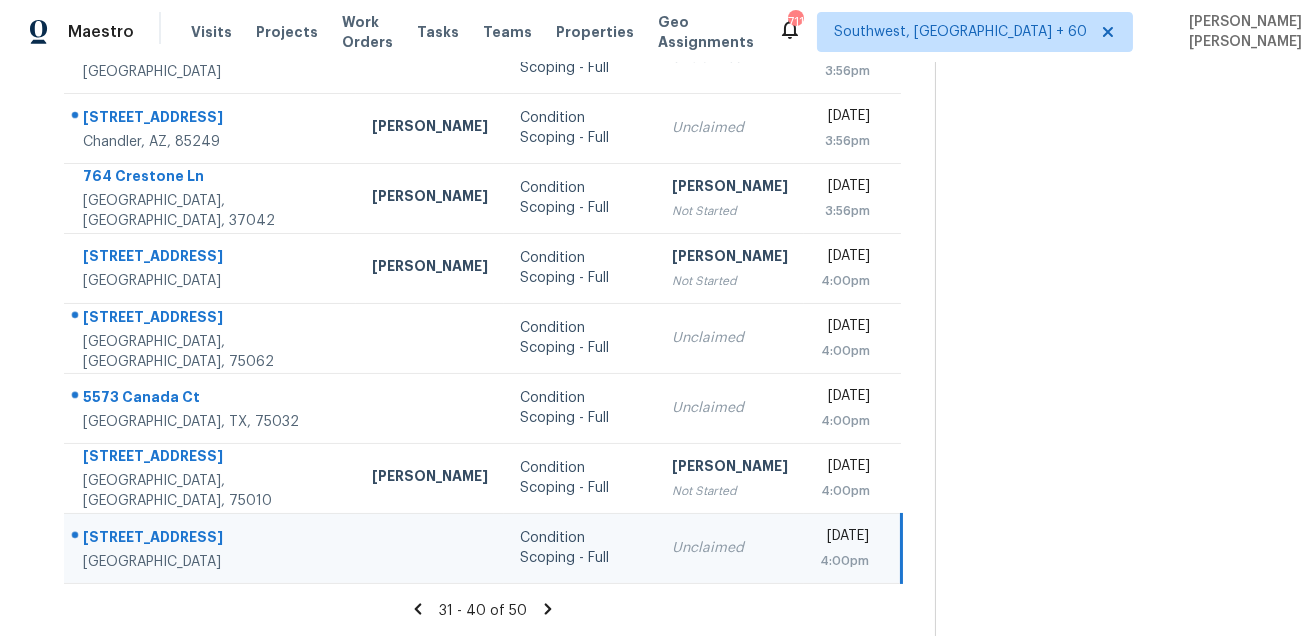 click on "10005 Shelburne Rd" at bounding box center [211, 539] 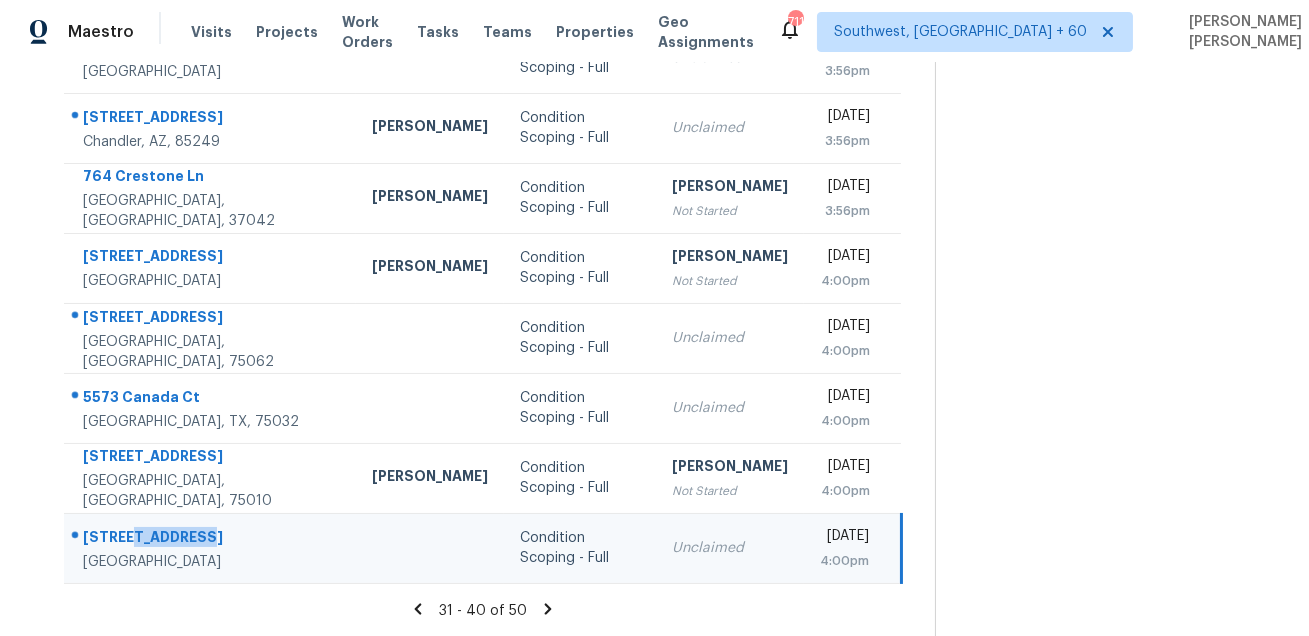 click on "10005 Shelburne Rd" at bounding box center [211, 539] 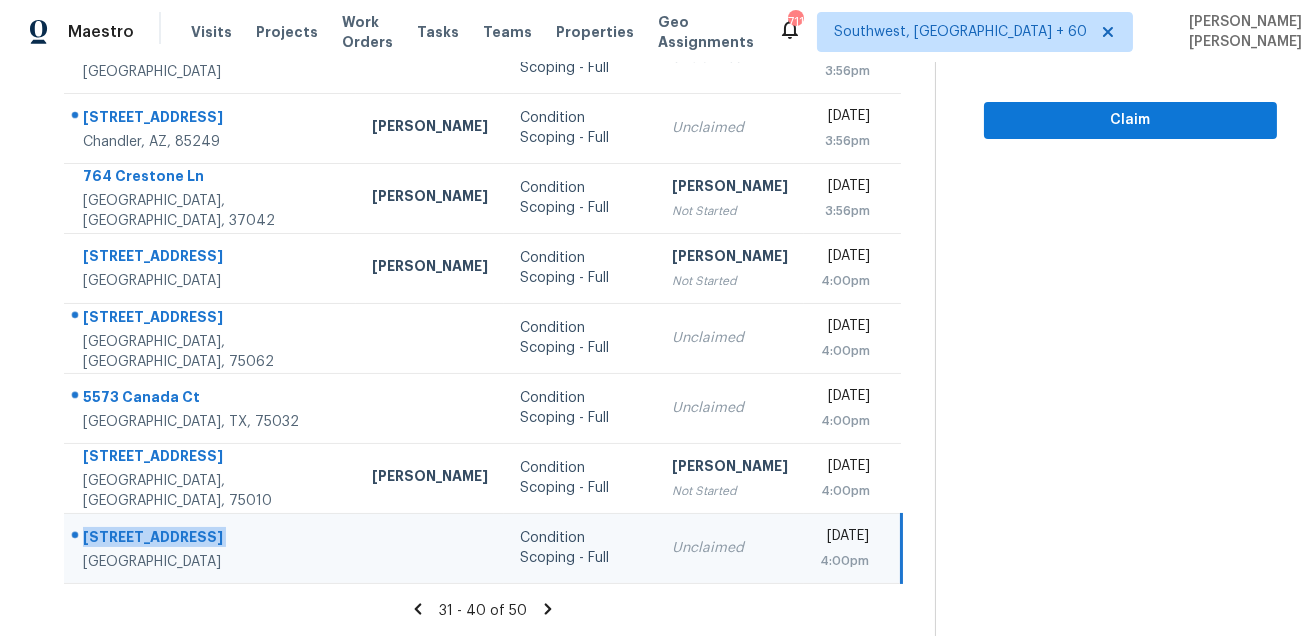 scroll, scrollTop: 0, scrollLeft: 0, axis: both 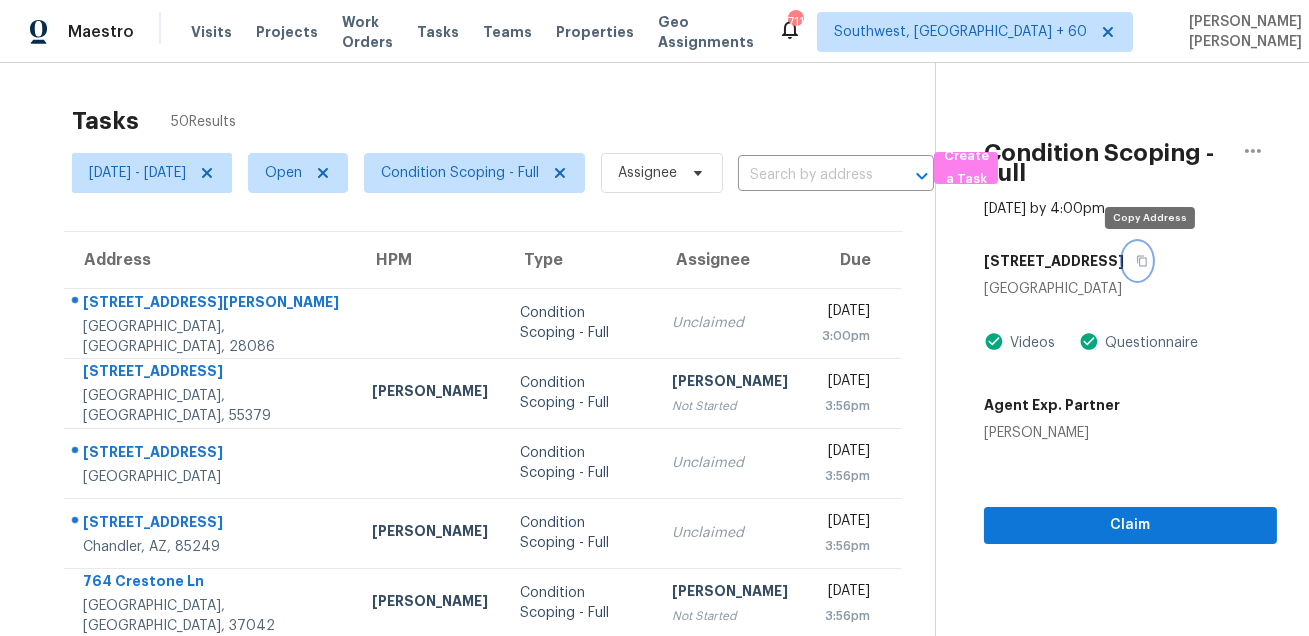 click 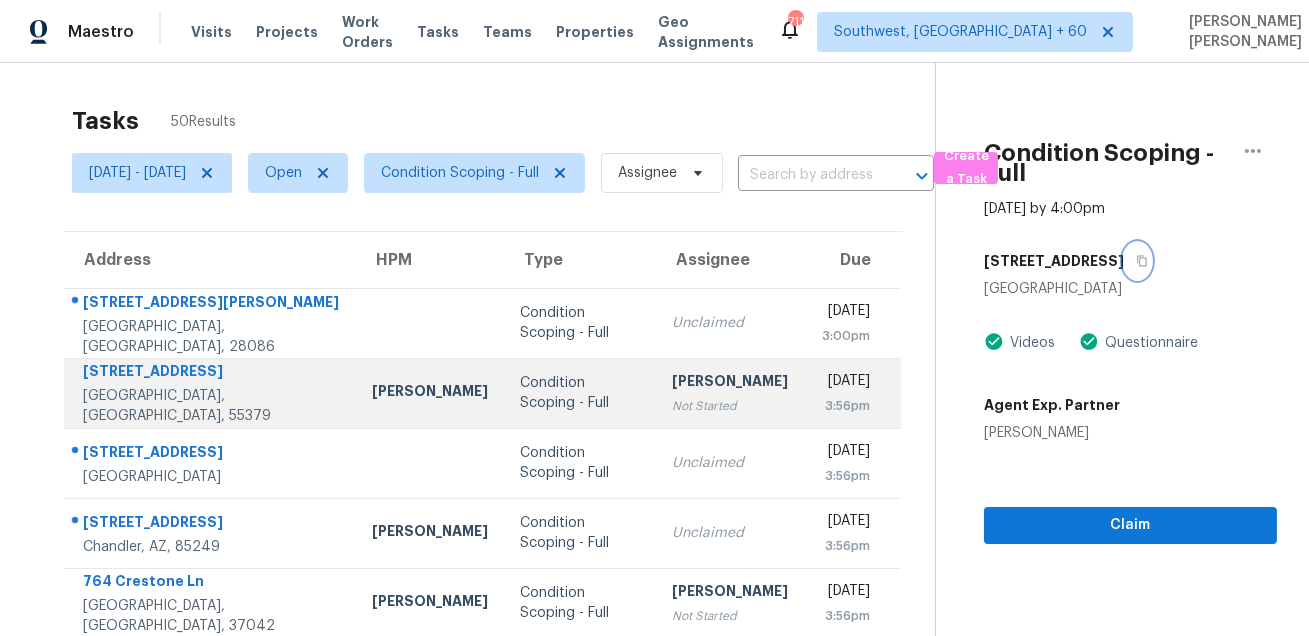 scroll, scrollTop: 405, scrollLeft: 0, axis: vertical 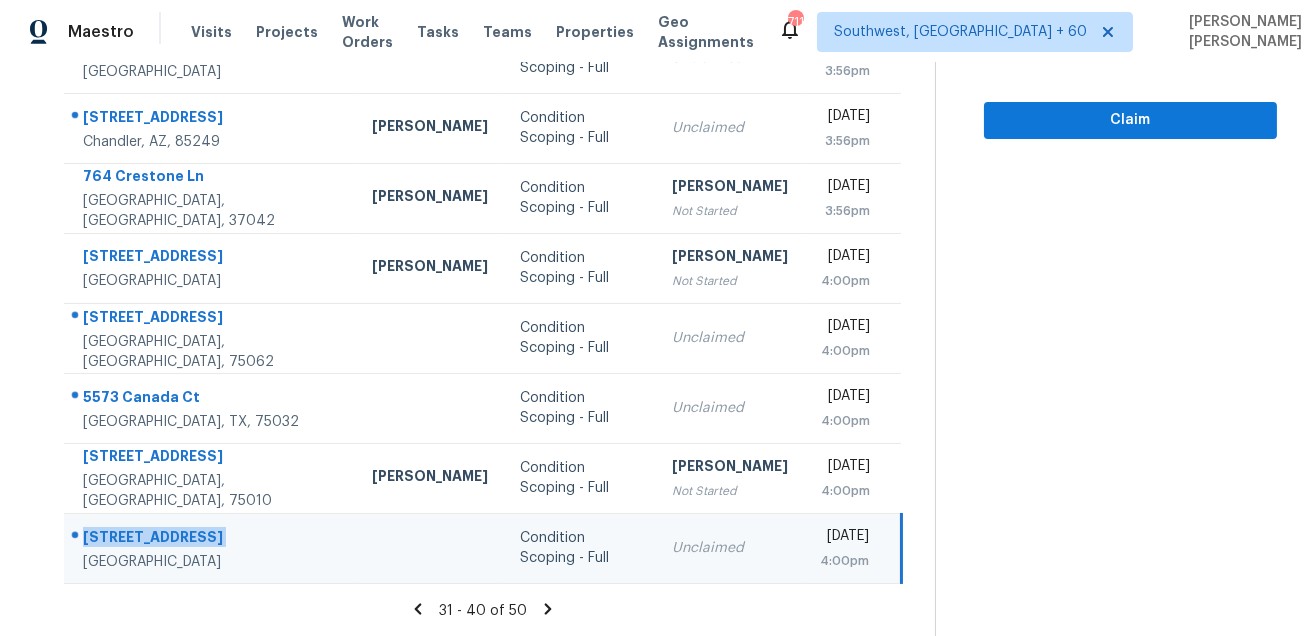 click 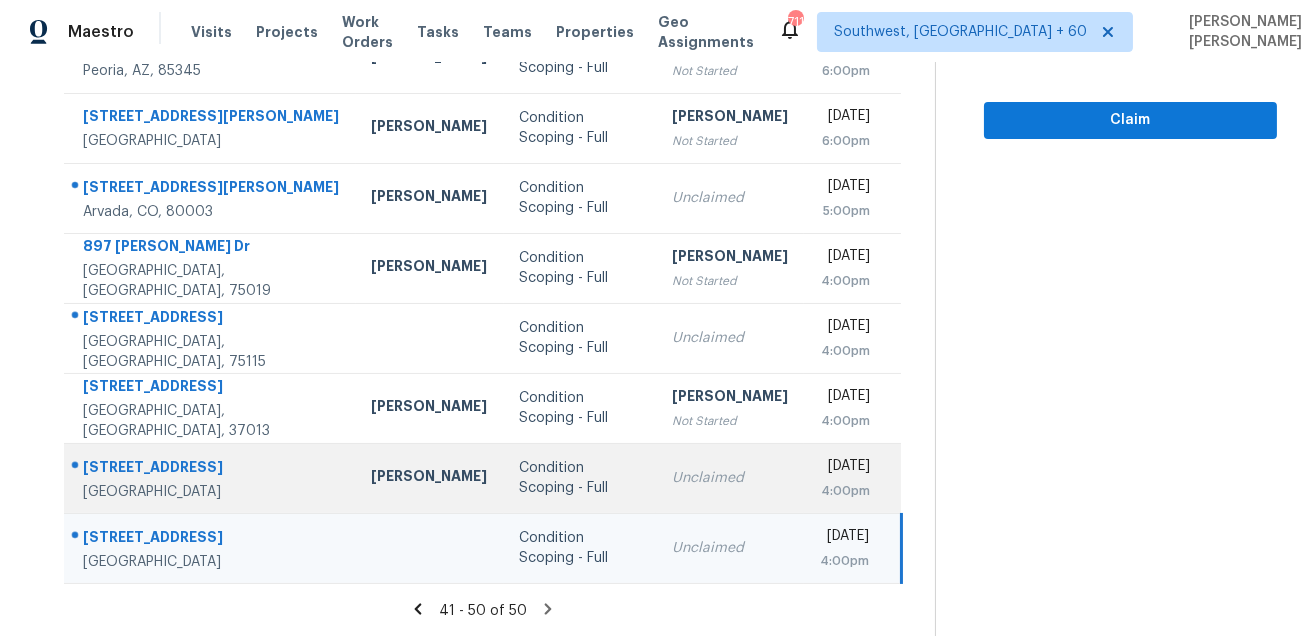 scroll, scrollTop: 0, scrollLeft: 0, axis: both 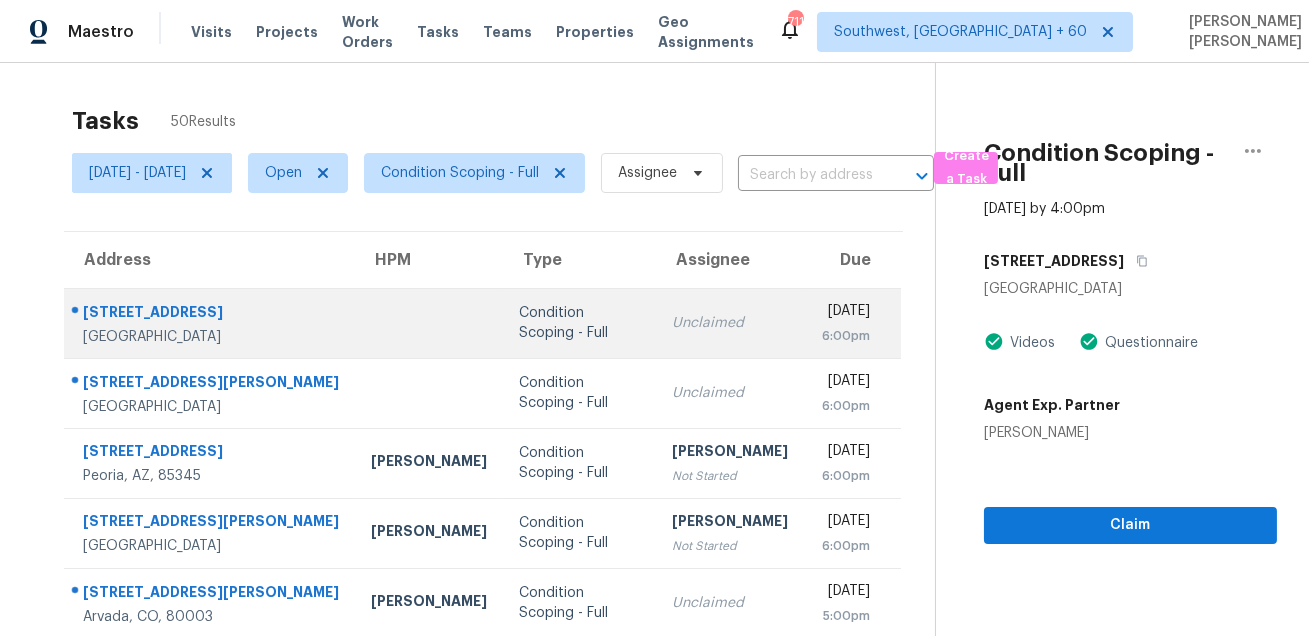 click on "5979 Thistle Meadow Ave" at bounding box center (211, 314) 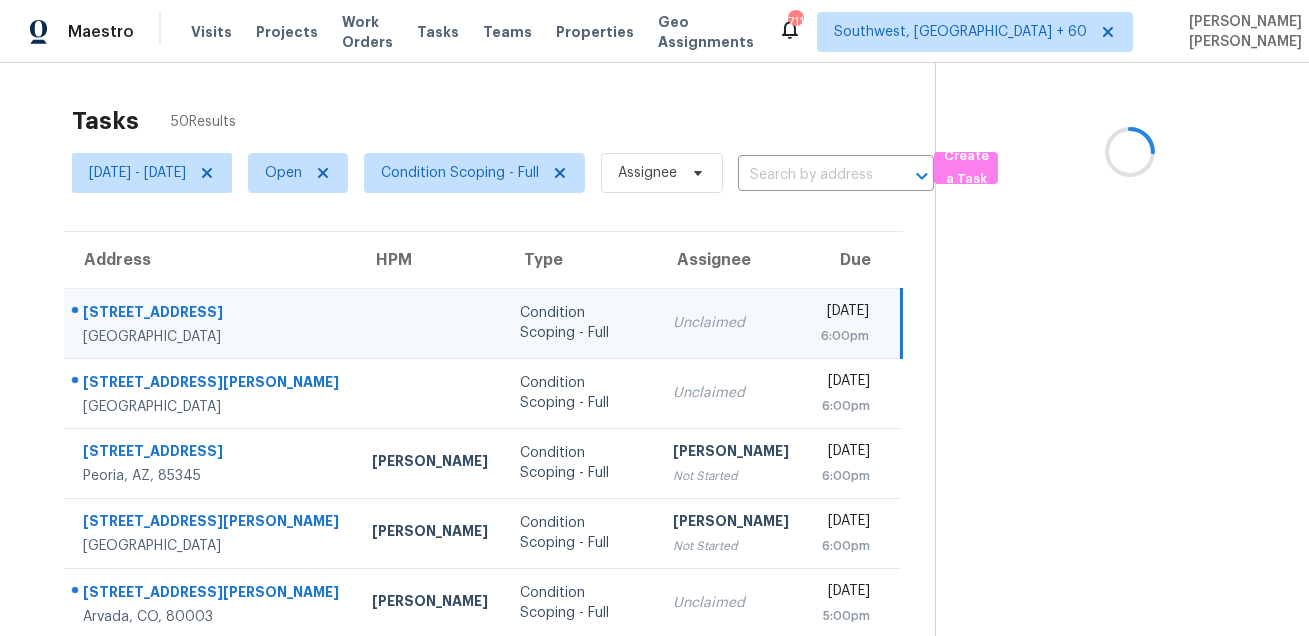 click on "5979 Thistle Meadow Ave" at bounding box center [211, 314] 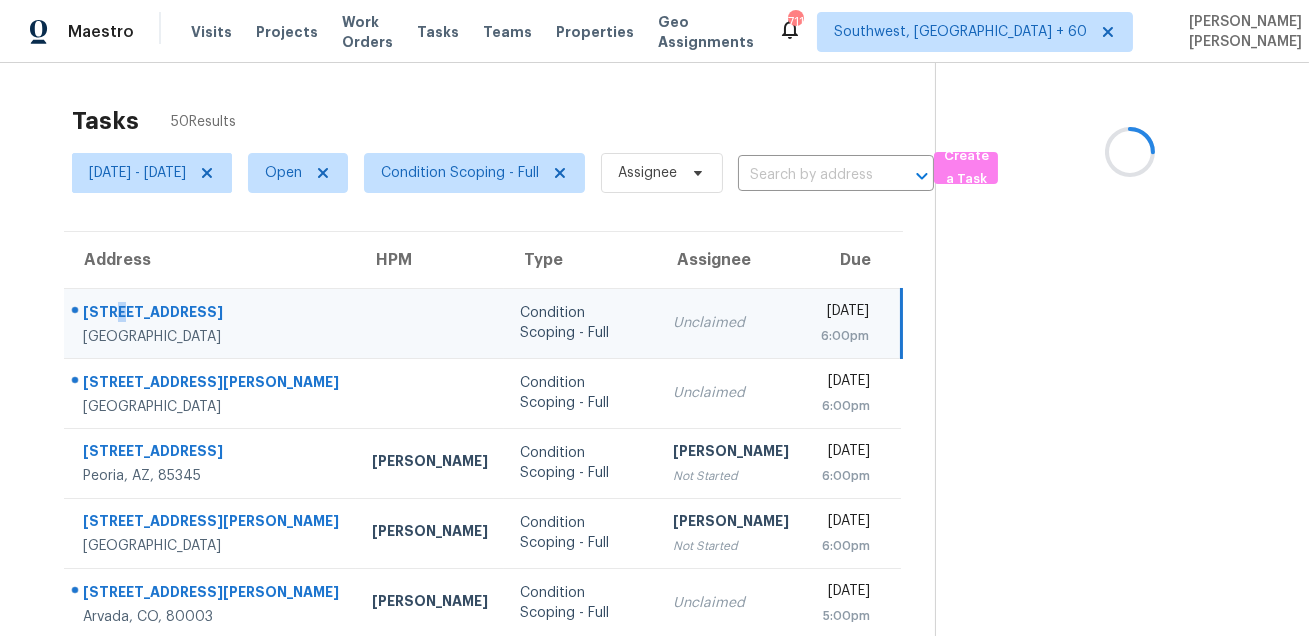 click on "5979 Thistle Meadow Ave" at bounding box center [211, 314] 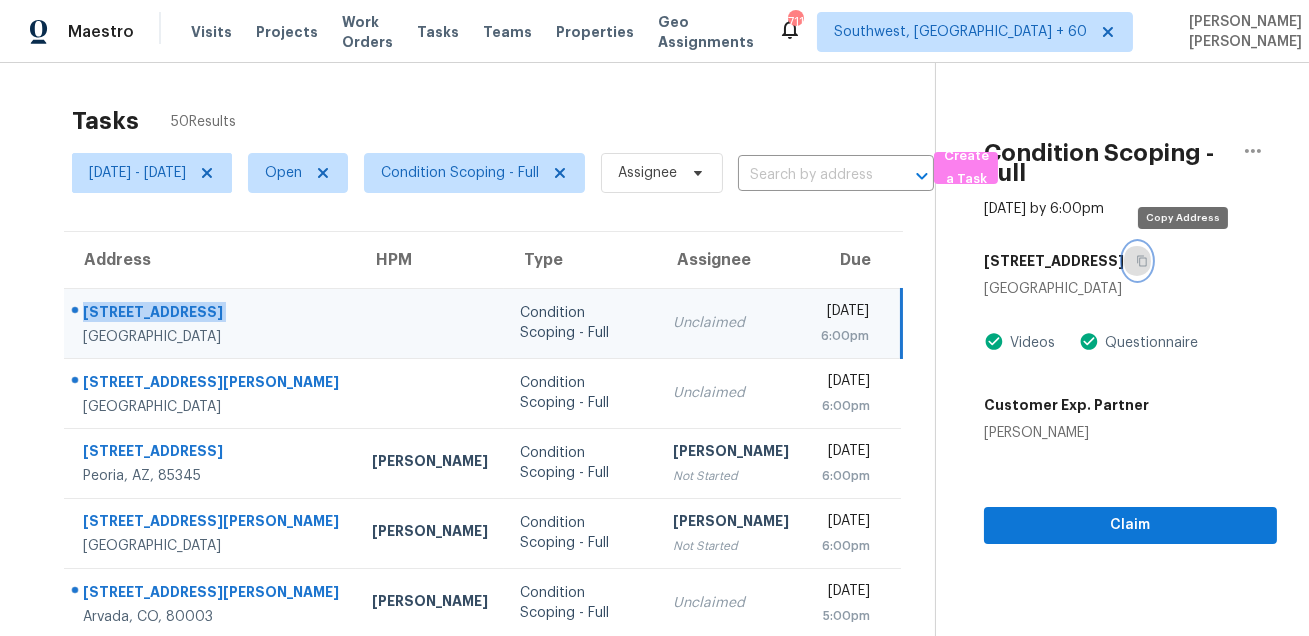 click at bounding box center [1137, 261] 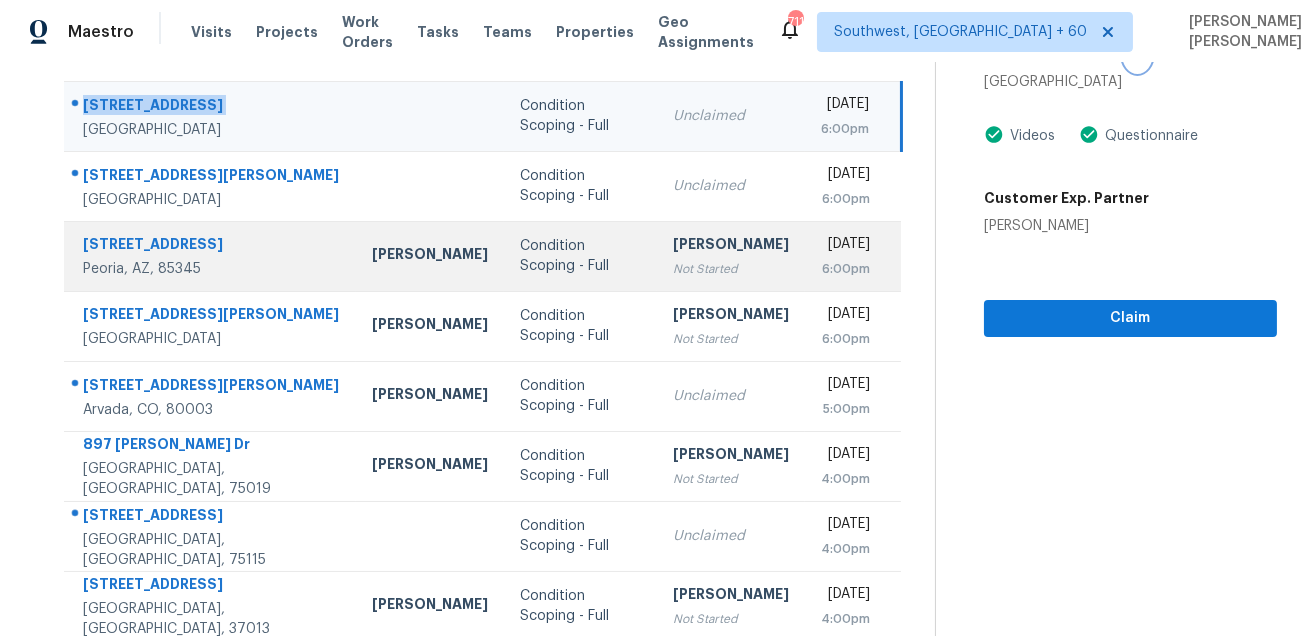 scroll, scrollTop: 162, scrollLeft: 0, axis: vertical 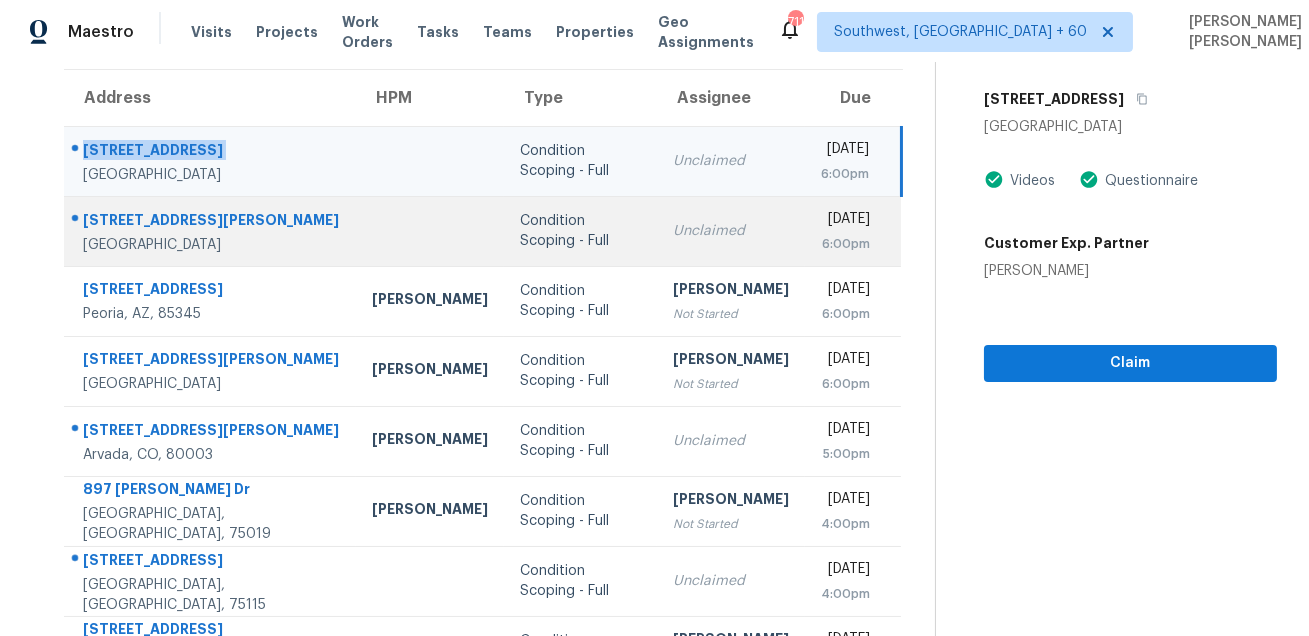 click on "8187 W Rochelle Ave" at bounding box center (211, 222) 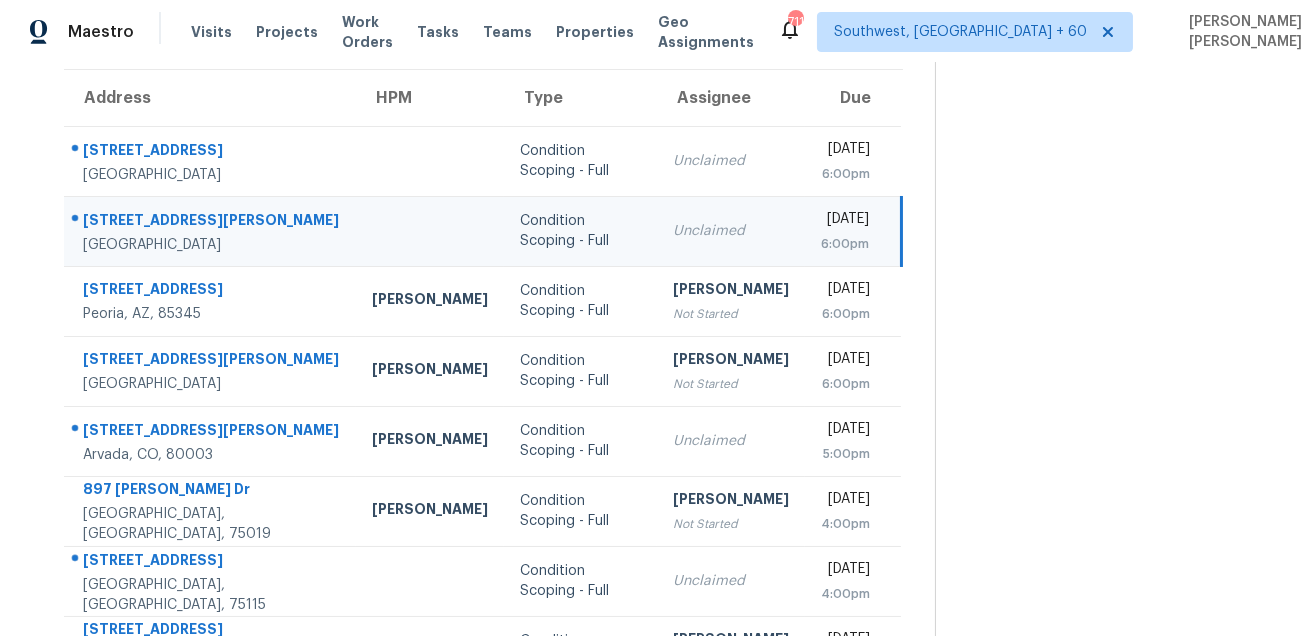 click on "8187 W Rochelle Ave" at bounding box center [211, 222] 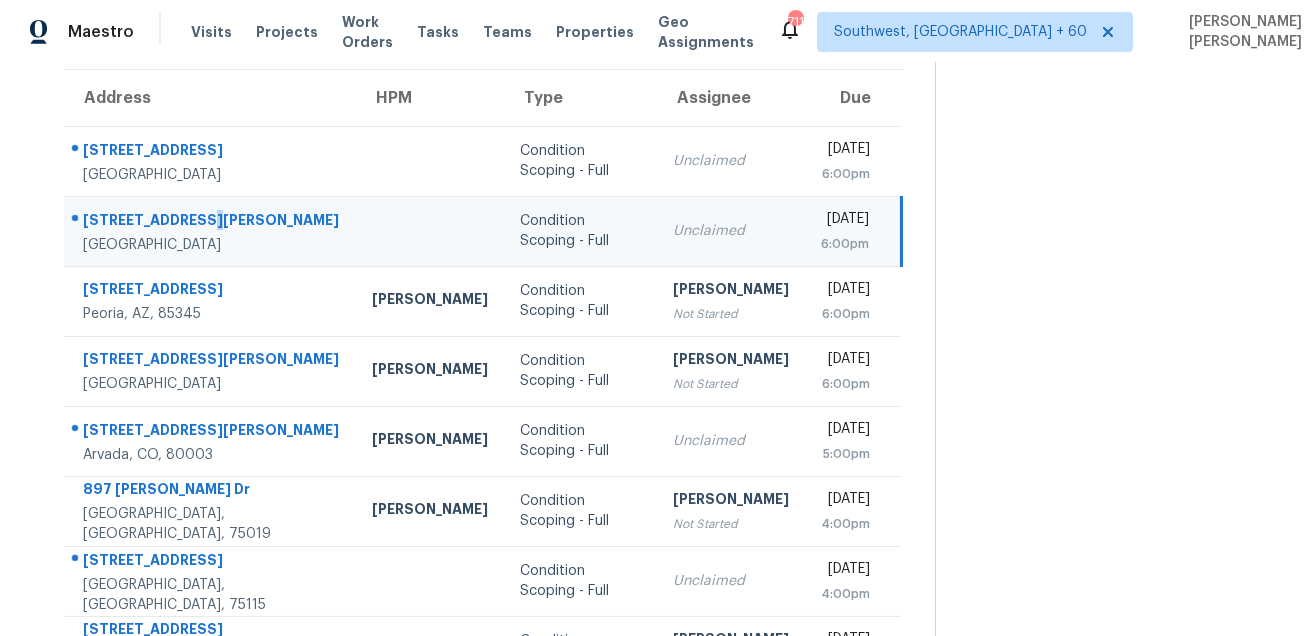 click on "8187 W Rochelle Ave" at bounding box center [211, 222] 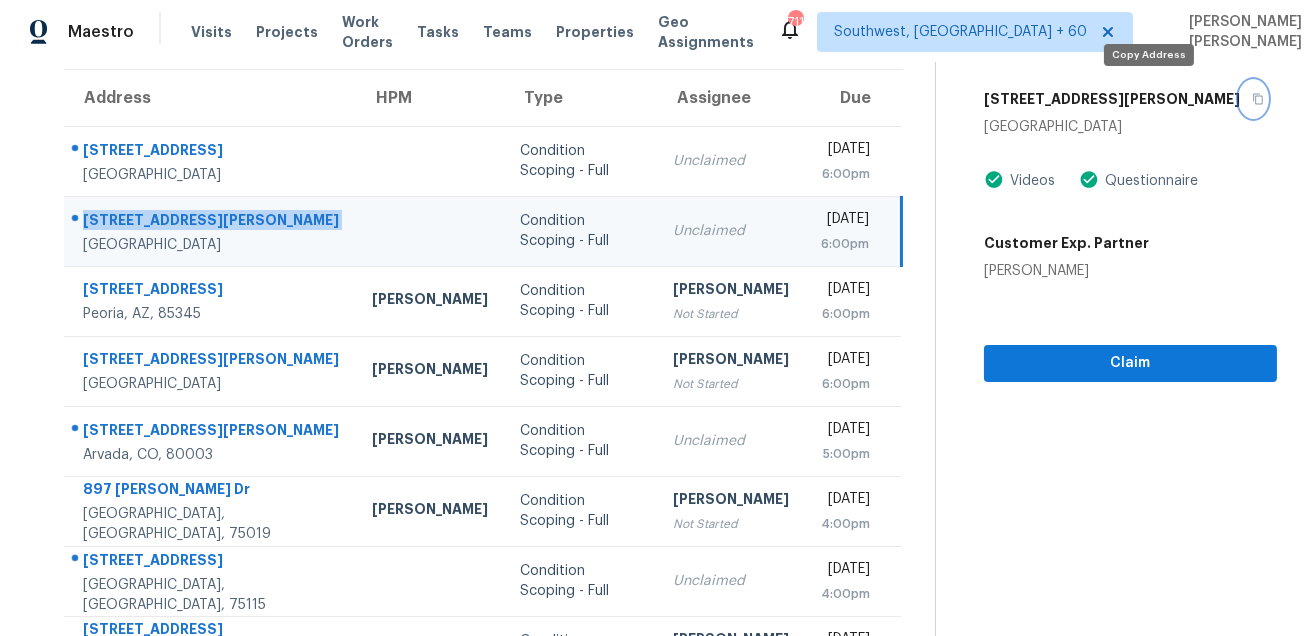 click at bounding box center [1253, 99] 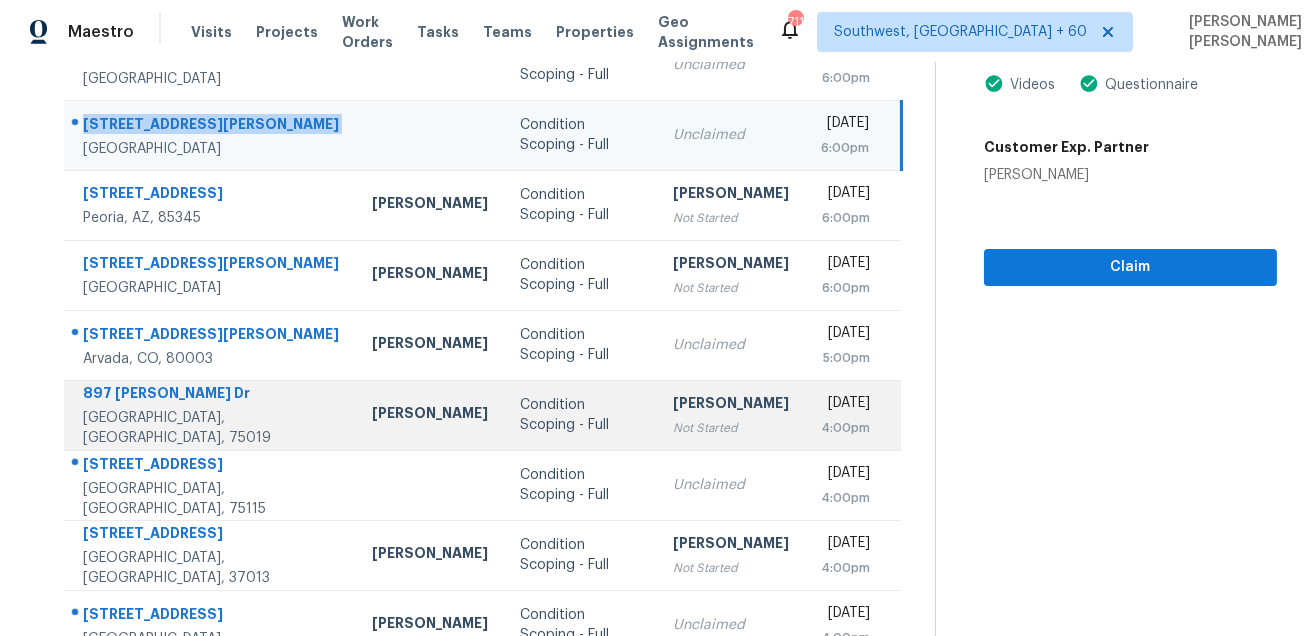 scroll, scrollTop: 211, scrollLeft: 0, axis: vertical 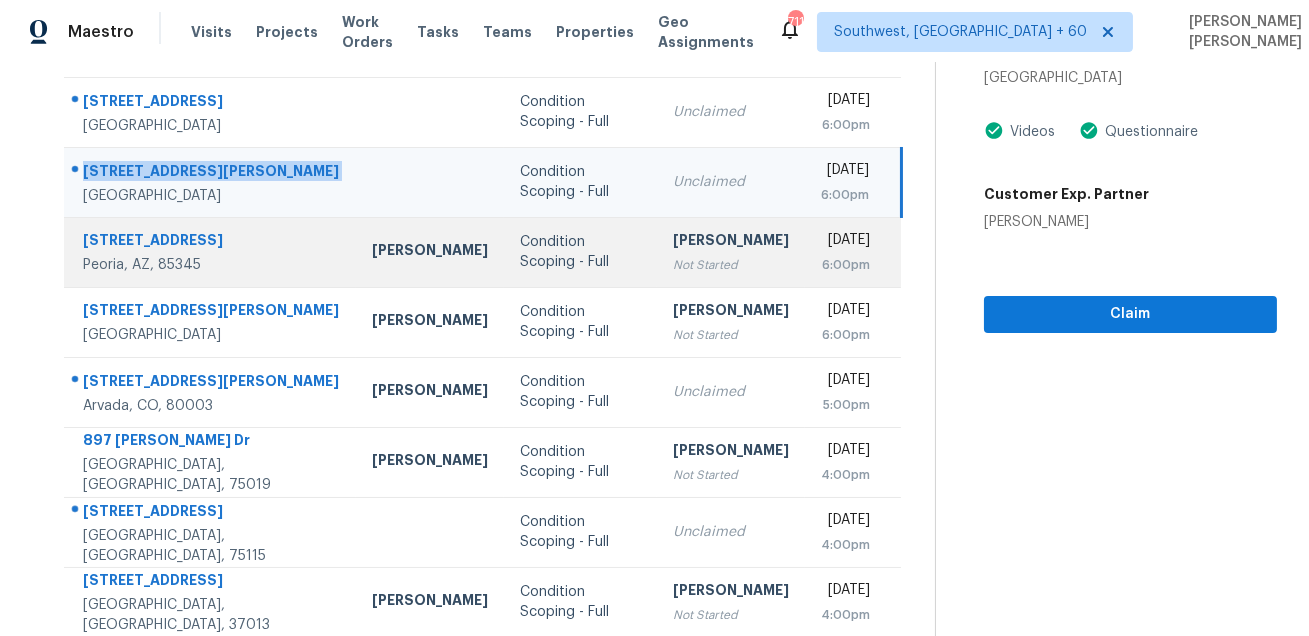 click on "7244 W Canterbury Dr   Peoria, AZ, 85345" at bounding box center (210, 252) 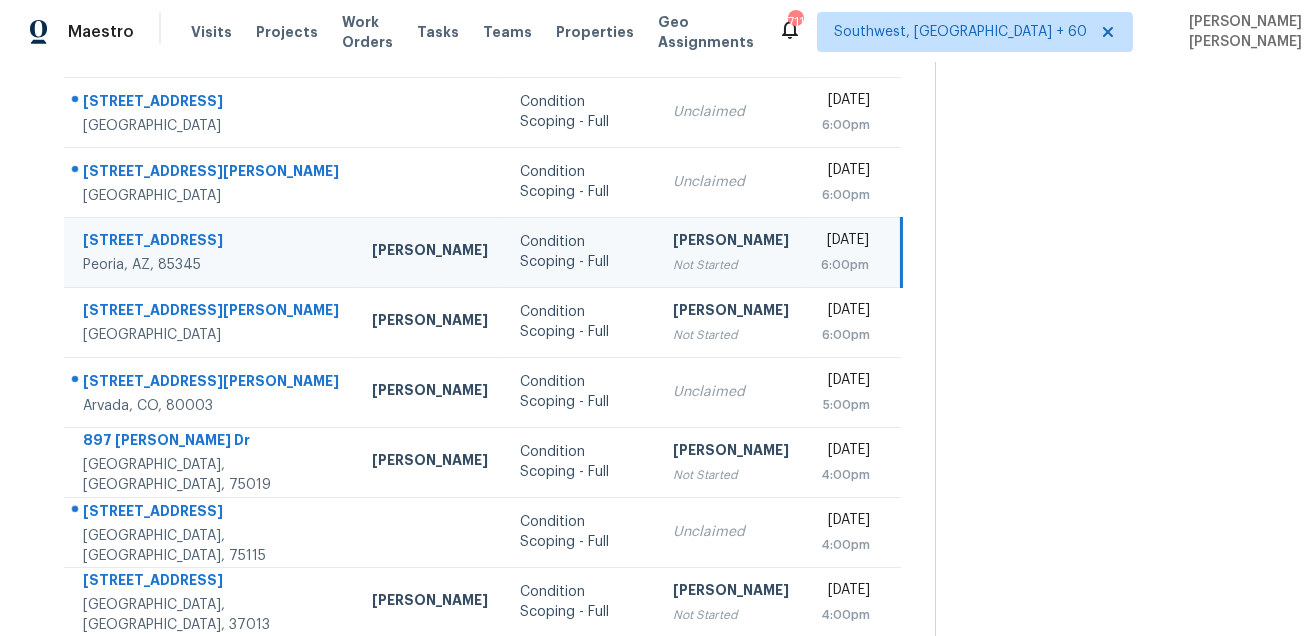 click on "7244 W Canterbury Dr   Peoria, AZ, 85345" at bounding box center [210, 252] 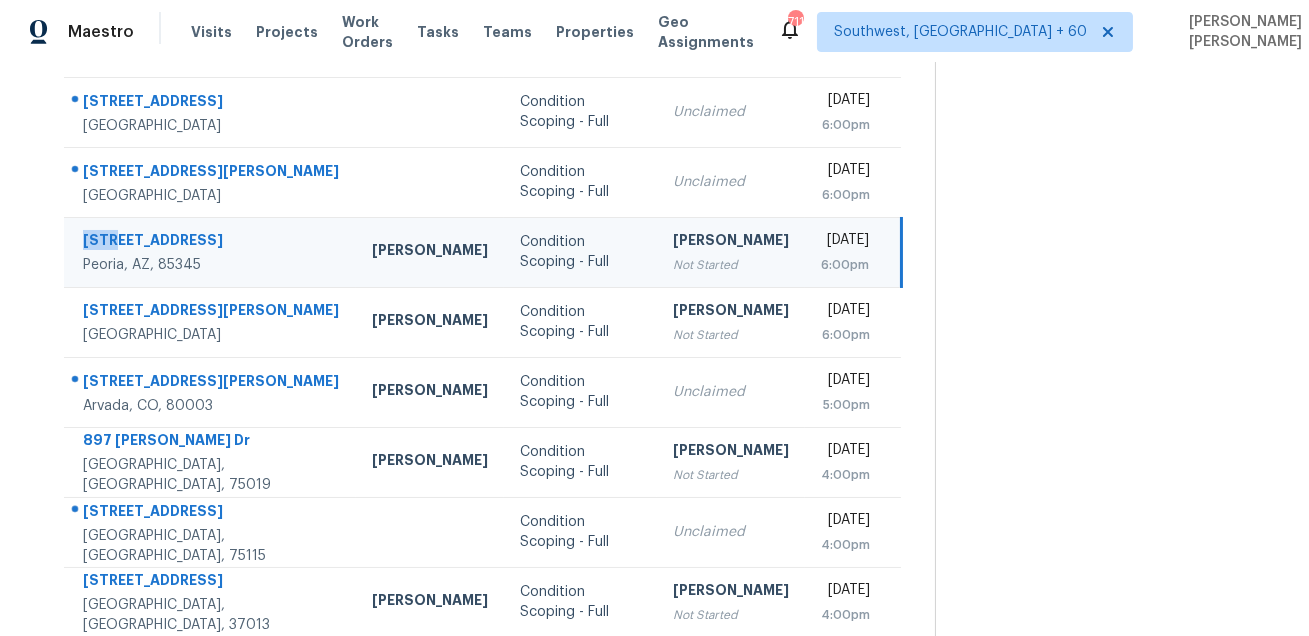 click on "7244 W Canterbury Dr   Peoria, AZ, 85345" at bounding box center [210, 252] 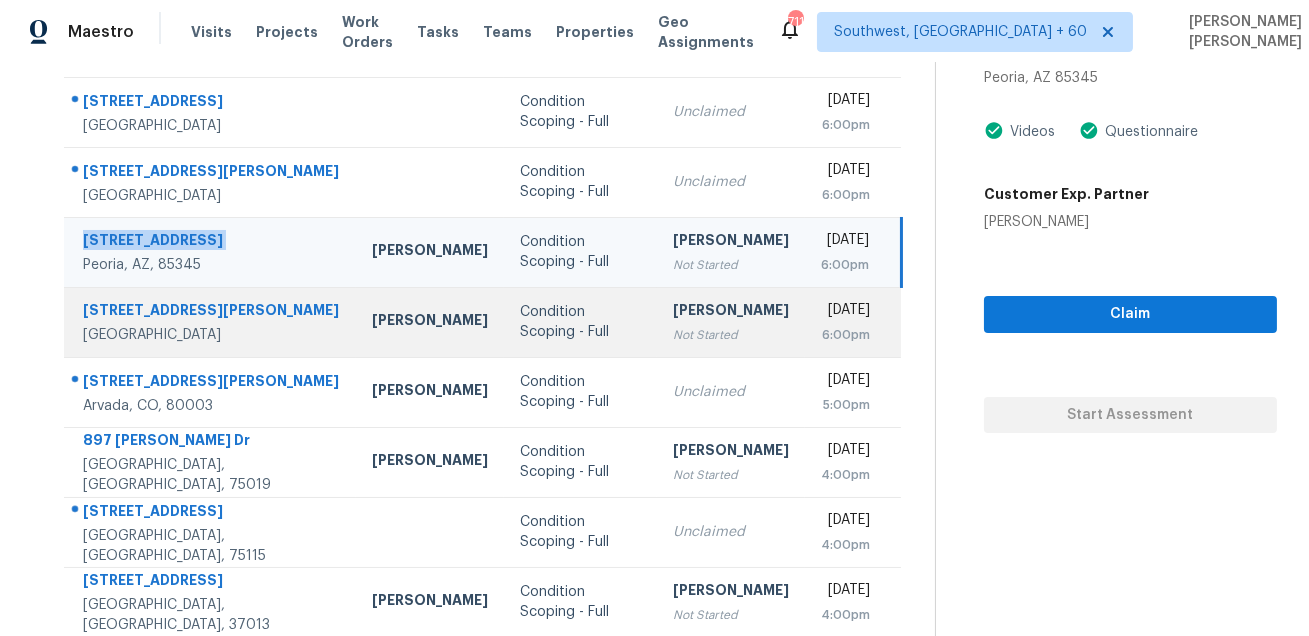 click on "4792 Larkin Ct" at bounding box center [211, 312] 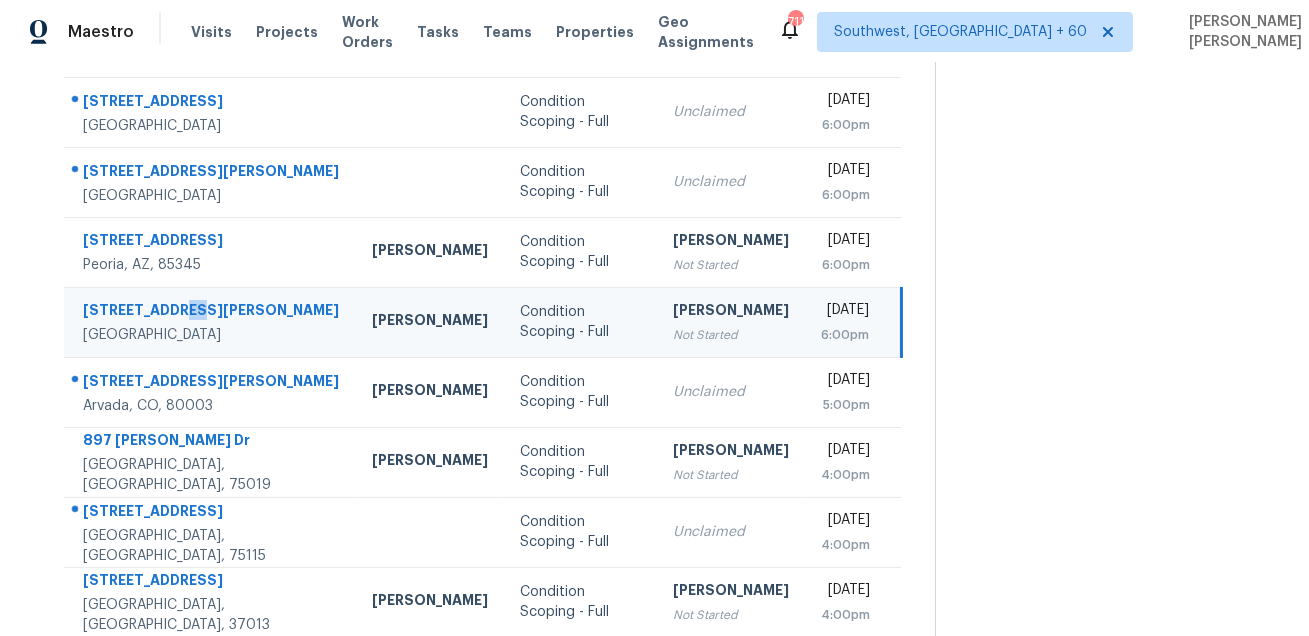 click on "4792 Larkin Ct" at bounding box center (211, 312) 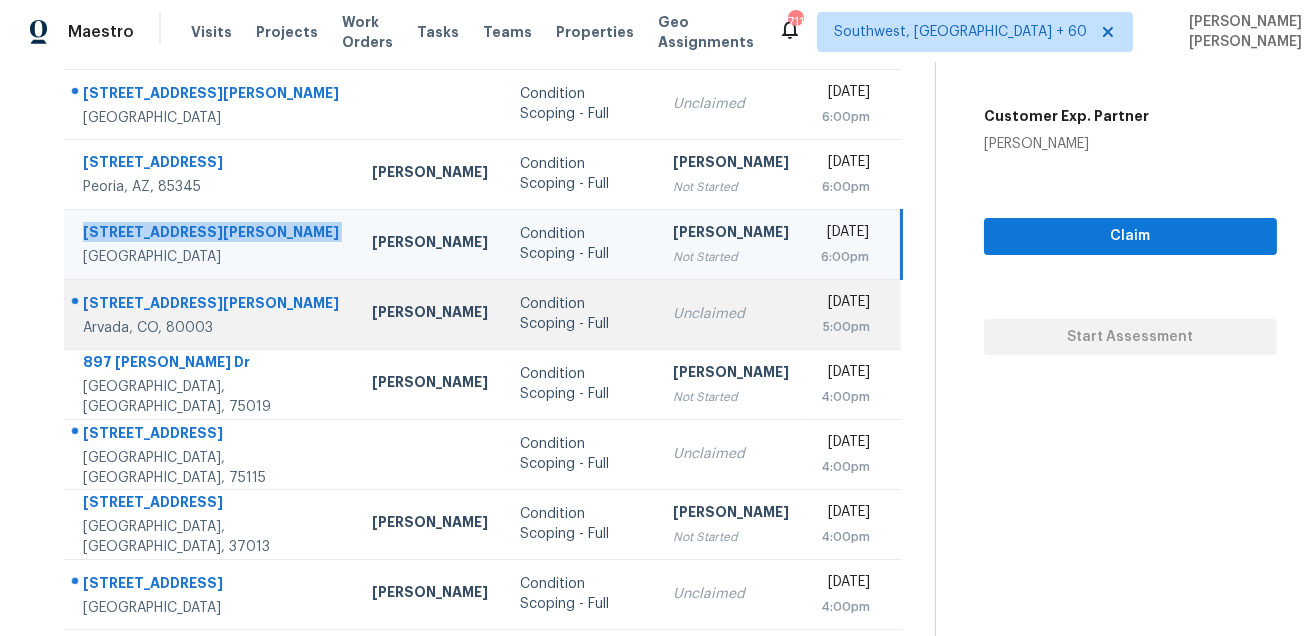 scroll, scrollTop: 296, scrollLeft: 0, axis: vertical 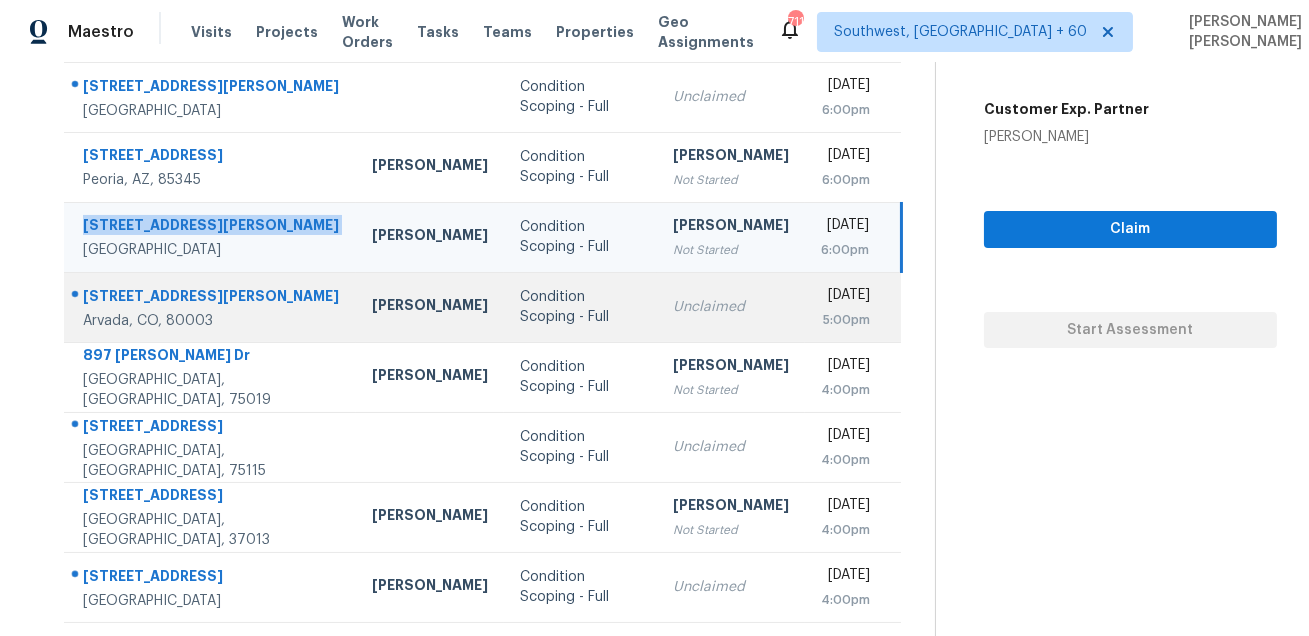 click on "6188 Stuart St" at bounding box center [211, 298] 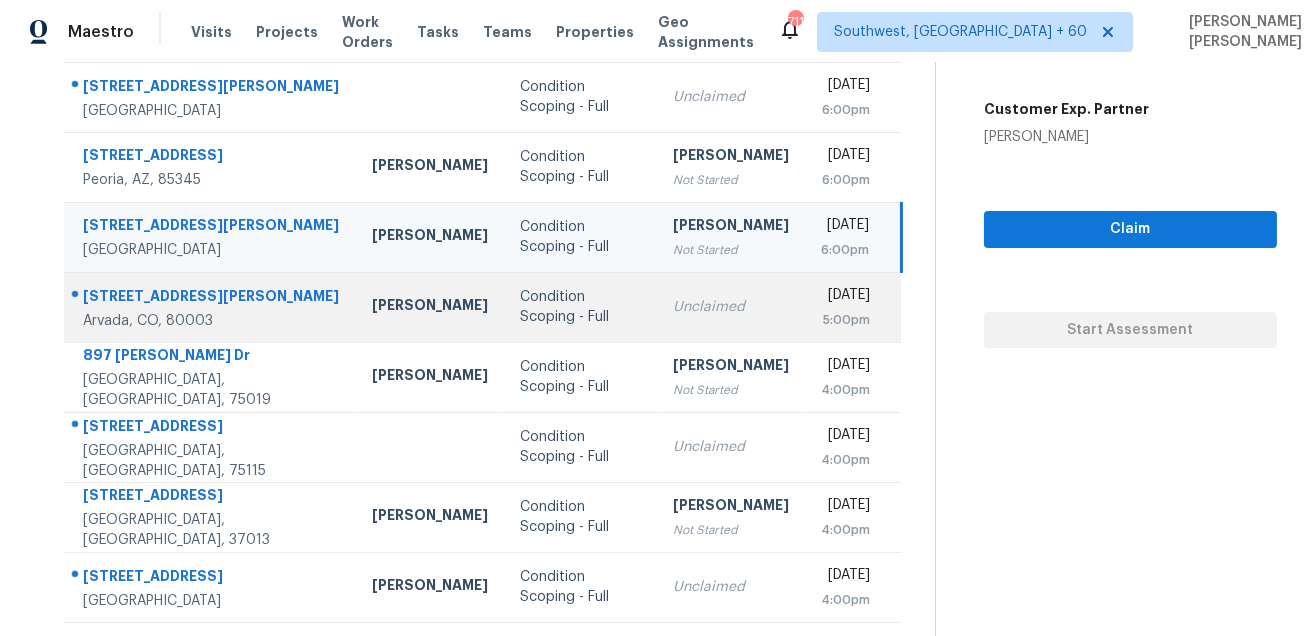 click on "6188 Stuart St" at bounding box center (211, 298) 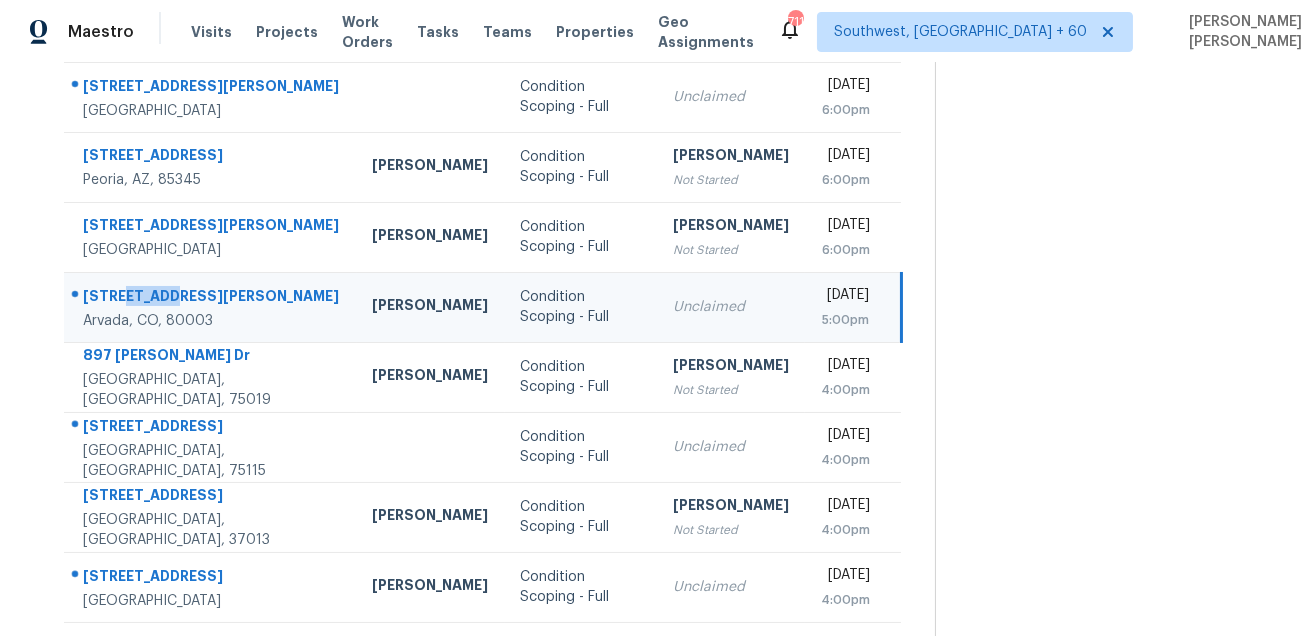 click on "6188 Stuart St" at bounding box center [212, 298] 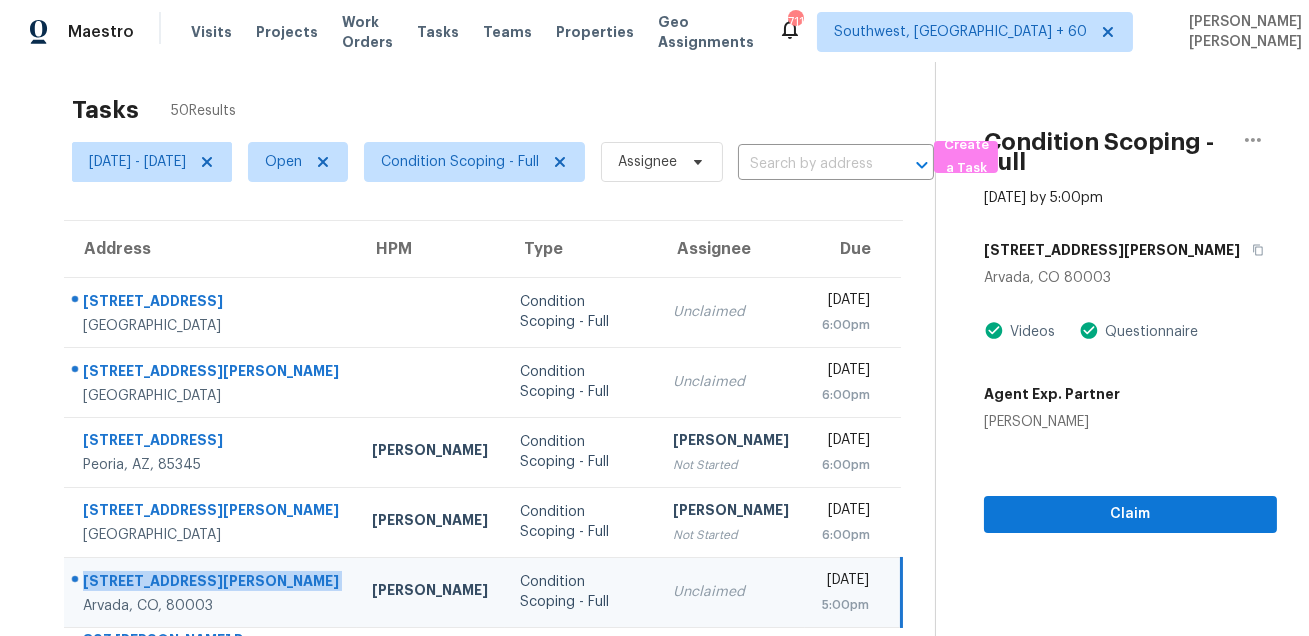scroll, scrollTop: 0, scrollLeft: 0, axis: both 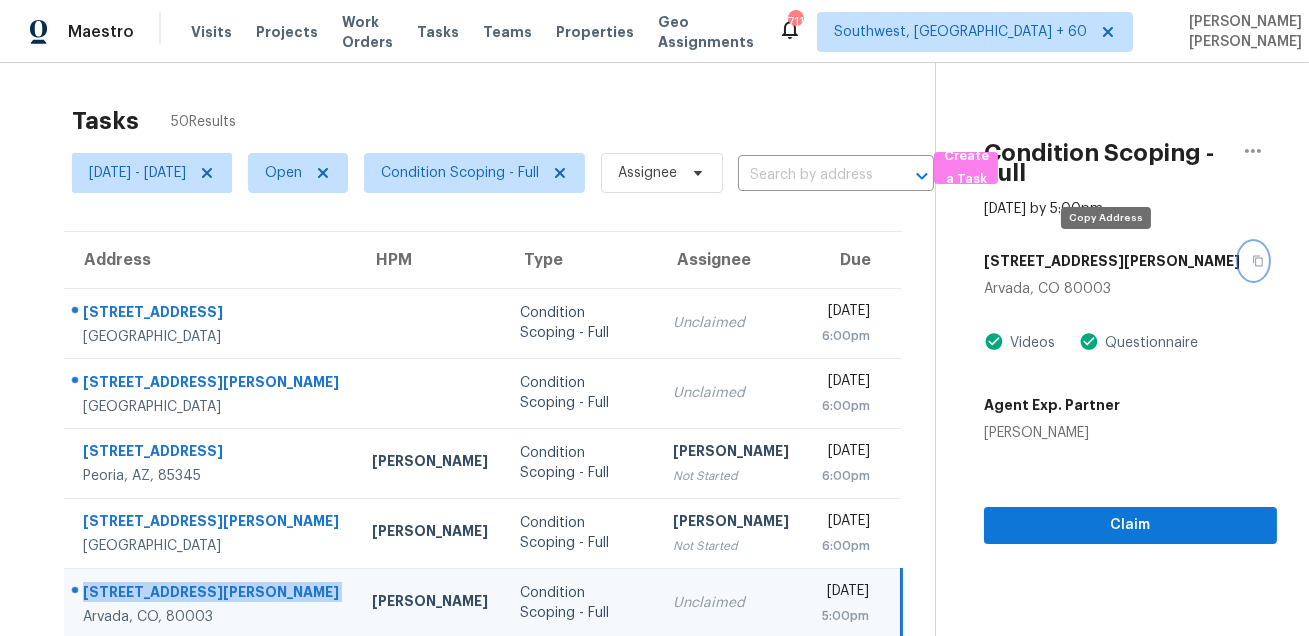 click at bounding box center [1253, 261] 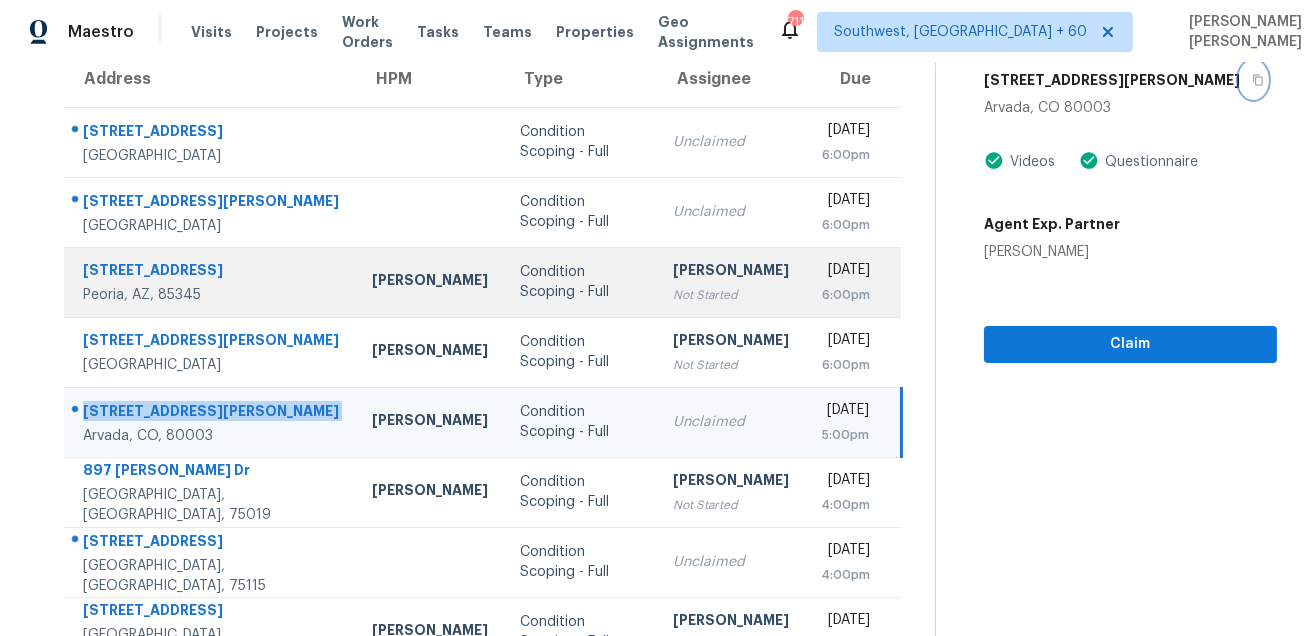 scroll, scrollTop: 405, scrollLeft: 0, axis: vertical 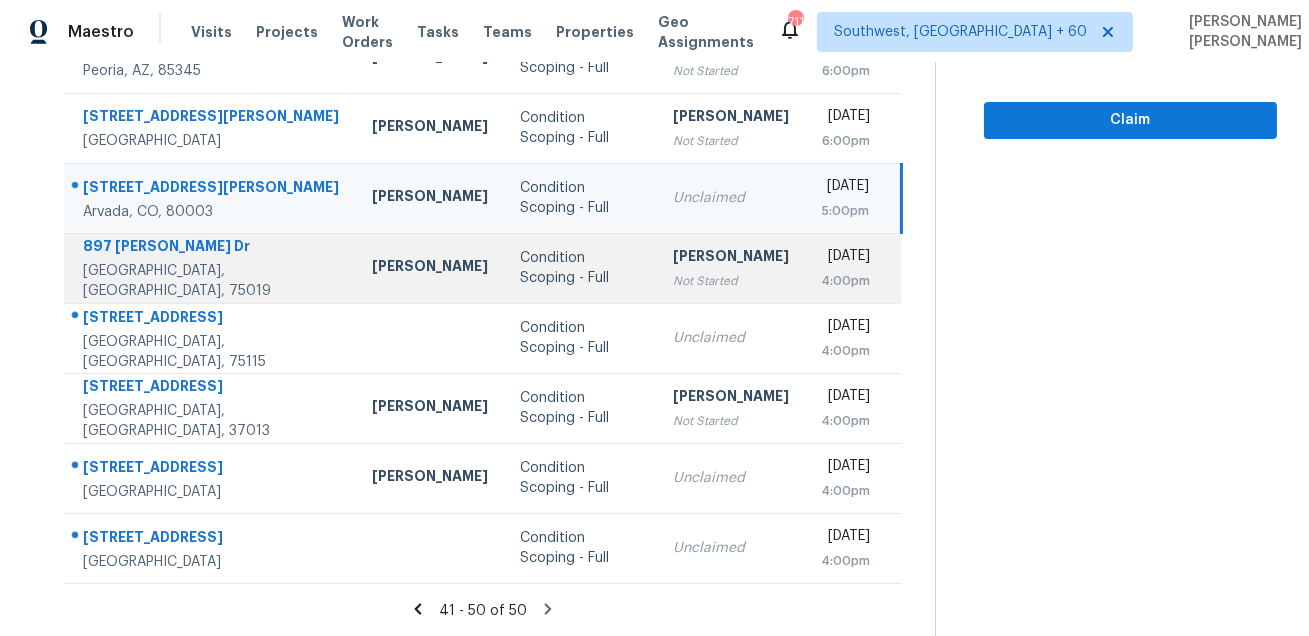 click on "897 Parker Dr" at bounding box center (212, 248) 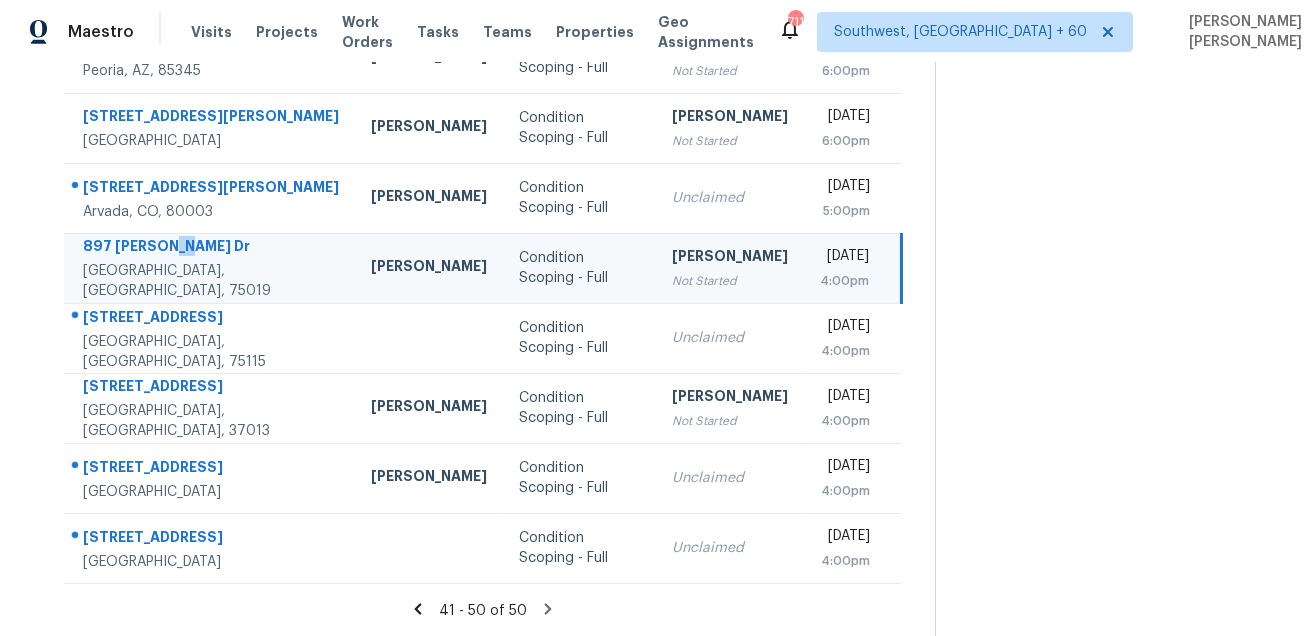 click on "897 Parker Dr" at bounding box center [211, 248] 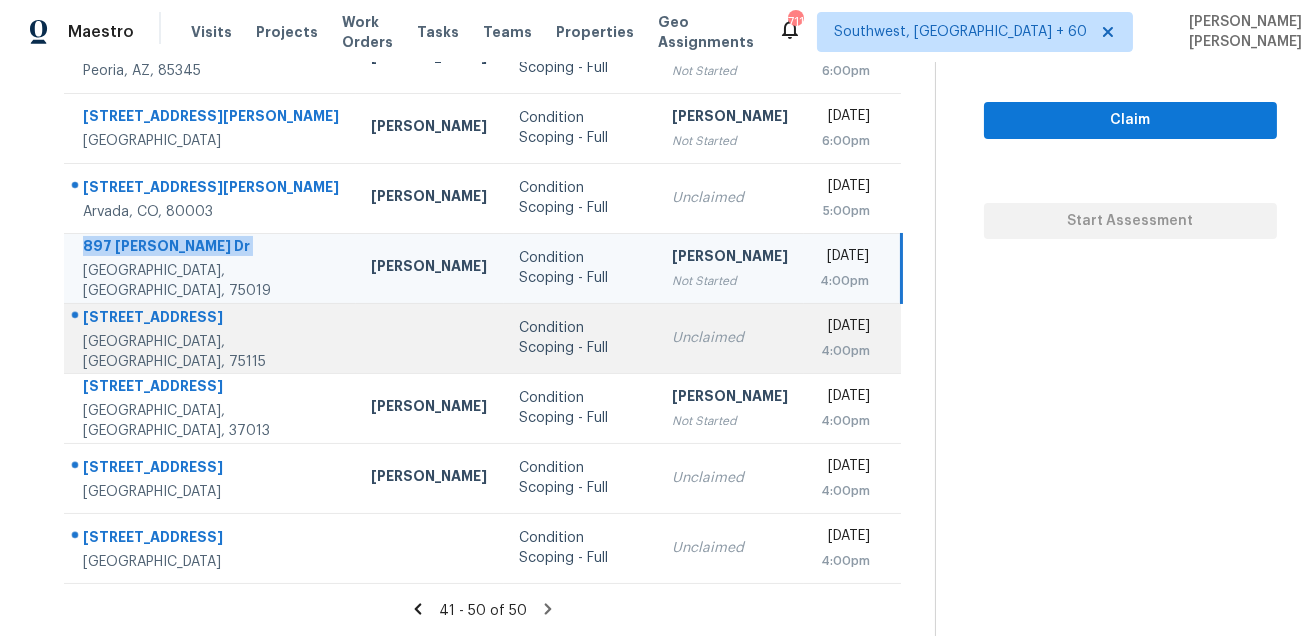 click on "324 Woodbrook Dr" at bounding box center [211, 319] 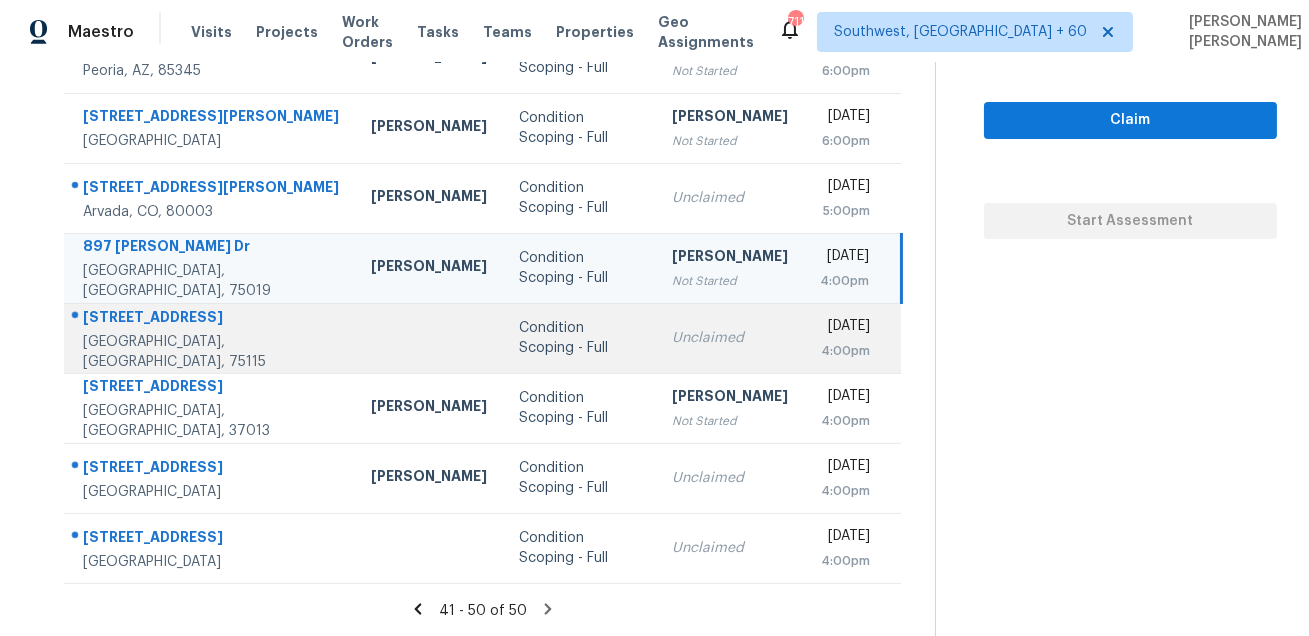 click on "324 Woodbrook Dr" at bounding box center (211, 319) 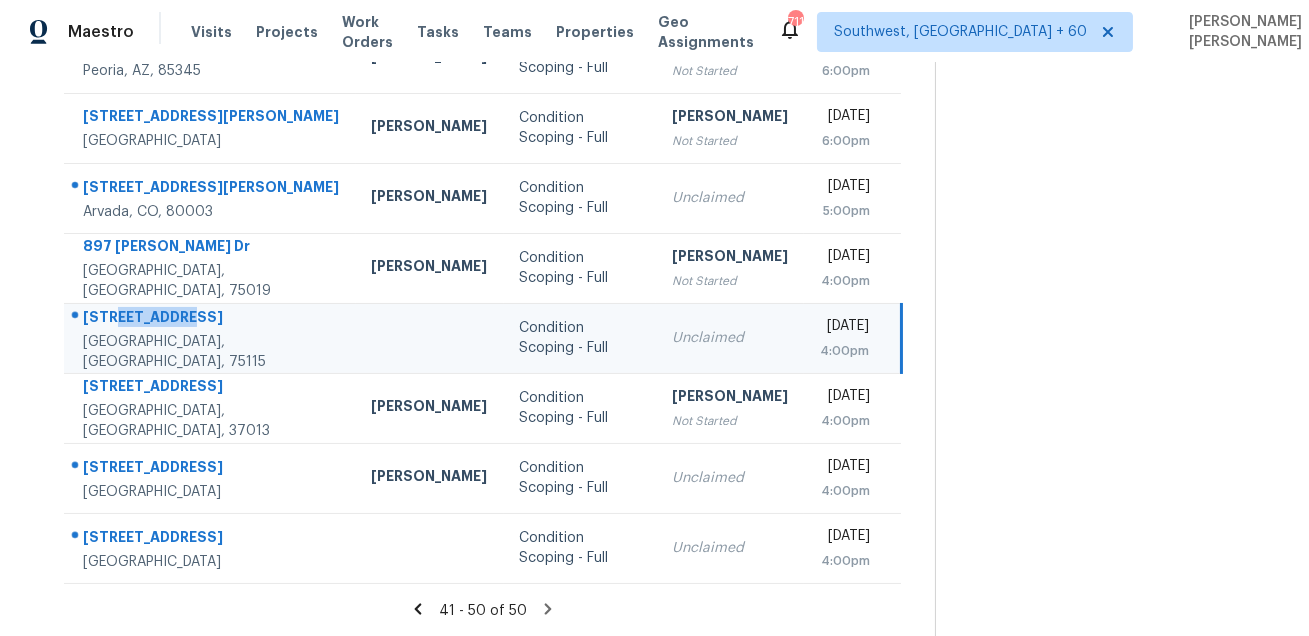 click on "324 Woodbrook Dr" at bounding box center (211, 319) 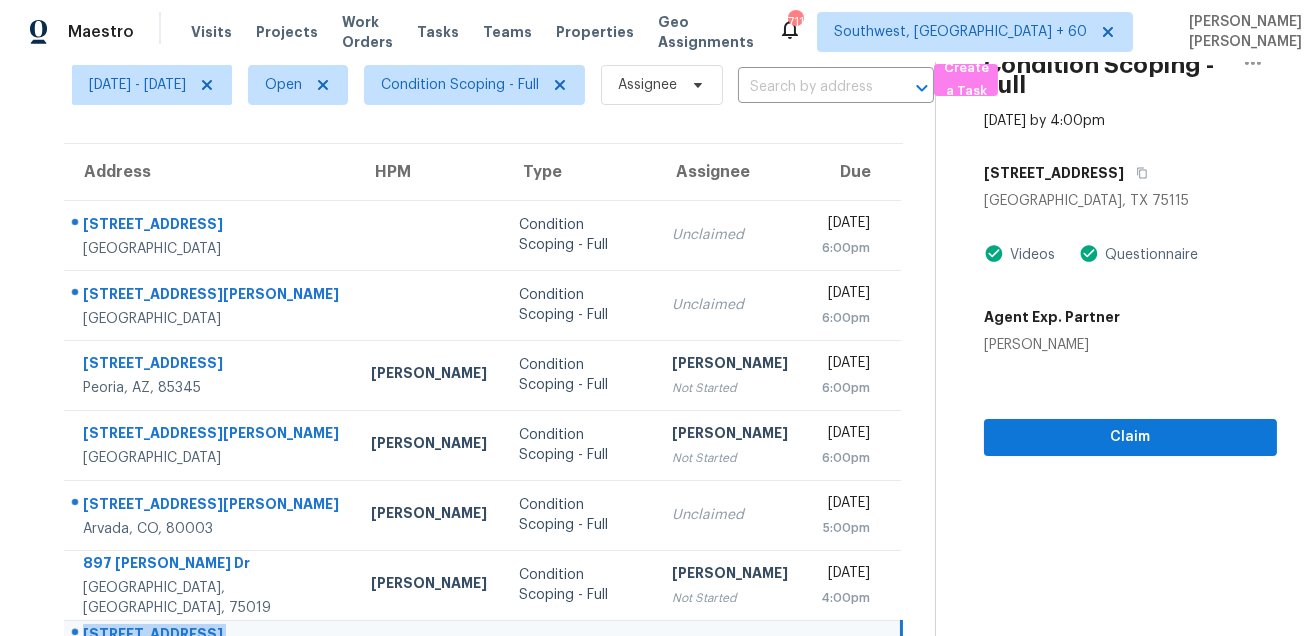 scroll, scrollTop: 80, scrollLeft: 0, axis: vertical 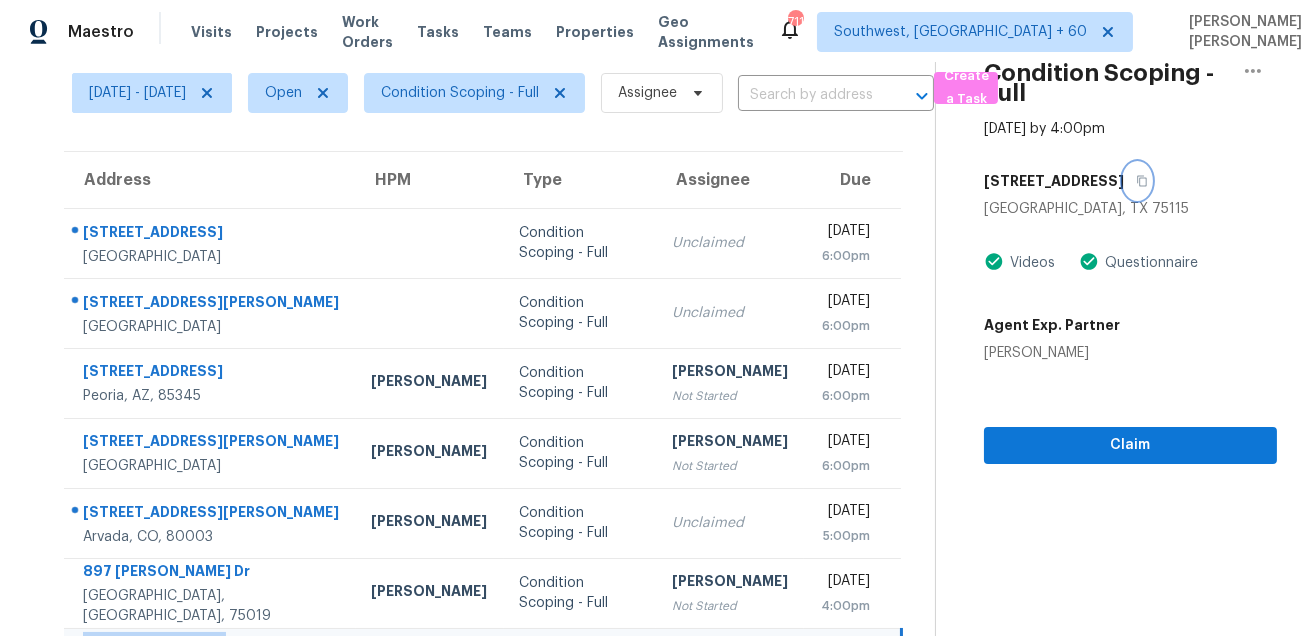 click 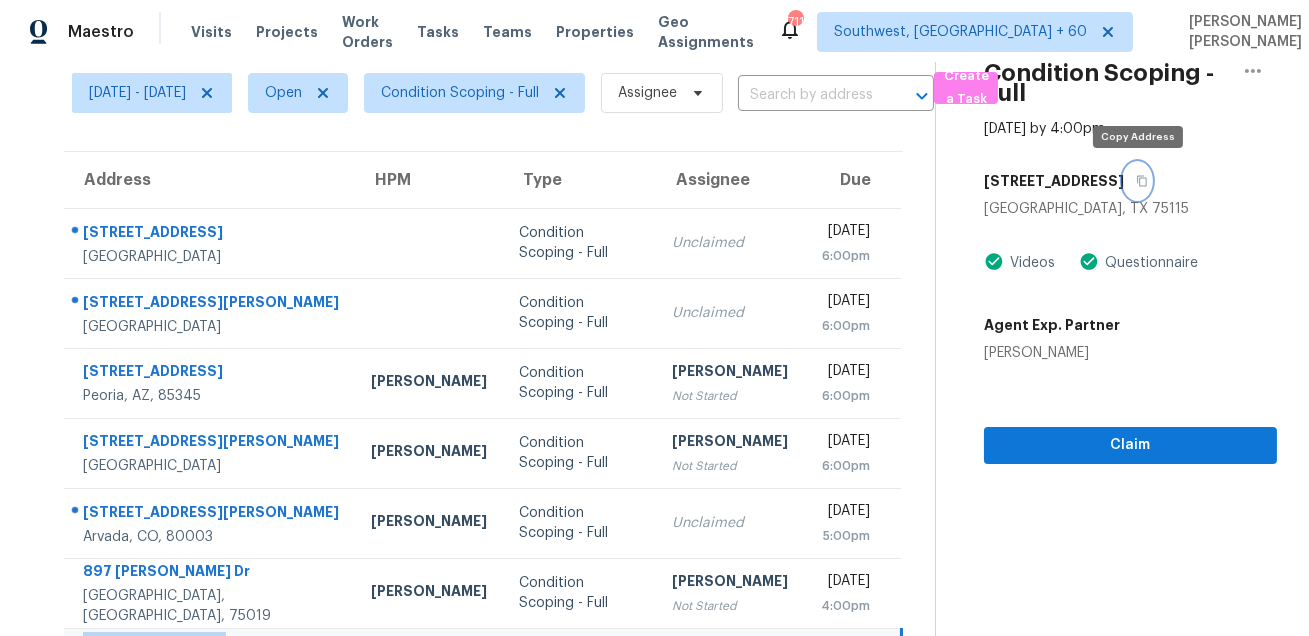 click 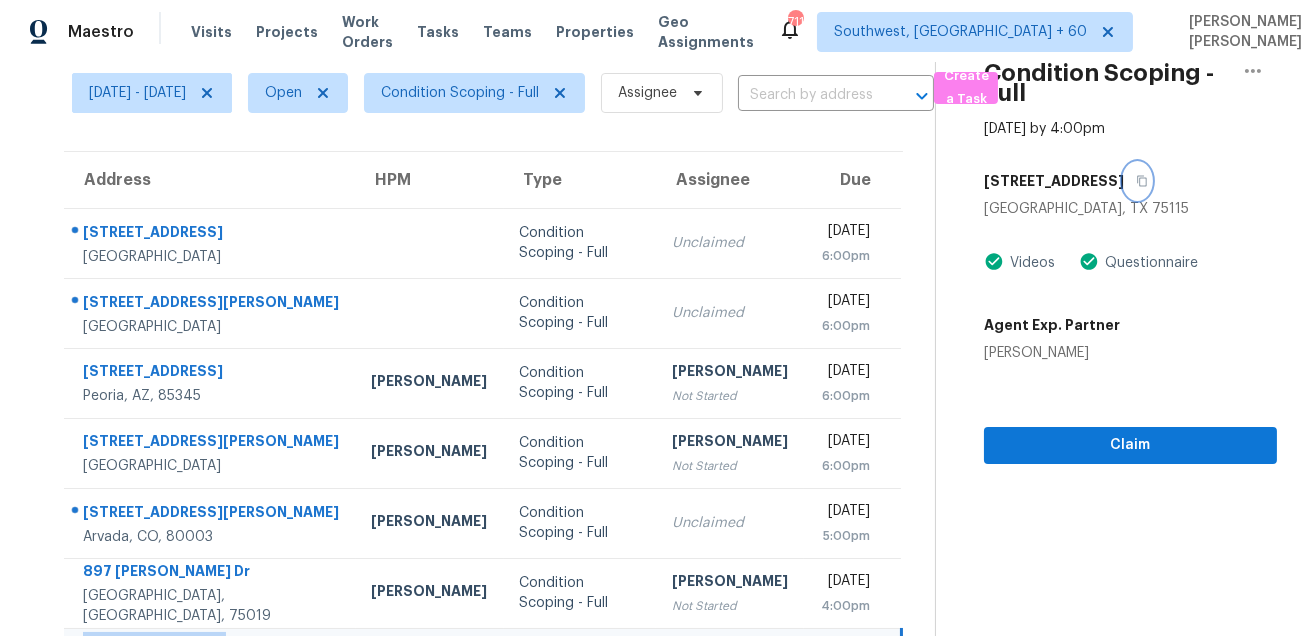 click 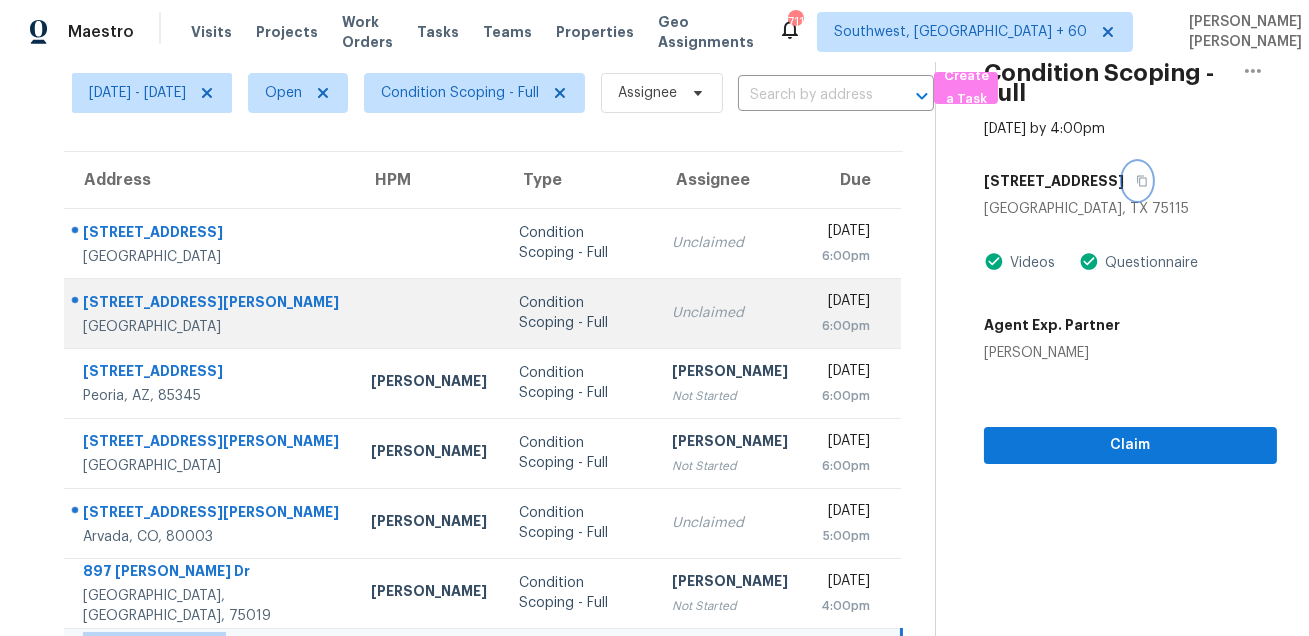 scroll, scrollTop: 405, scrollLeft: 0, axis: vertical 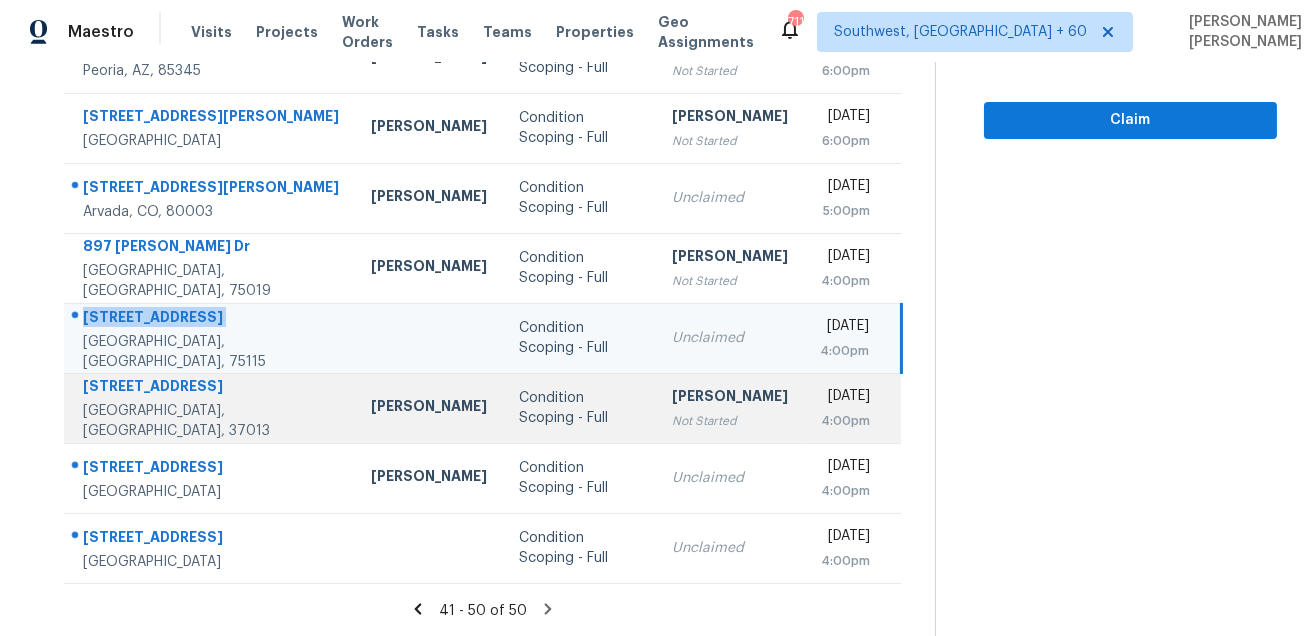 click on "605 Applejack Ct   Antioch, TN, 37013" at bounding box center [210, 408] 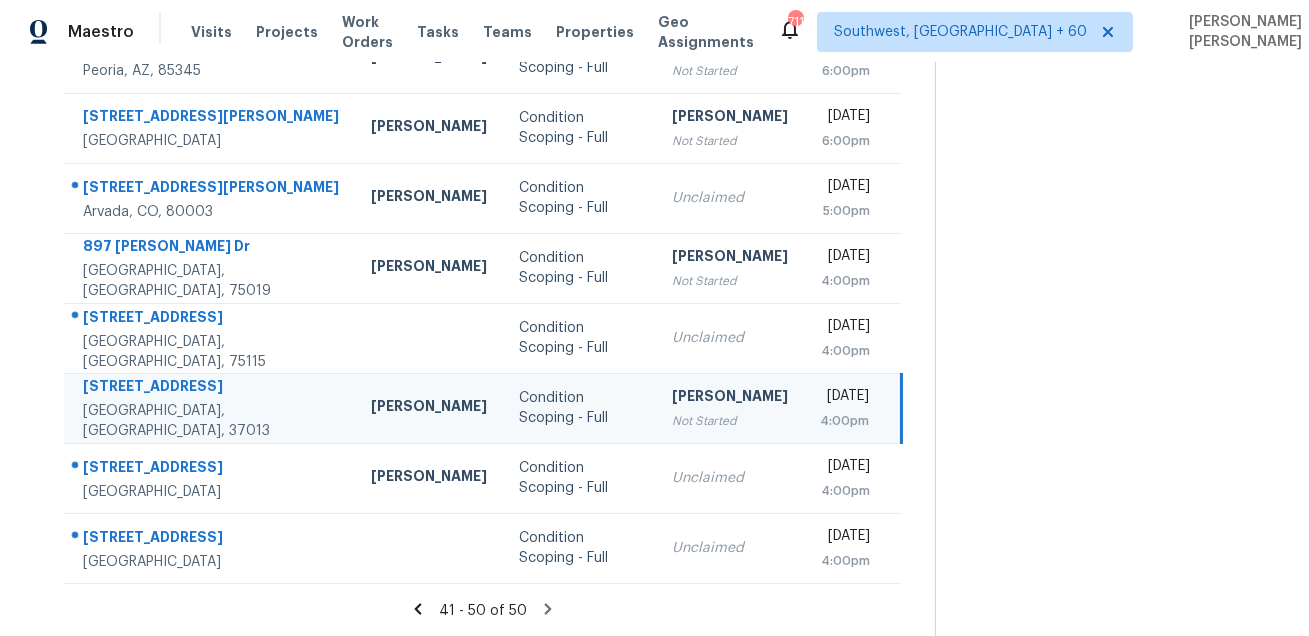 click on "605 Applejack Ct   Antioch, TN, 37013" at bounding box center (210, 408) 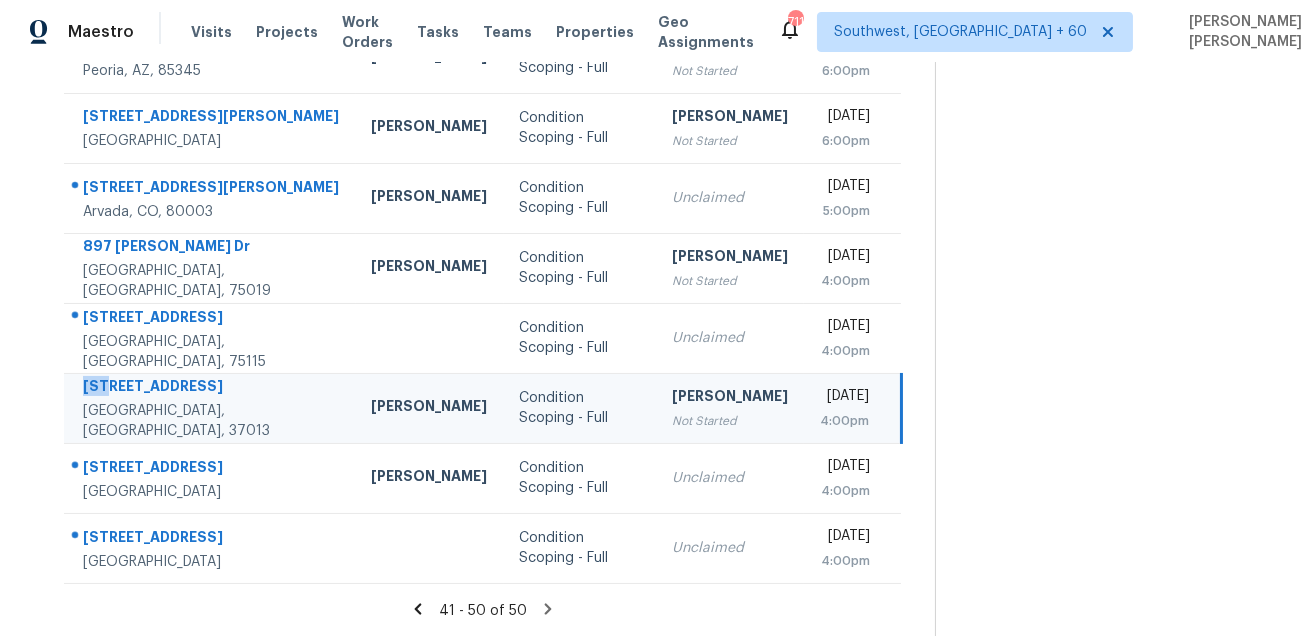 click on "605 Applejack Ct   Antioch, TN, 37013" at bounding box center (210, 408) 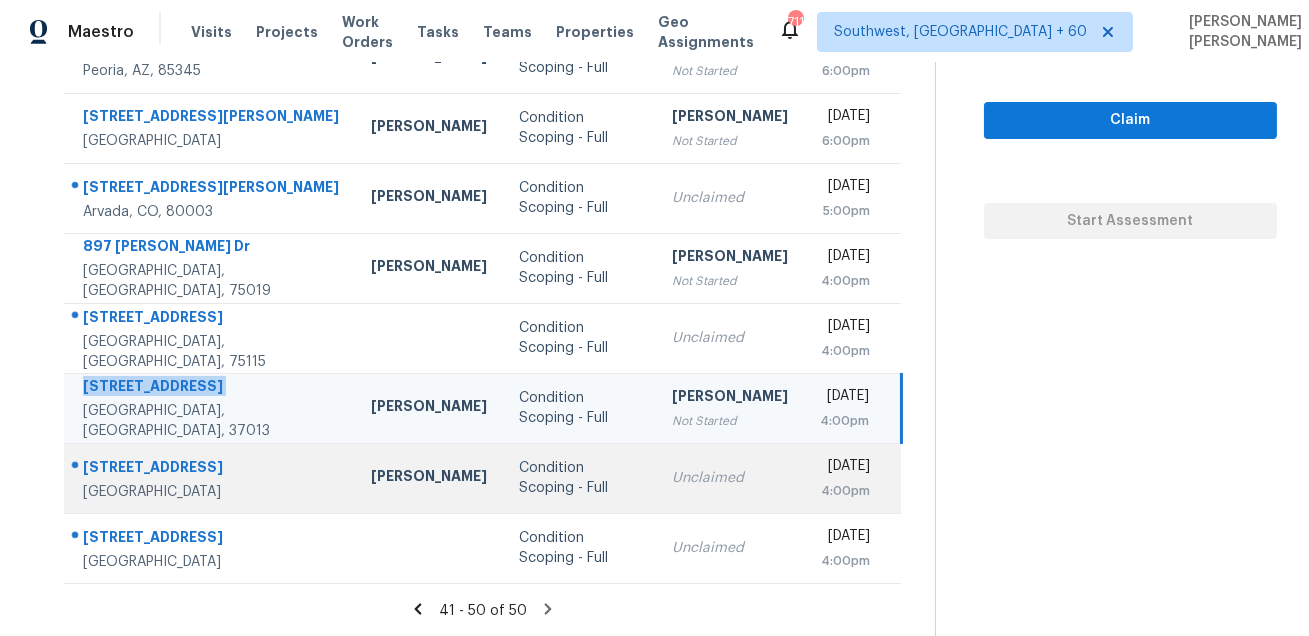 click on "2658 Berkshire Ln" at bounding box center (211, 469) 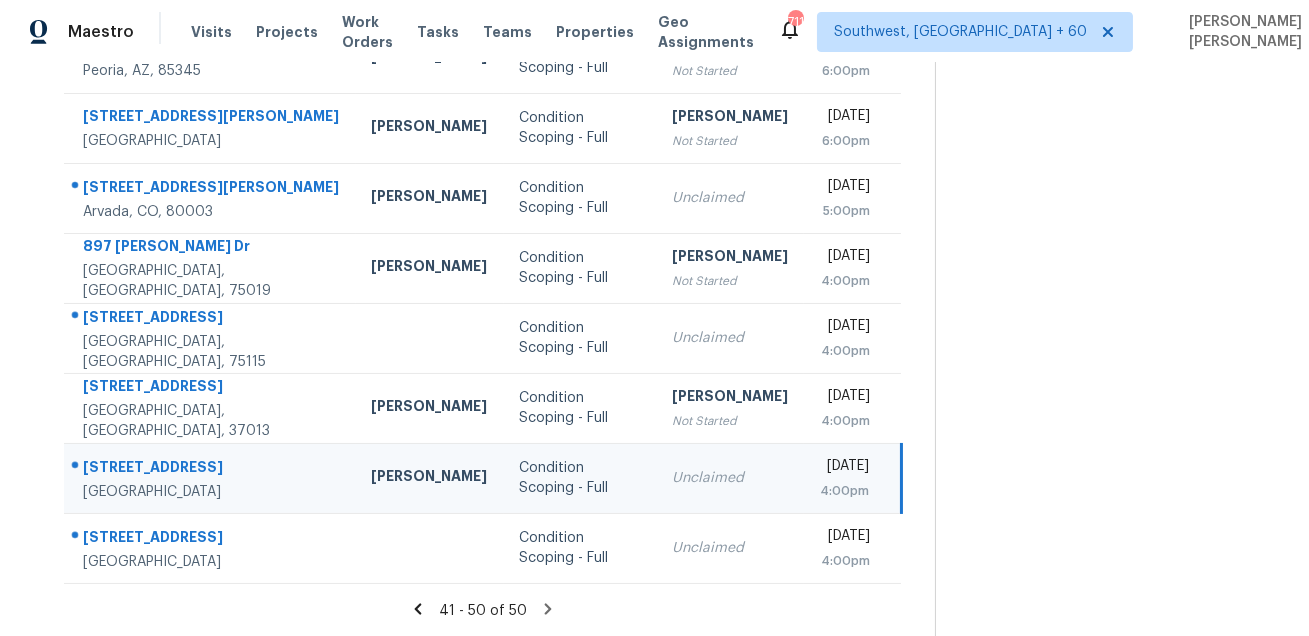 click on "2658 Berkshire Ln" at bounding box center (211, 469) 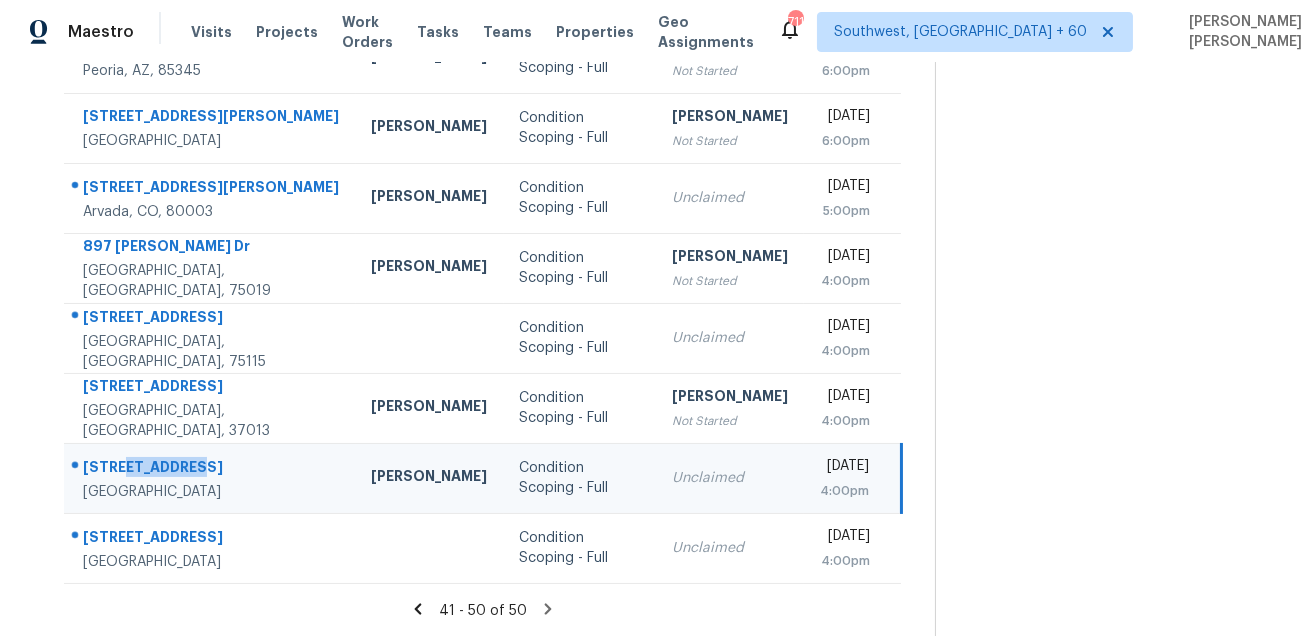click on "2658 Berkshire Ln" at bounding box center (211, 469) 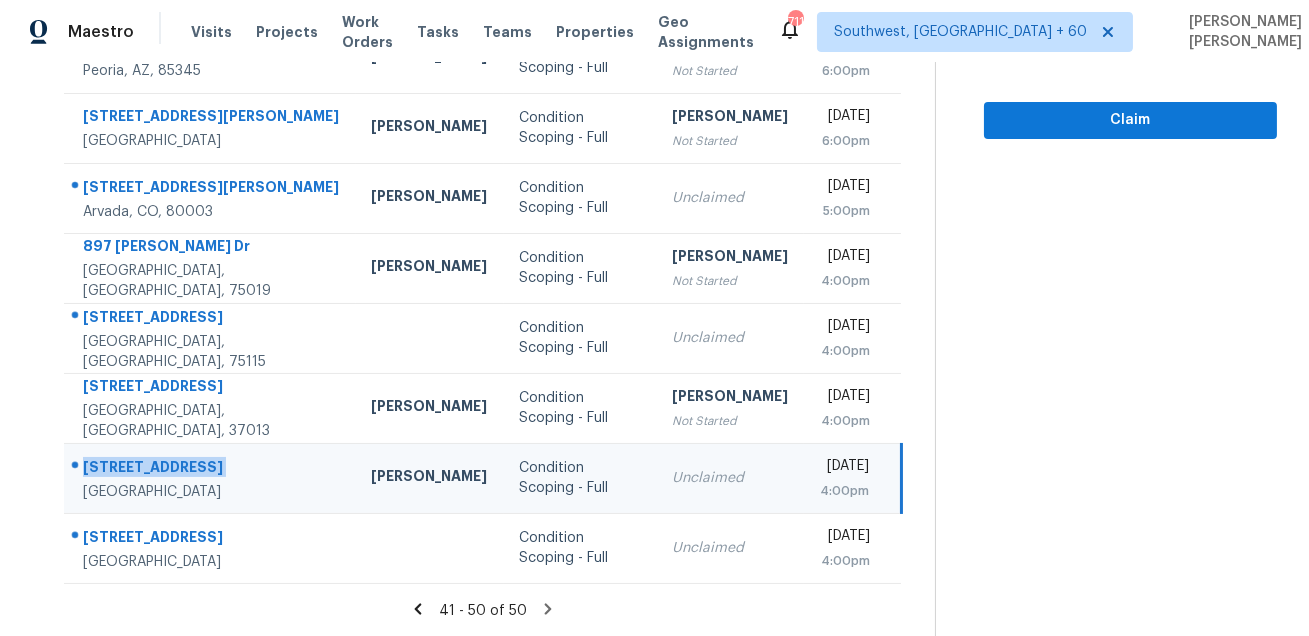 scroll, scrollTop: 118, scrollLeft: 0, axis: vertical 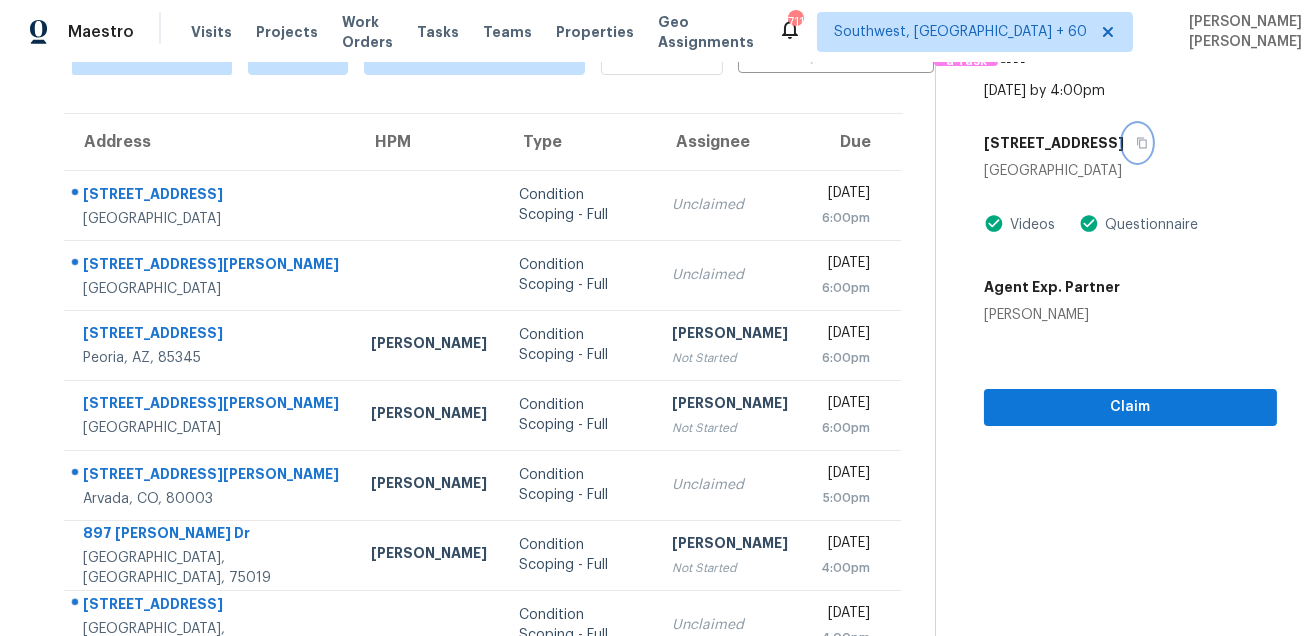 click 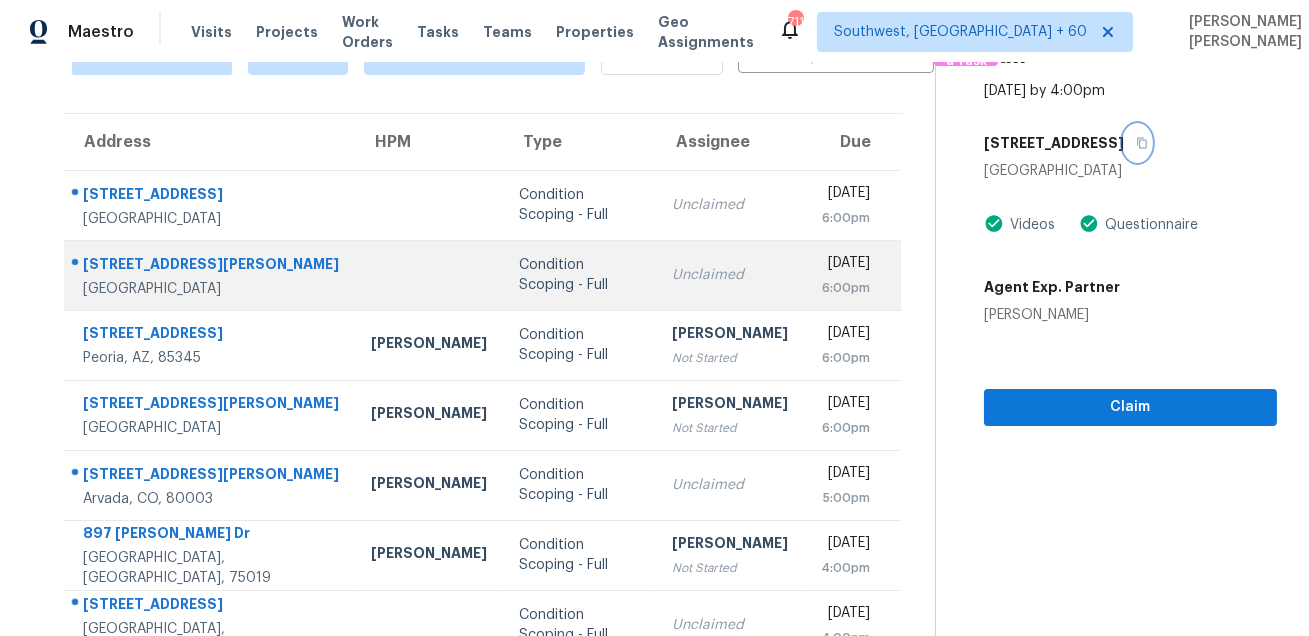 scroll, scrollTop: 405, scrollLeft: 0, axis: vertical 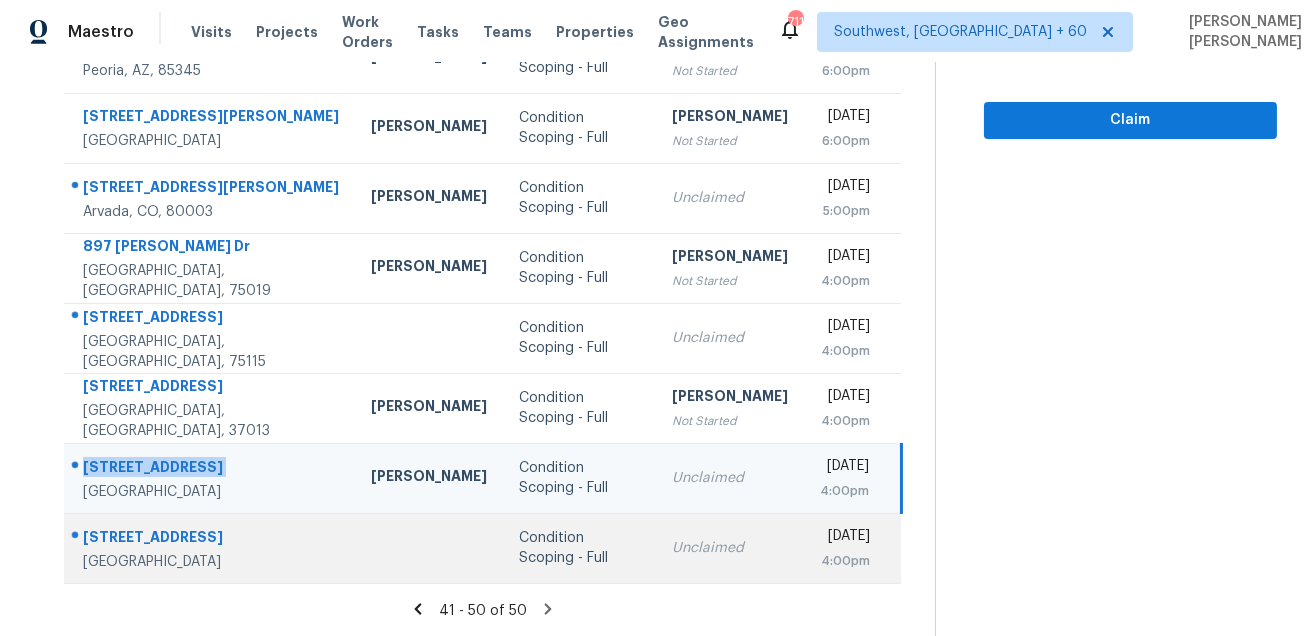 click on "10005 Shelburne Rd" at bounding box center (211, 539) 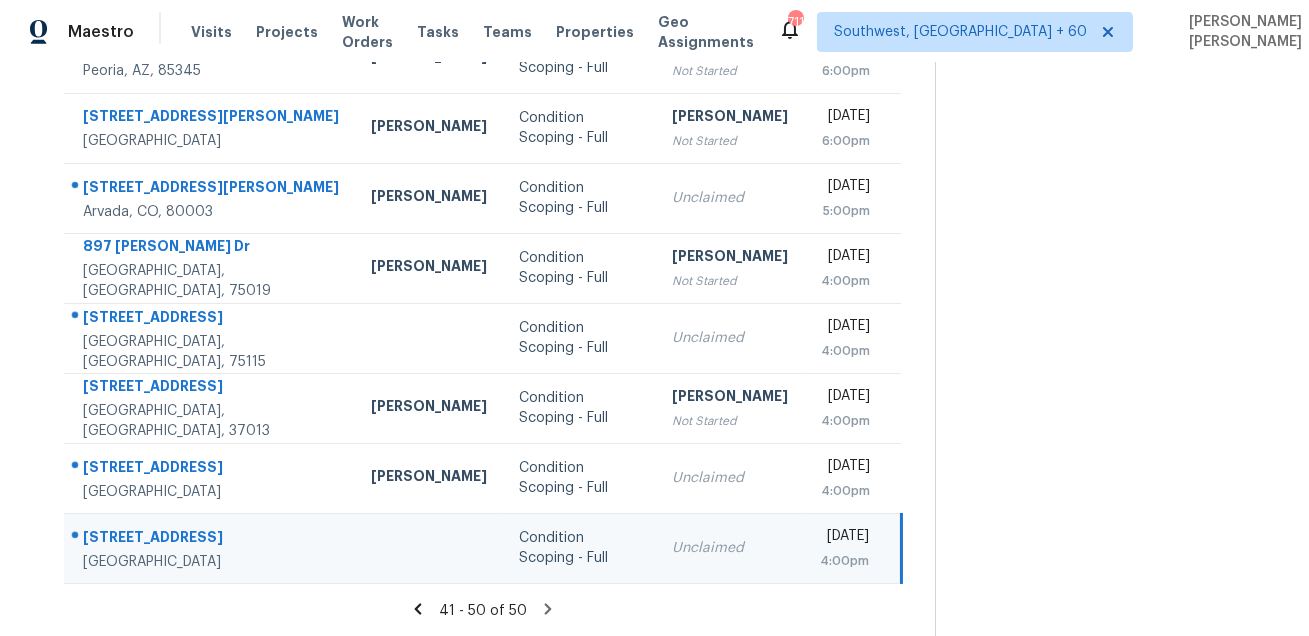 click on "10005 Shelburne Rd" at bounding box center (211, 539) 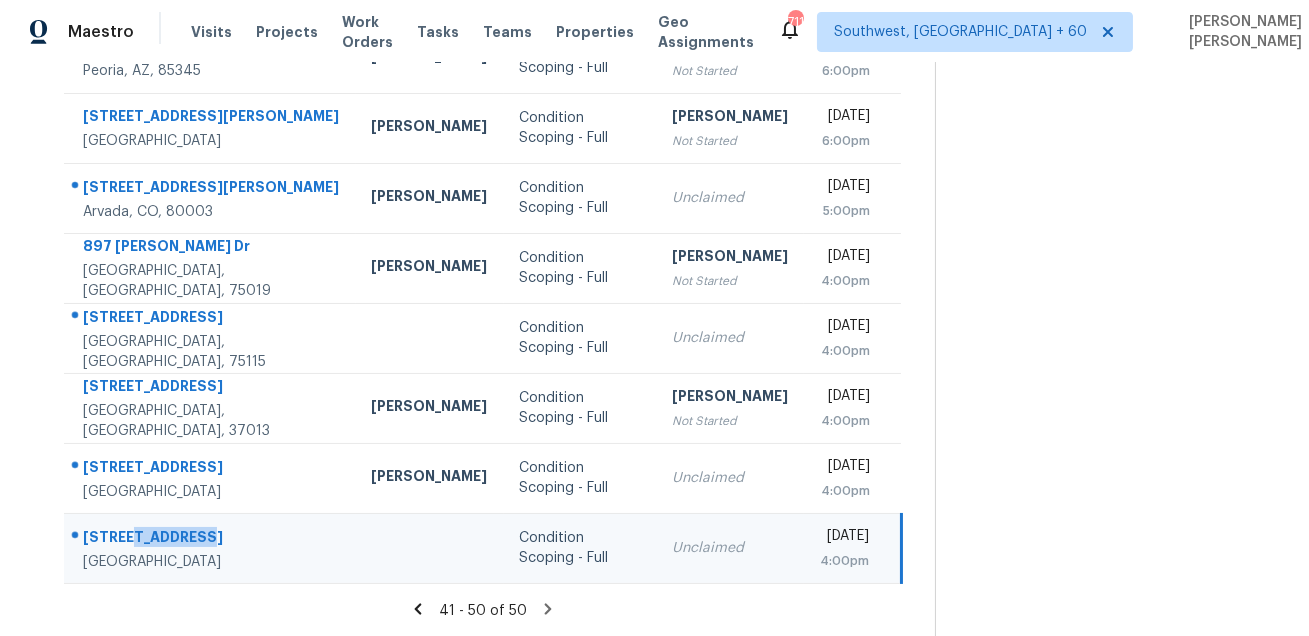 click on "10005 Shelburne Rd" at bounding box center (211, 539) 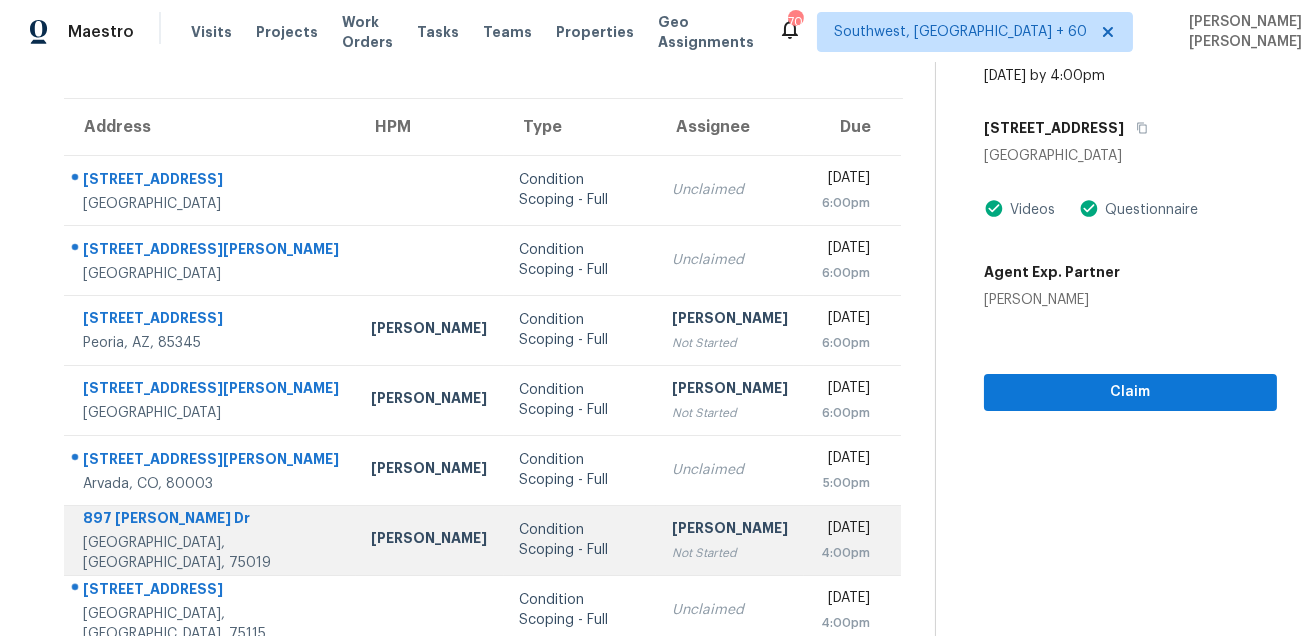 scroll, scrollTop: 82, scrollLeft: 0, axis: vertical 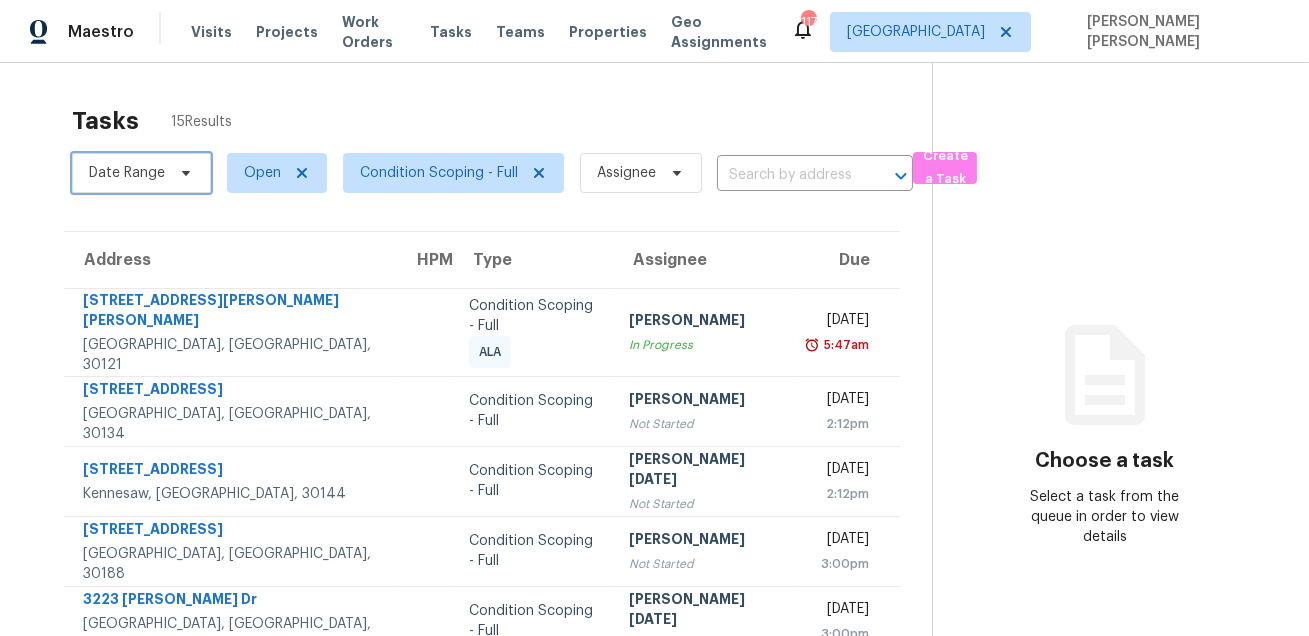 click on "Date Range" at bounding box center [127, 173] 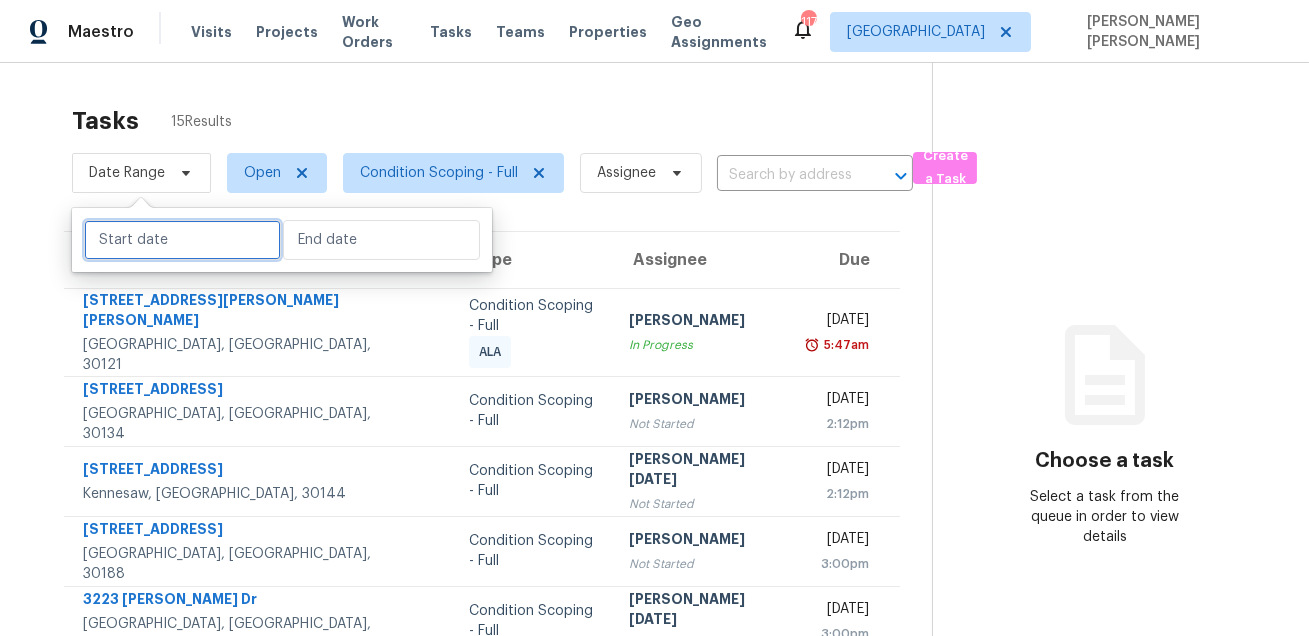 select on "6" 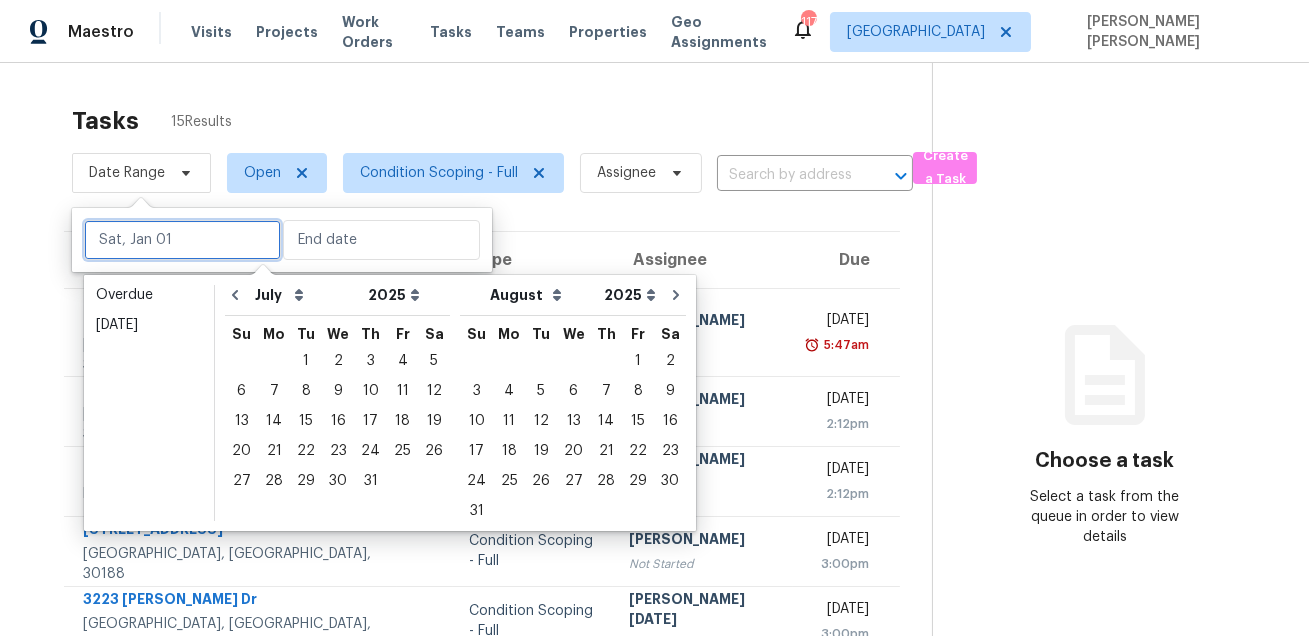 click at bounding box center [182, 240] 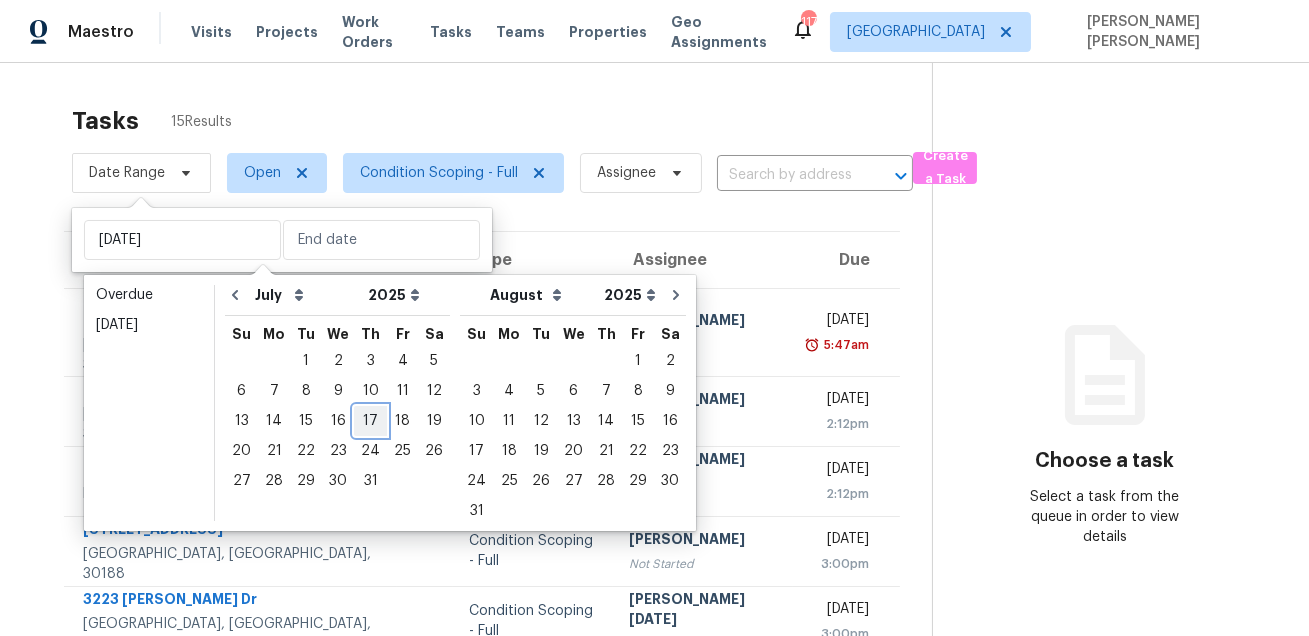 click on "17" at bounding box center [370, 421] 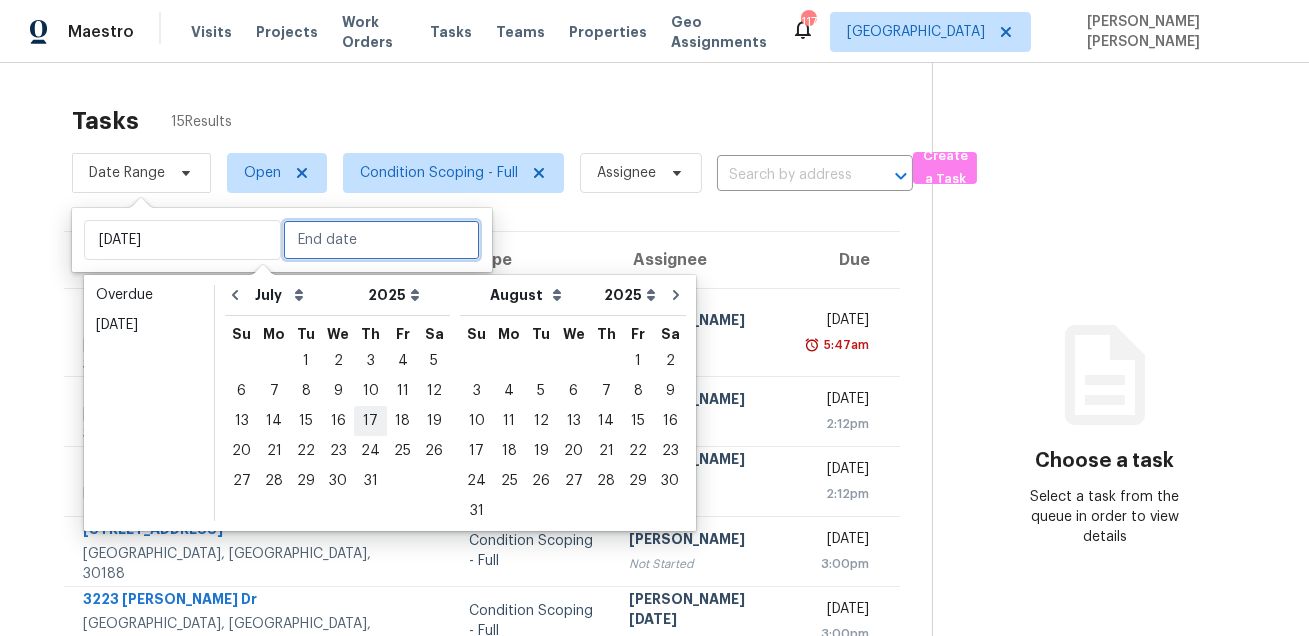 type on "Thu, Jul 17" 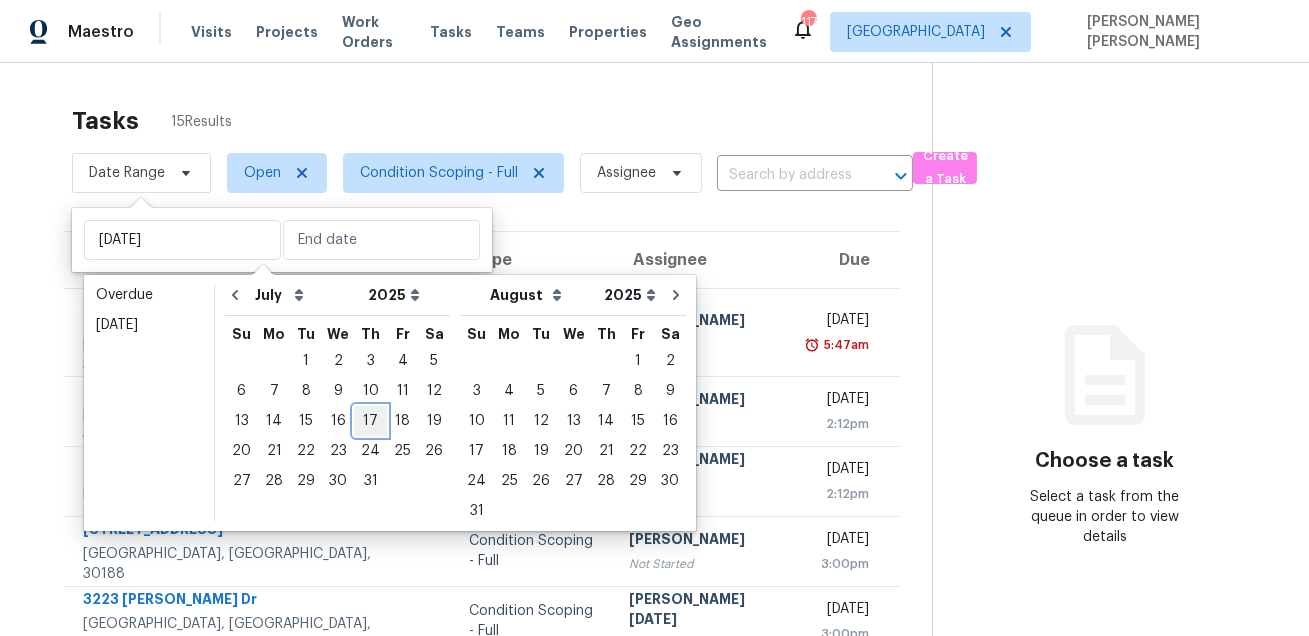 click on "17" at bounding box center [370, 421] 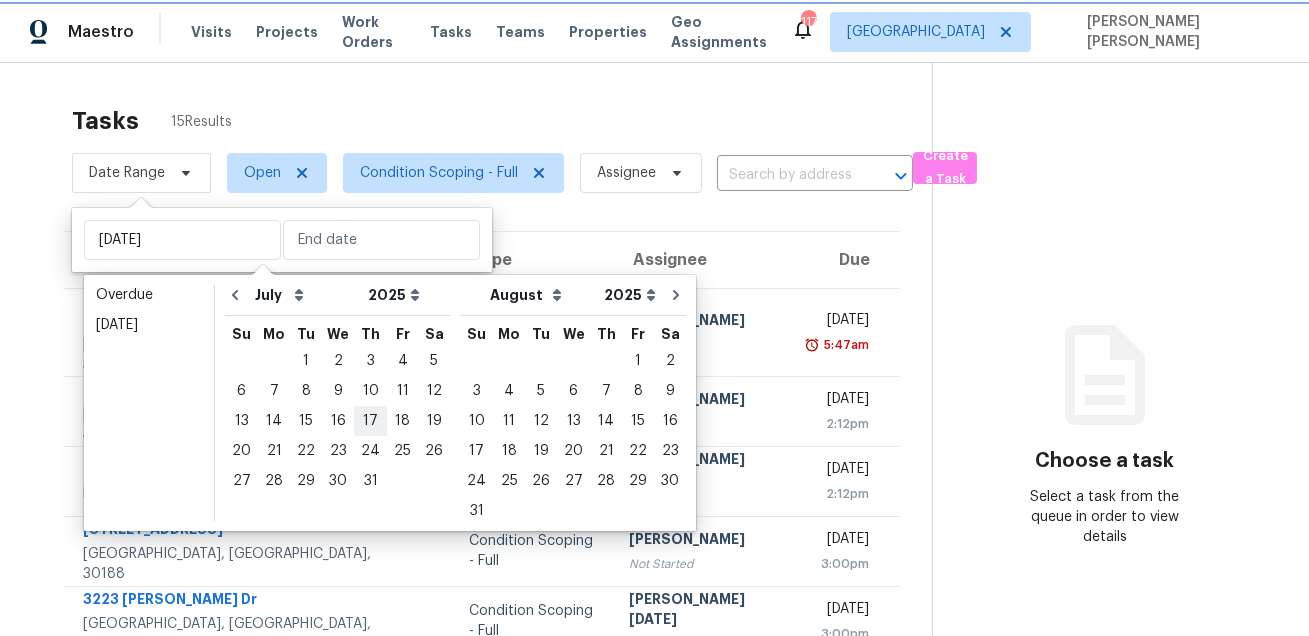 type on "Thu, Jul 17" 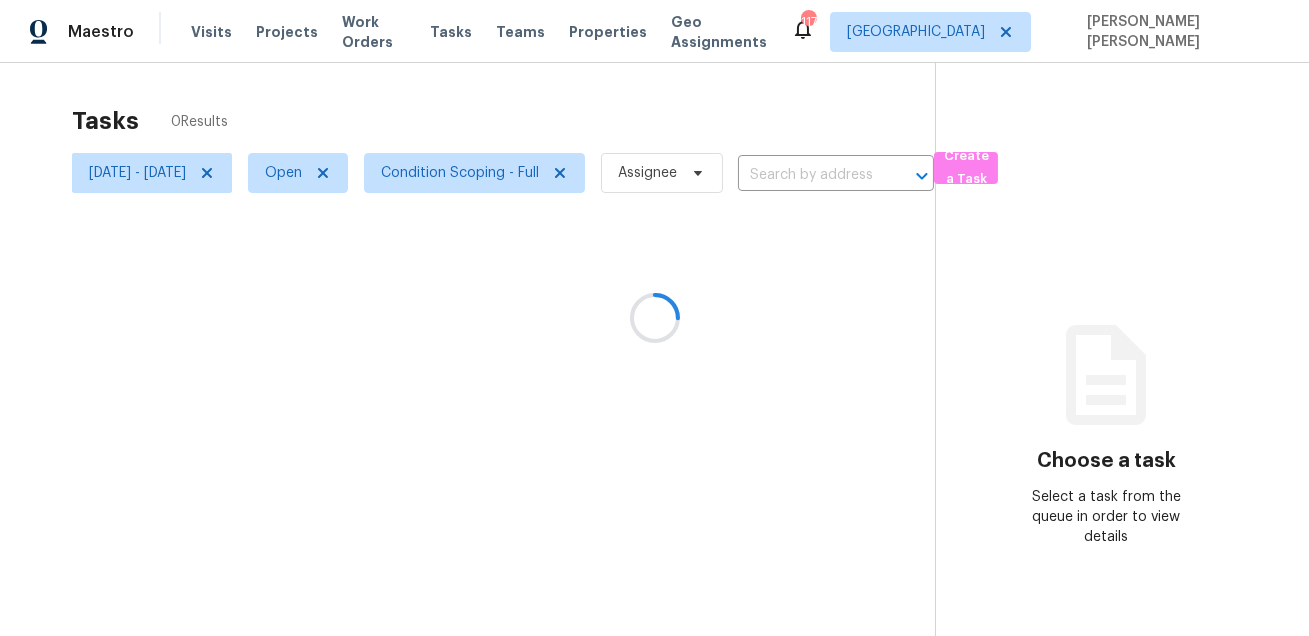 click at bounding box center [654, 318] 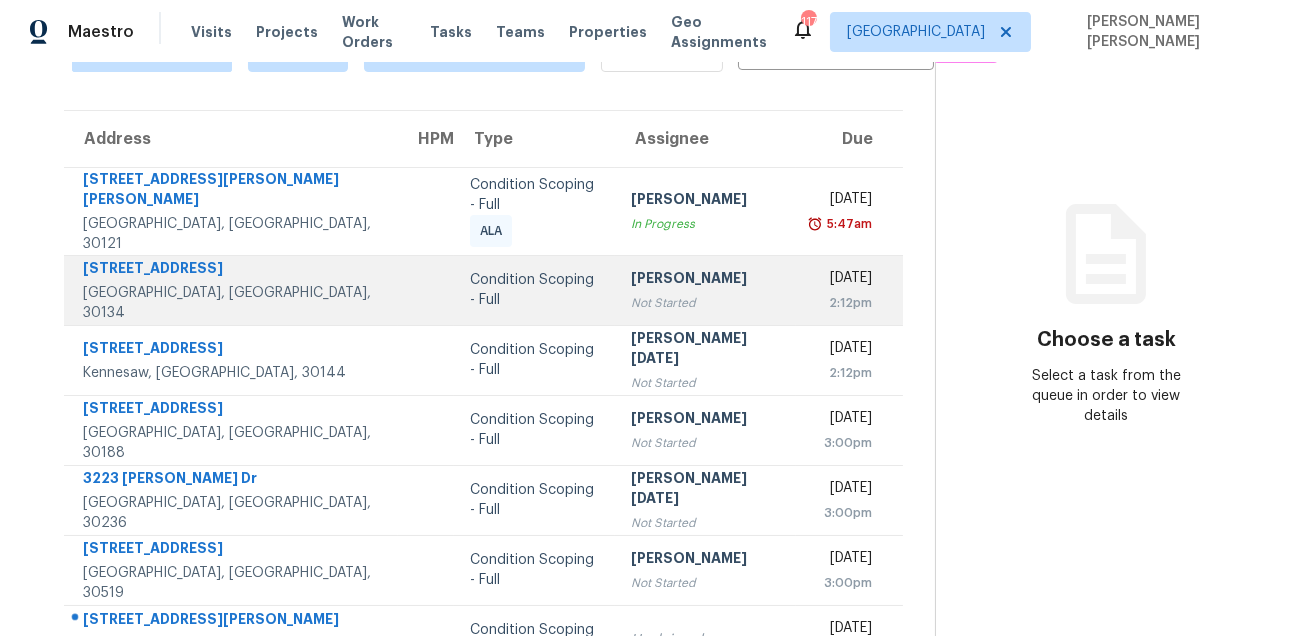 scroll, scrollTop: 120, scrollLeft: 0, axis: vertical 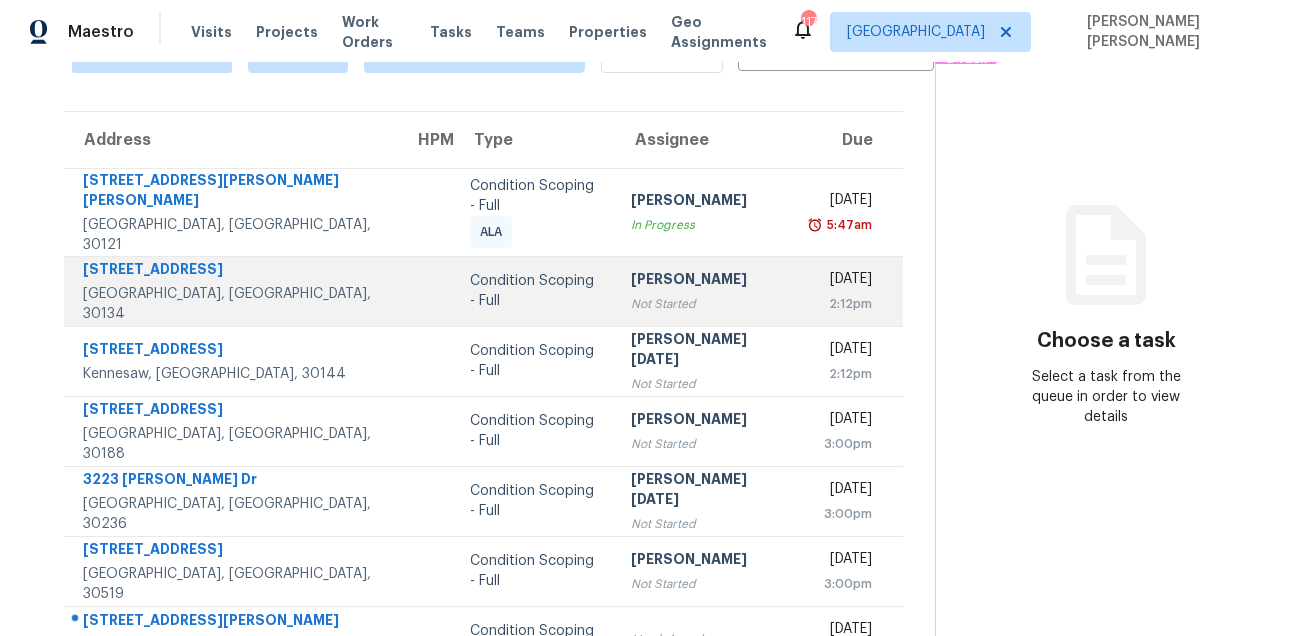 click on "6597 Bluffview Dr" at bounding box center (232, 271) 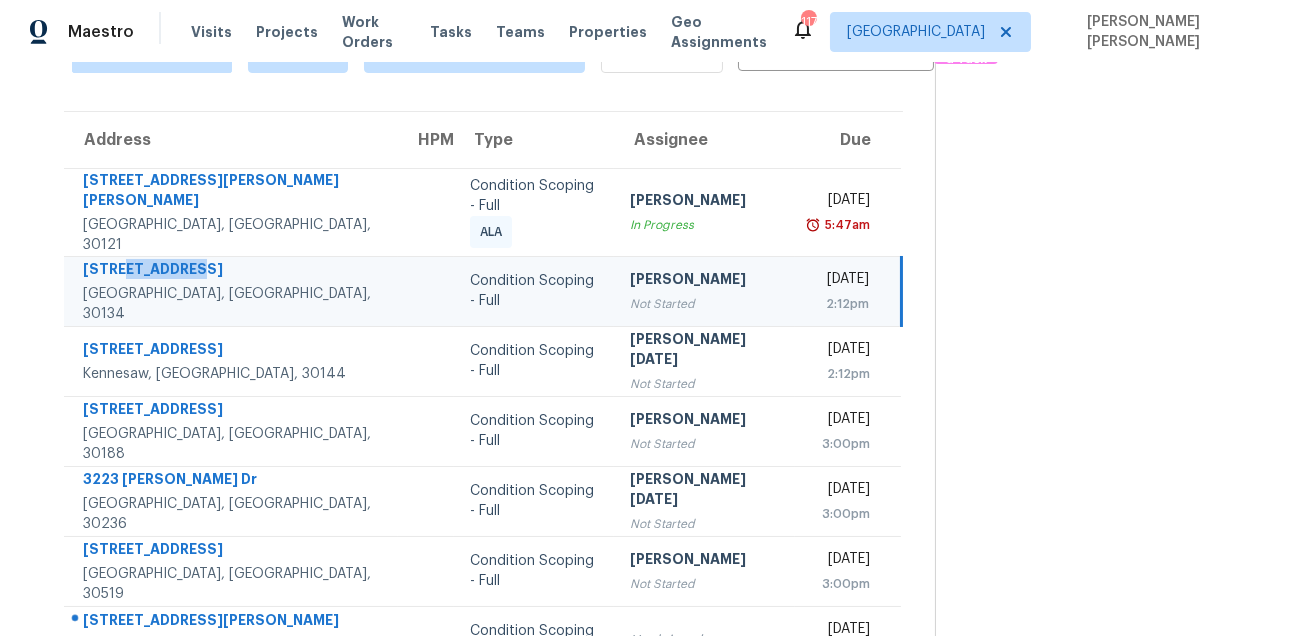 click on "6597 Bluffview Dr" at bounding box center (232, 271) 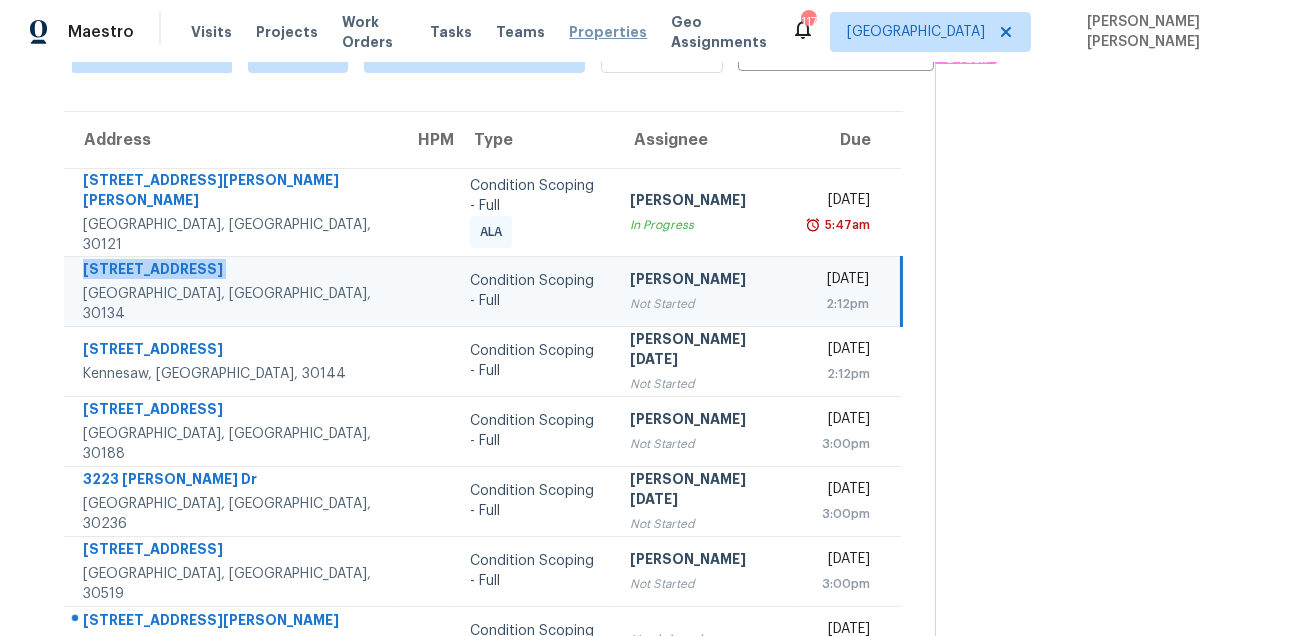 copy on "6597 Bluffview Dr" 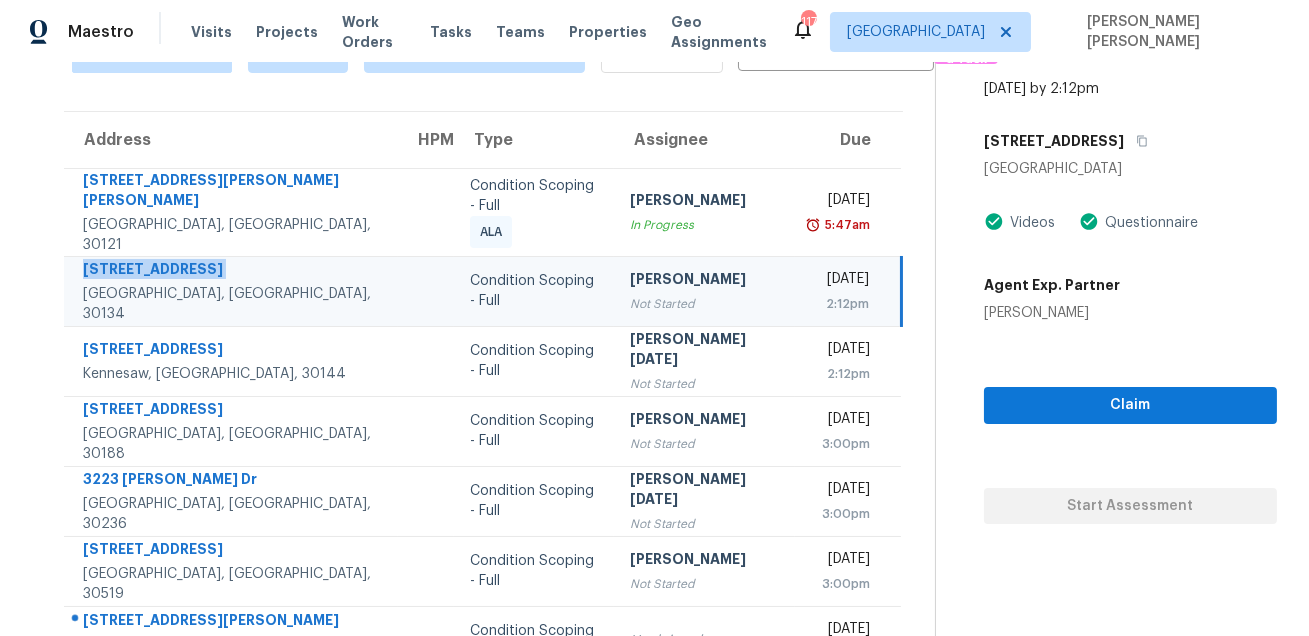 click on "Condition Scoping - Full" at bounding box center (534, 291) 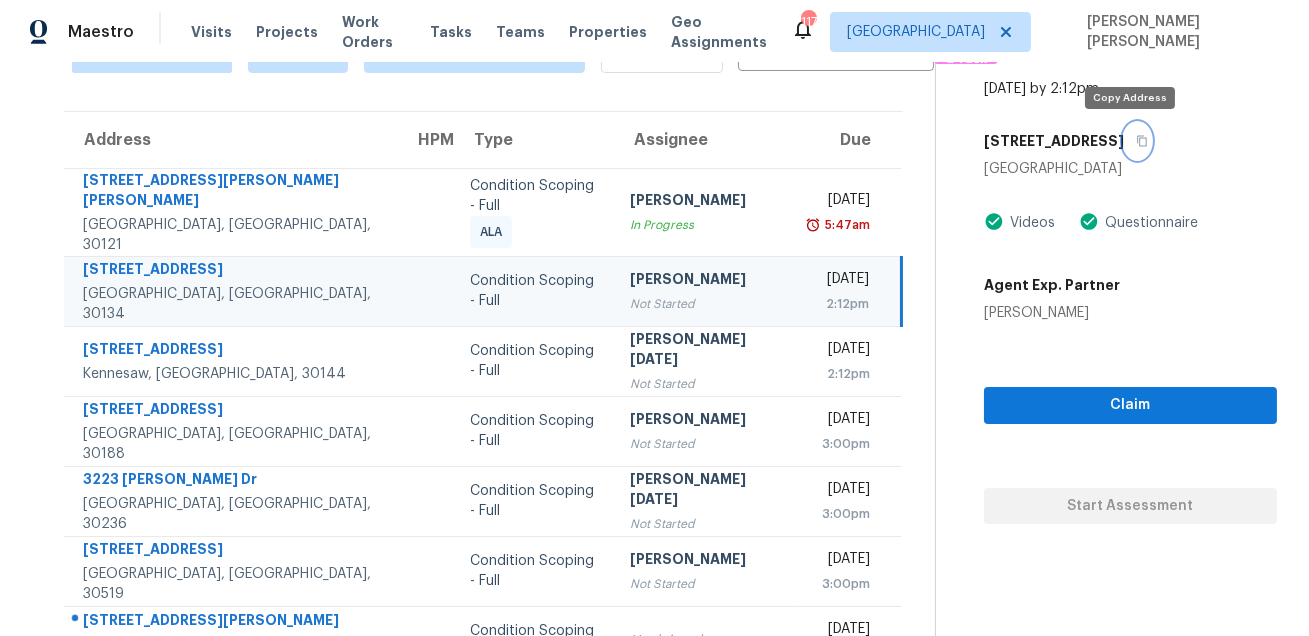 click 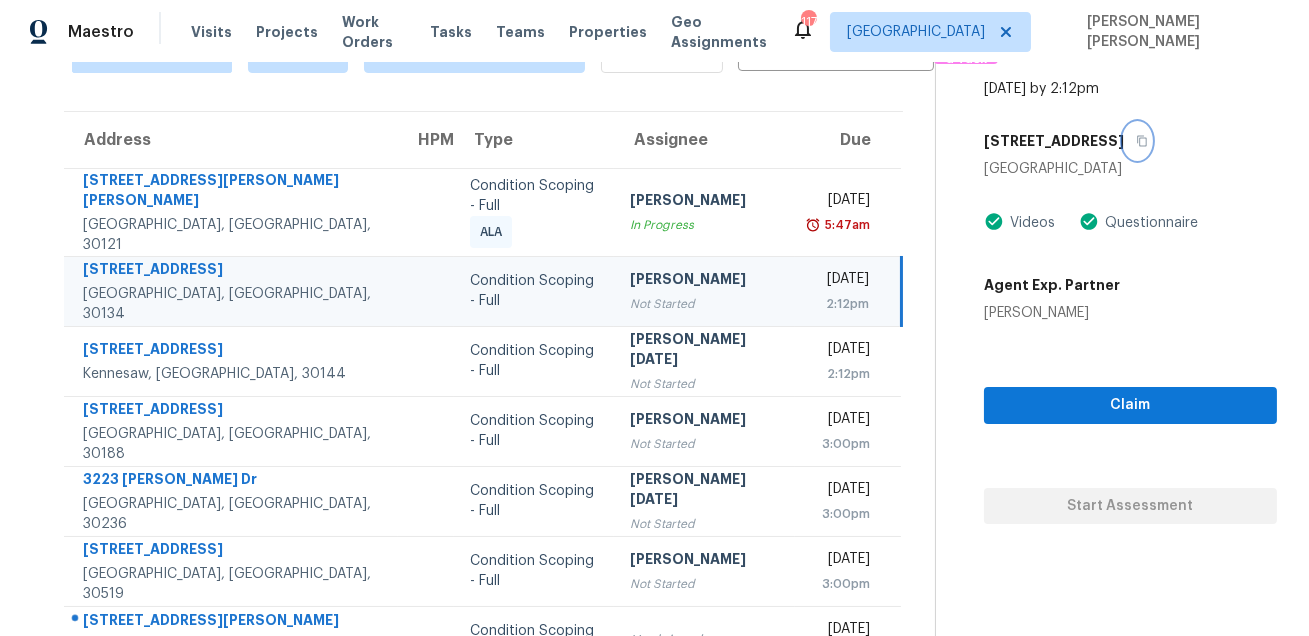 scroll, scrollTop: 224, scrollLeft: 0, axis: vertical 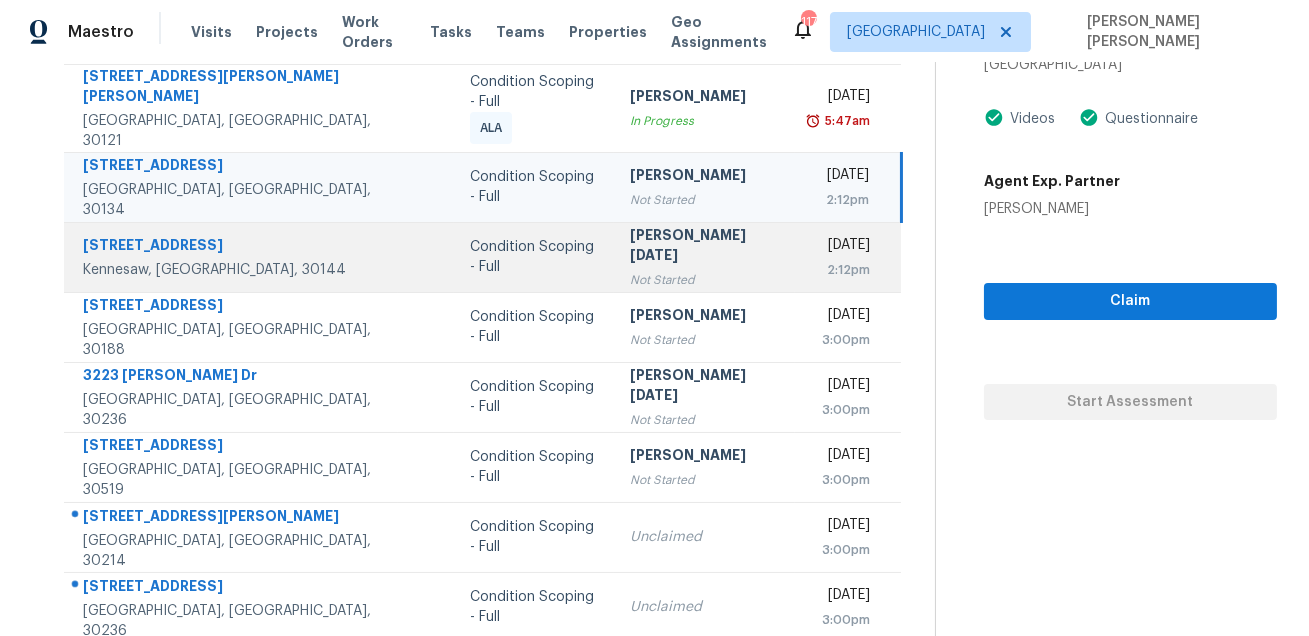 click on "557 Farmbrook Trl NE" at bounding box center (232, 247) 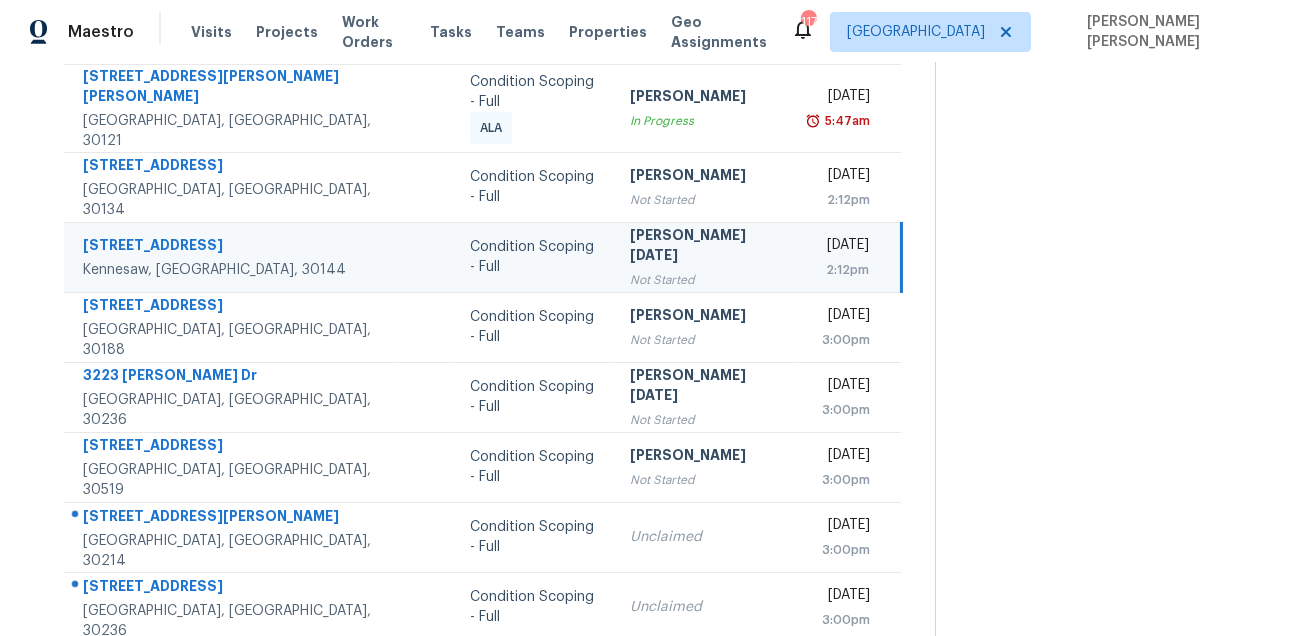 click on "557 Farmbrook Trl NE" at bounding box center [232, 247] 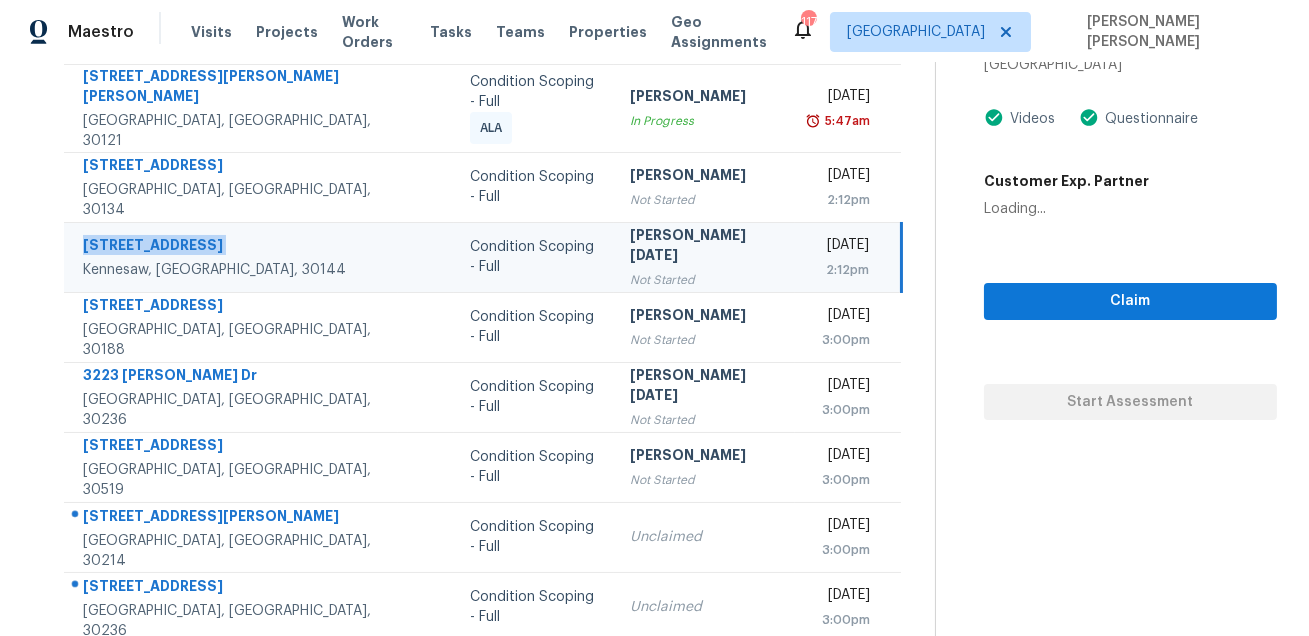 copy on "557 Farmbrook Trl NE" 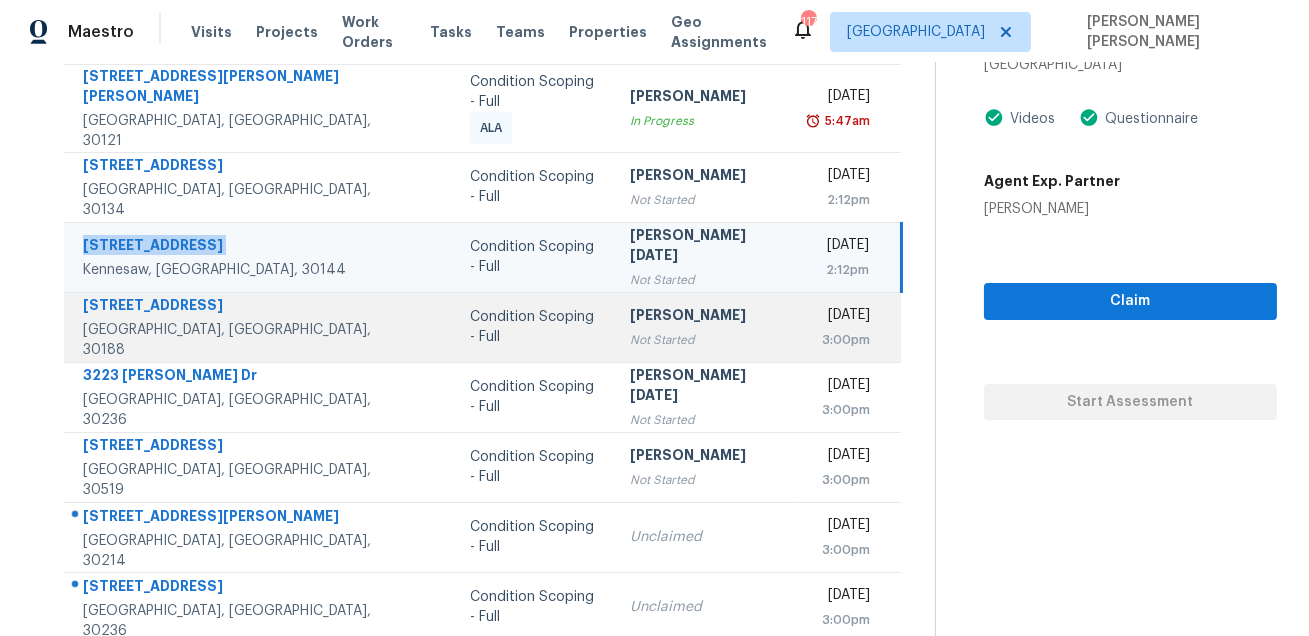 click on "922 Riverstone Way" at bounding box center (232, 307) 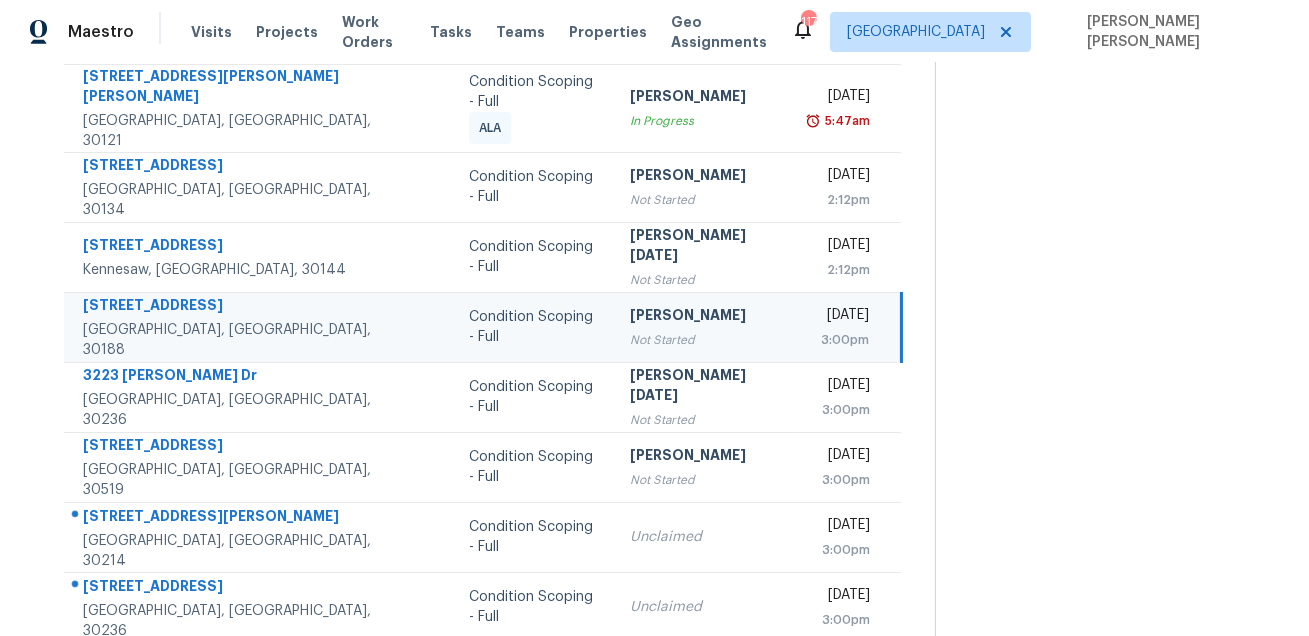 click on "922 Riverstone Way" at bounding box center [232, 307] 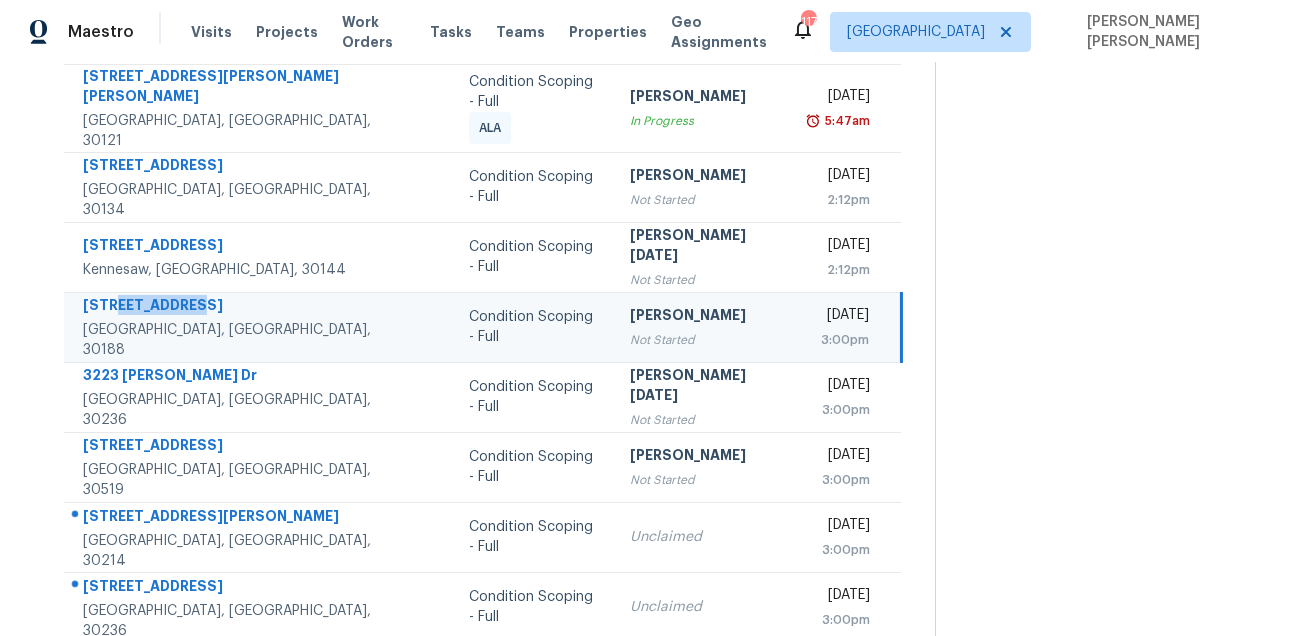 click on "922 Riverstone Way" at bounding box center (232, 307) 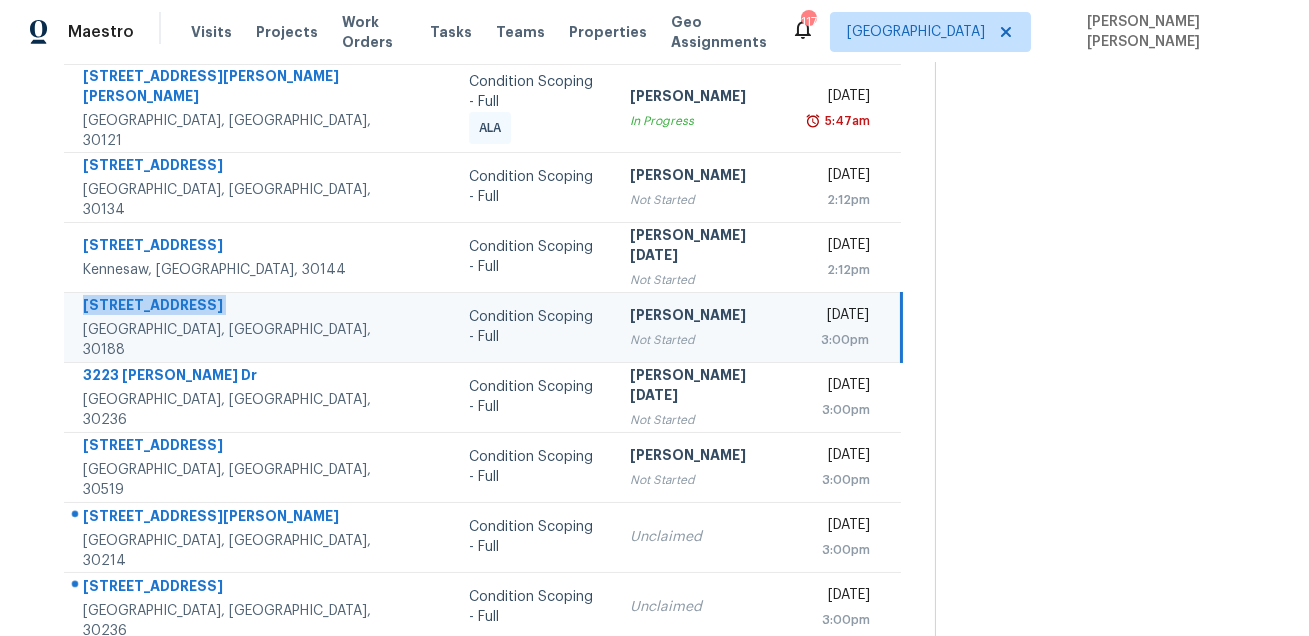 copy on "922 Riverstone Way" 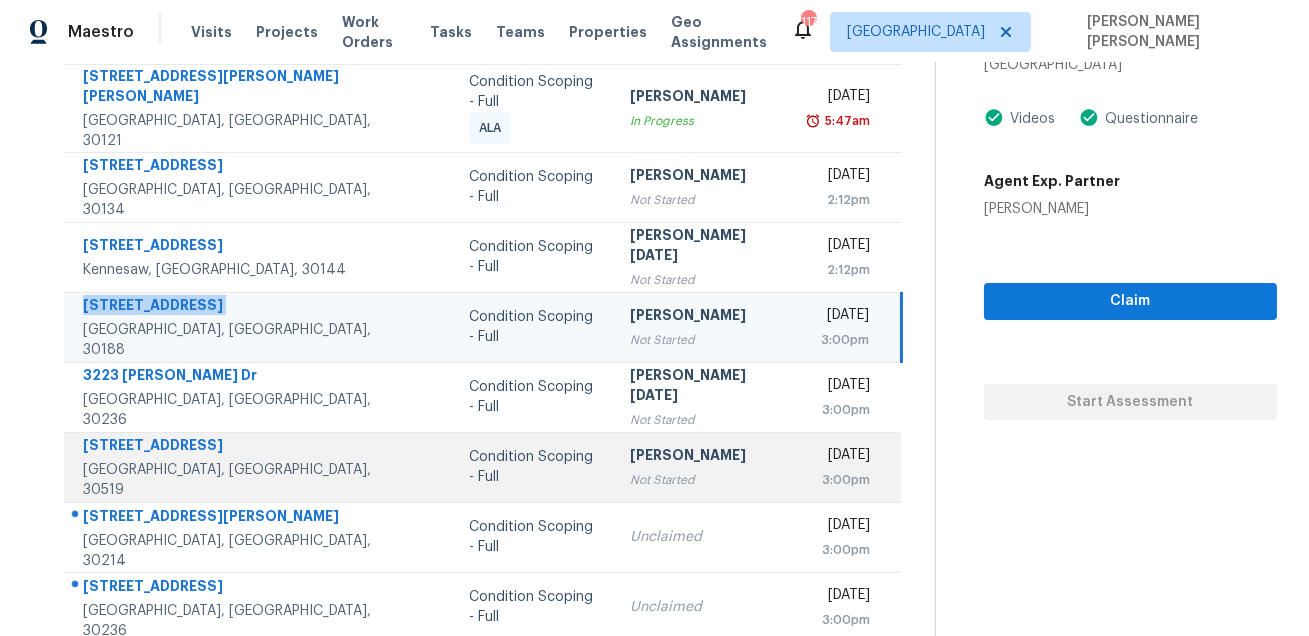 scroll, scrollTop: 302, scrollLeft: 0, axis: vertical 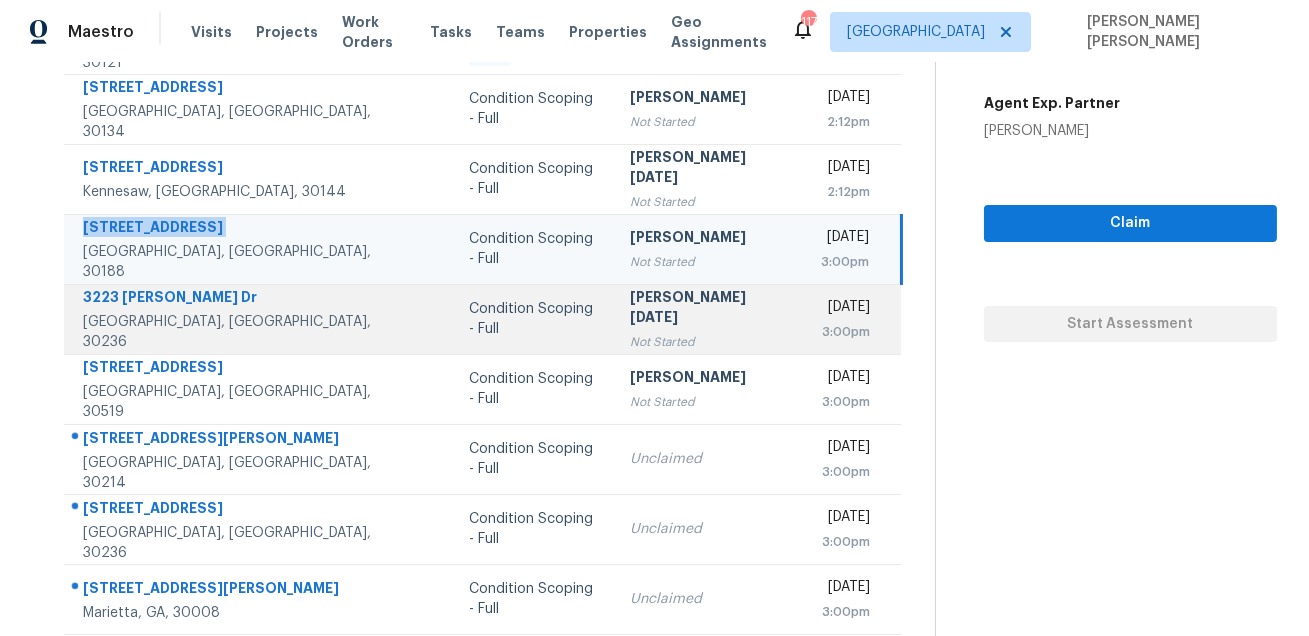 click on "3223 Rhonda Dr" at bounding box center [232, 299] 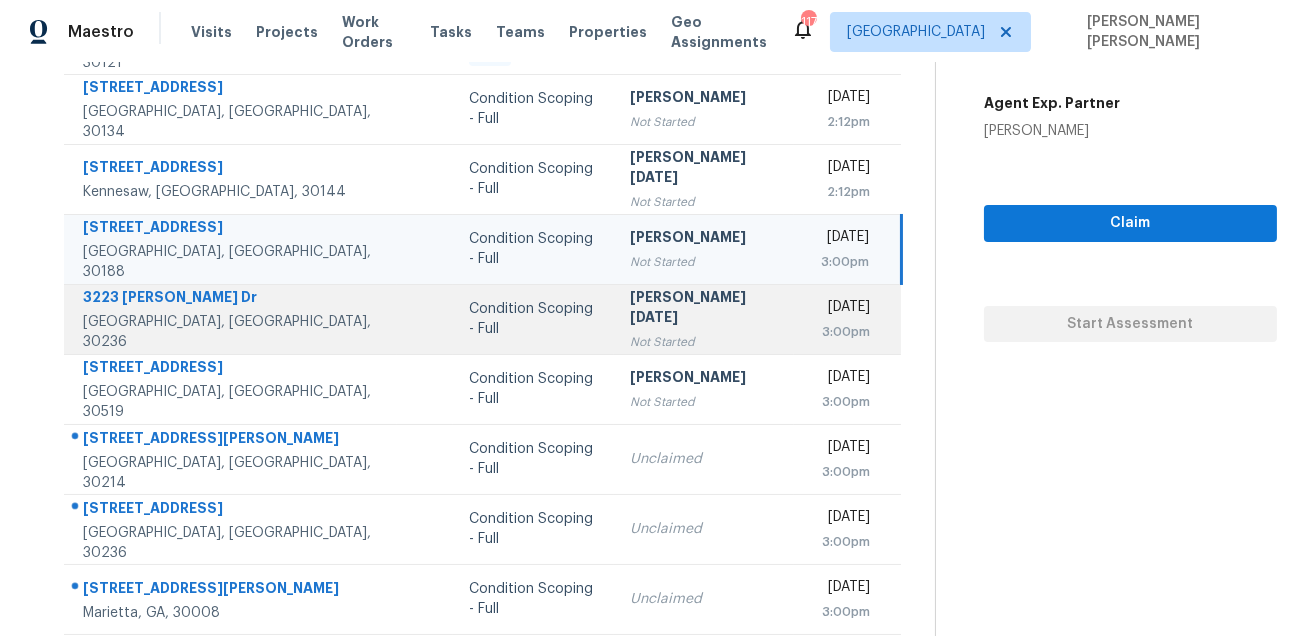 click on "3223 Rhonda Dr" at bounding box center [232, 299] 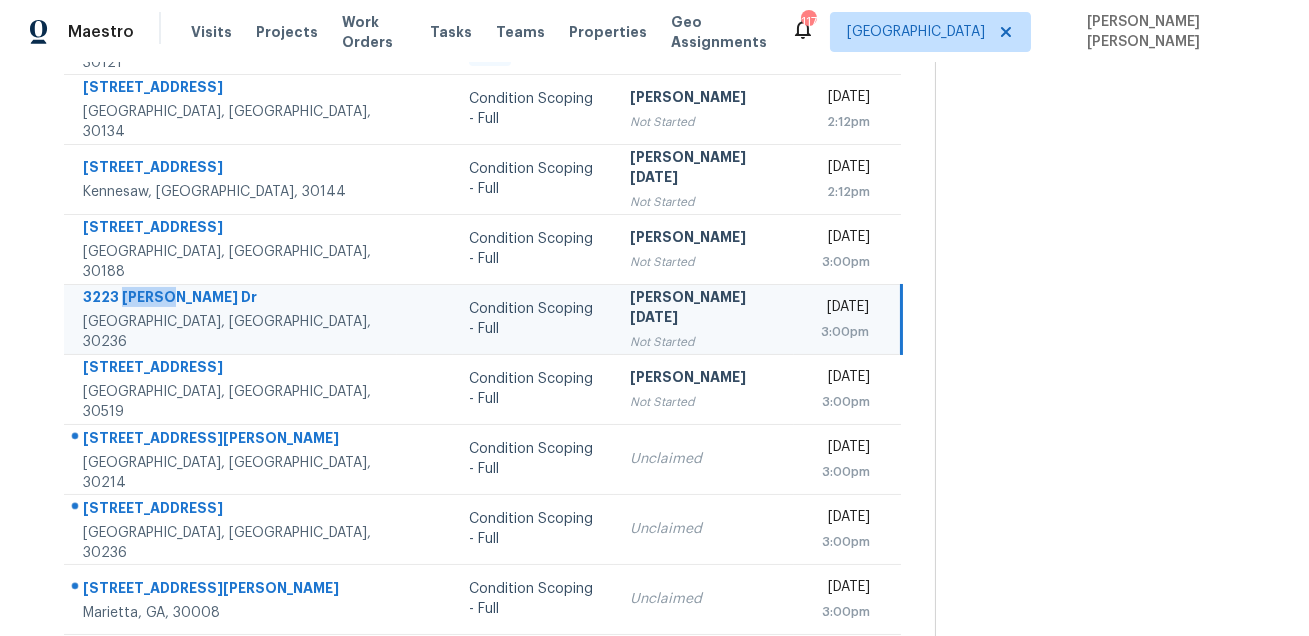 click on "3223 Rhonda Dr" at bounding box center [232, 299] 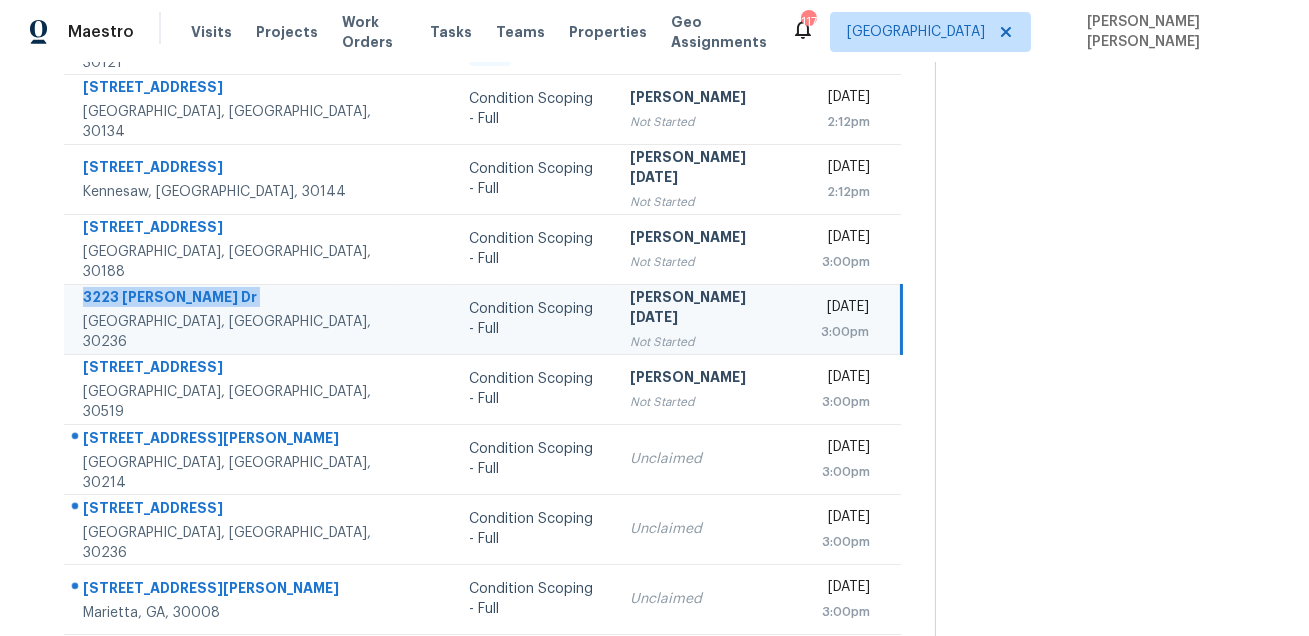 copy on "3223 Rhonda Dr" 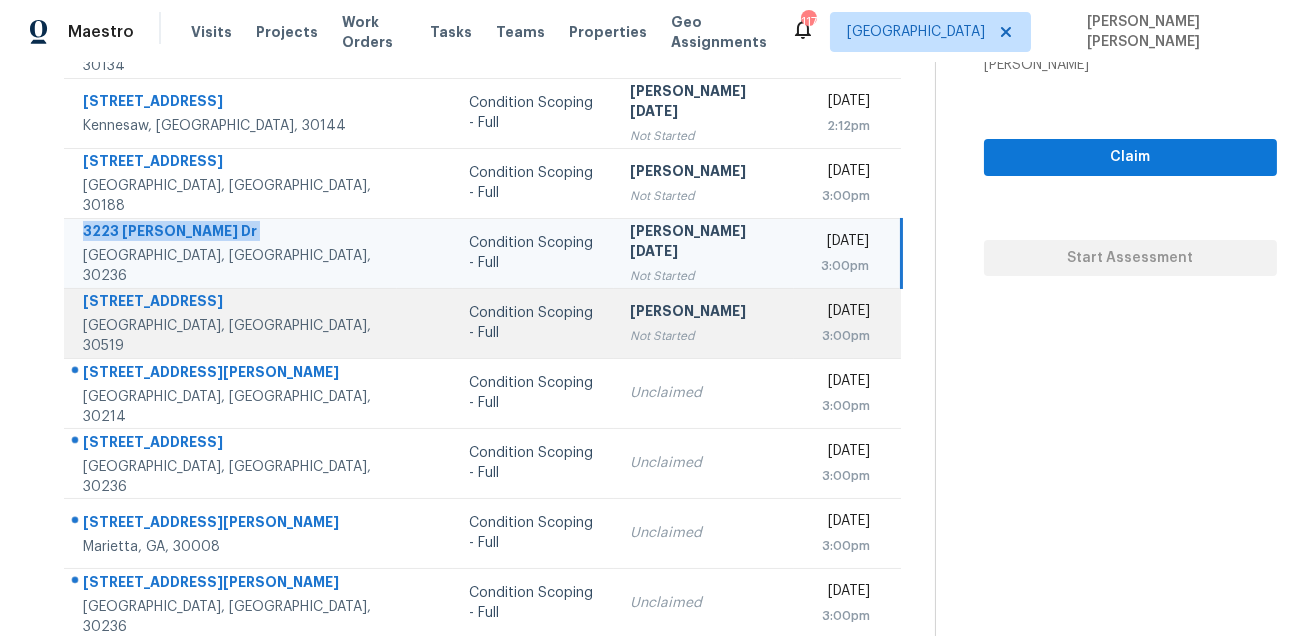 scroll, scrollTop: 405, scrollLeft: 0, axis: vertical 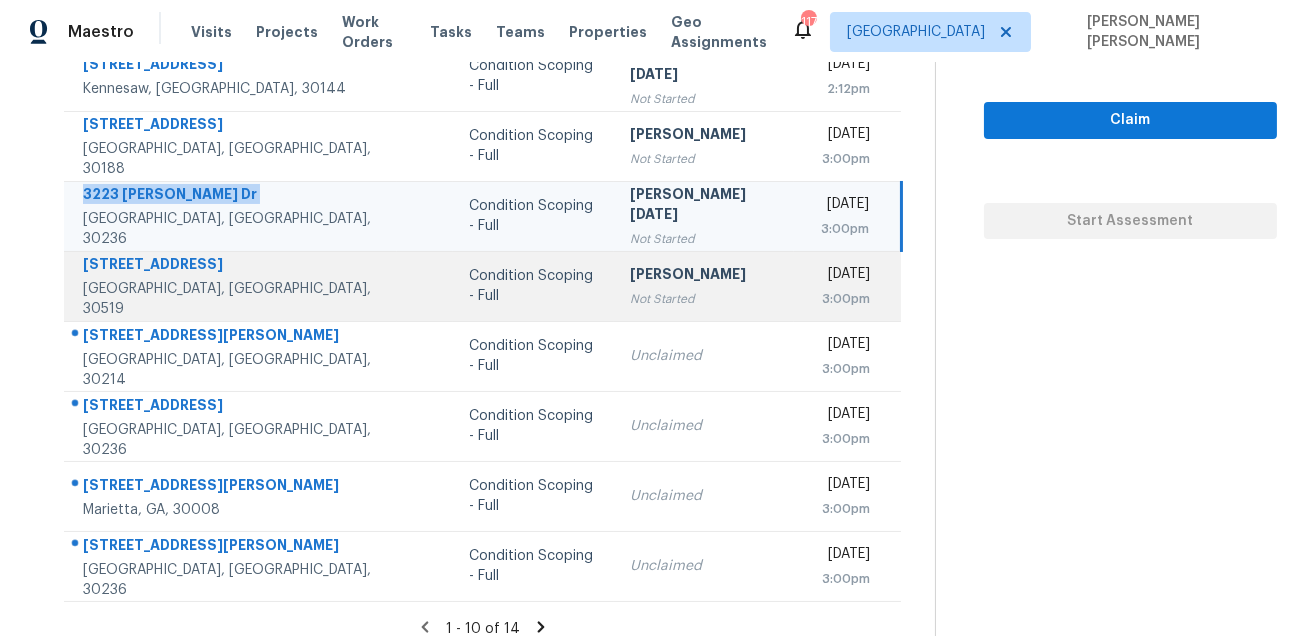 click on "2051 Appaloosa Mill Cir   Buford, GA, 30519" at bounding box center [230, 286] 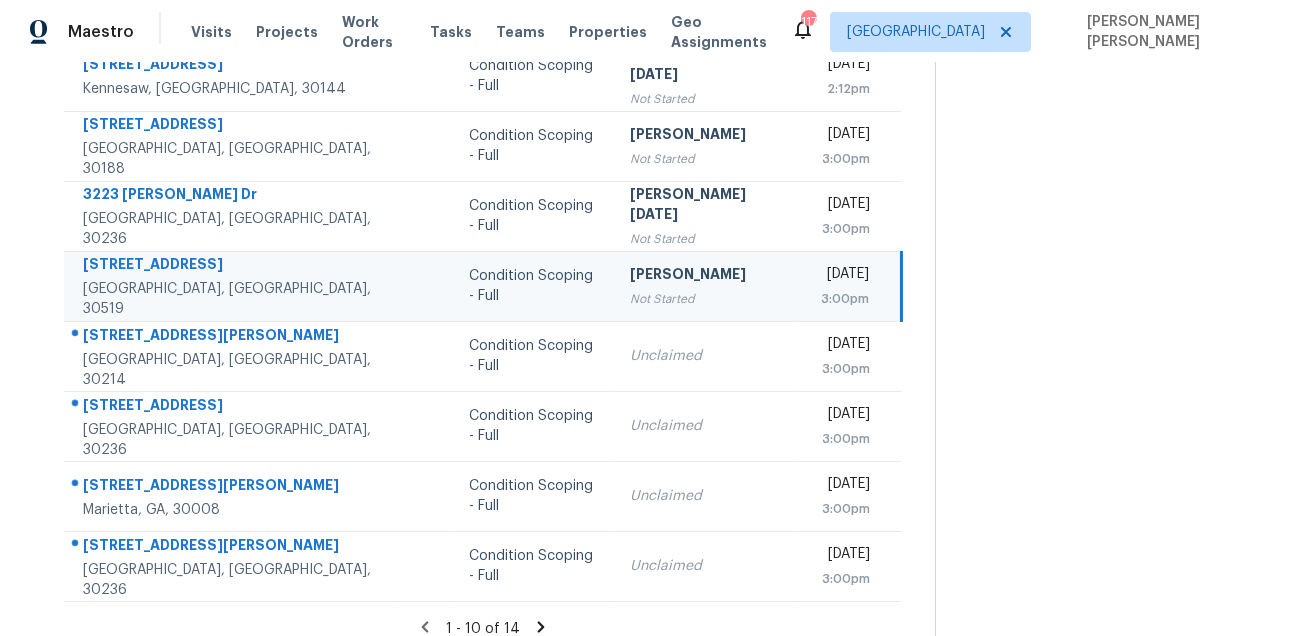 click on "2051 Appaloosa Mill Cir   Buford, GA, 30519" at bounding box center [230, 286] 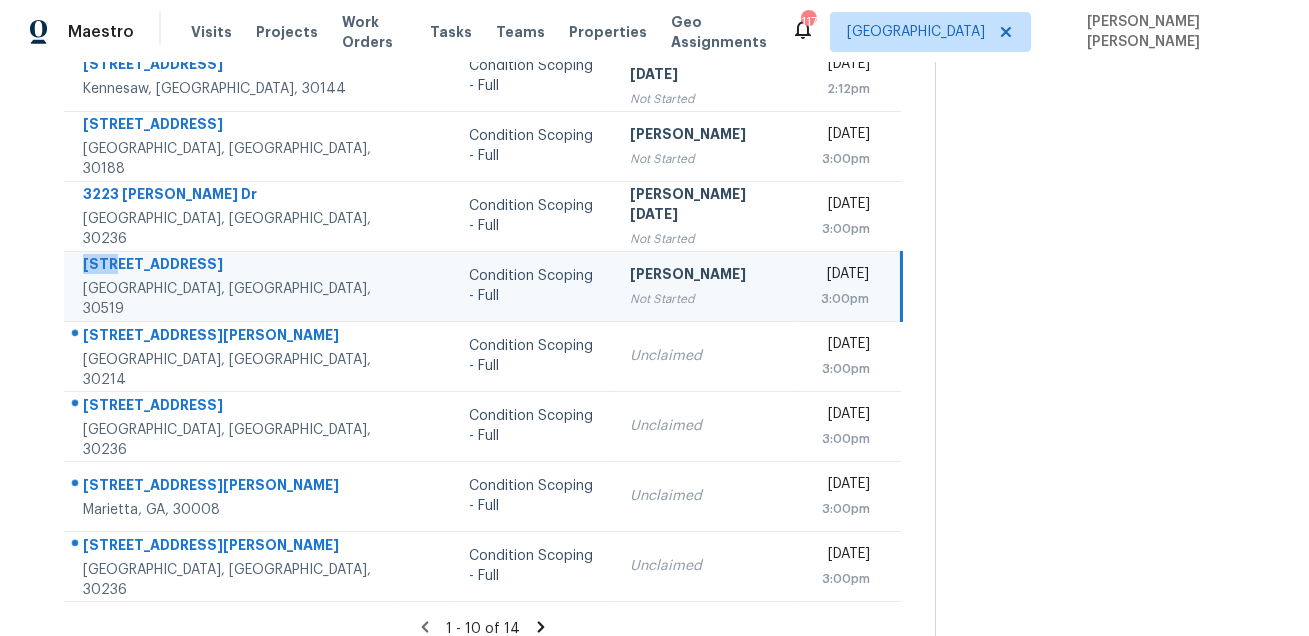 click on "2051 Appaloosa Mill Cir   Buford, GA, 30519" at bounding box center [230, 286] 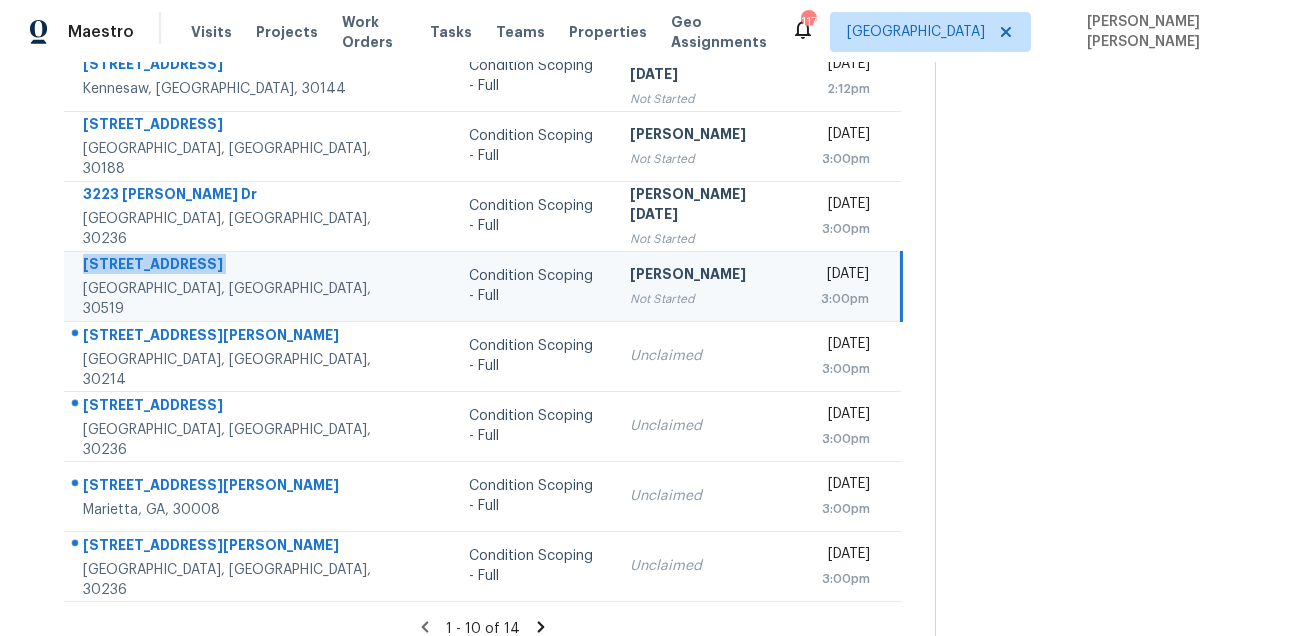 copy on "2051 Appaloosa Mill Cir" 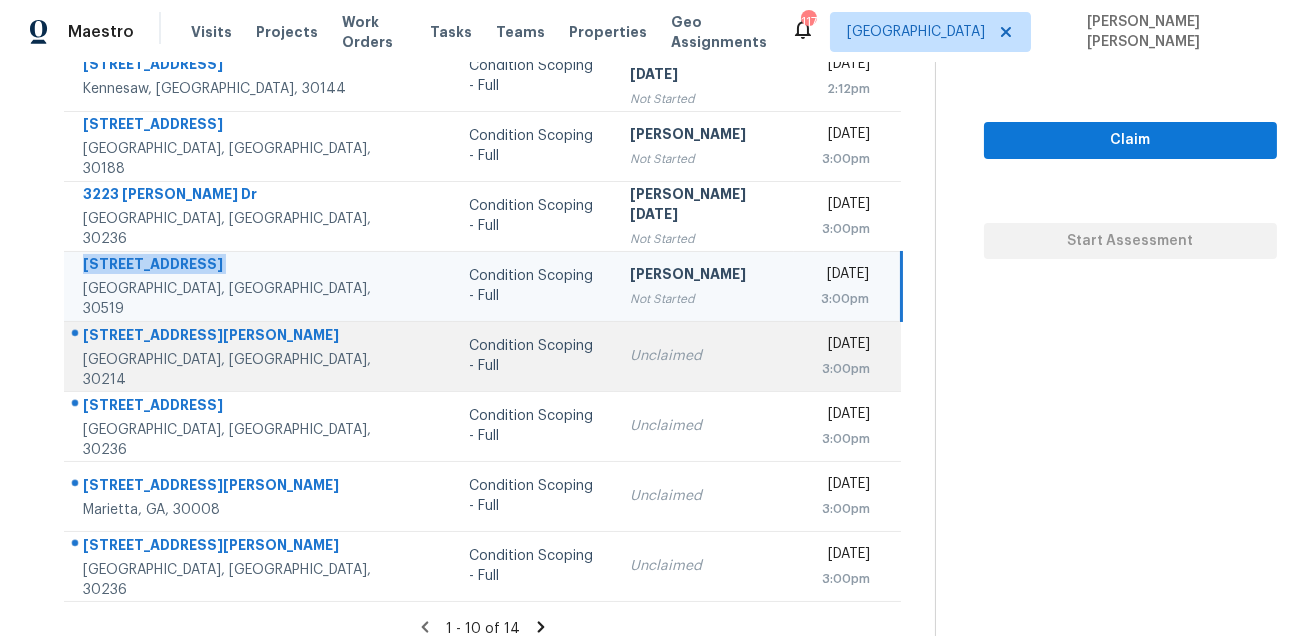click on "125 Golden Glen Way" at bounding box center [232, 337] 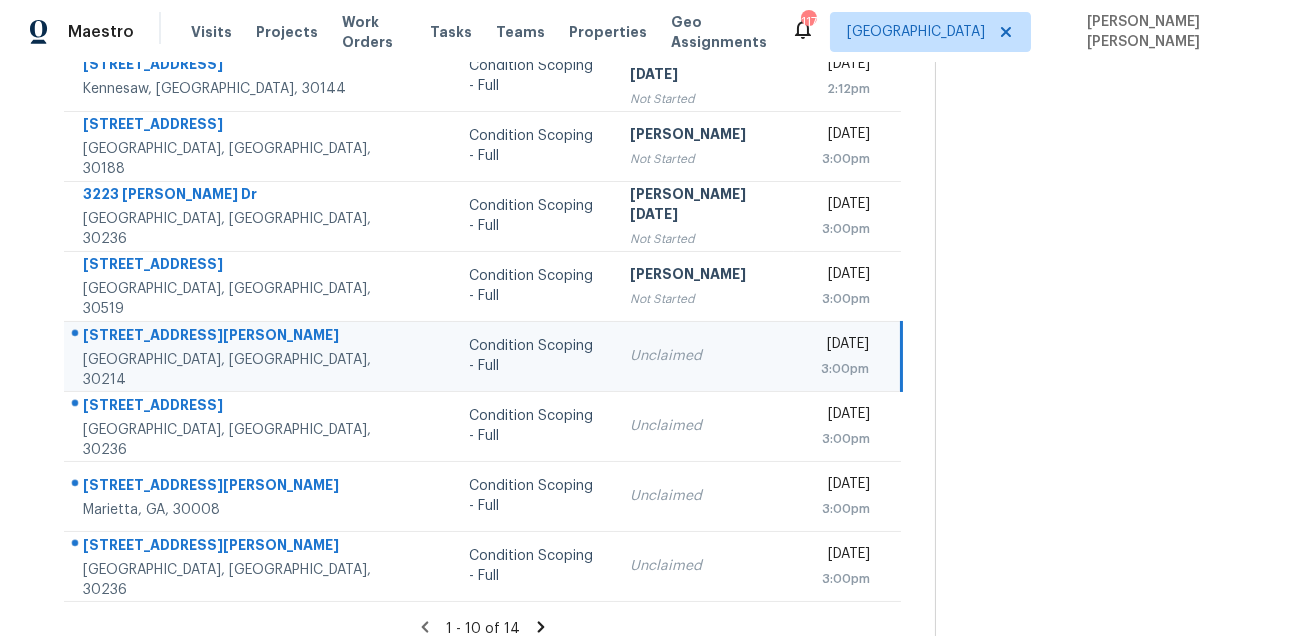 click on "125 Golden Glen Way" at bounding box center [232, 337] 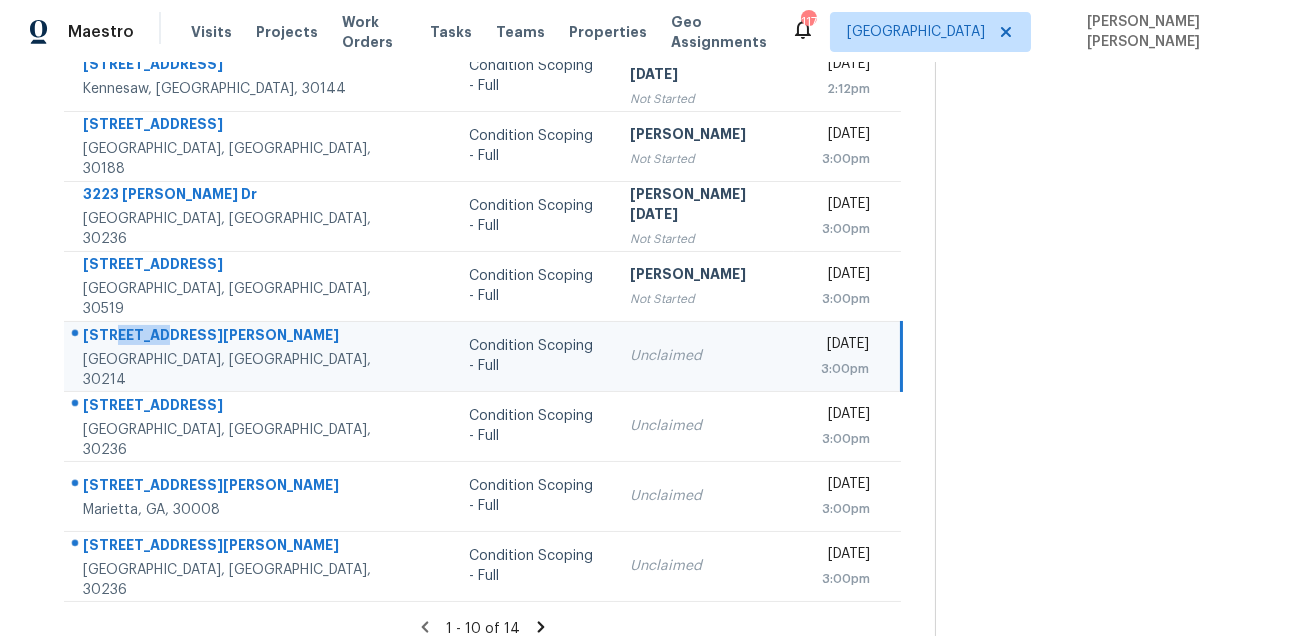 click on "125 Golden Glen Way" at bounding box center (232, 337) 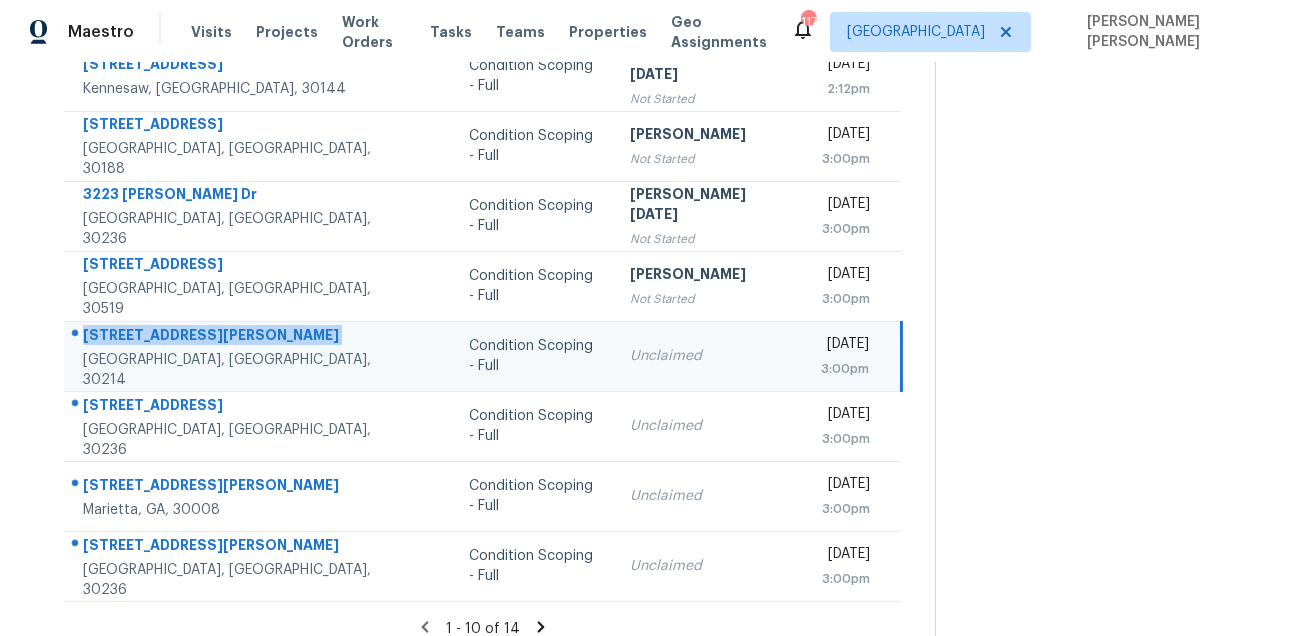 copy on "125 Golden Glen Way" 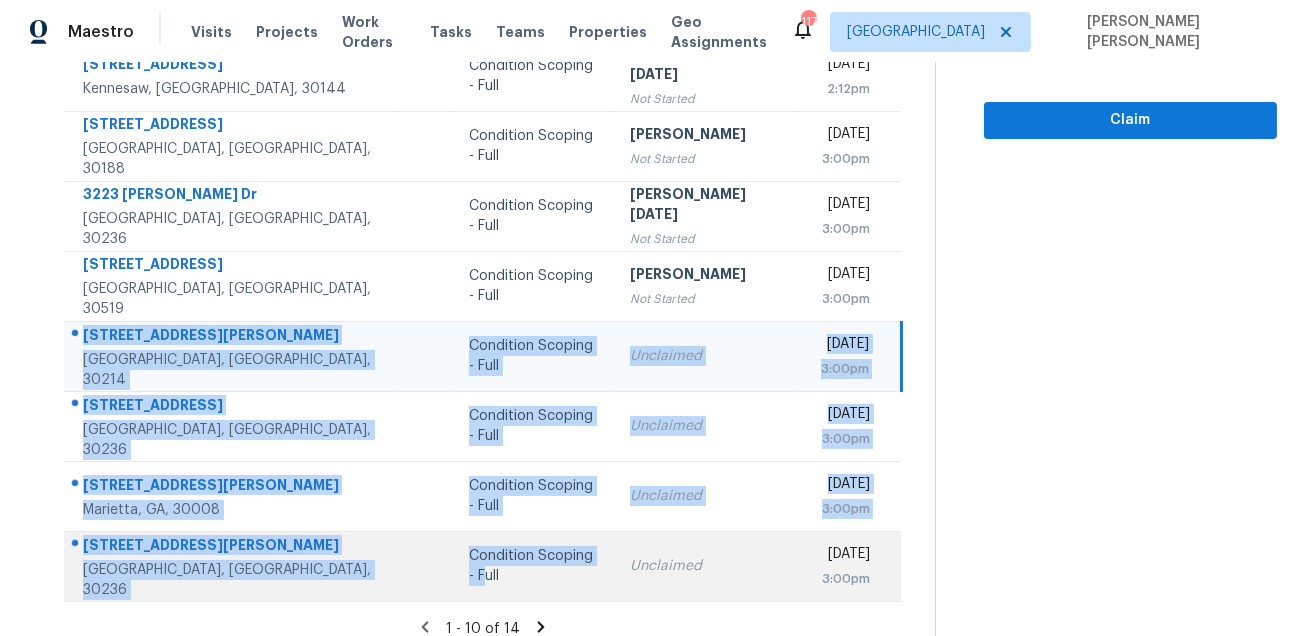 drag, startPoint x: 73, startPoint y: 314, endPoint x: 500, endPoint y: 553, distance: 489.33627 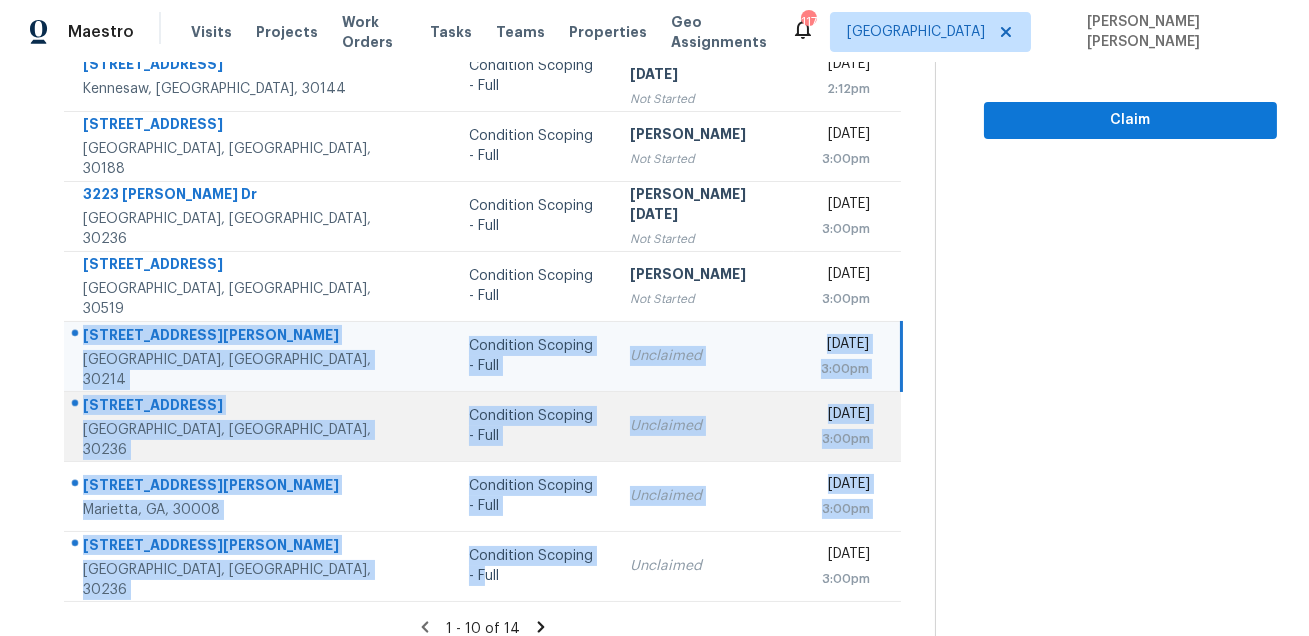 click on "8201 Greens Ct" at bounding box center (232, 407) 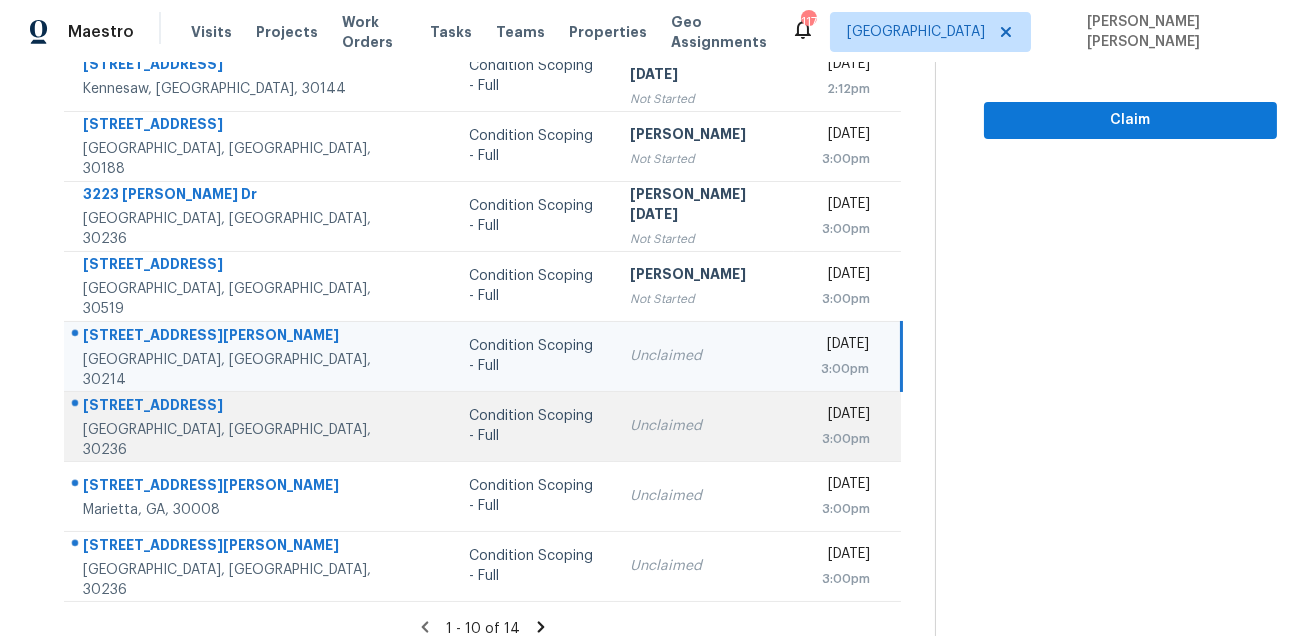 click on "8201 Greens Ct" at bounding box center [232, 407] 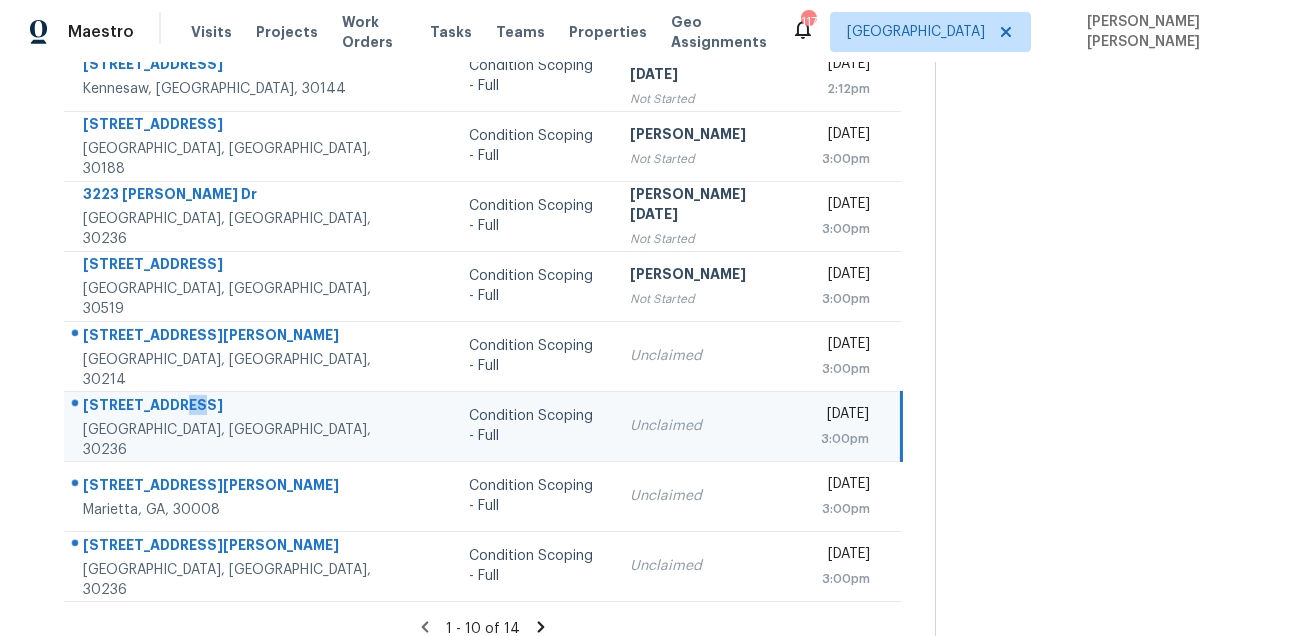 click on "8201 Greens Ct" at bounding box center [232, 407] 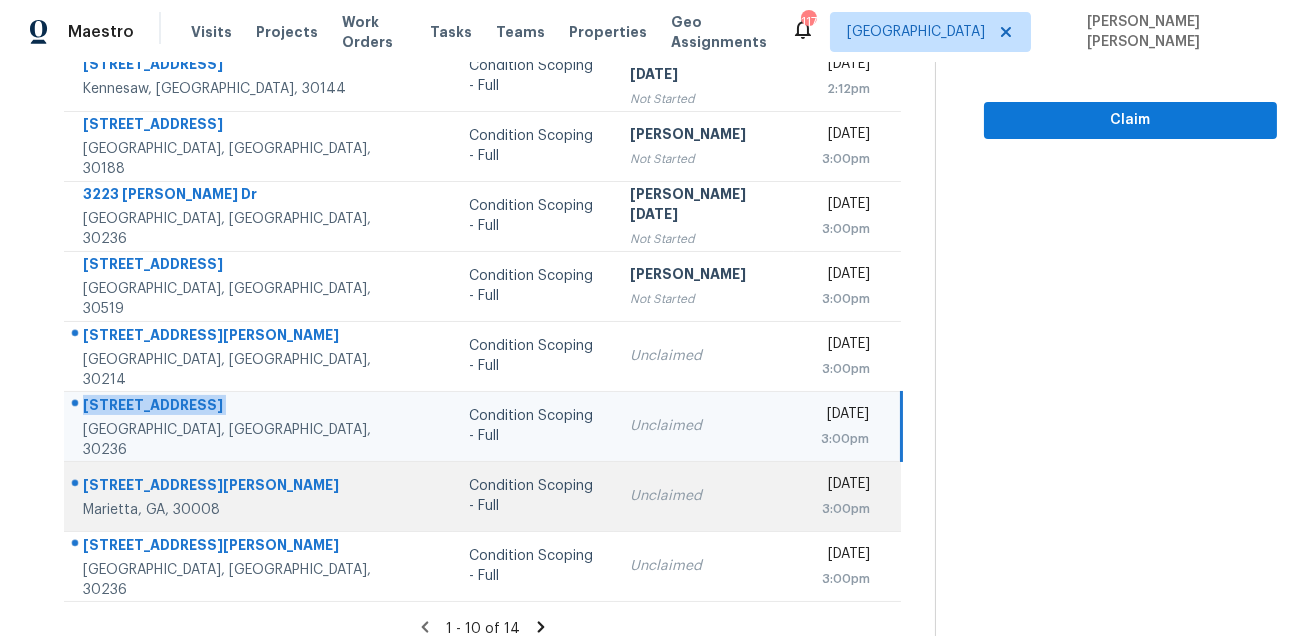 click on "1703 Silverchase Dr SW" at bounding box center (232, 487) 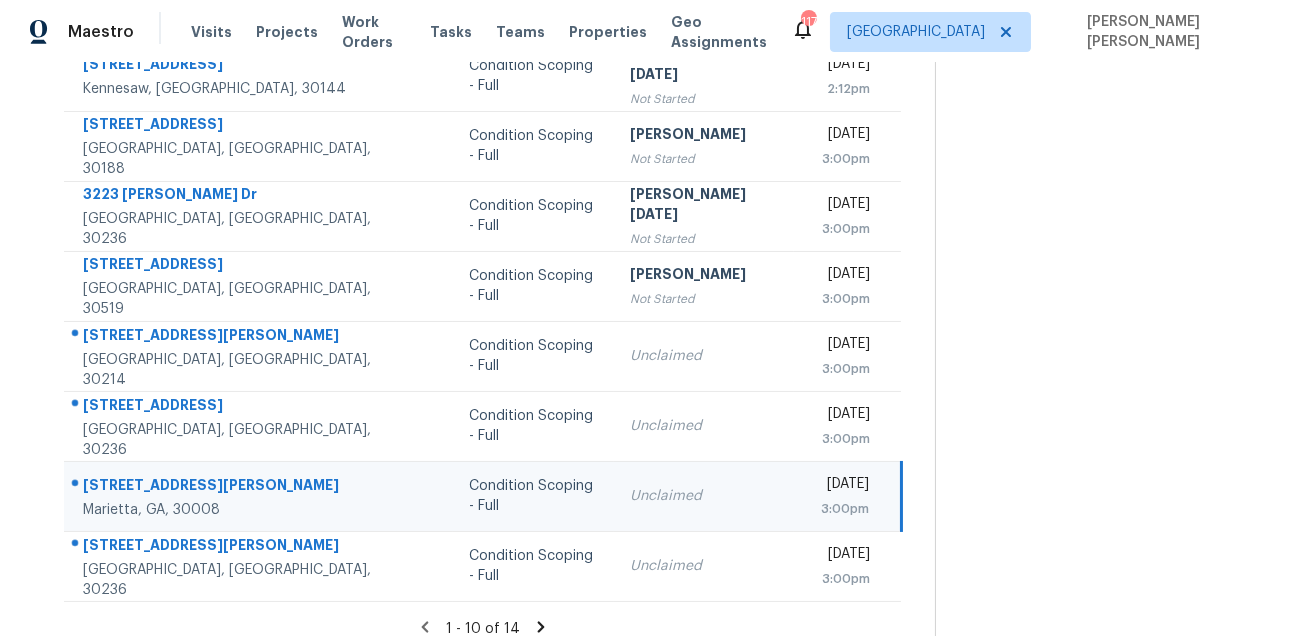 click on "1703 Silverchase Dr SW" at bounding box center [232, 487] 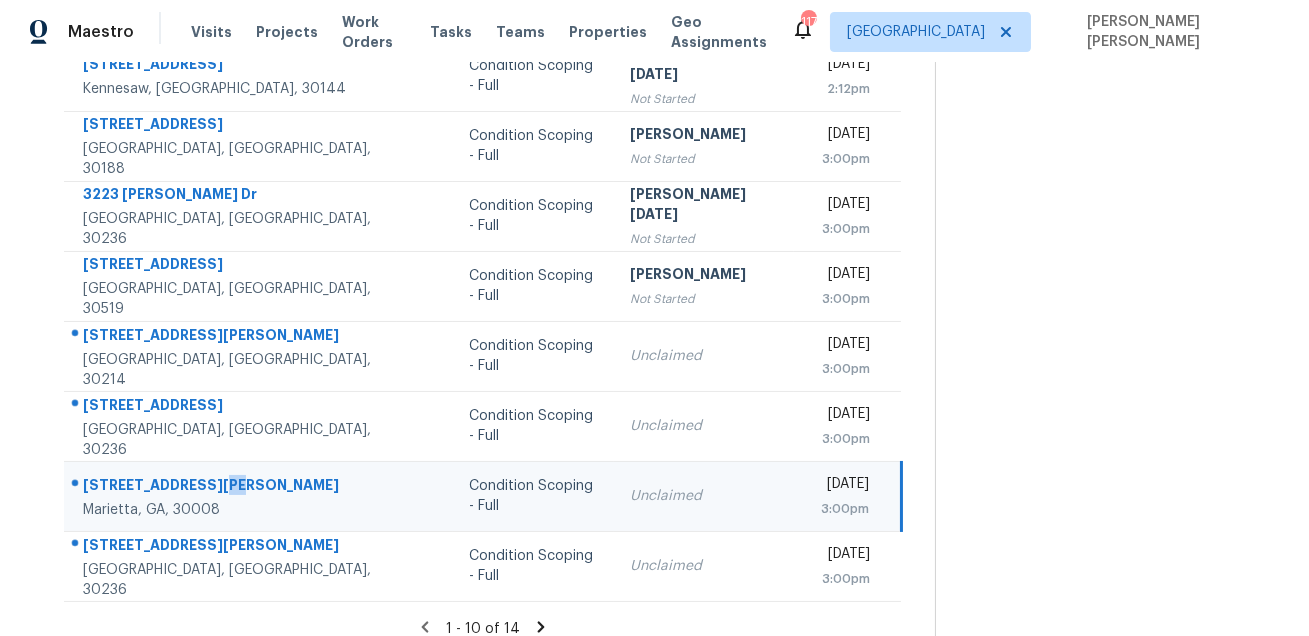 click on "1703 Silverchase Dr SW" at bounding box center [232, 487] 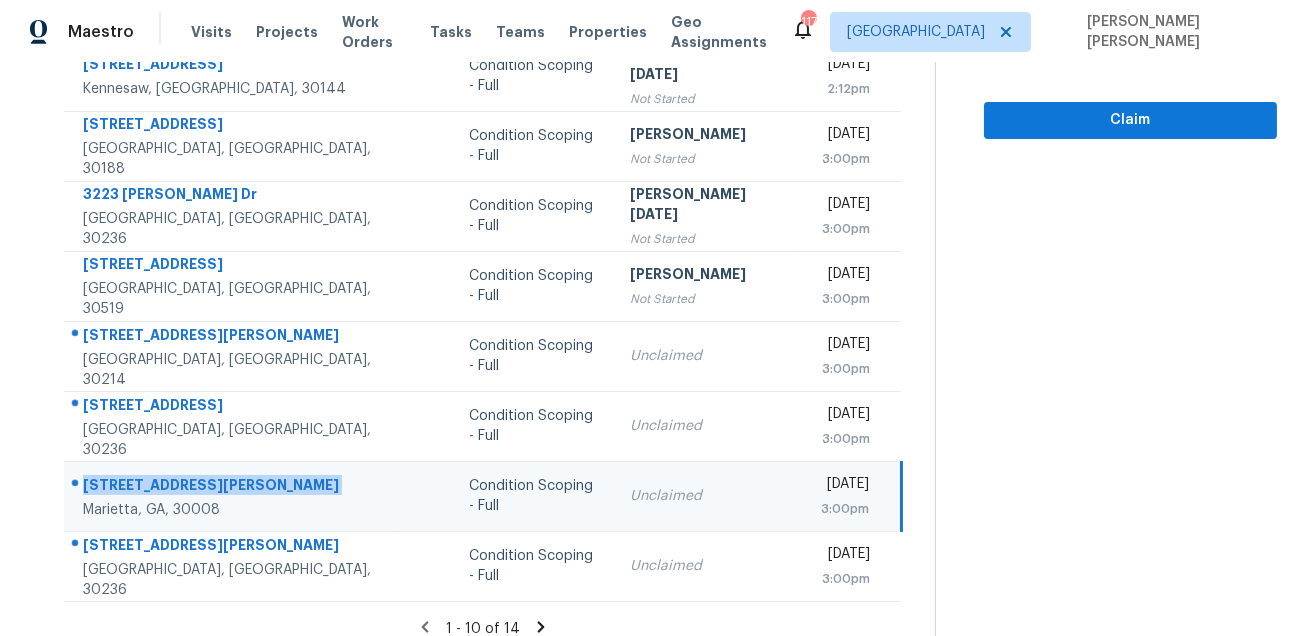 copy on "1703 Silverchase Dr SW" 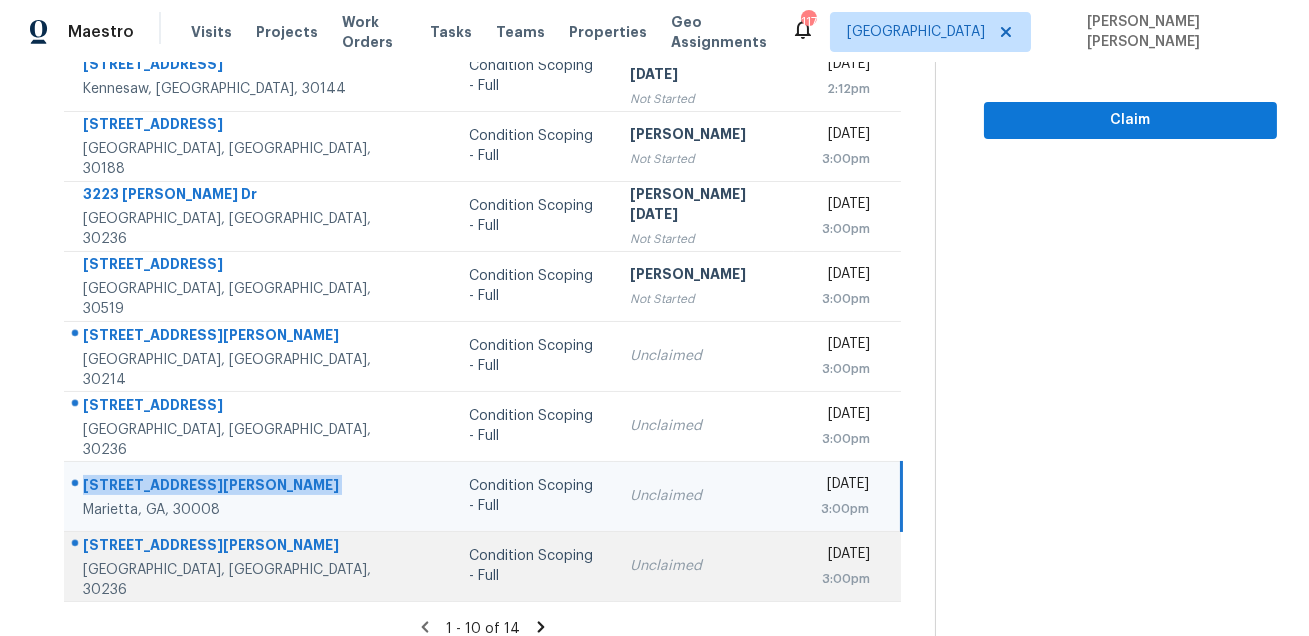 click on "105 Mercer Ct   Jonesboro, GA, 30236" at bounding box center [230, 566] 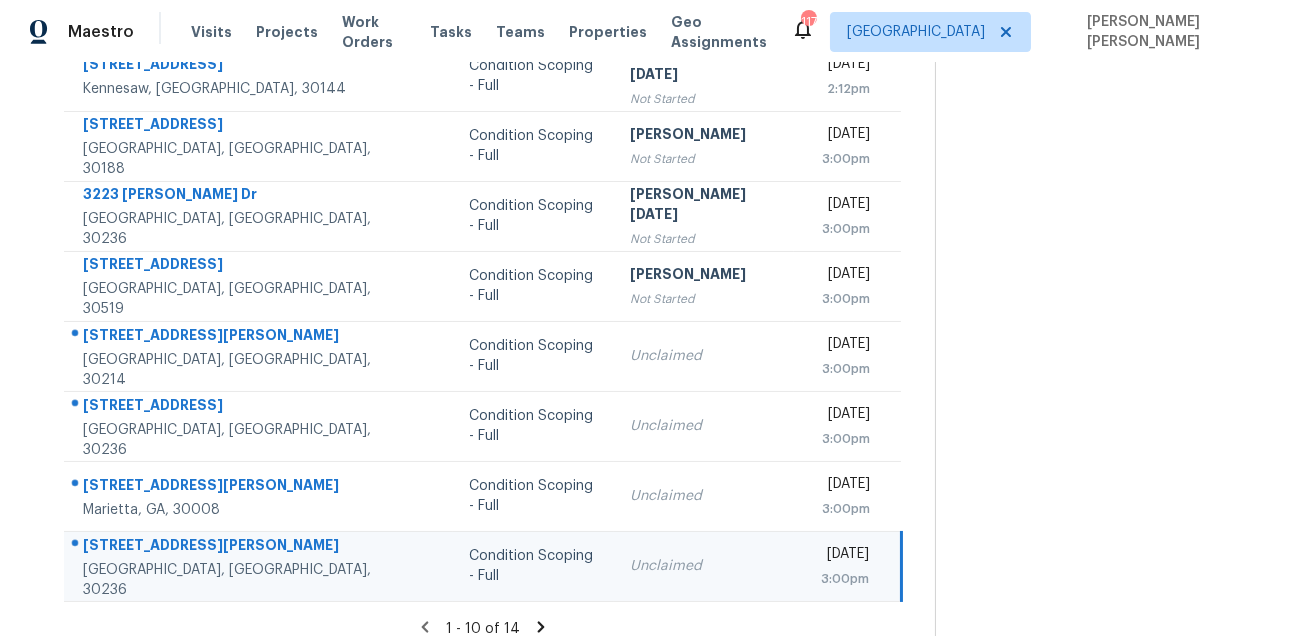 click on "105 Mercer Ct   Jonesboro, GA, 30236" at bounding box center (230, 566) 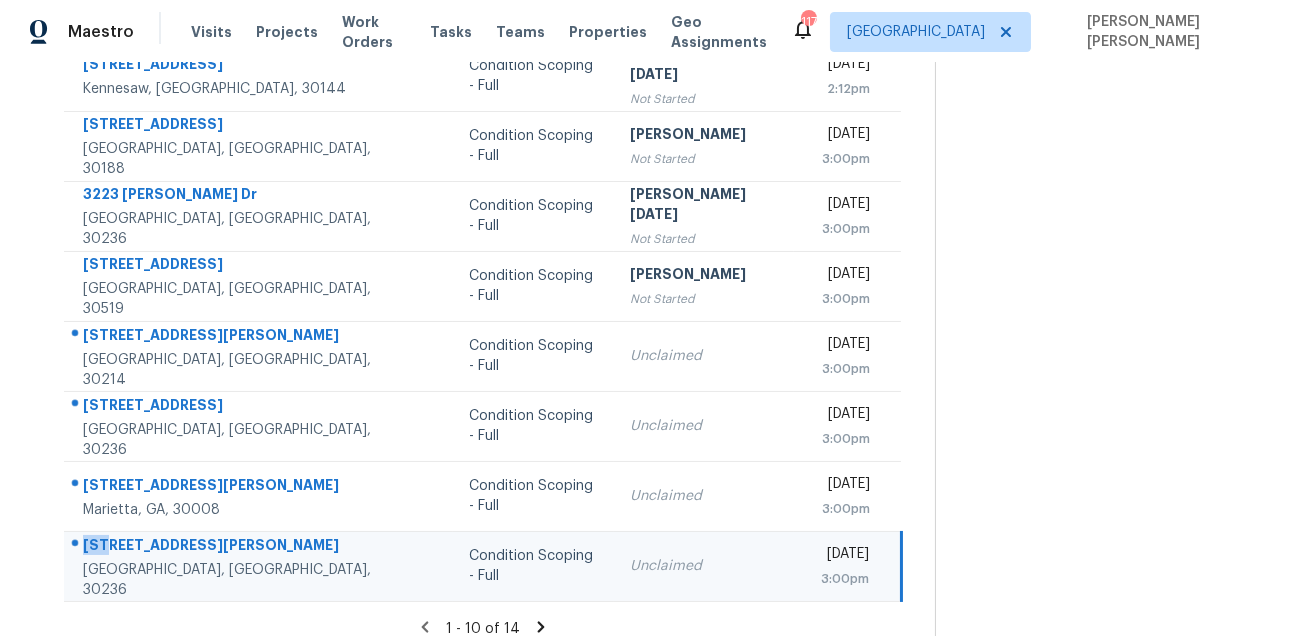 click on "105 Mercer Ct   Jonesboro, GA, 30236" at bounding box center (230, 566) 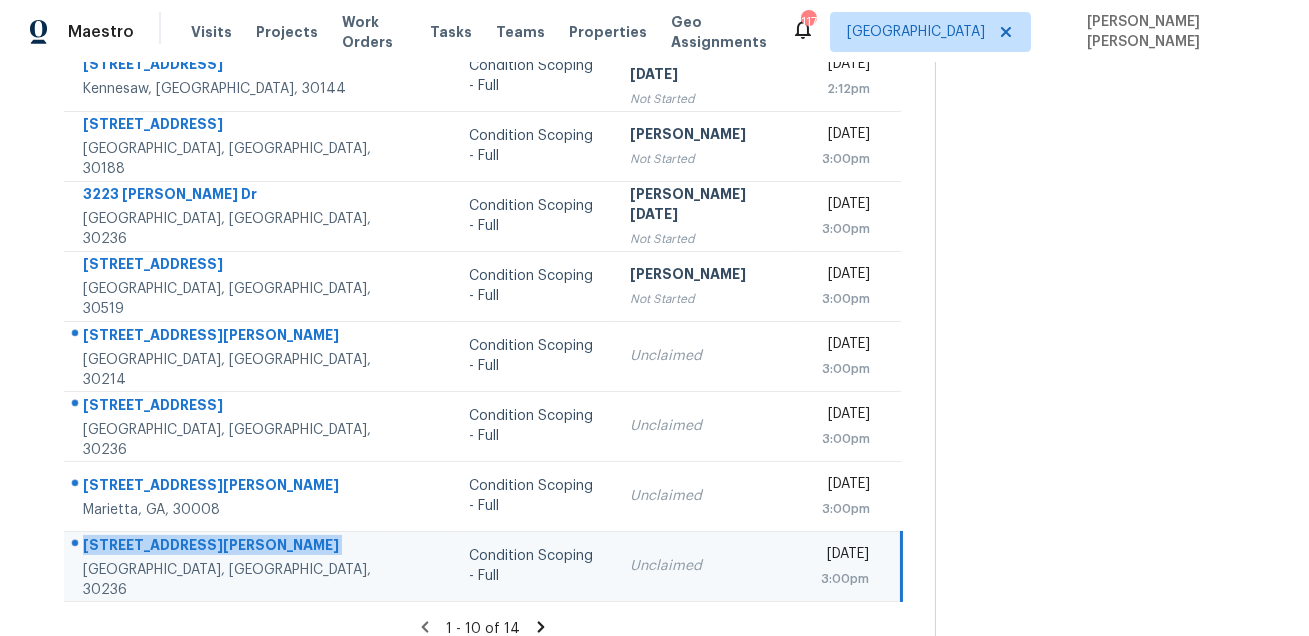 copy on "105 Mercer Ct" 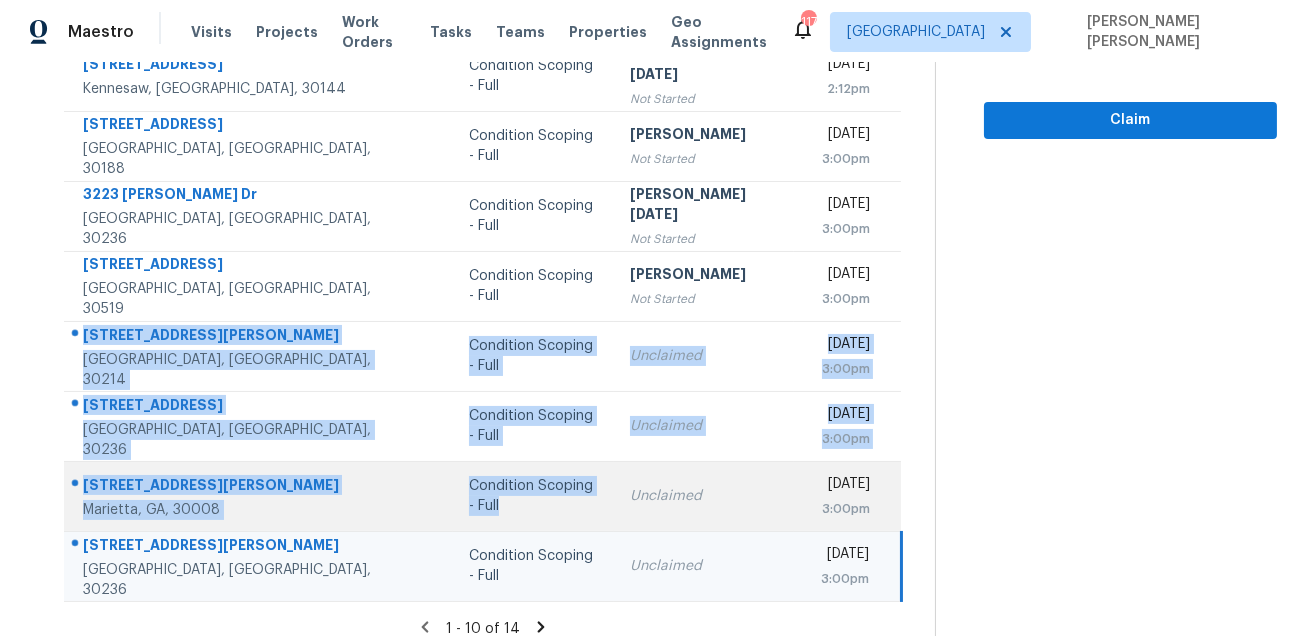 drag, startPoint x: 80, startPoint y: 315, endPoint x: 341, endPoint y: 505, distance: 322.83276 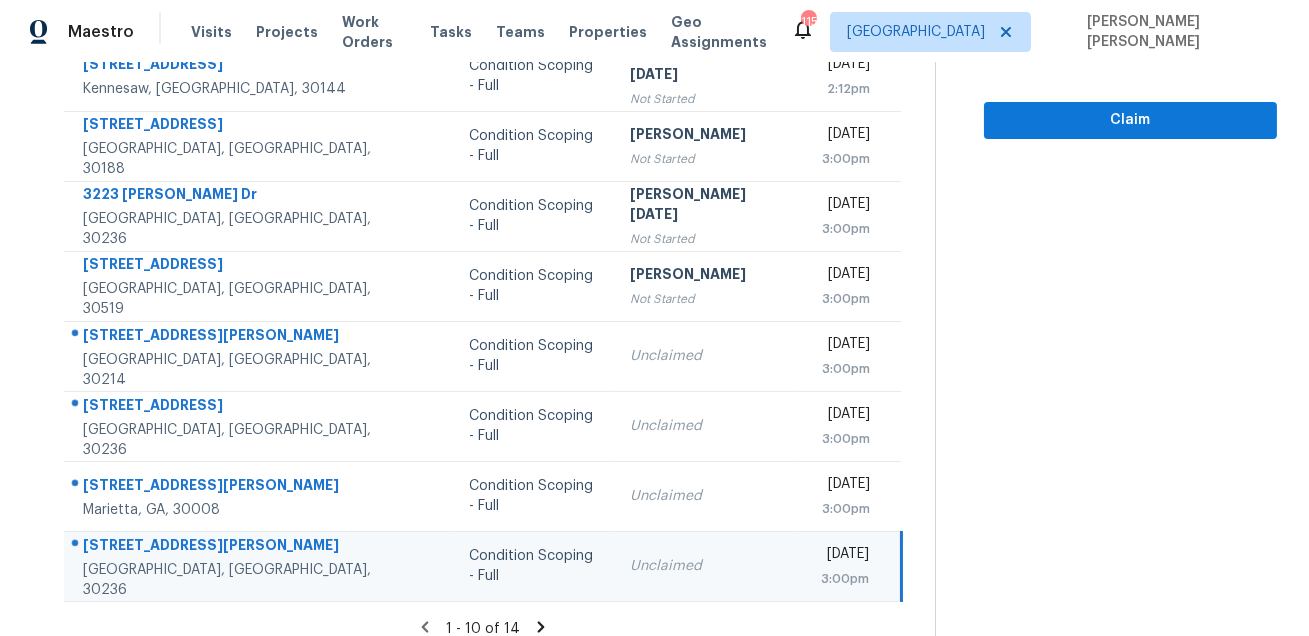 click 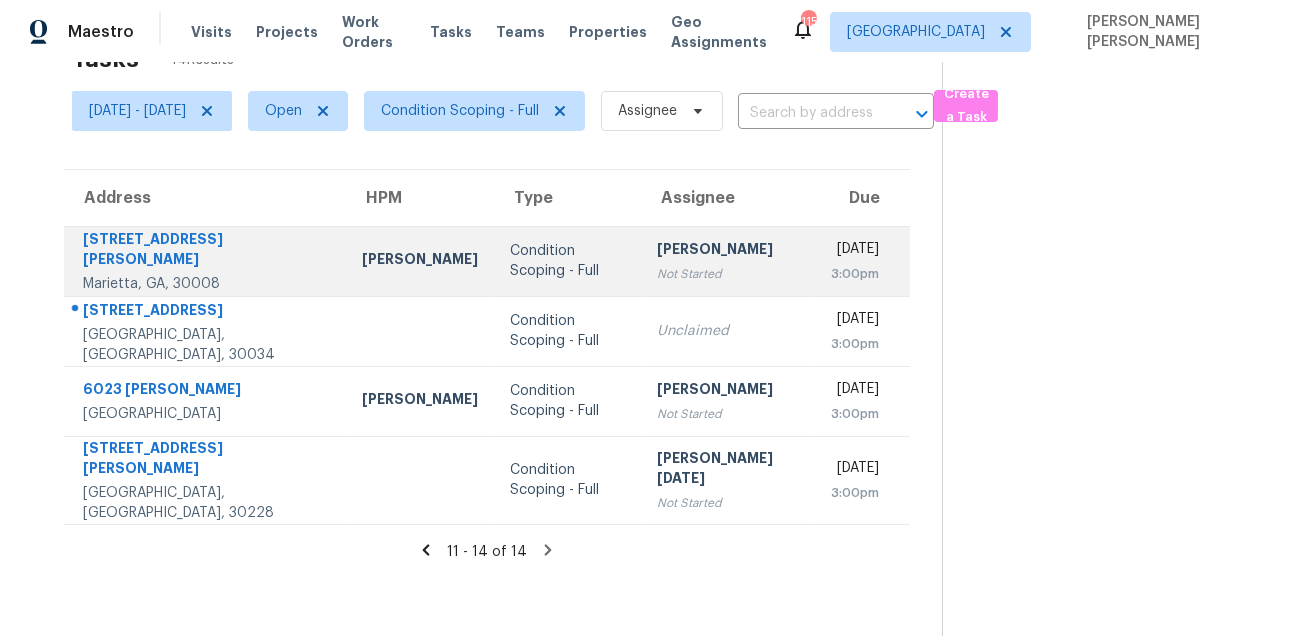 click on "607 Pecan Knoll Dr" at bounding box center (206, 251) 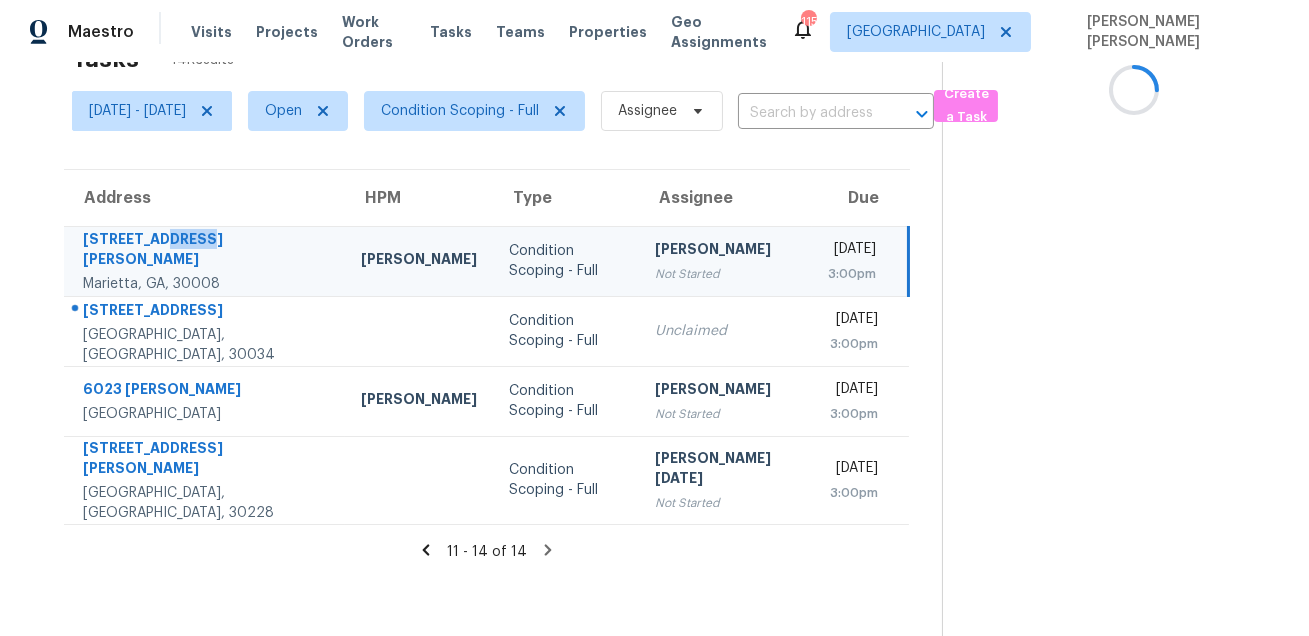 click on "607 Pecan Knoll Dr" at bounding box center [206, 251] 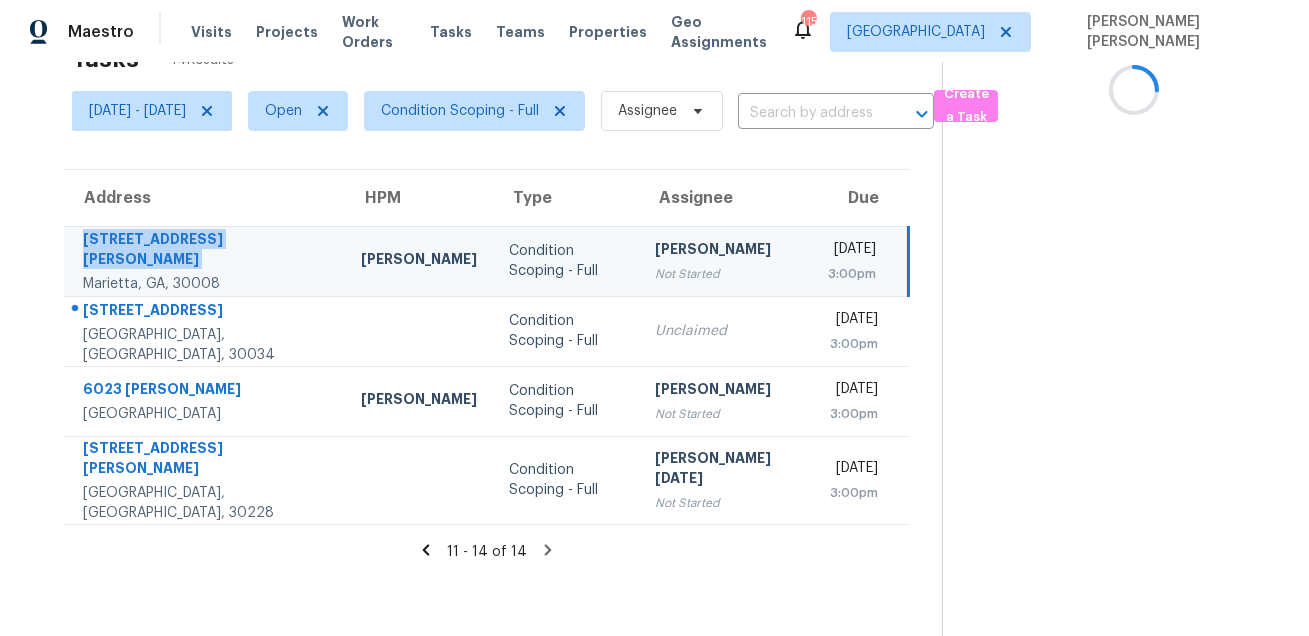 copy on "607 Pecan Knoll Dr" 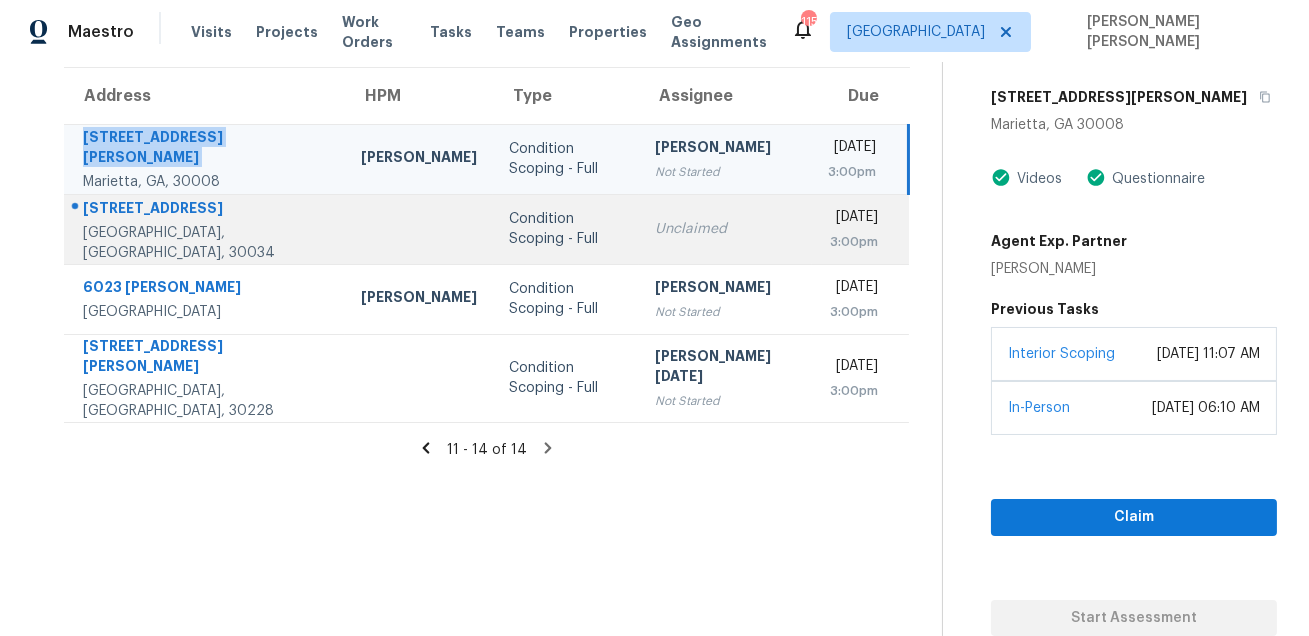 click on "3807 Rainover Dr" at bounding box center [206, 210] 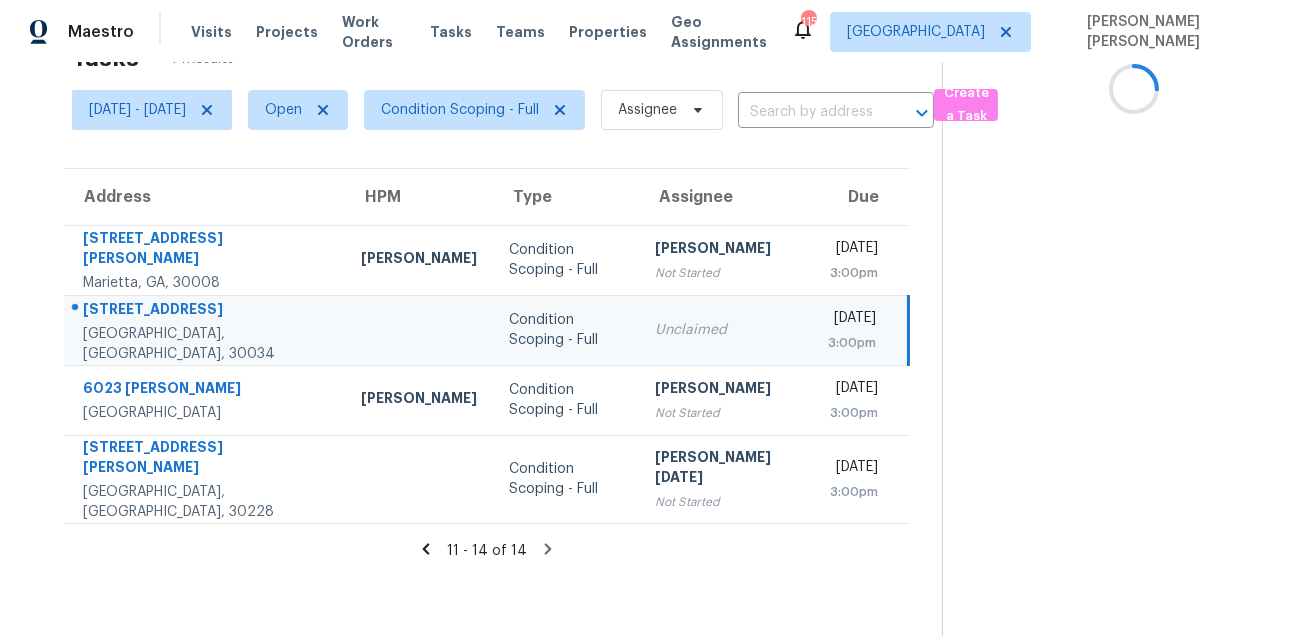 scroll, scrollTop: 62, scrollLeft: 0, axis: vertical 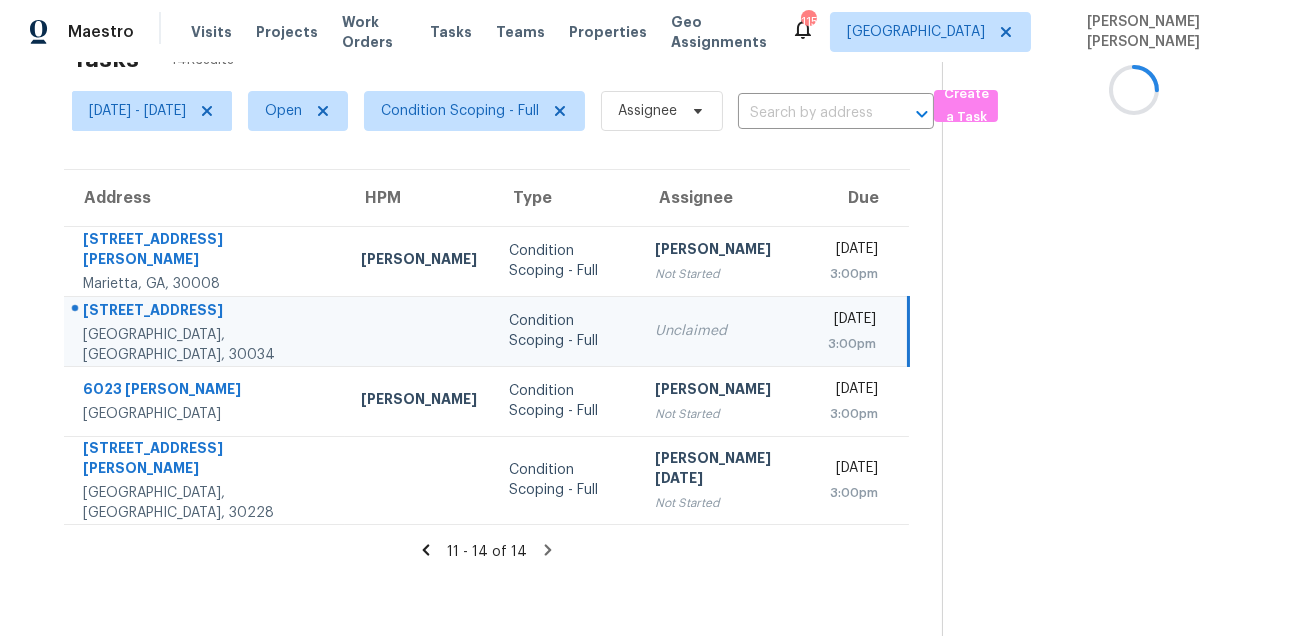 click on "Address" at bounding box center (204, 198) 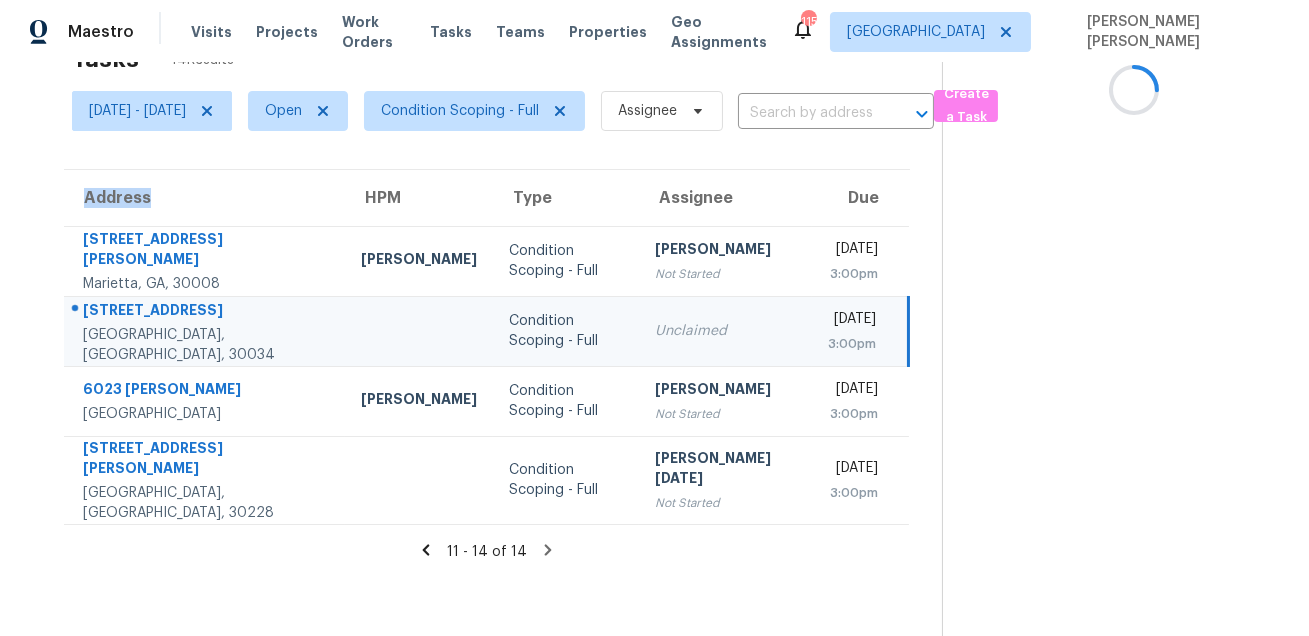 click on "Address" at bounding box center (204, 198) 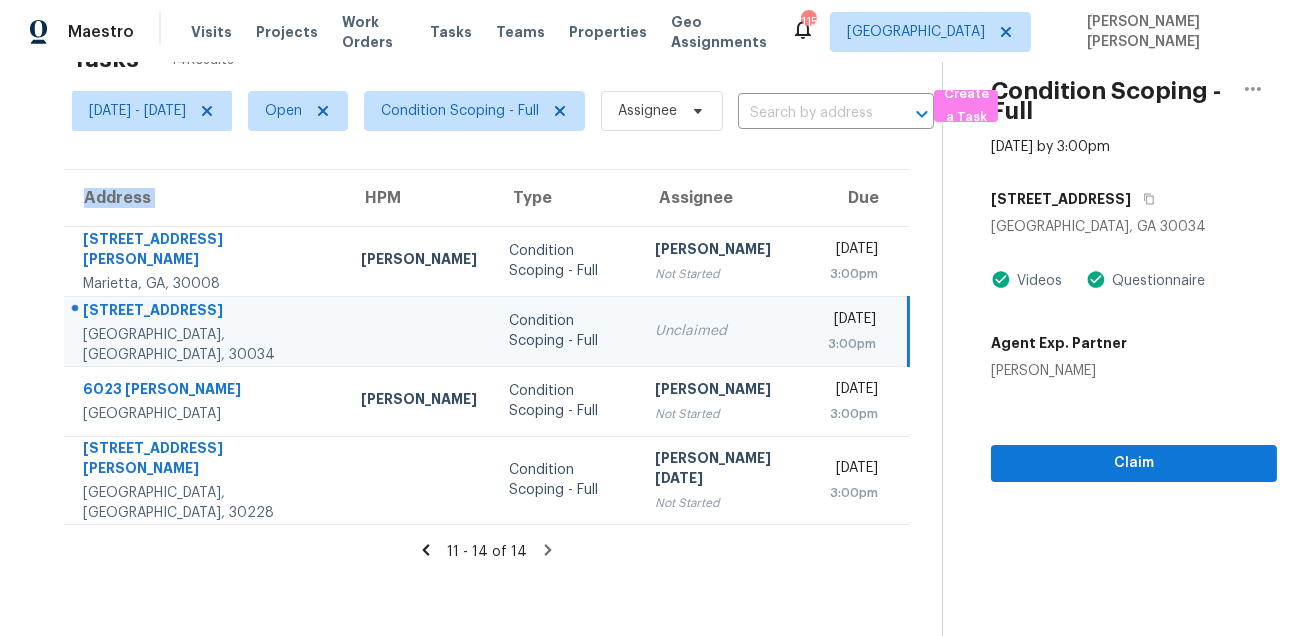 click on "3807 Rainover Dr" at bounding box center (206, 312) 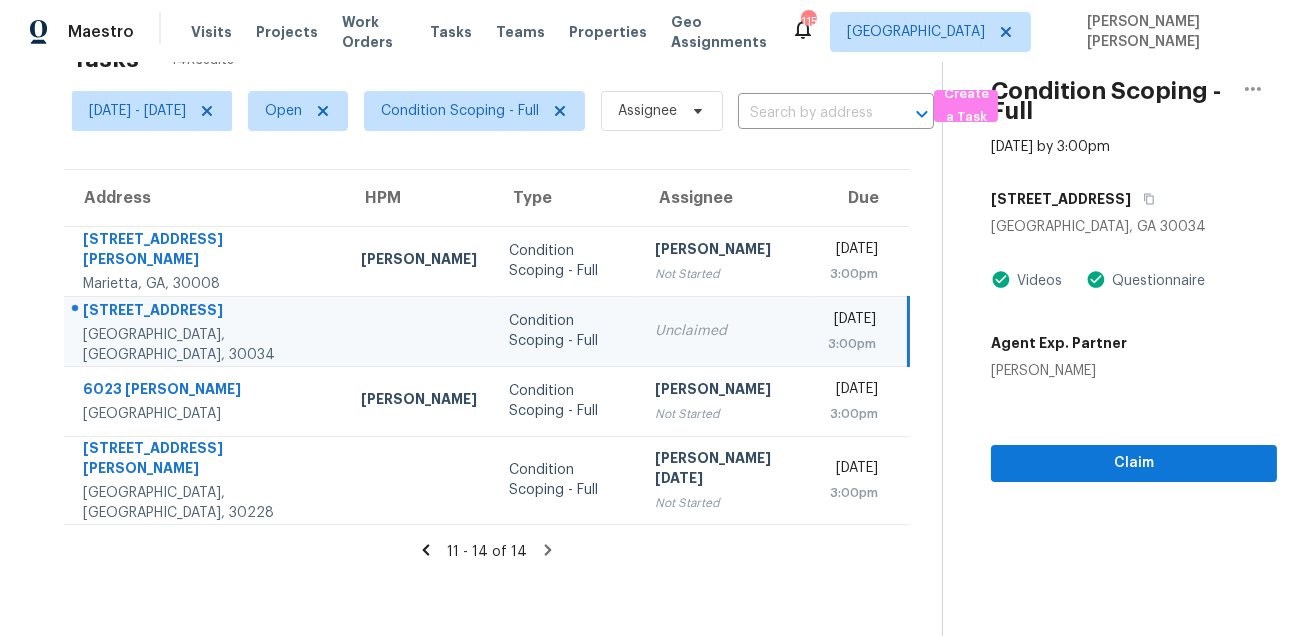 click on "3807 Rainover Dr" at bounding box center [206, 312] 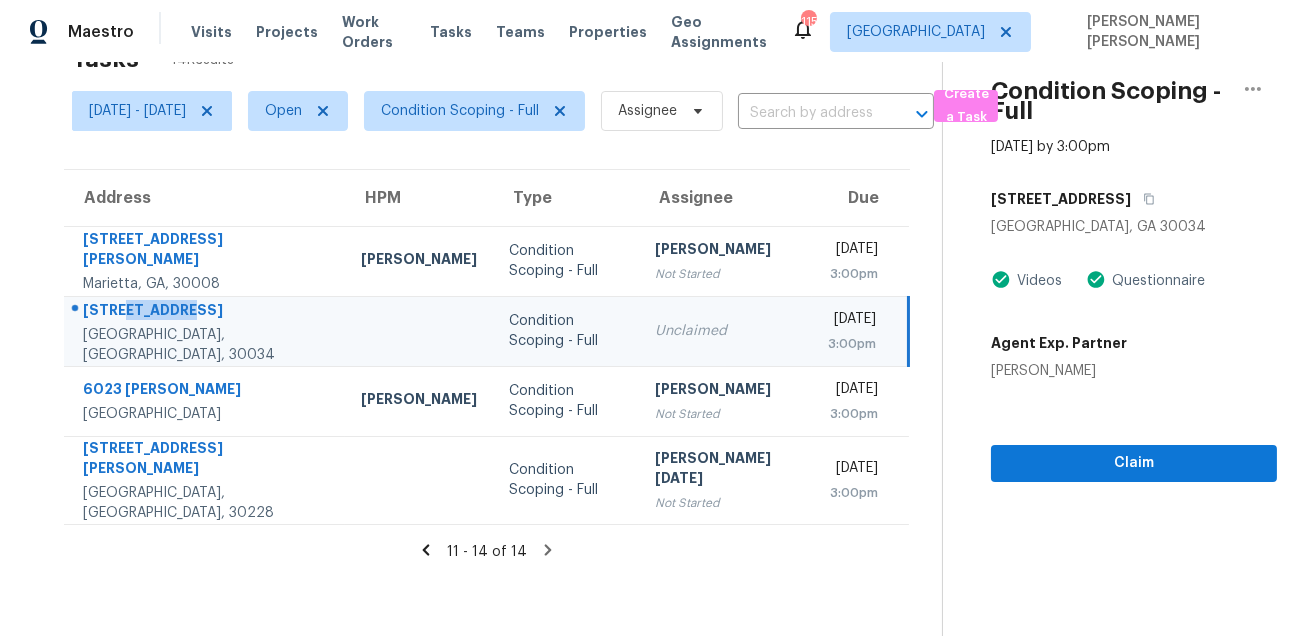click on "3807 Rainover Dr" at bounding box center [206, 312] 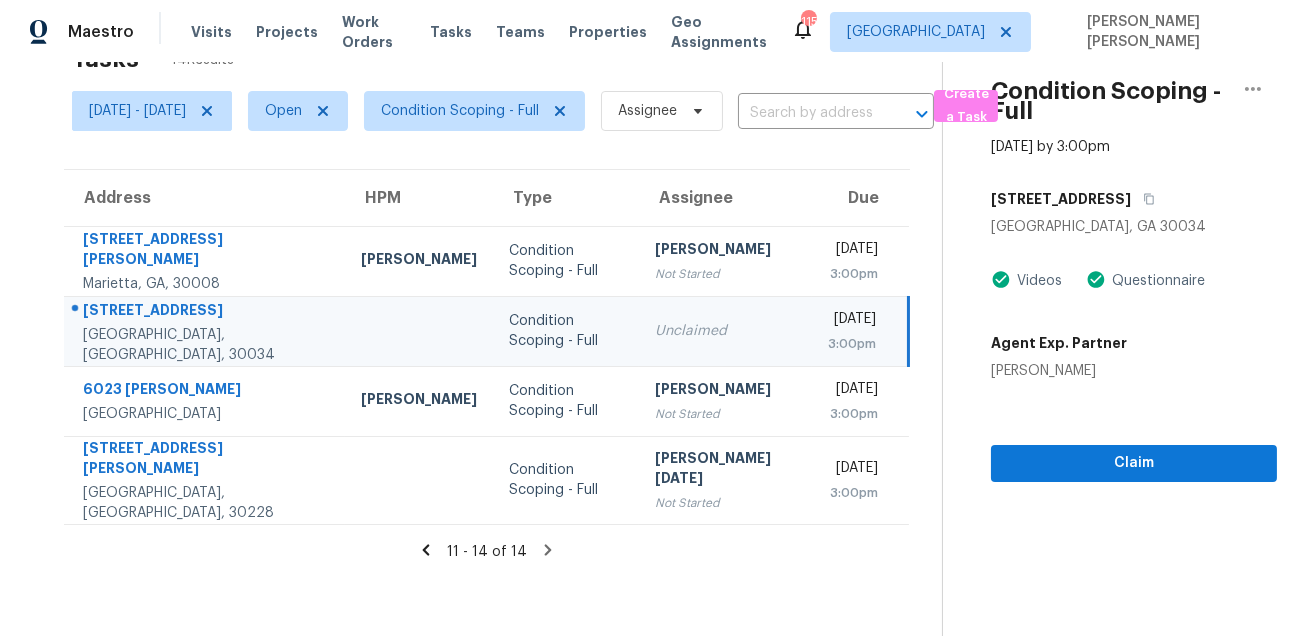 click on "3807 Rainover Dr" at bounding box center [206, 312] 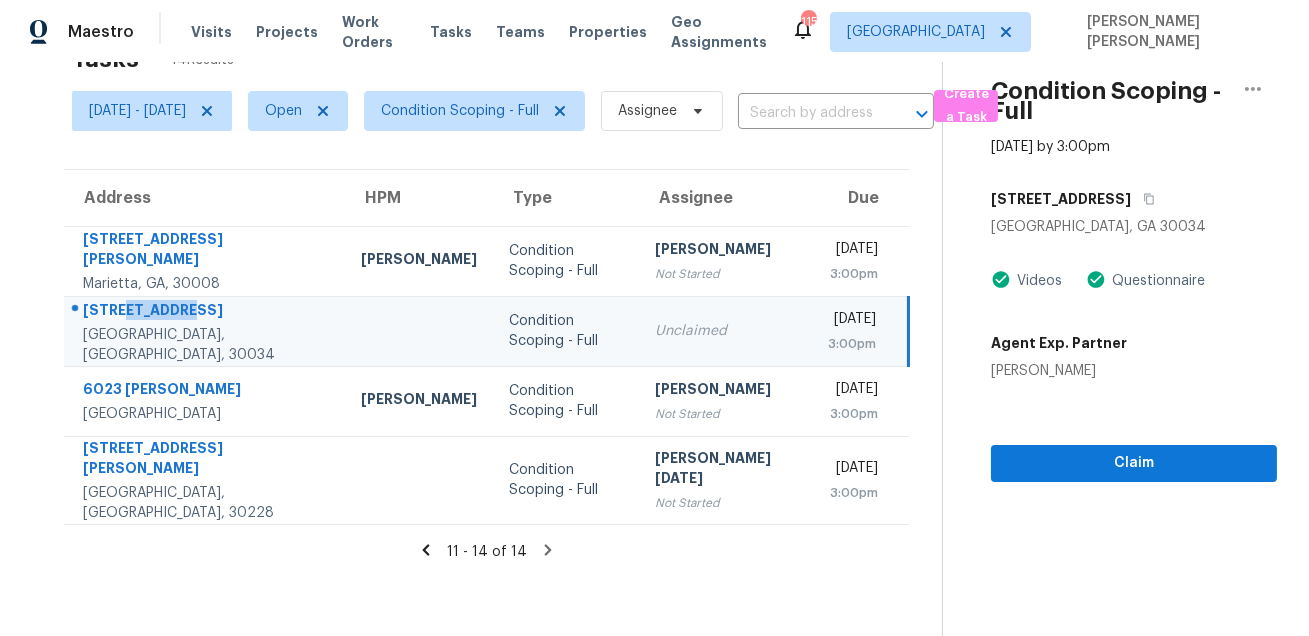 click on "3807 Rainover Dr" at bounding box center (206, 312) 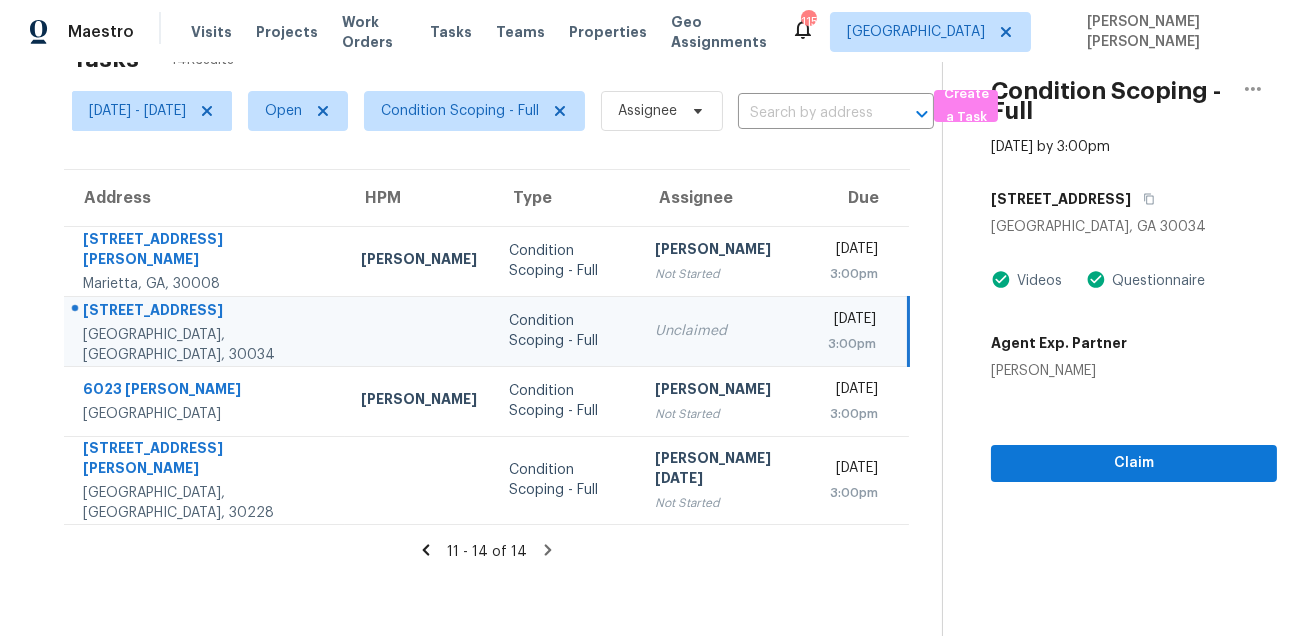 click on "3807 Rainover Dr" at bounding box center [206, 312] 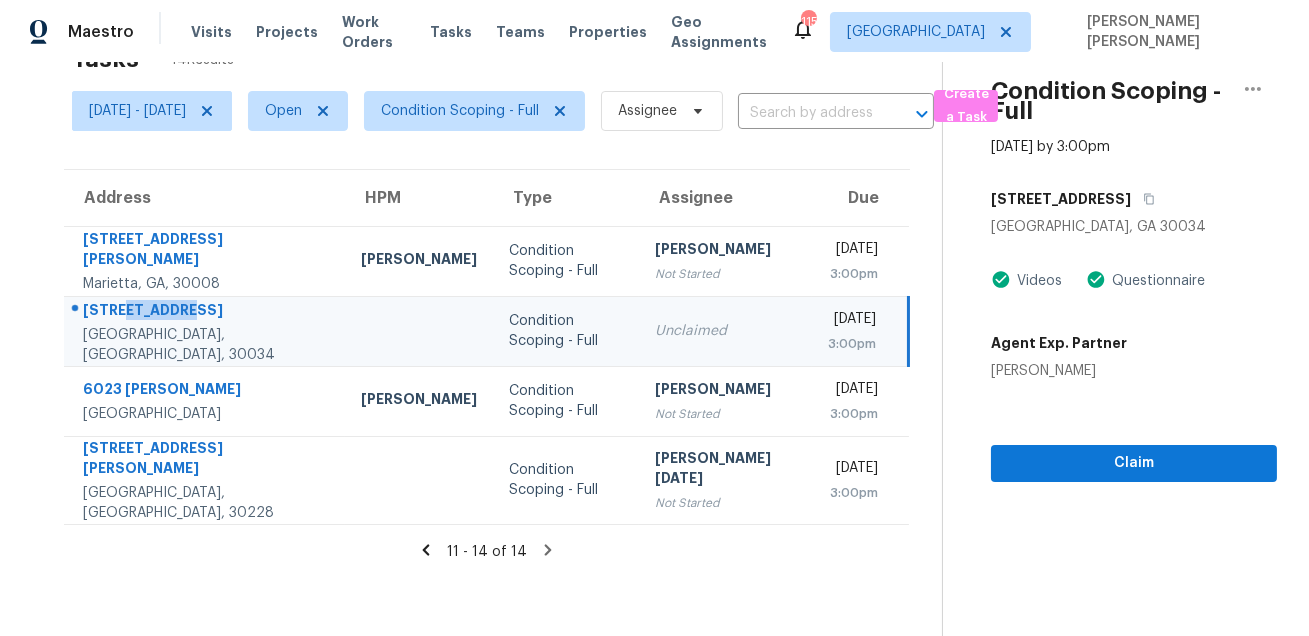 click on "3807 Rainover Dr" at bounding box center [206, 312] 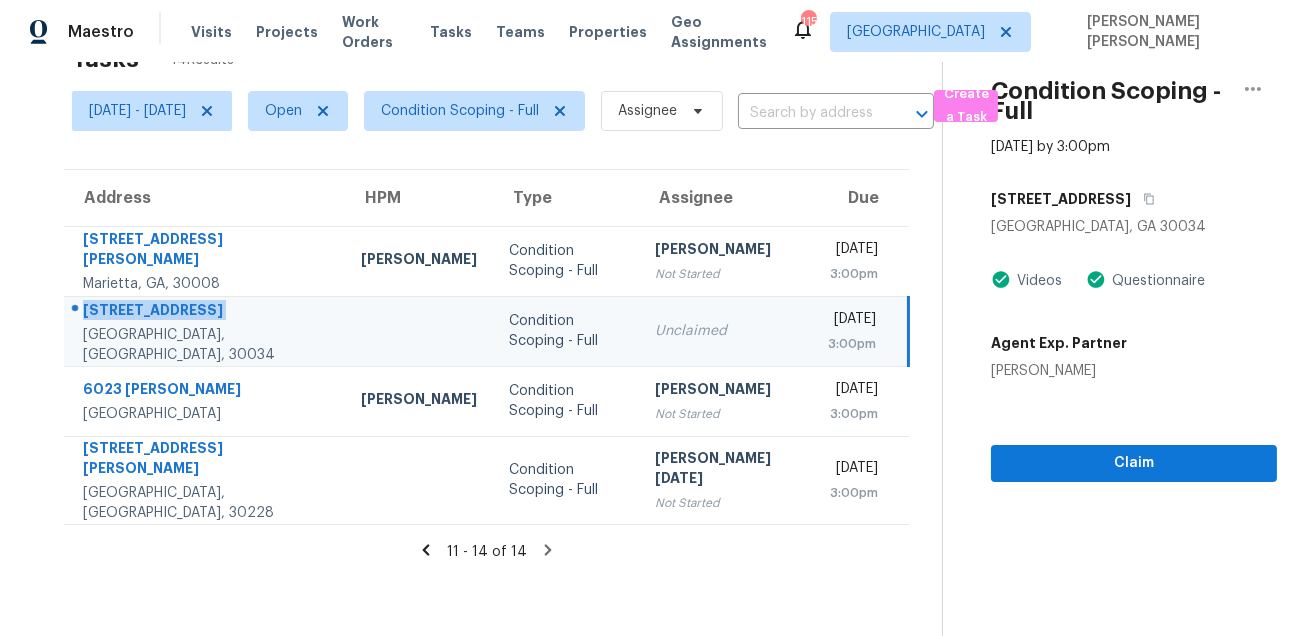 click on "3807 Rainover Dr" at bounding box center [206, 312] 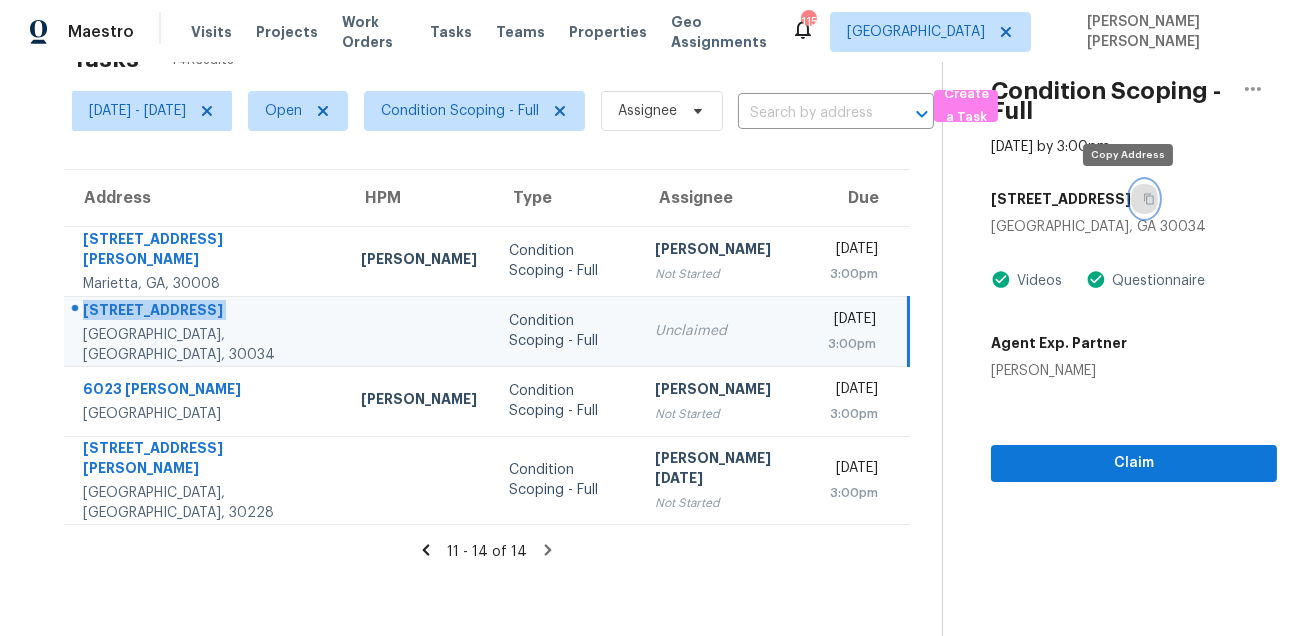 click at bounding box center [1144, 199] 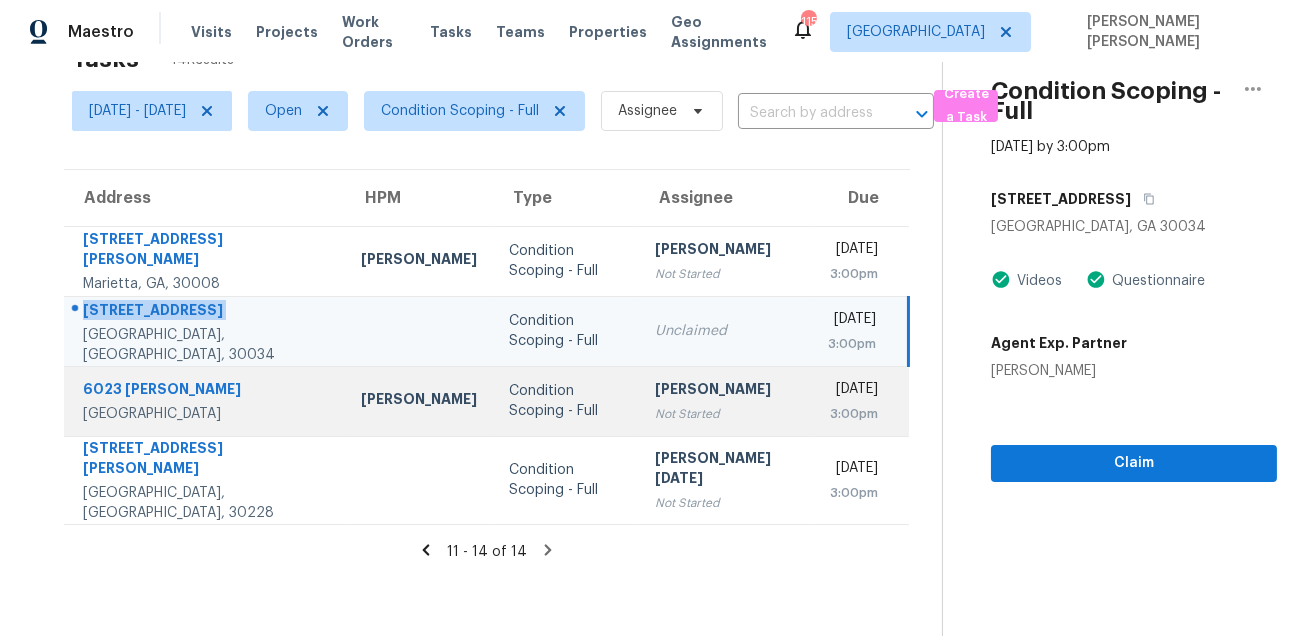 click on "6023 Jonathan Trce" at bounding box center (206, 391) 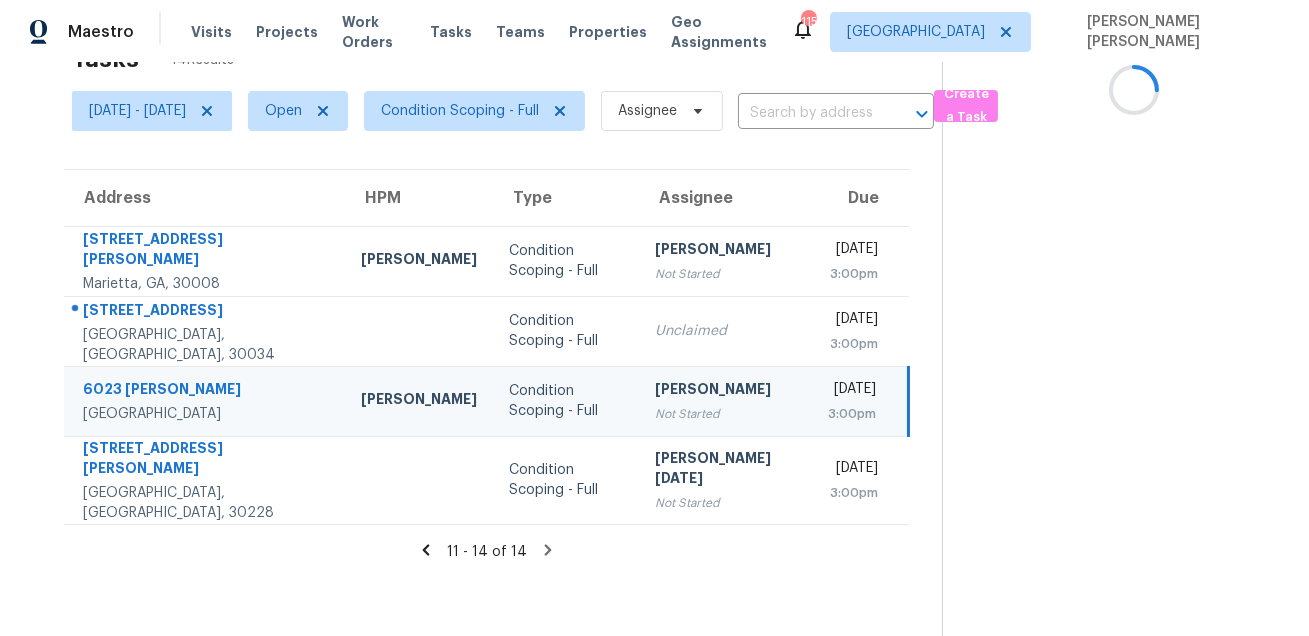 click on "6023 Jonathan Trce" at bounding box center (206, 391) 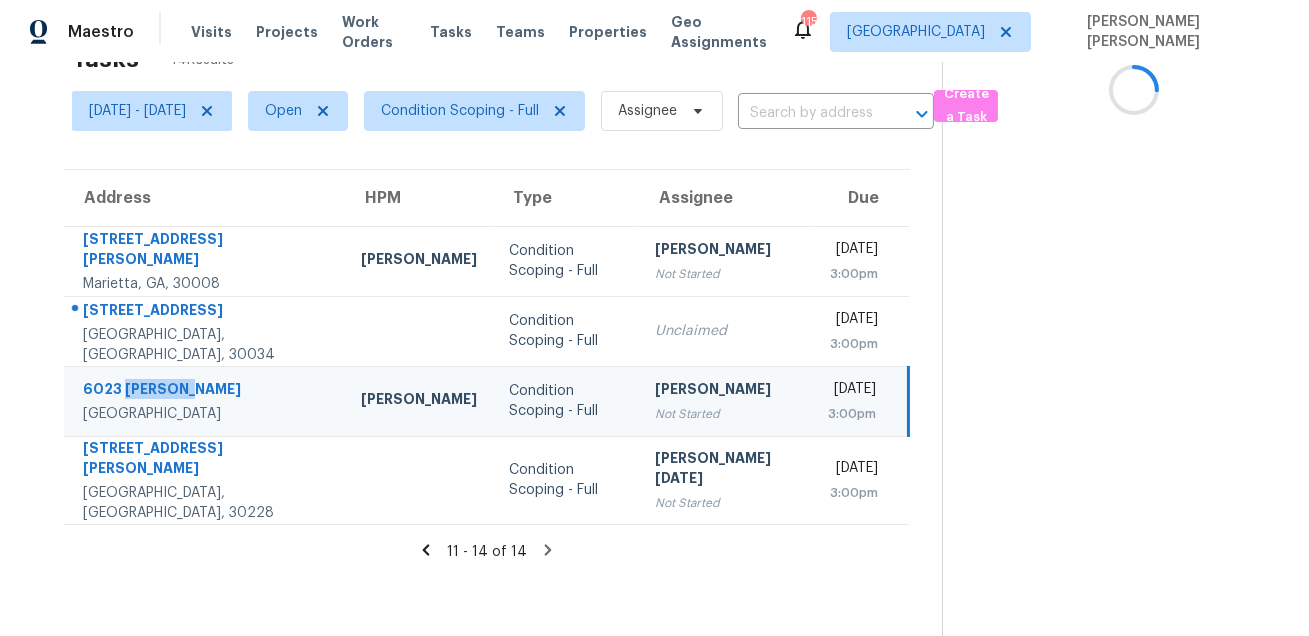 click on "6023 Jonathan Trce" at bounding box center (206, 391) 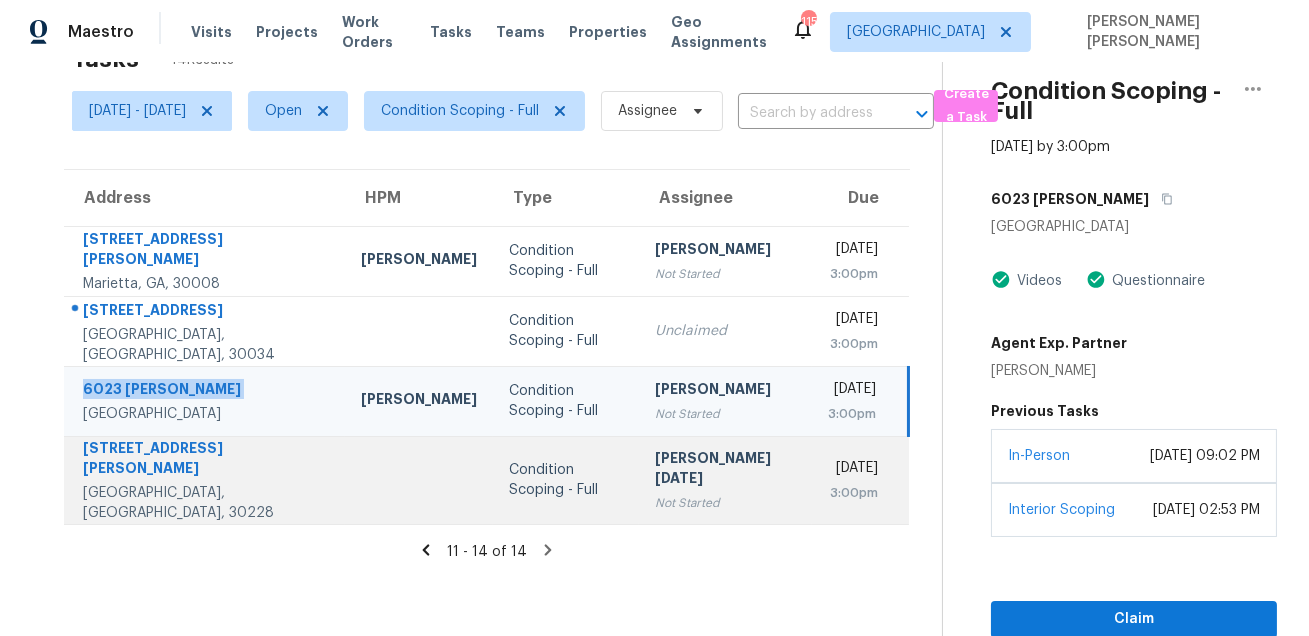 click on "1623 Elizabeth Ln" at bounding box center [206, 460] 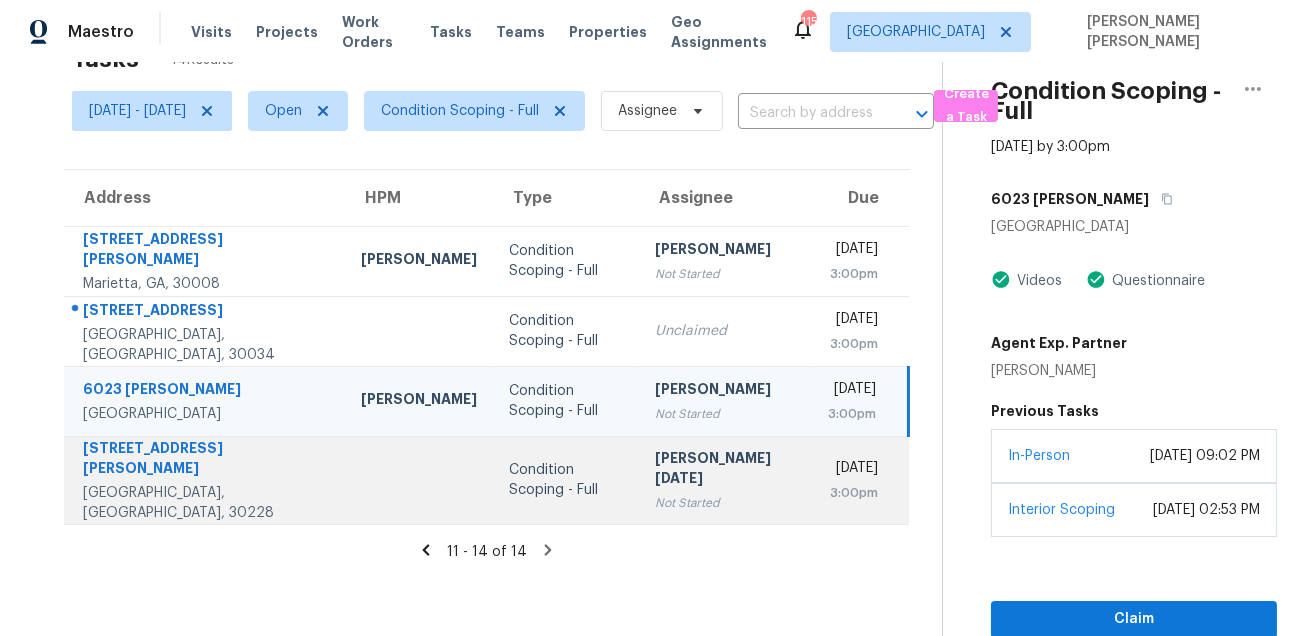 click on "1623 Elizabeth Ln" at bounding box center [206, 460] 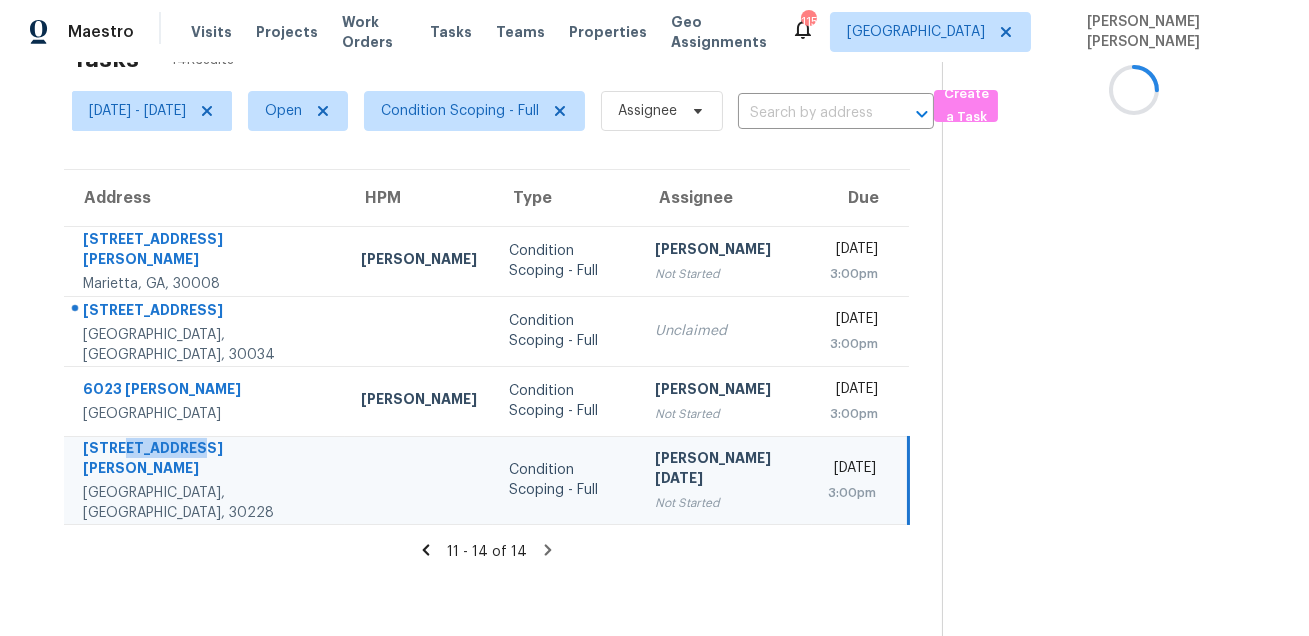 click on "1623 Elizabeth Ln" at bounding box center (206, 460) 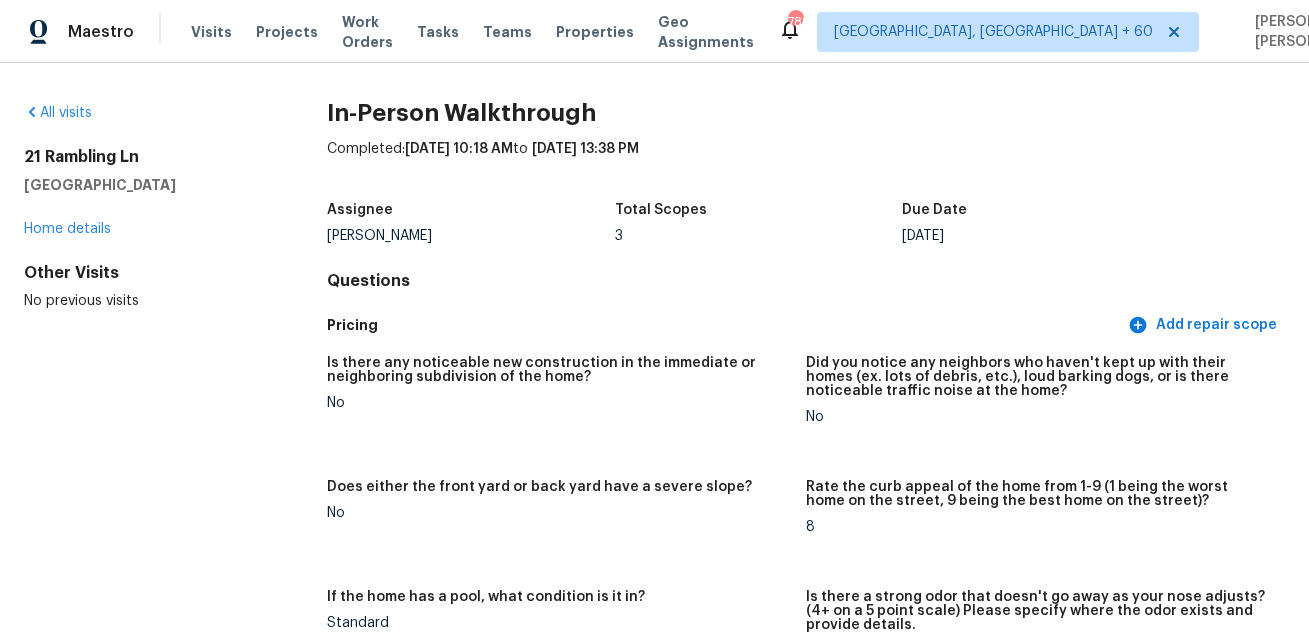 scroll, scrollTop: 0, scrollLeft: 0, axis: both 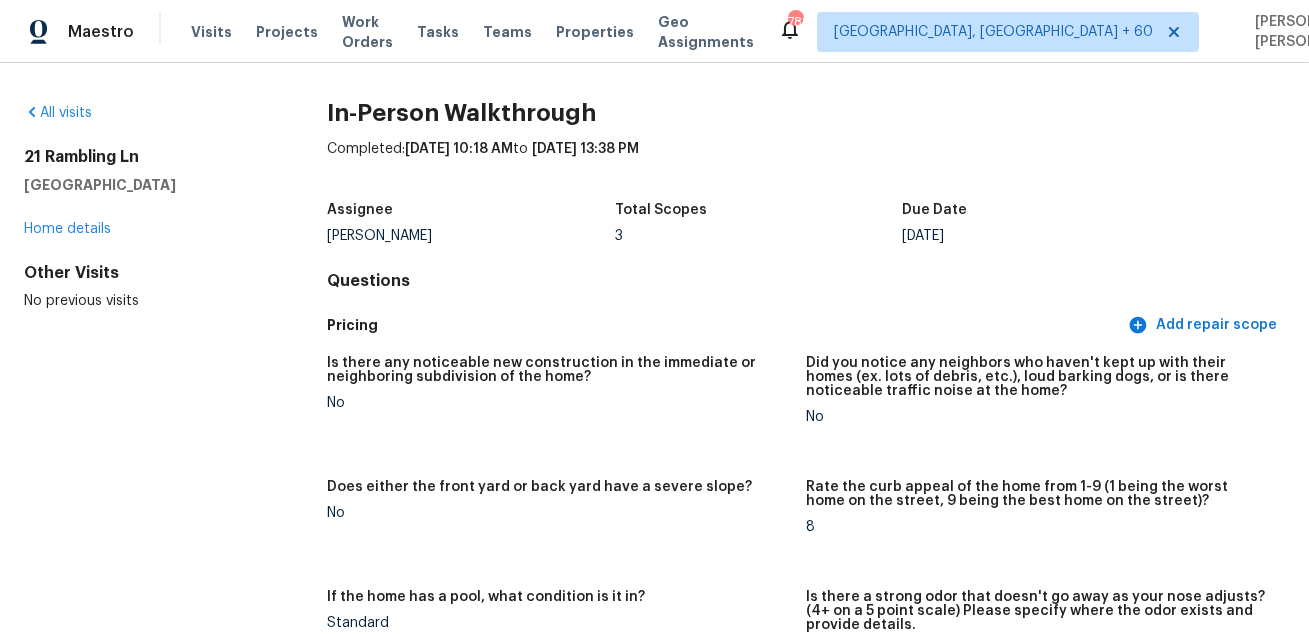 click on "Is there any noticeable new construction in the immediate or neighboring subdivision of the home? No Did you notice any neighbors who haven't kept up with their homes (ex. lots of debris, etc.), loud barking dogs, or is there noticeable traffic noise at the home? No Does either the front yard or back yard have a severe slope? No Rate the curb appeal of the home from 1-9 (1 being the worst home on the street, 9 being the best home on the street)? 8 If the home has a pool, what condition is it in? Standard Is there a strong odor that doesn't go away as your nose adjusts? (4+ on a 5 point scale) Please specify where the odor exists and provide details. No Please rate the quality of the neighborhood from 1-5 4 If the home is a townhome, apartment, or condo: Where does the subject property sit with regards to the center of the complex? (E.g, Northeast furthest from the gate entry on the opposite side of the busy road)" at bounding box center [806, 585] 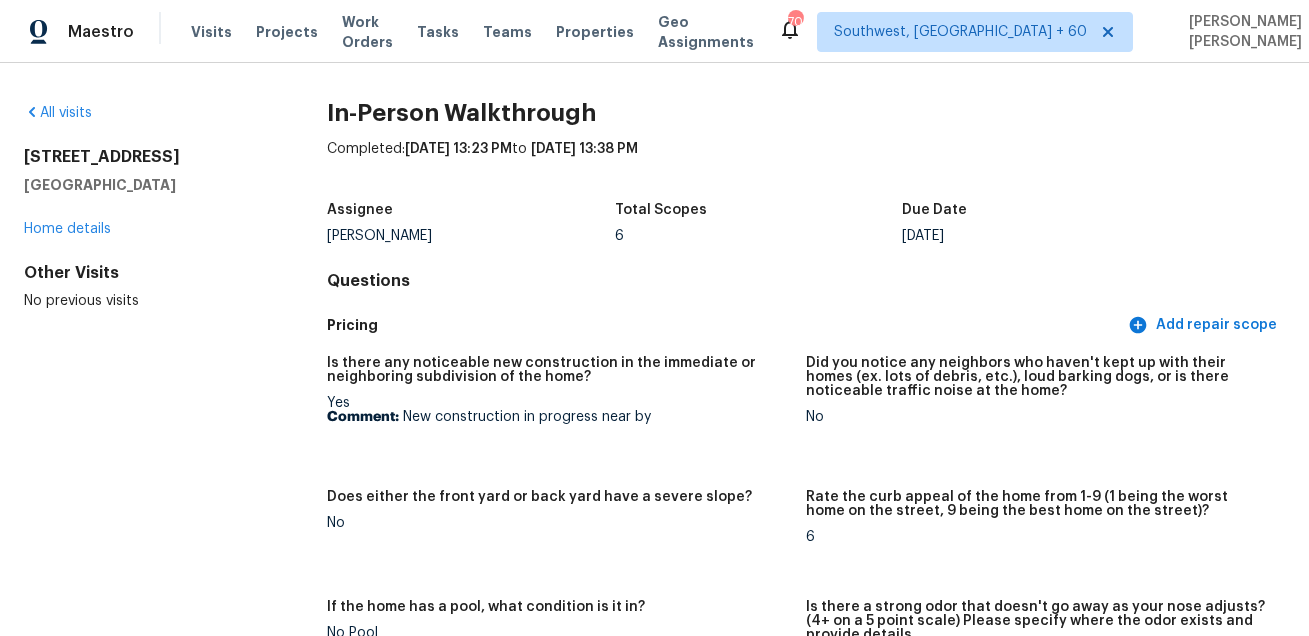 scroll, scrollTop: 0, scrollLeft: 0, axis: both 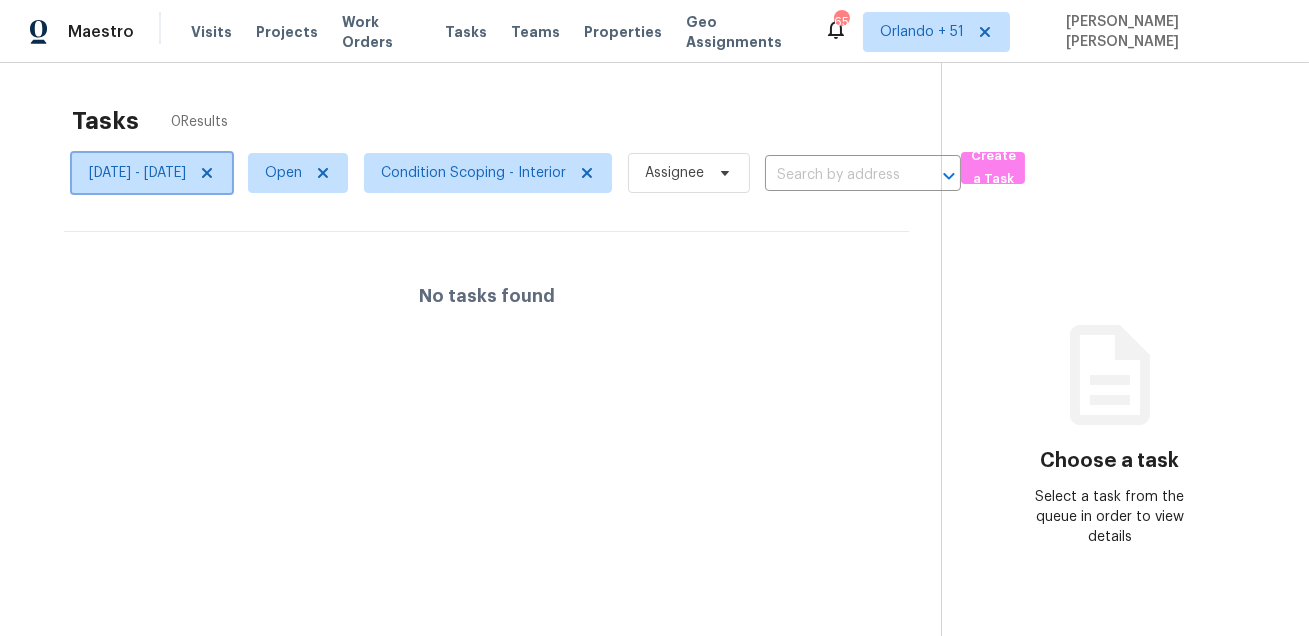 click on "[DATE] - [DATE]" at bounding box center [137, 173] 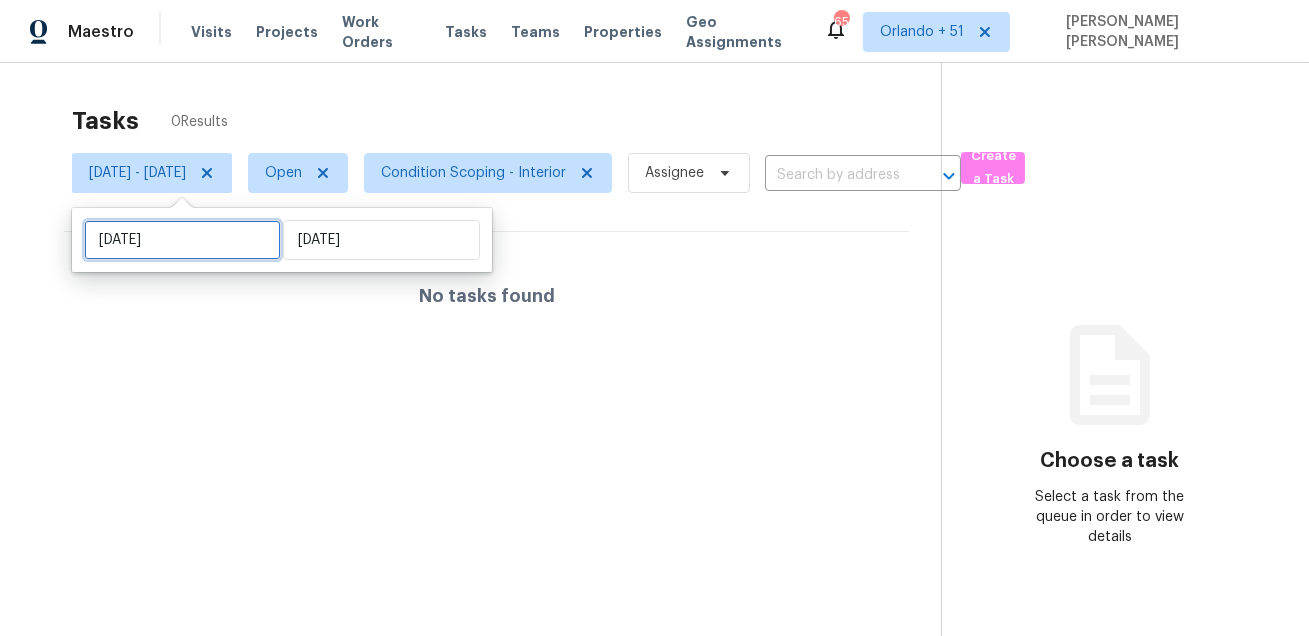 click on "[DATE]" at bounding box center (182, 240) 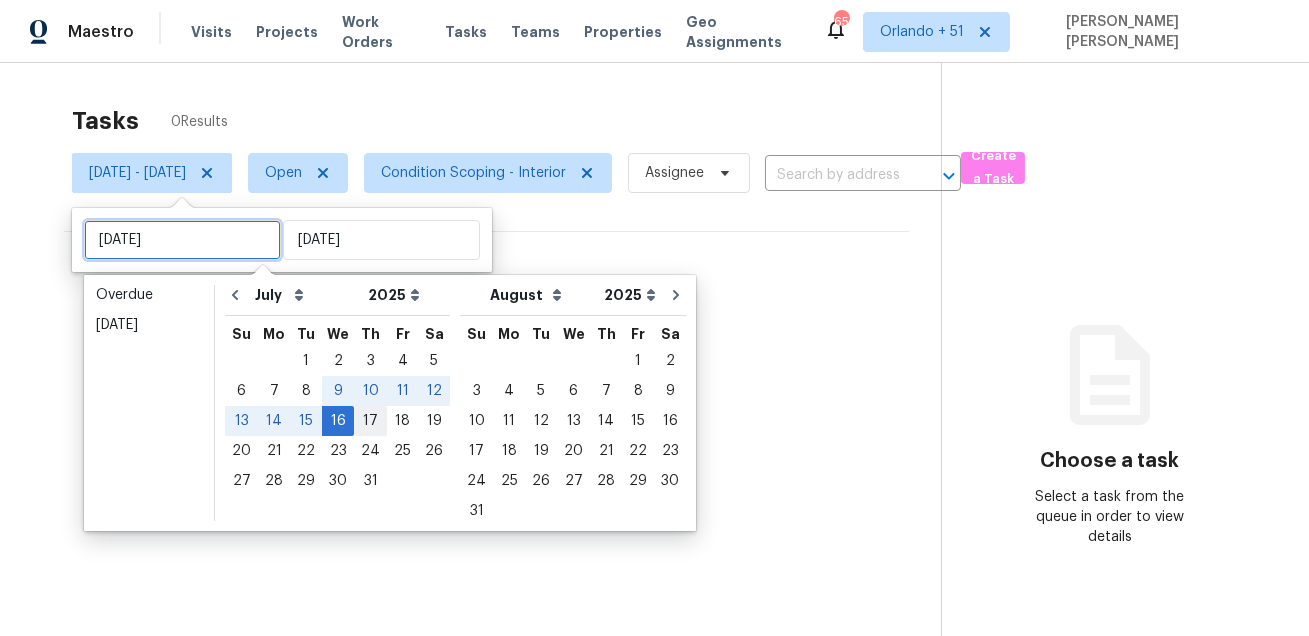 type on "[DATE]" 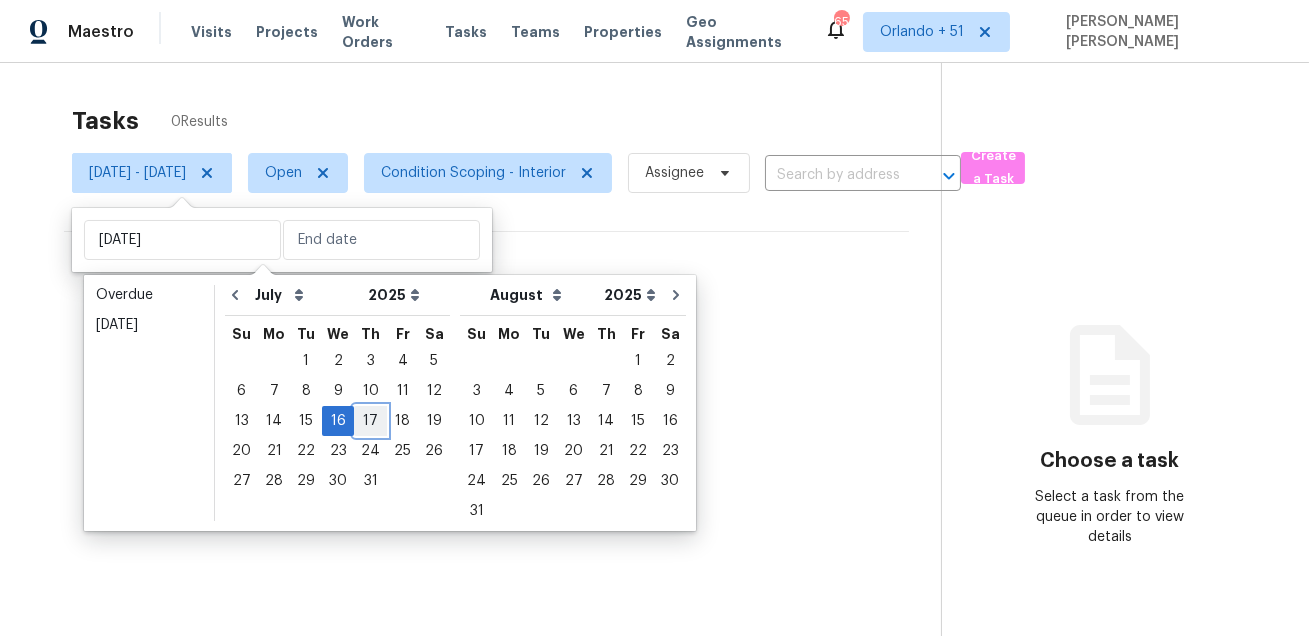 click on "17" at bounding box center [370, 421] 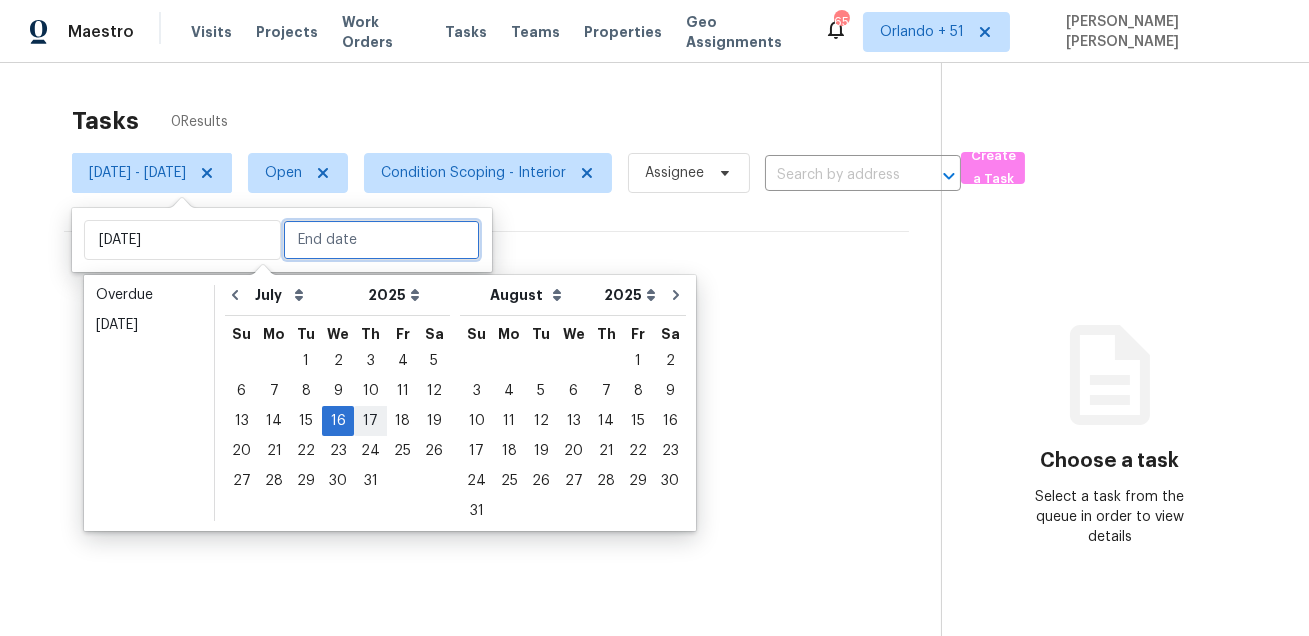 type on "Thu, Jul 17" 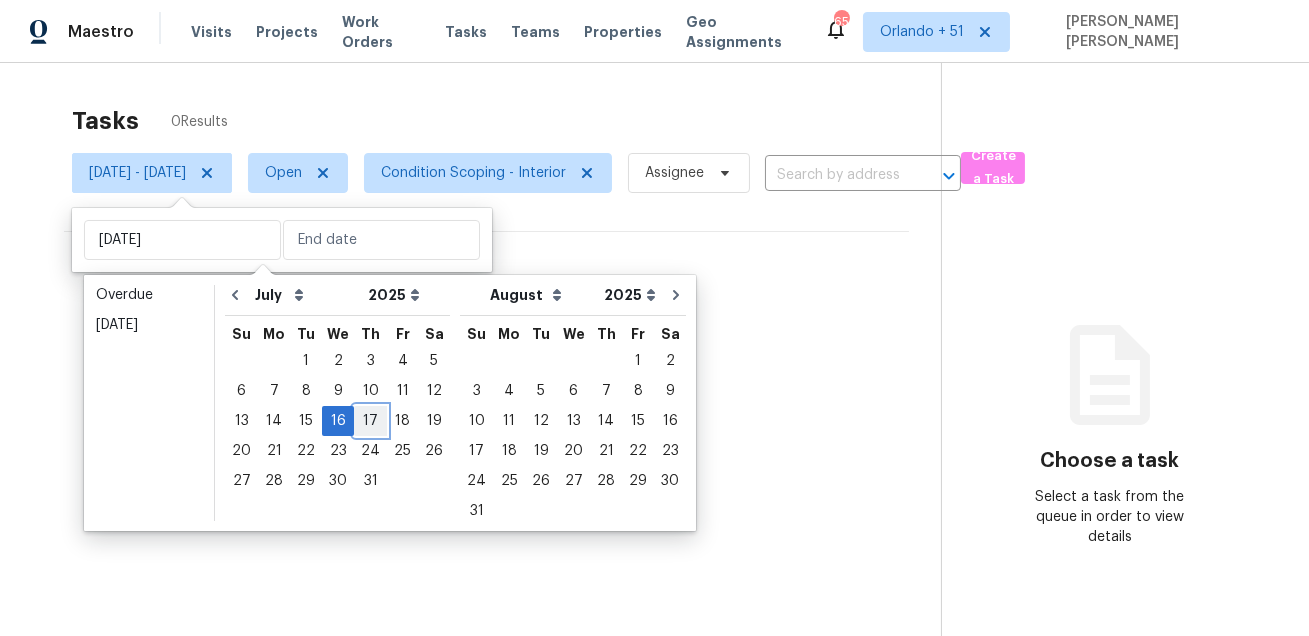 click on "17" at bounding box center (370, 421) 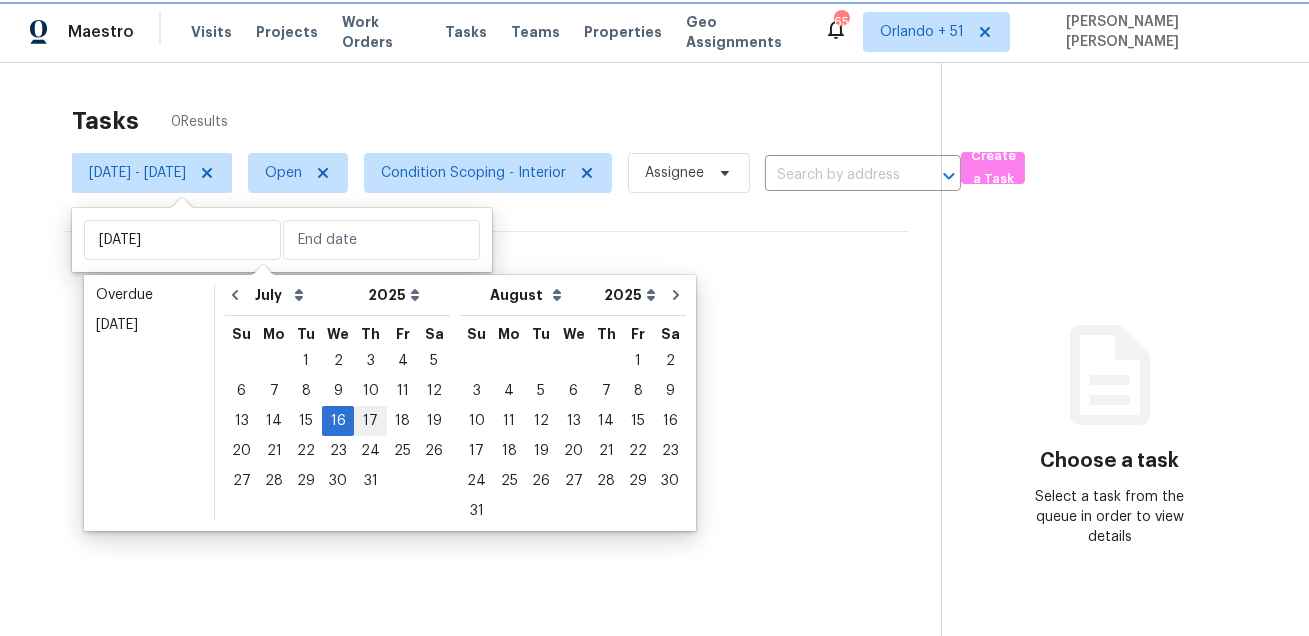 type on "Thu, Jul 17" 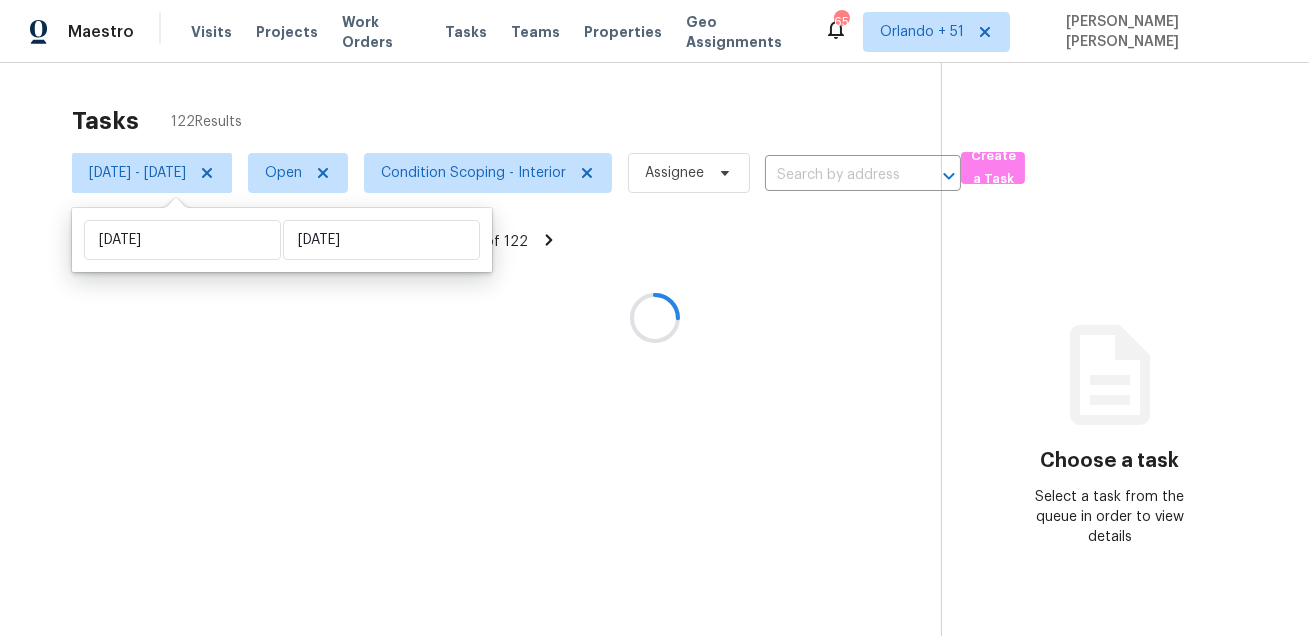 click at bounding box center (654, 318) 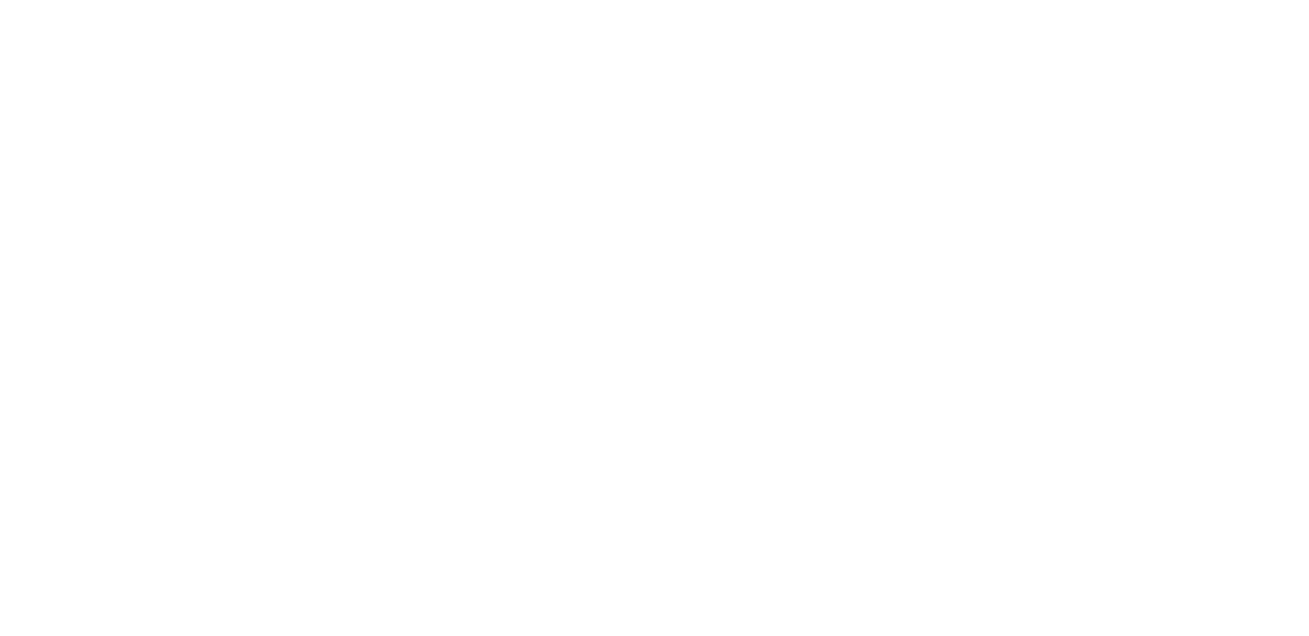 scroll, scrollTop: 0, scrollLeft: 0, axis: both 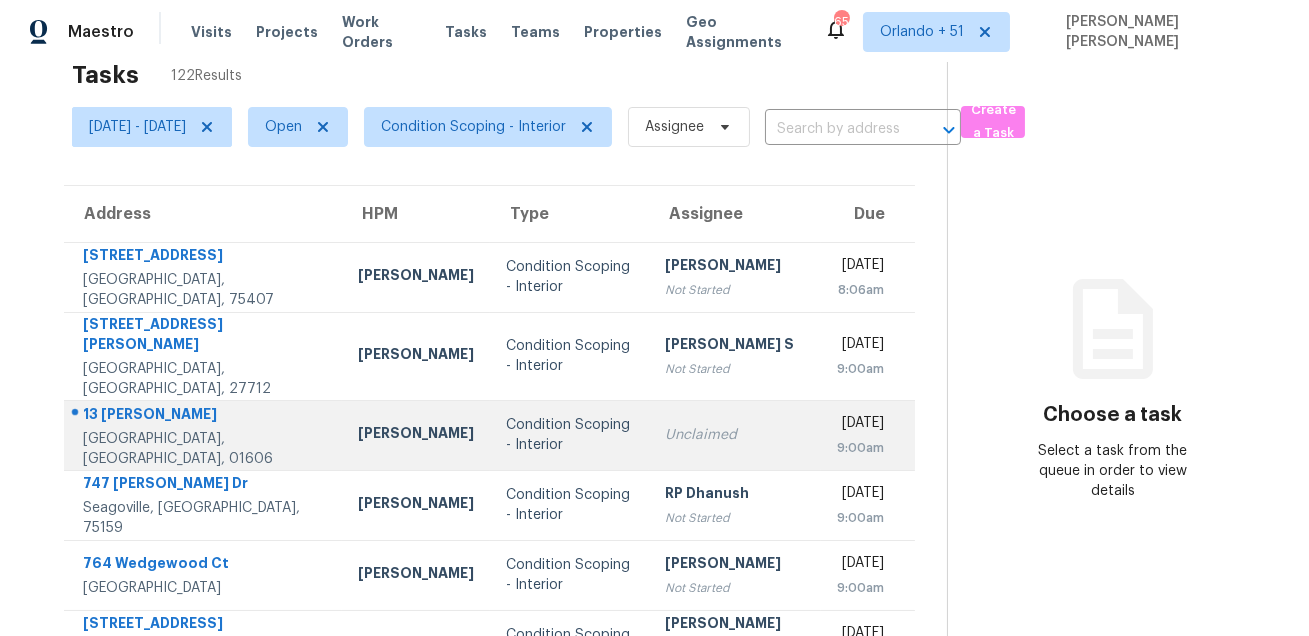 click on "13 [PERSON_NAME]" at bounding box center [204, 416] 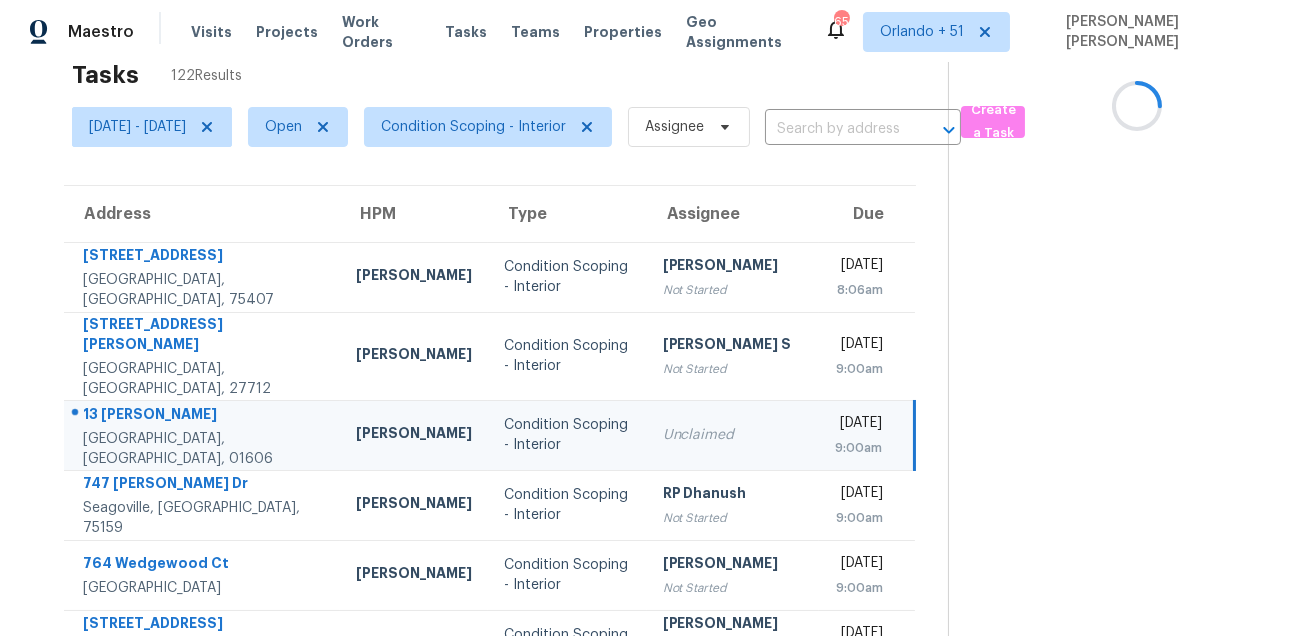 click on "13 [PERSON_NAME]" at bounding box center (203, 416) 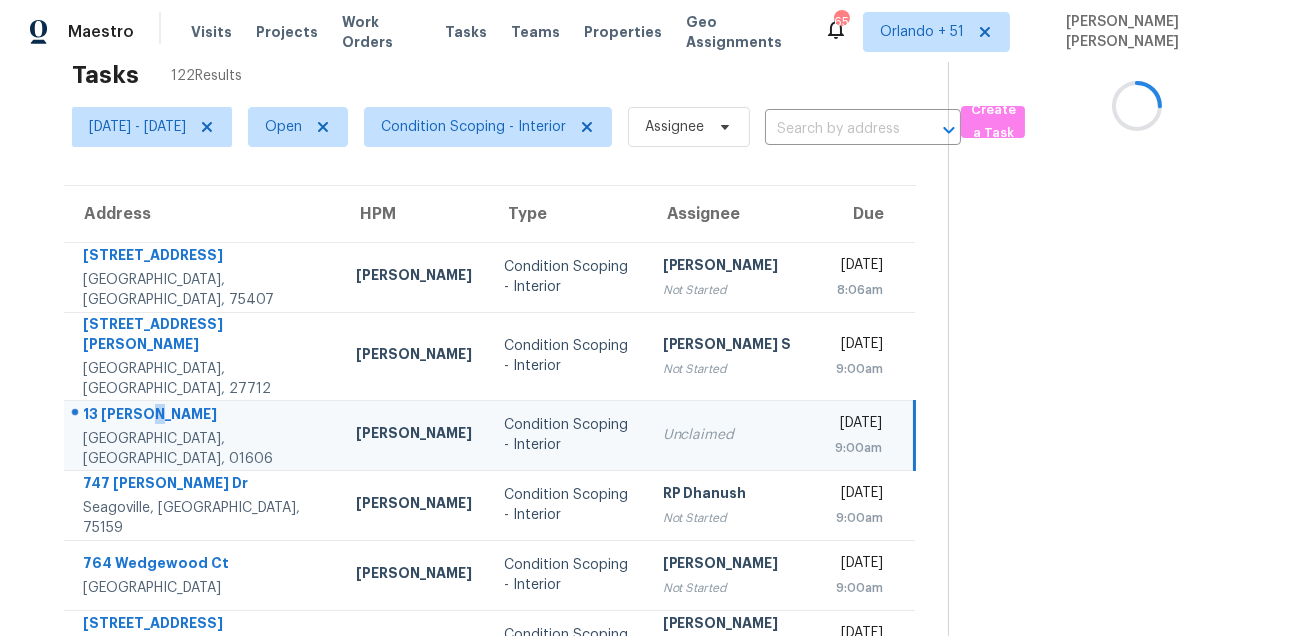 click on "13 [PERSON_NAME]" at bounding box center (203, 416) 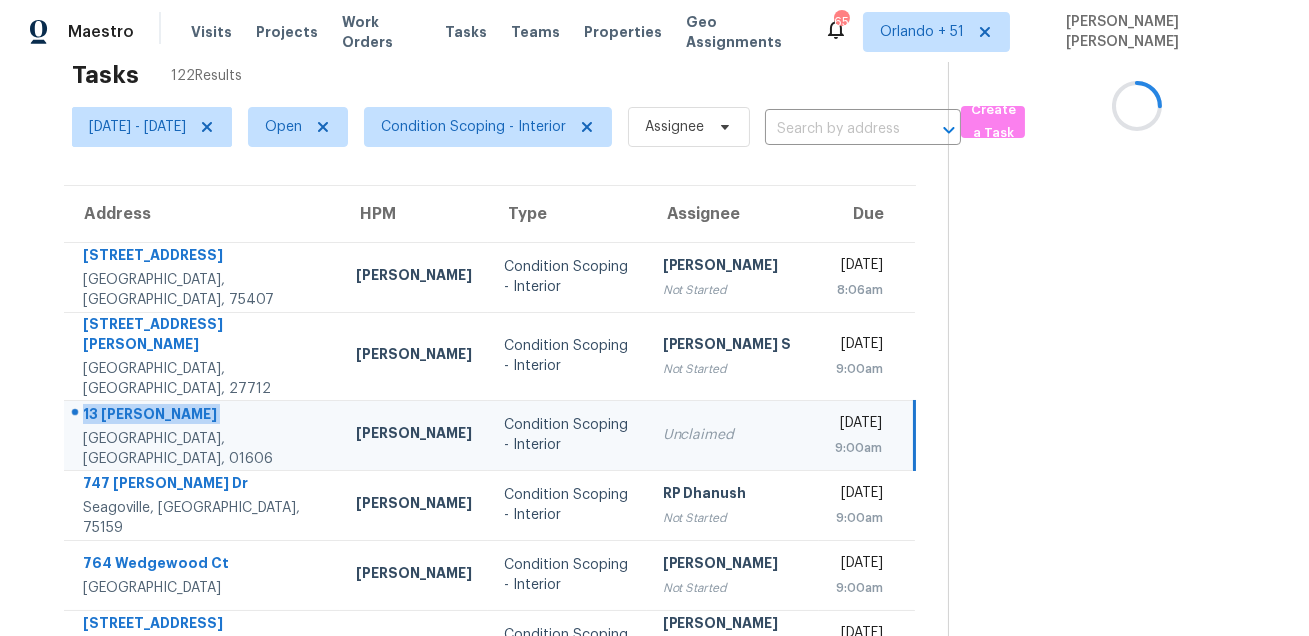 copy on "13 [PERSON_NAME]" 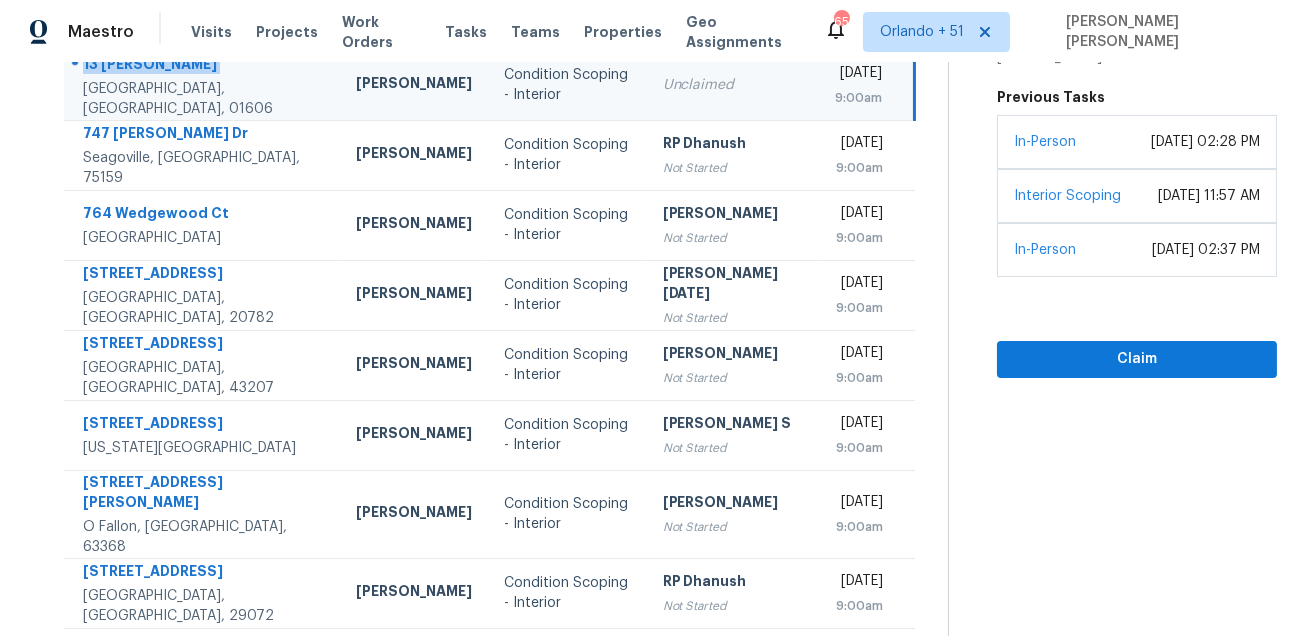 scroll, scrollTop: 405, scrollLeft: 0, axis: vertical 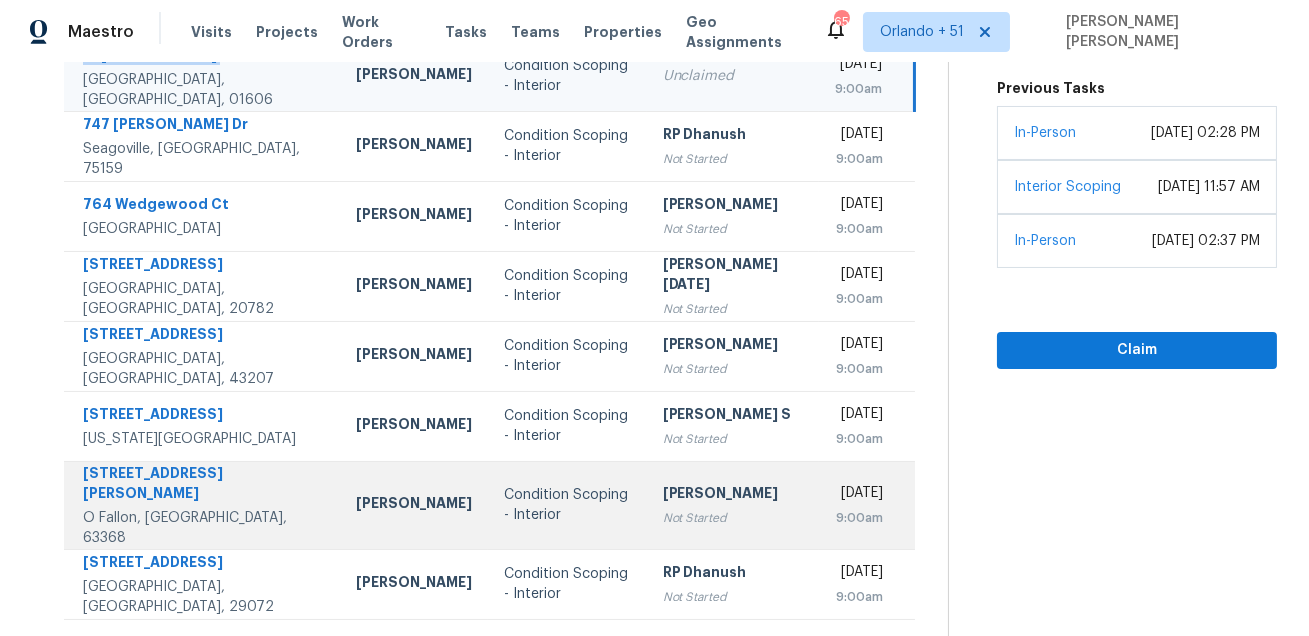 click on "[STREET_ADDRESS][PERSON_NAME]" at bounding box center (203, 485) 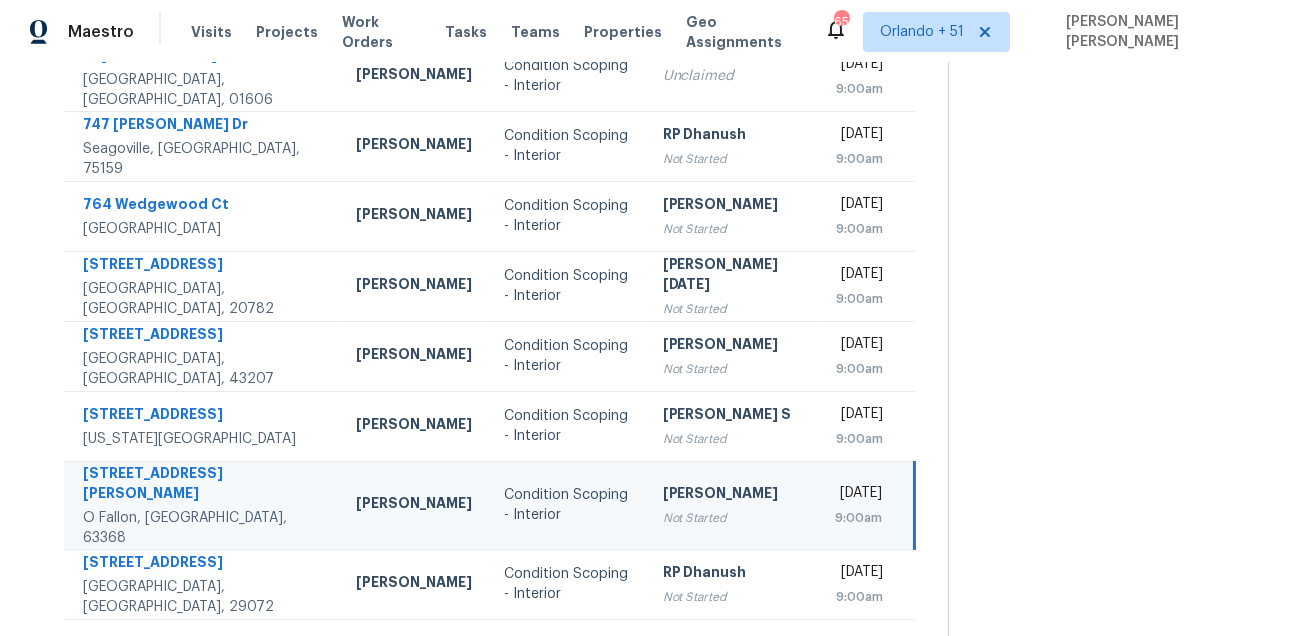 click on "[STREET_ADDRESS][PERSON_NAME]" at bounding box center (203, 485) 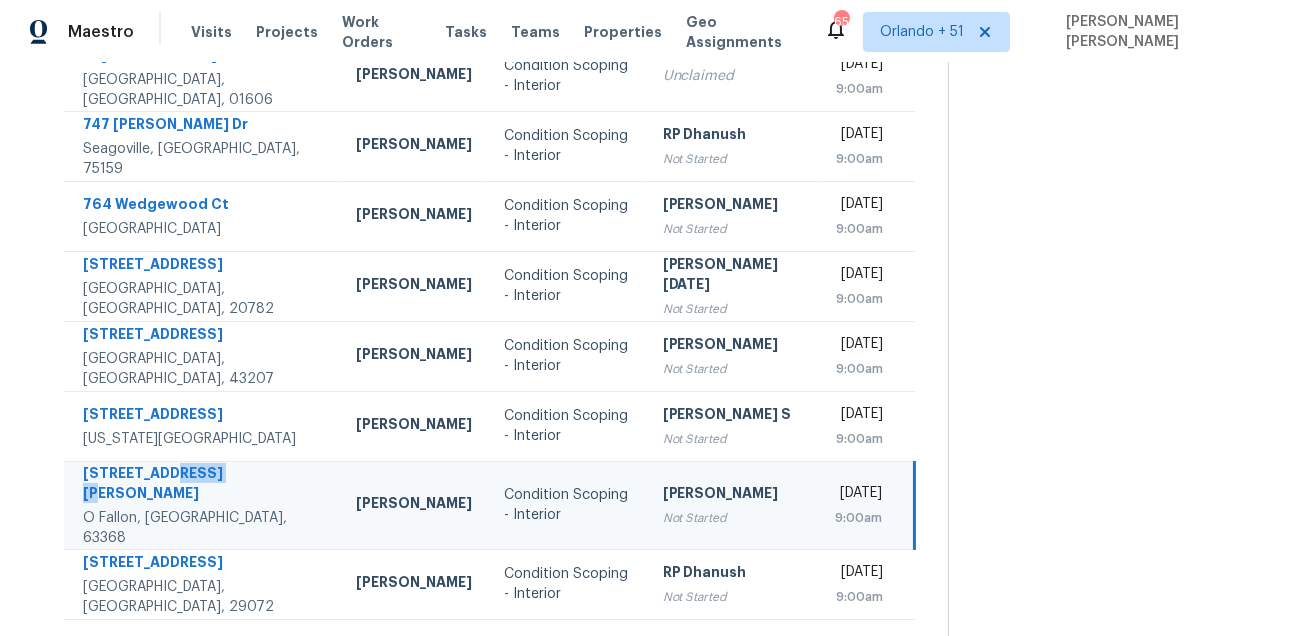 click on "[STREET_ADDRESS][PERSON_NAME]" at bounding box center (203, 485) 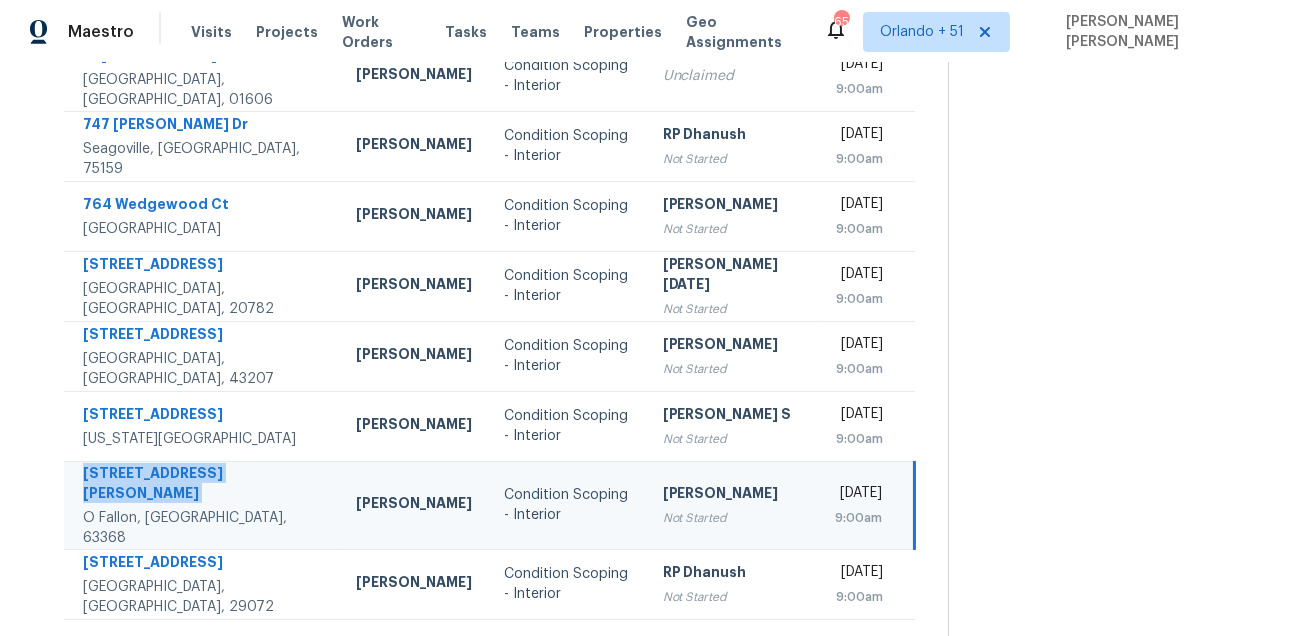 copy on "[STREET_ADDRESS][PERSON_NAME]" 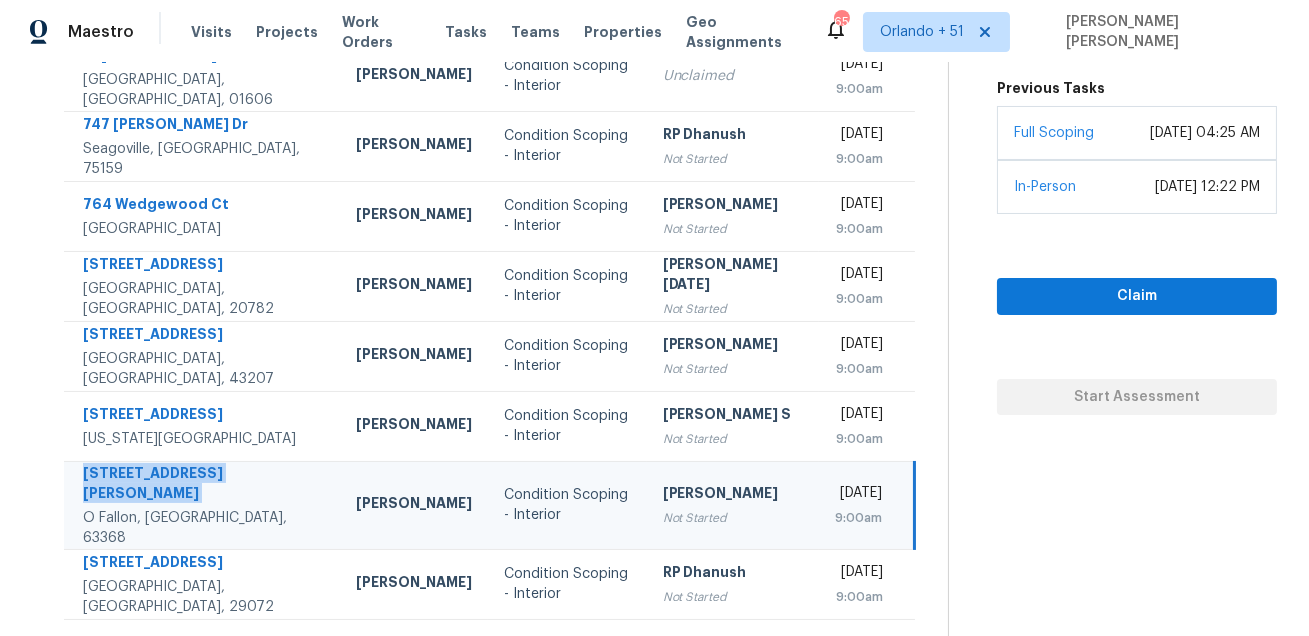 click 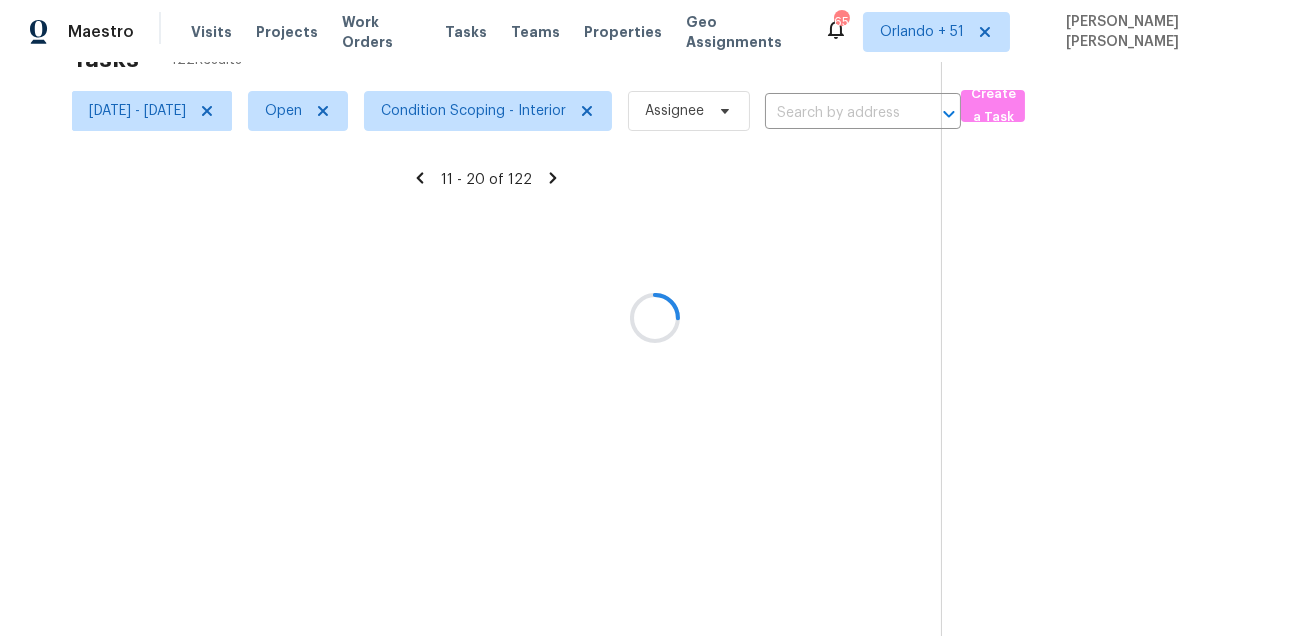 scroll, scrollTop: 405, scrollLeft: 0, axis: vertical 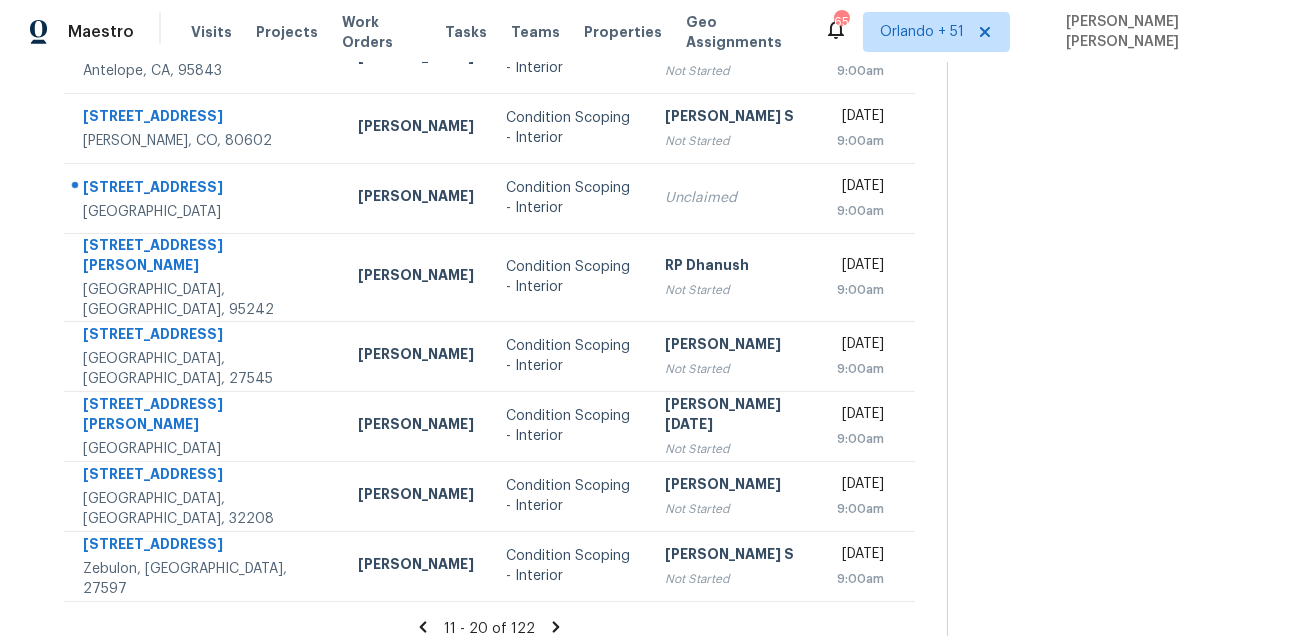 click 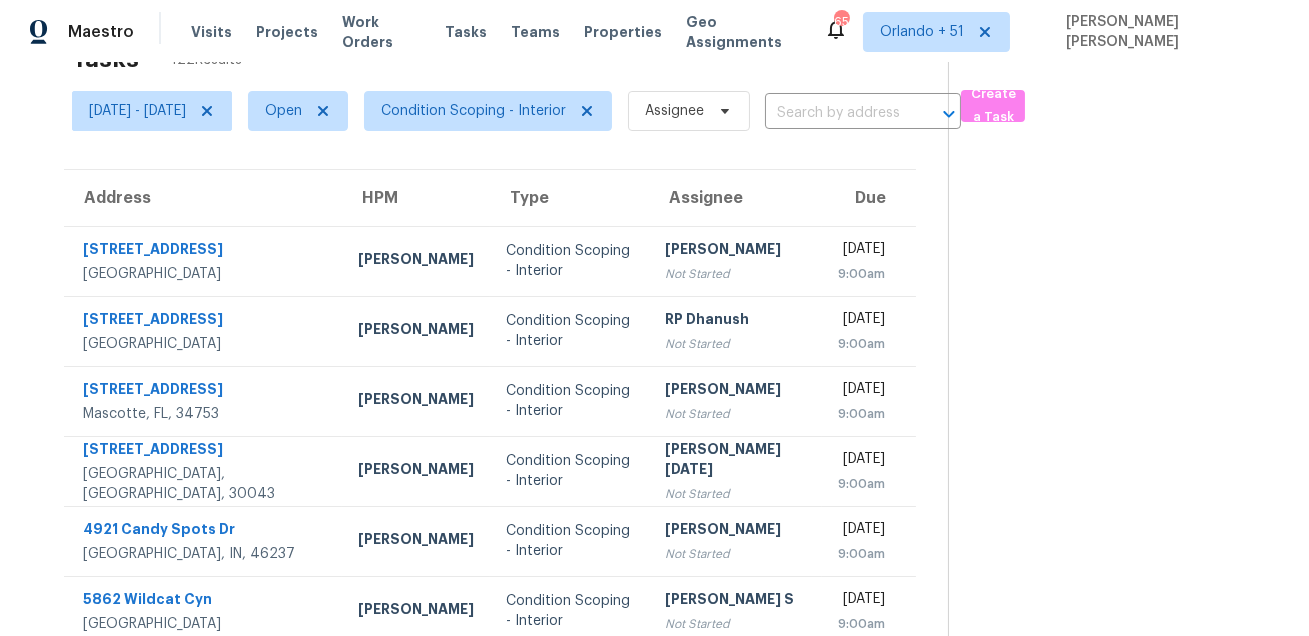 scroll, scrollTop: 405, scrollLeft: 0, axis: vertical 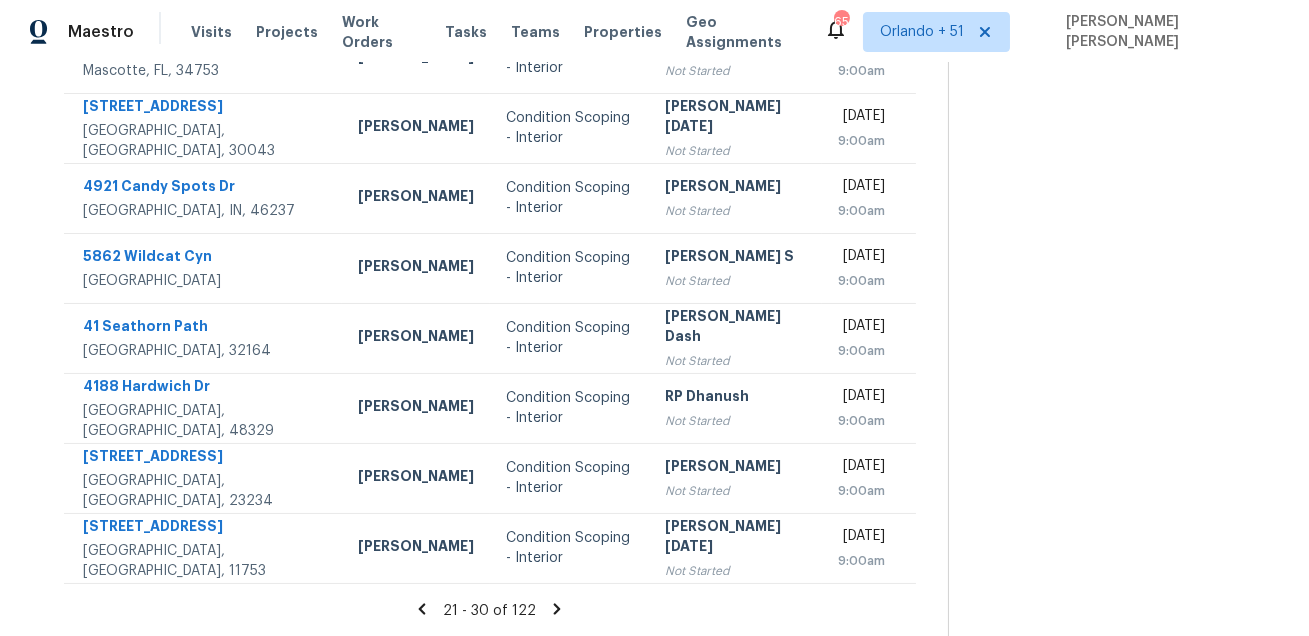 click 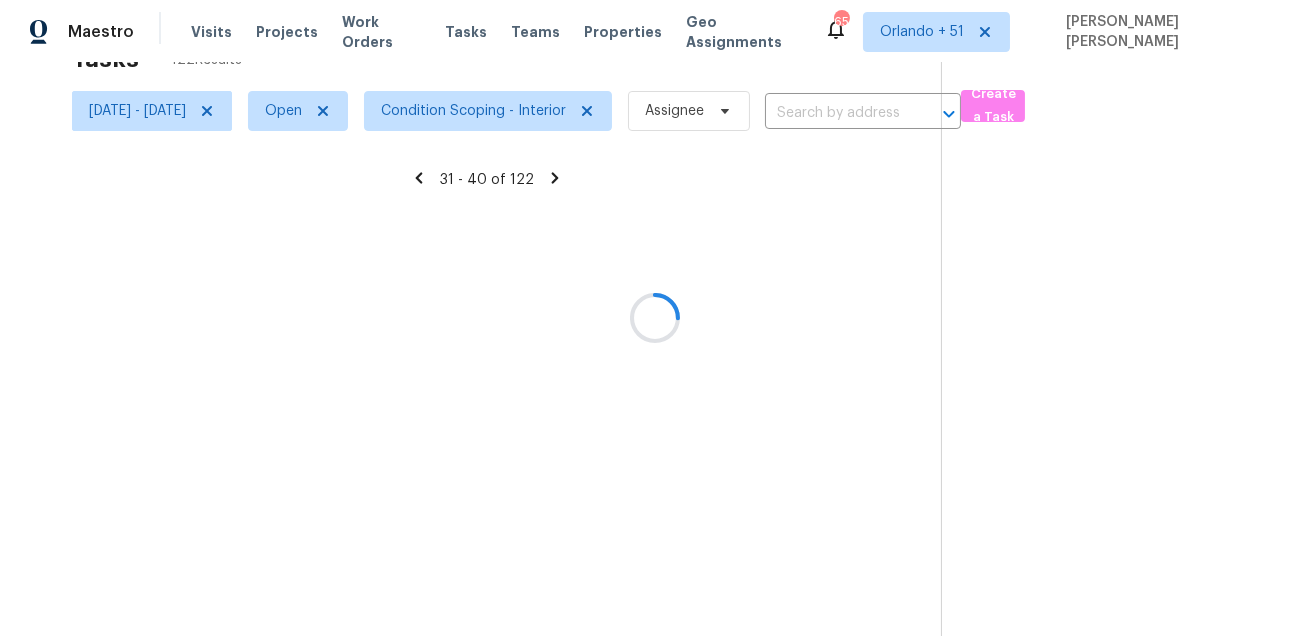 scroll, scrollTop: 405, scrollLeft: 0, axis: vertical 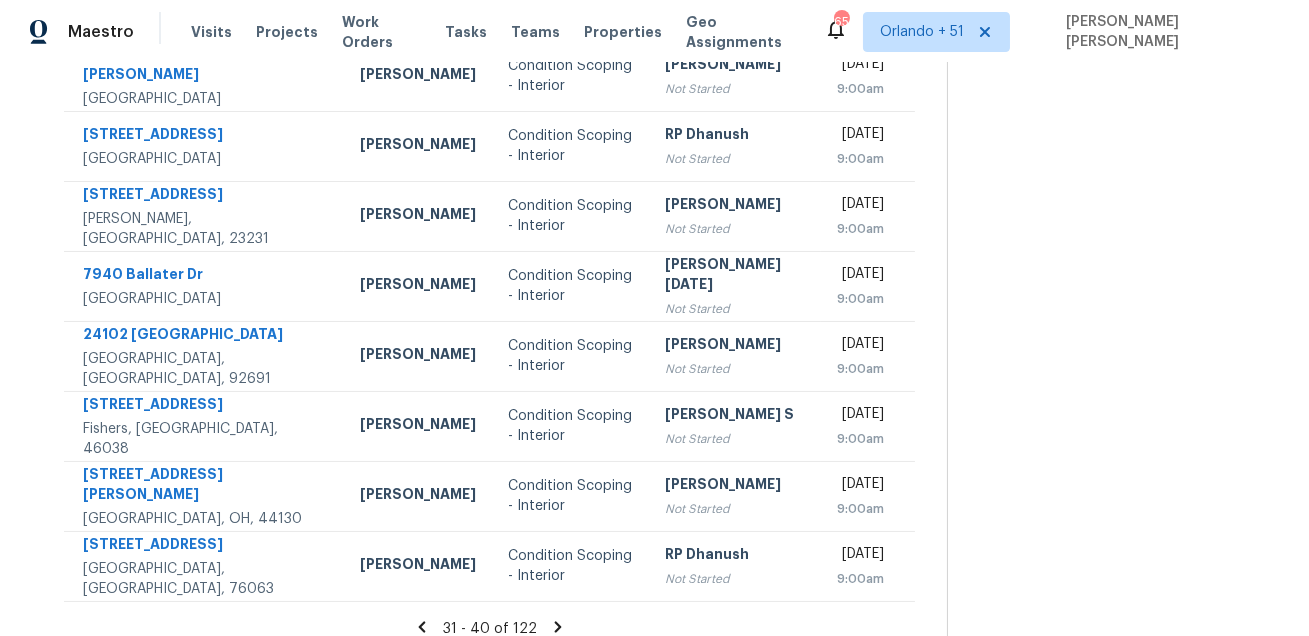 click 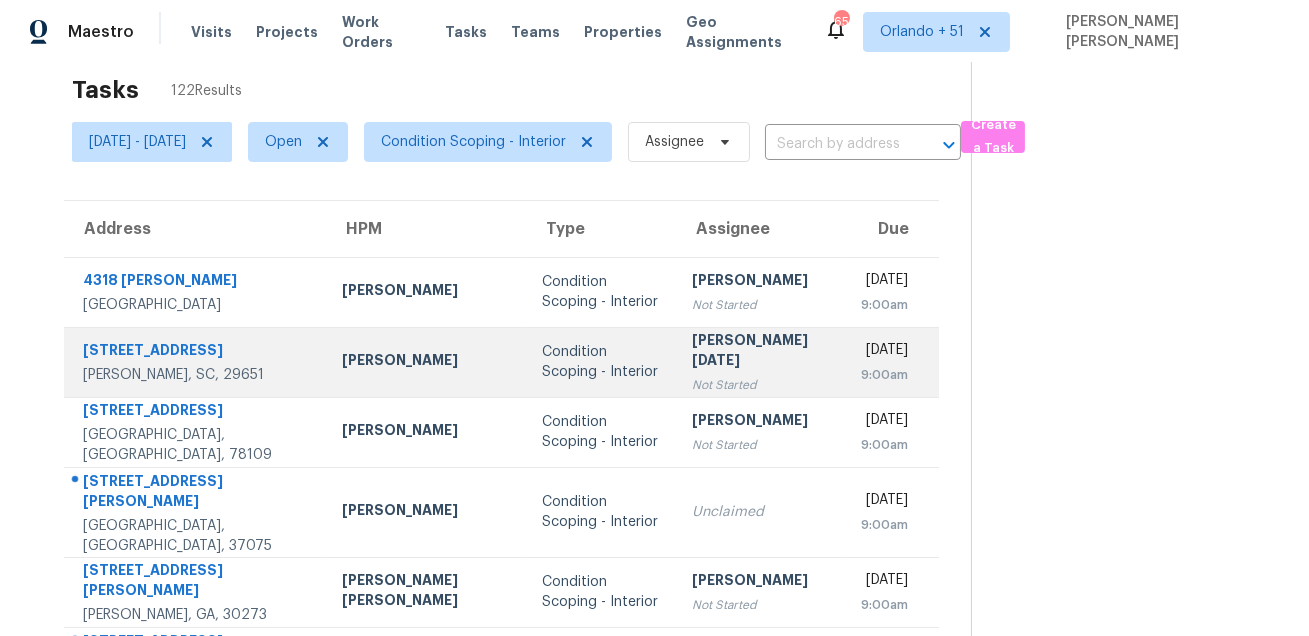 scroll, scrollTop: 76, scrollLeft: 0, axis: vertical 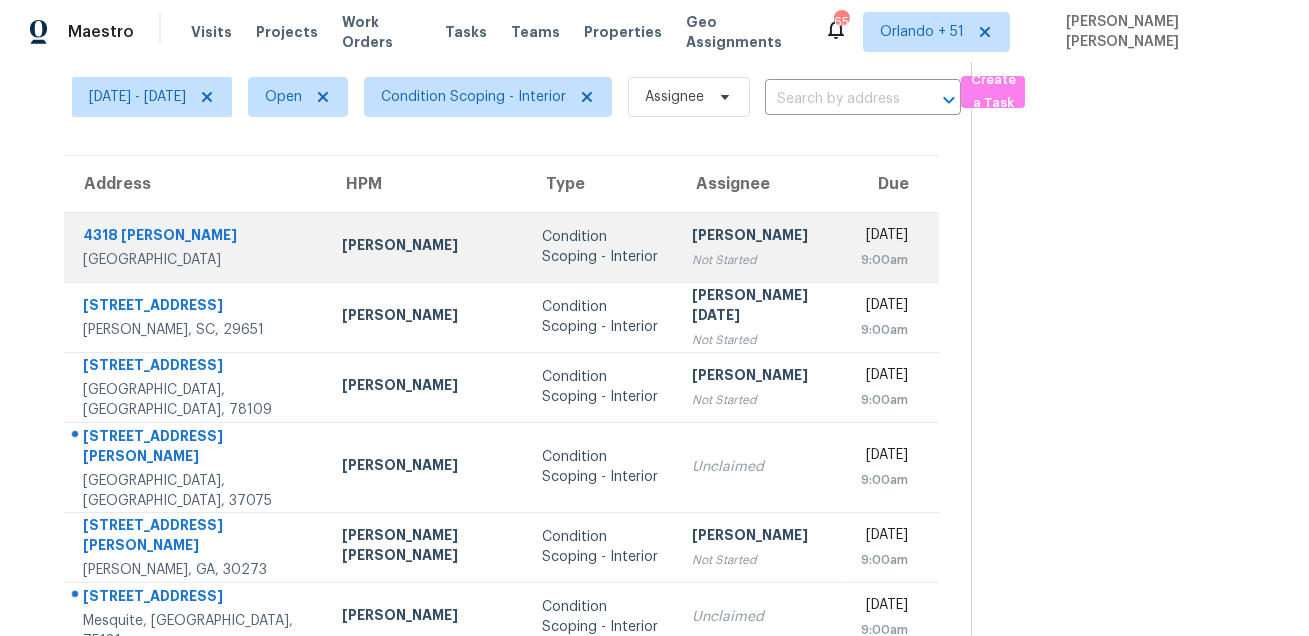 click on "4318 [PERSON_NAME]" at bounding box center (196, 237) 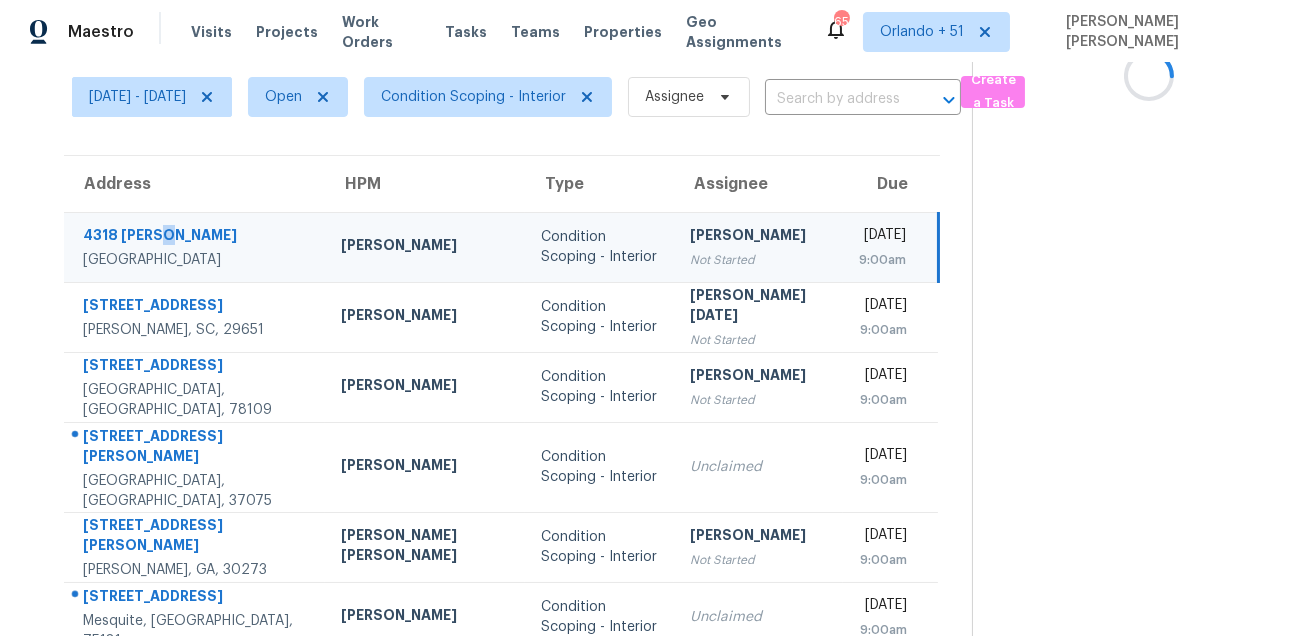 click on "4318 [PERSON_NAME]" at bounding box center (196, 237) 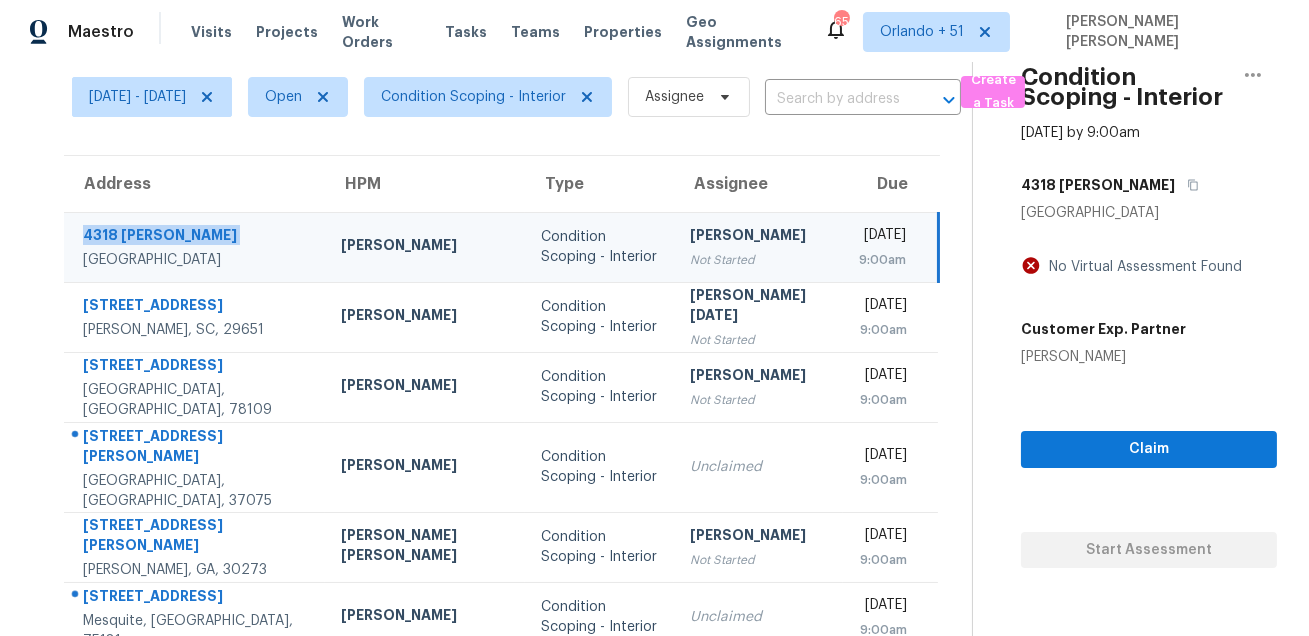 copy on "4318 [PERSON_NAME]" 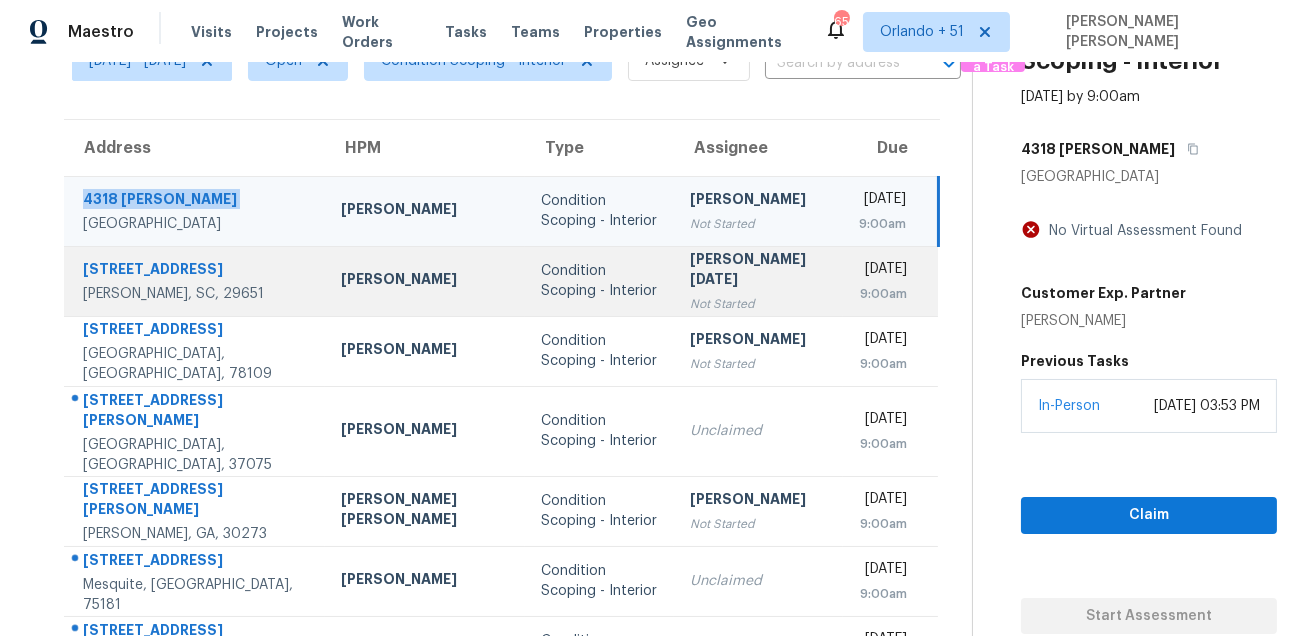 scroll, scrollTop: 165, scrollLeft: 0, axis: vertical 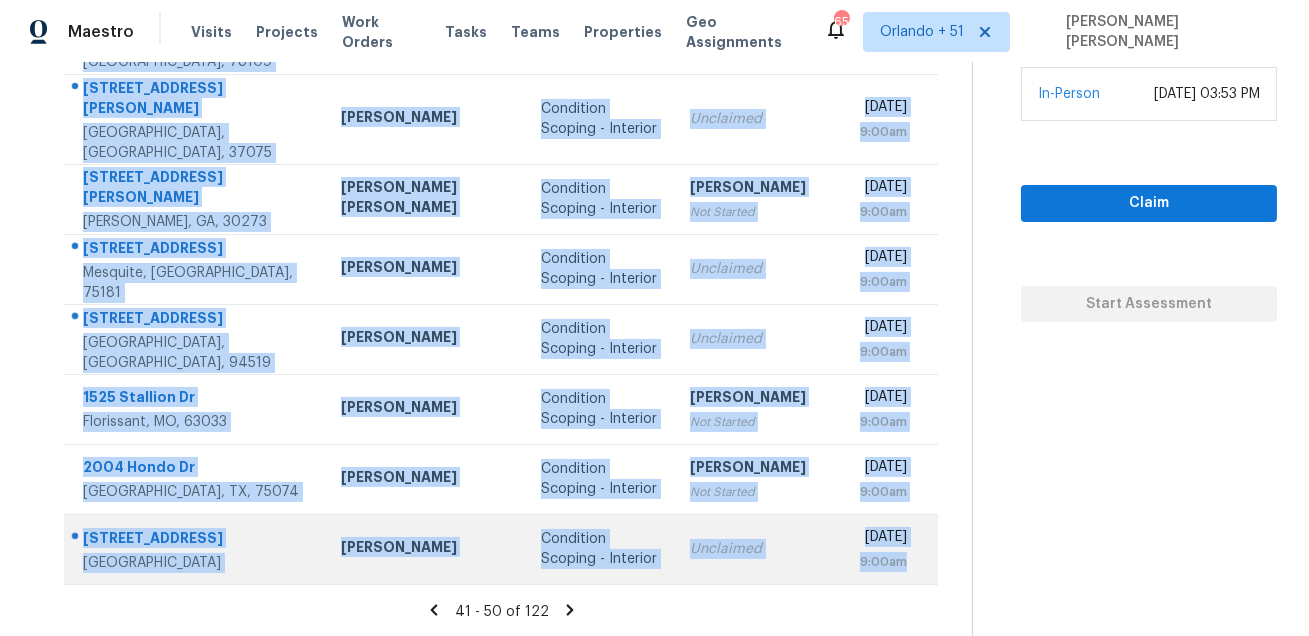 drag, startPoint x: 78, startPoint y: 274, endPoint x: 816, endPoint y: 547, distance: 786.8755 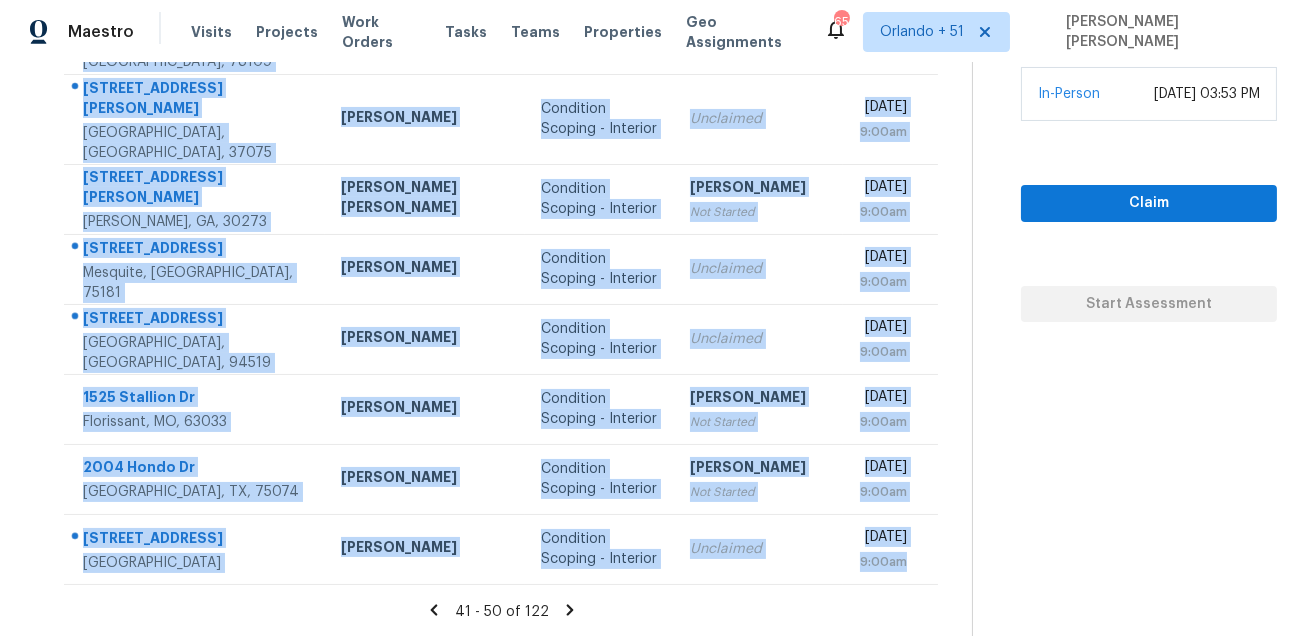 click 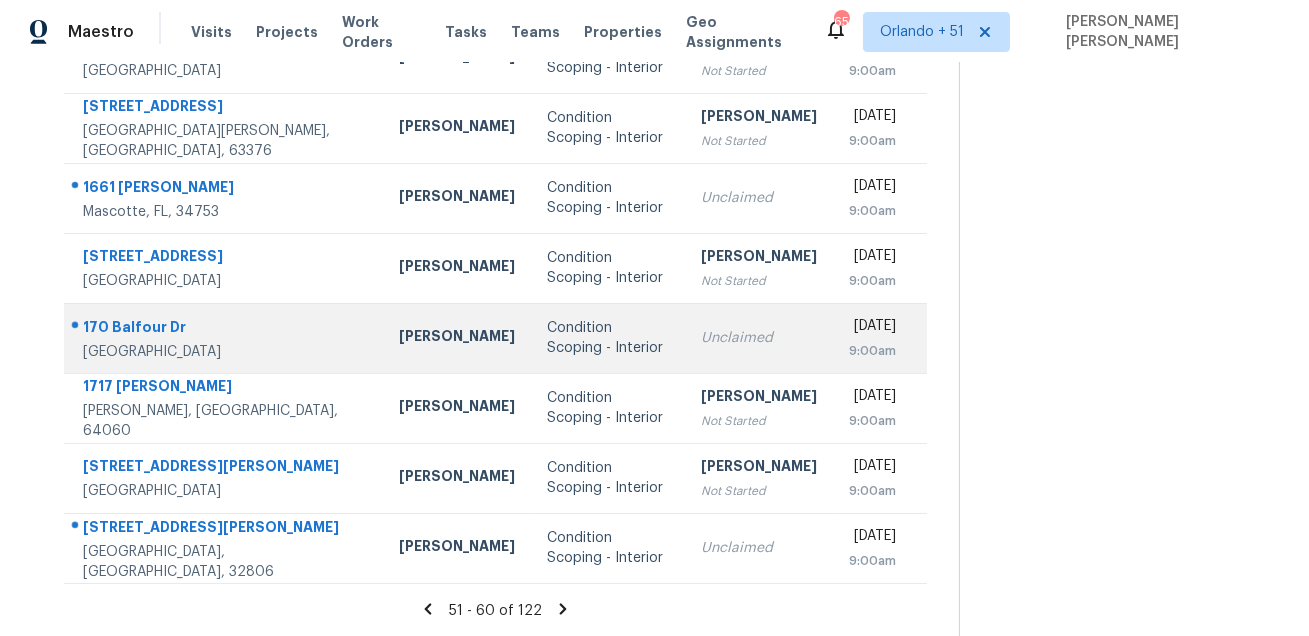 scroll, scrollTop: 0, scrollLeft: 0, axis: both 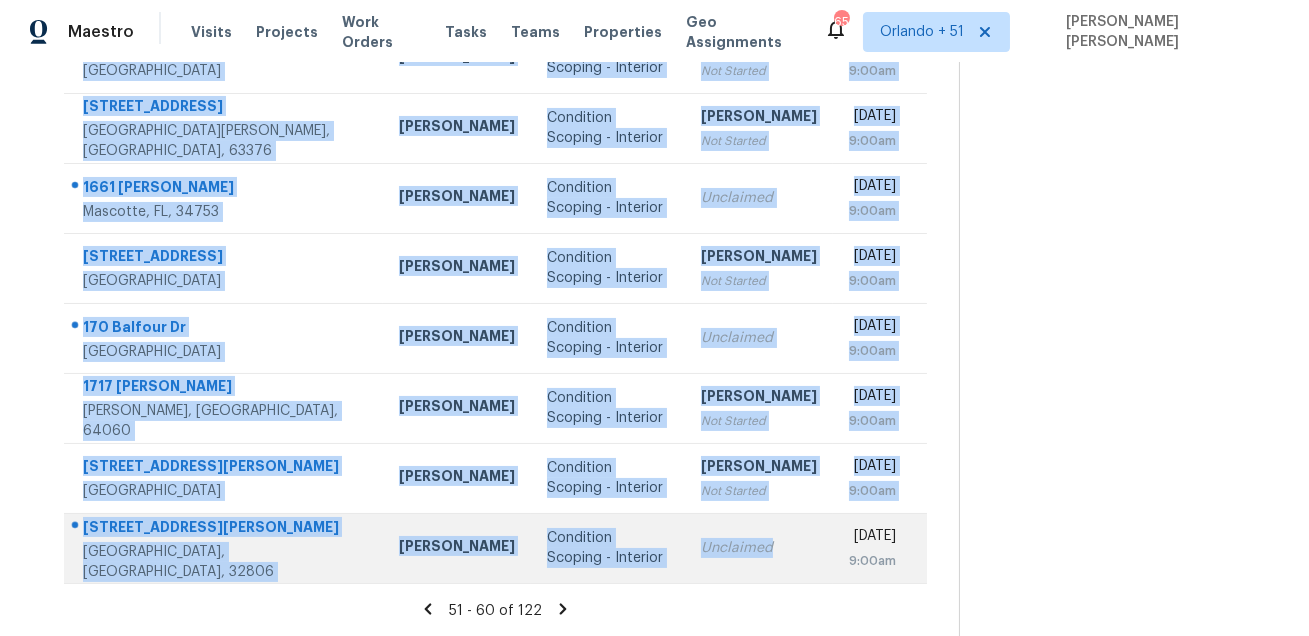 drag, startPoint x: 72, startPoint y: 297, endPoint x: 702, endPoint y: 553, distance: 680.0265 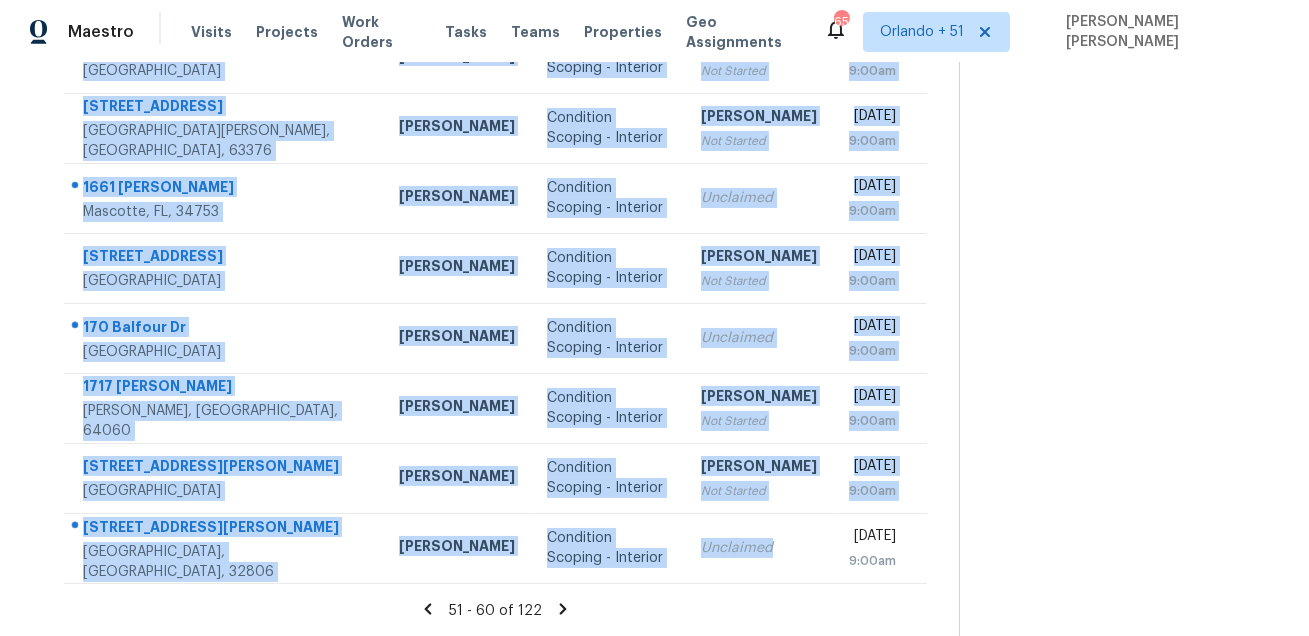 click 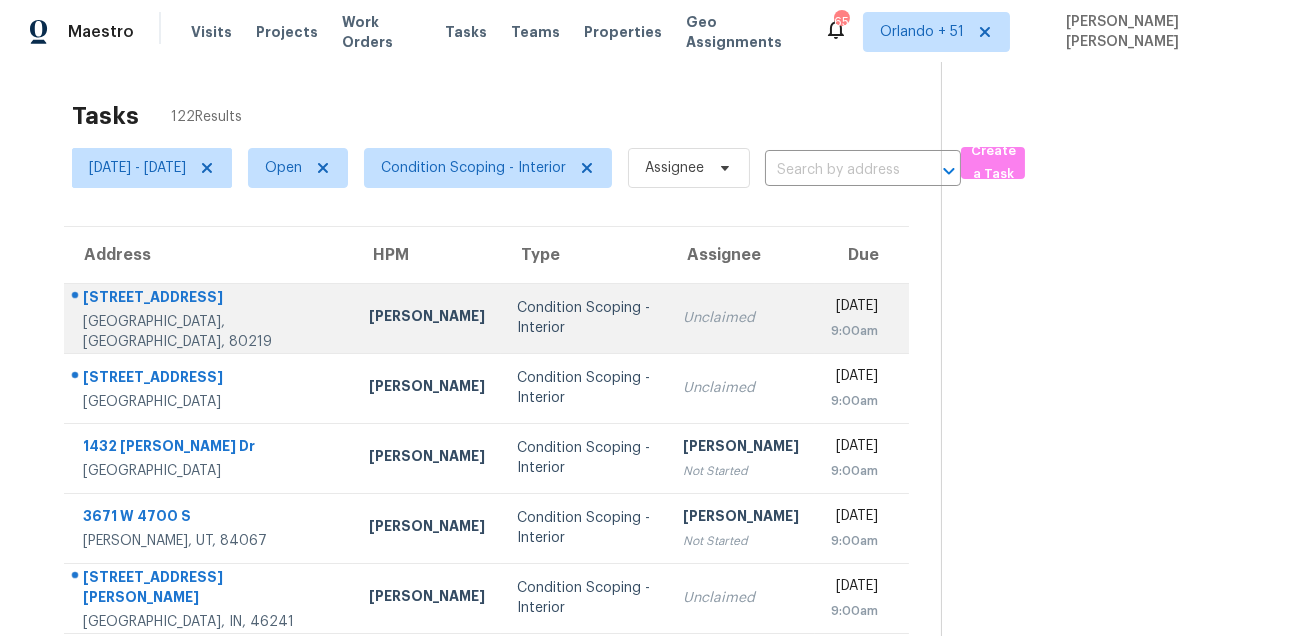 scroll, scrollTop: 0, scrollLeft: 0, axis: both 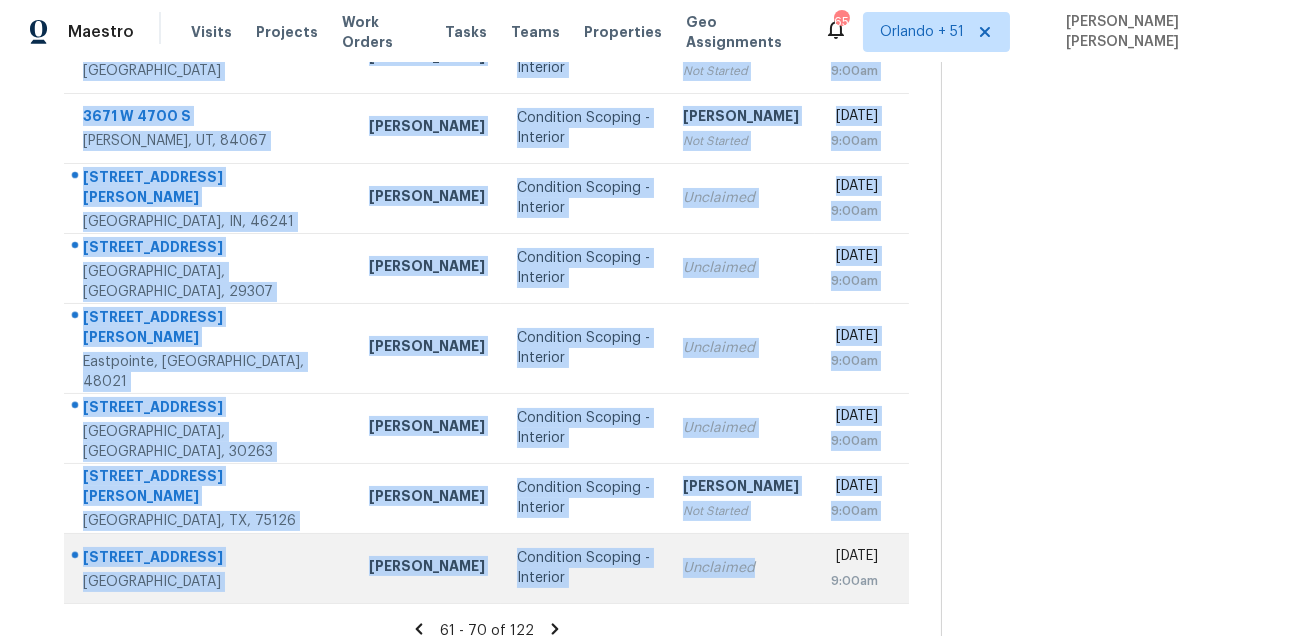 drag, startPoint x: 77, startPoint y: 301, endPoint x: 705, endPoint y: 553, distance: 676.6742 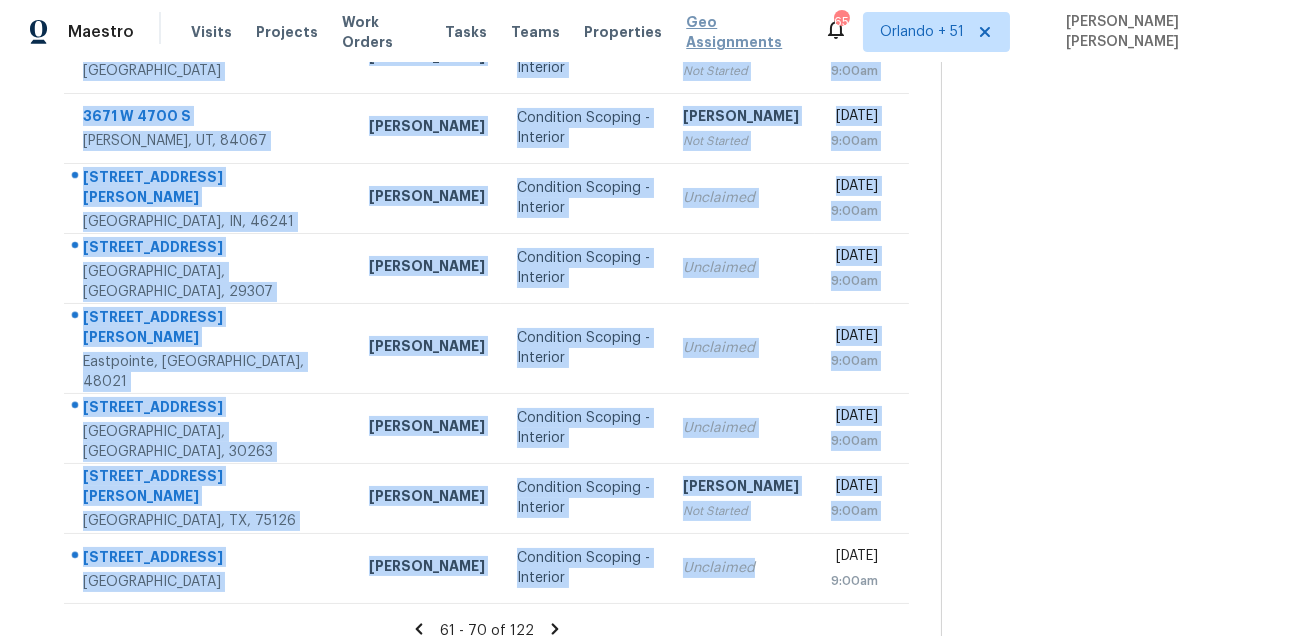 copy on "[STREET_ADDRESS] [PERSON_NAME] Condition Scoping - Interior Unclaimed [DATE] 9:00am [STREET_ADDRESS] [PERSON_NAME] Condition Scoping - Interior Unclaimed [DATE] 9:00am [STREET_ADDRESS][PERSON_NAME][PERSON_NAME] [PERSON_NAME] Condition Scoping - Interior [PERSON_NAME] Not Started [DATE] 9:00am [STREET_ADDRESS] [PERSON_NAME] Condition Scoping - Interior [PERSON_NAME] Not Started [DATE] 9:00am [STREET_ADDRESS][PERSON_NAME] [PERSON_NAME] Condition Scoping - Interior Unclaimed [DATE] 9:00am [STREET_ADDRESS][PERSON_NAME] [PERSON_NAME] Condition Scoping - Interior Unclaimed [DATE] 9:00am [STREET_ADDRESS][PERSON_NAME] [PERSON_NAME] Condition Scoping - Interior Unclaimed [DATE] 9:00am [STREET_ADDRESS] [PERSON_NAME] Condition Scoping - Interior Unclaimed [DATE] 9:00am [STREET_ADDRESS][PERSON_NAME][PERSON_NAME] [PERSON_NAME].." 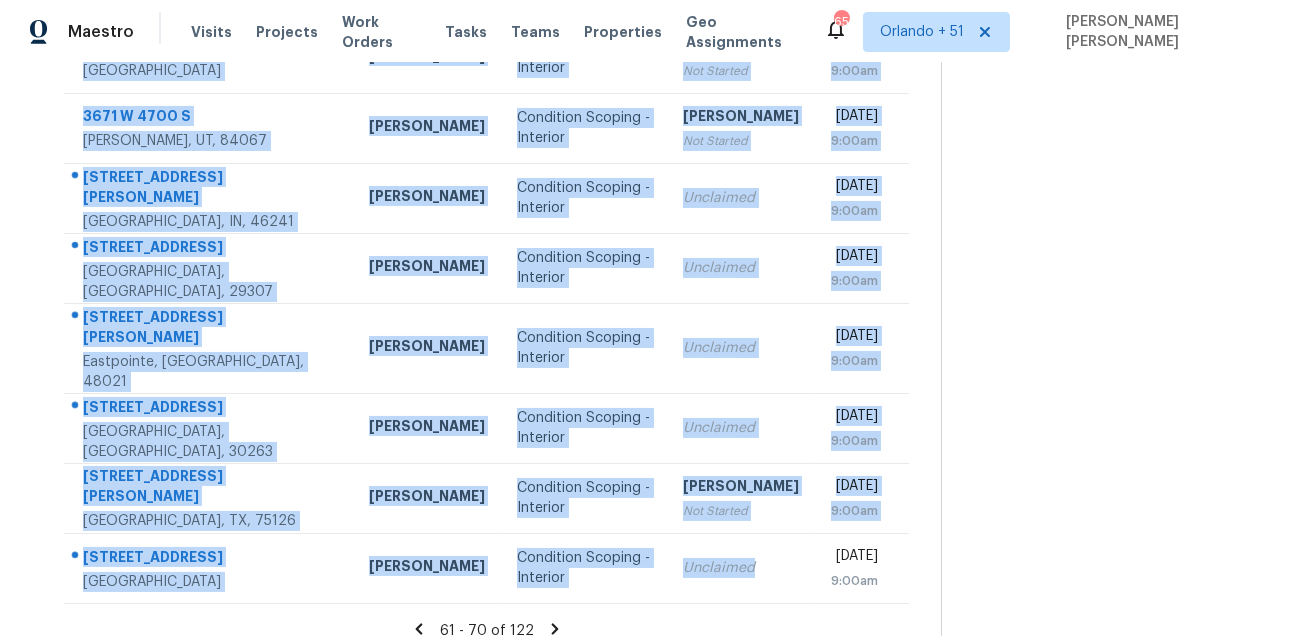 click 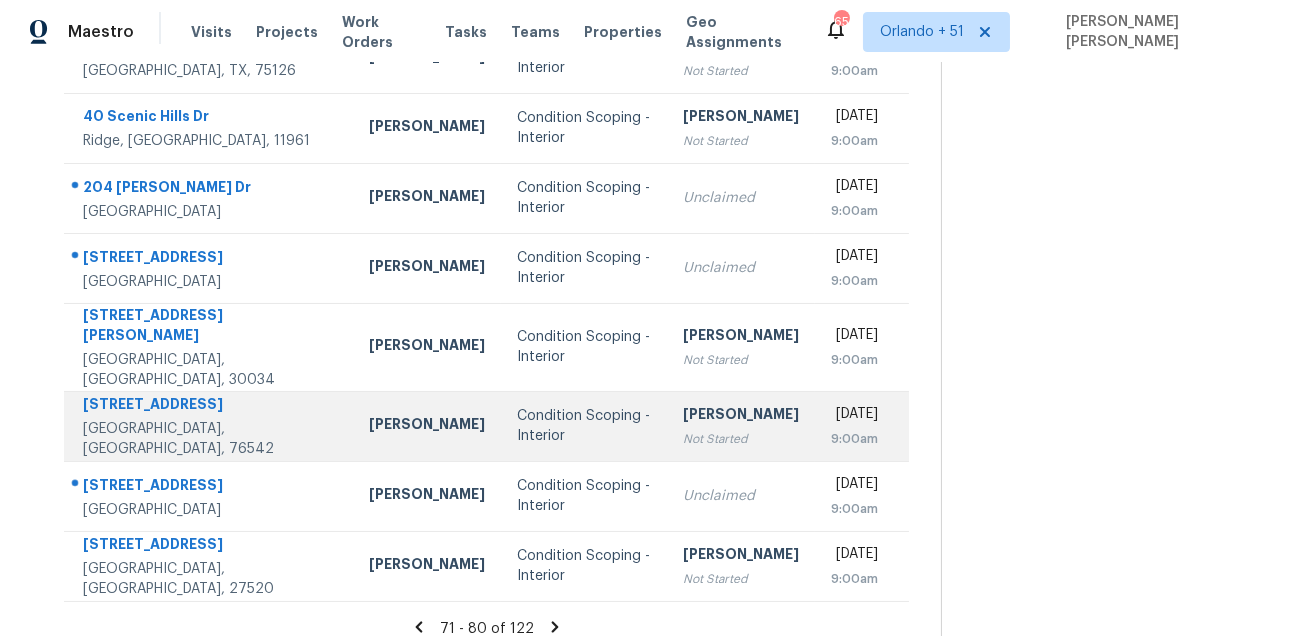 scroll, scrollTop: 0, scrollLeft: 0, axis: both 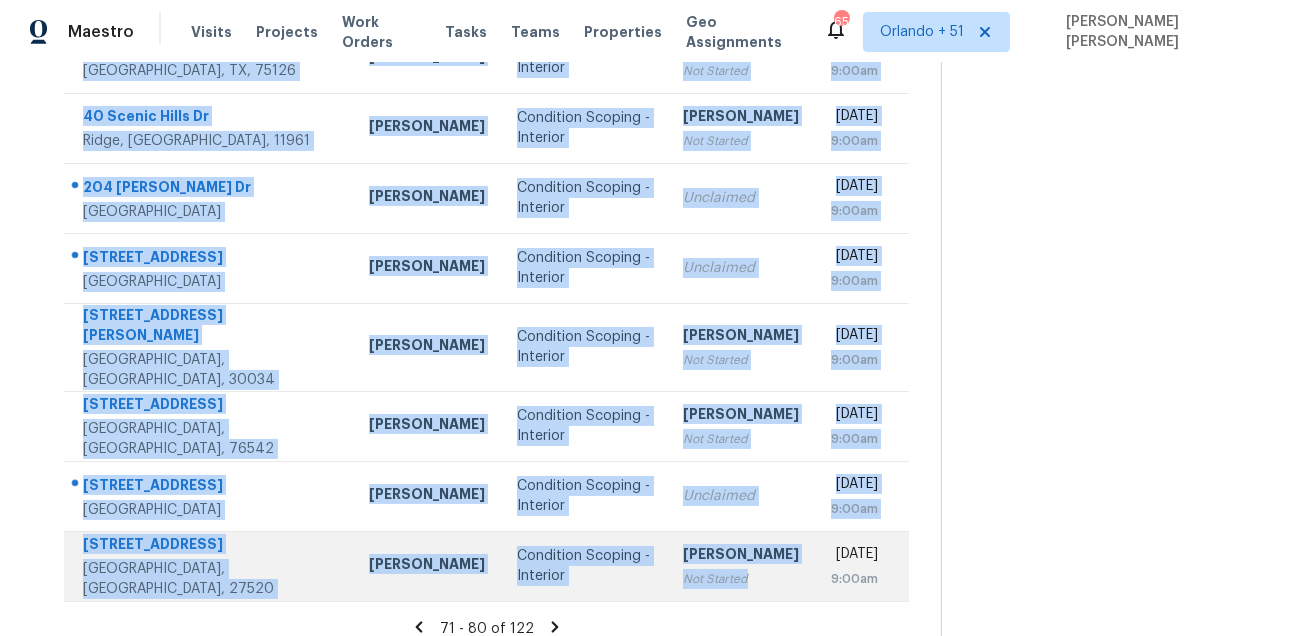 drag, startPoint x: 77, startPoint y: 298, endPoint x: 764, endPoint y: 566, distance: 737.4232 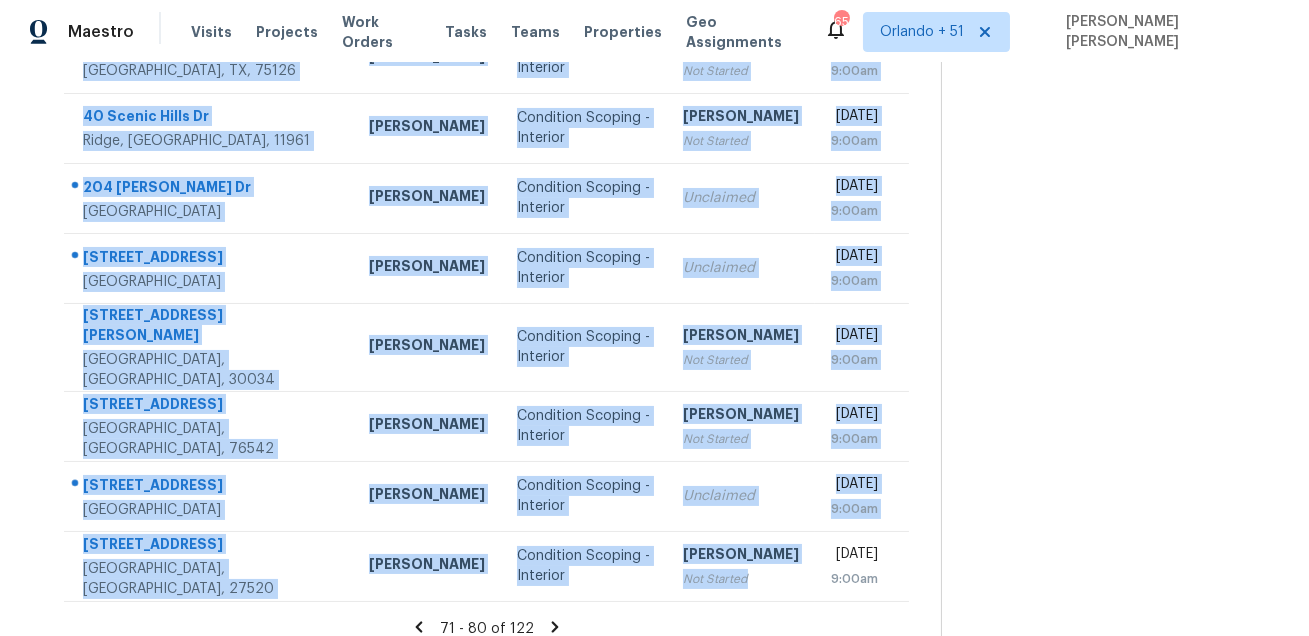 click 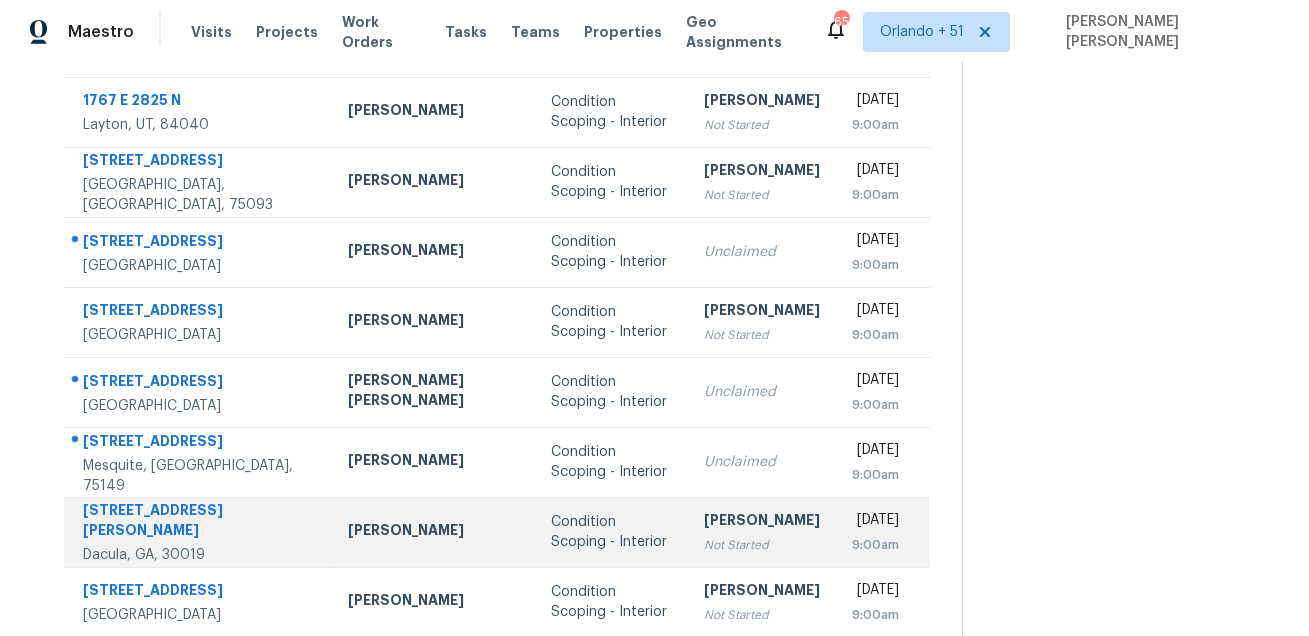 scroll, scrollTop: 0, scrollLeft: 0, axis: both 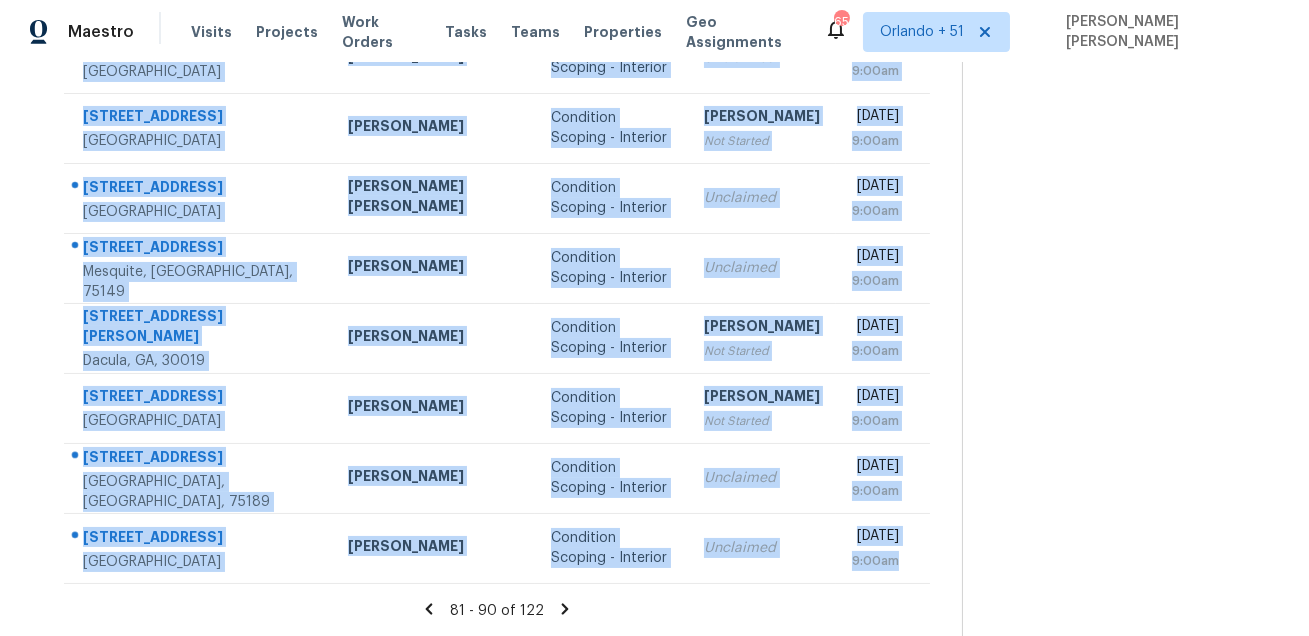 drag, startPoint x: 73, startPoint y: 301, endPoint x: 632, endPoint y: 596, distance: 632.0649 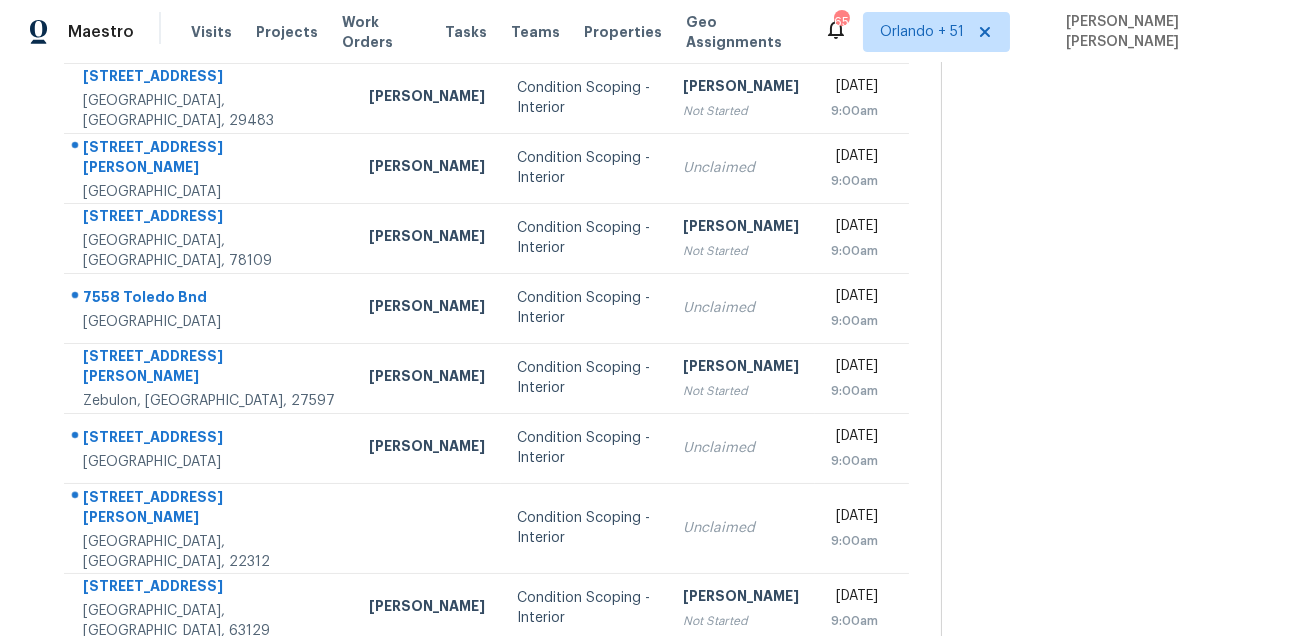 scroll, scrollTop: 0, scrollLeft: 0, axis: both 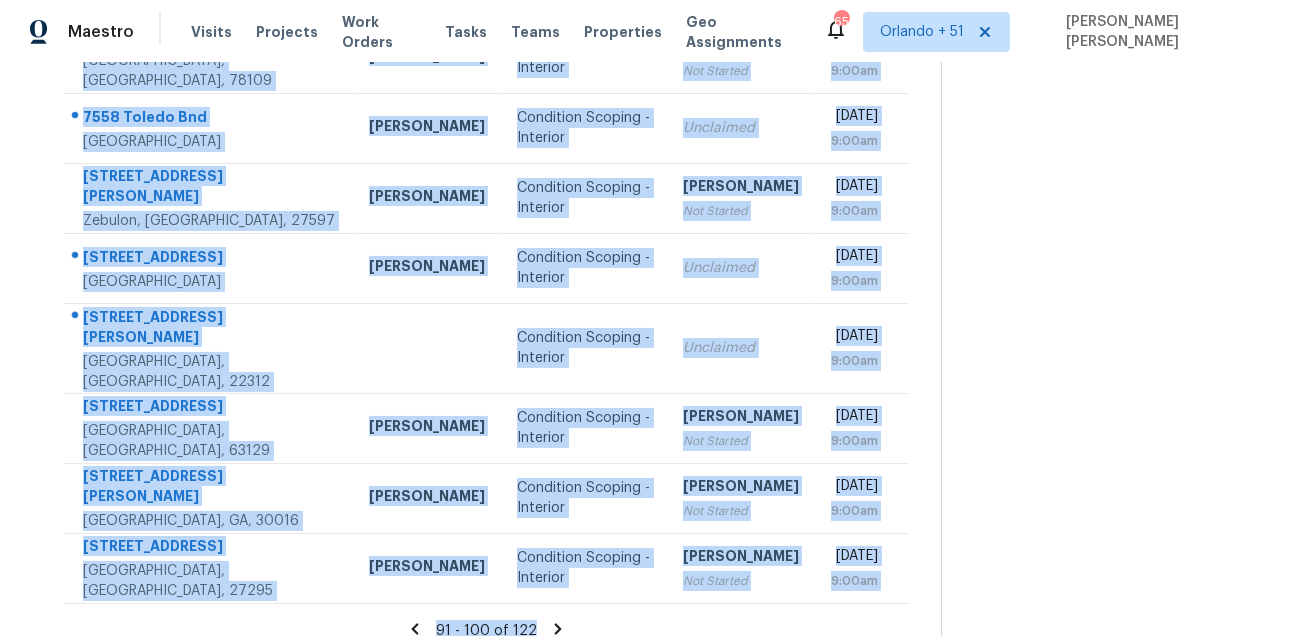 drag, startPoint x: 72, startPoint y: 291, endPoint x: 677, endPoint y: 603, distance: 680.7121 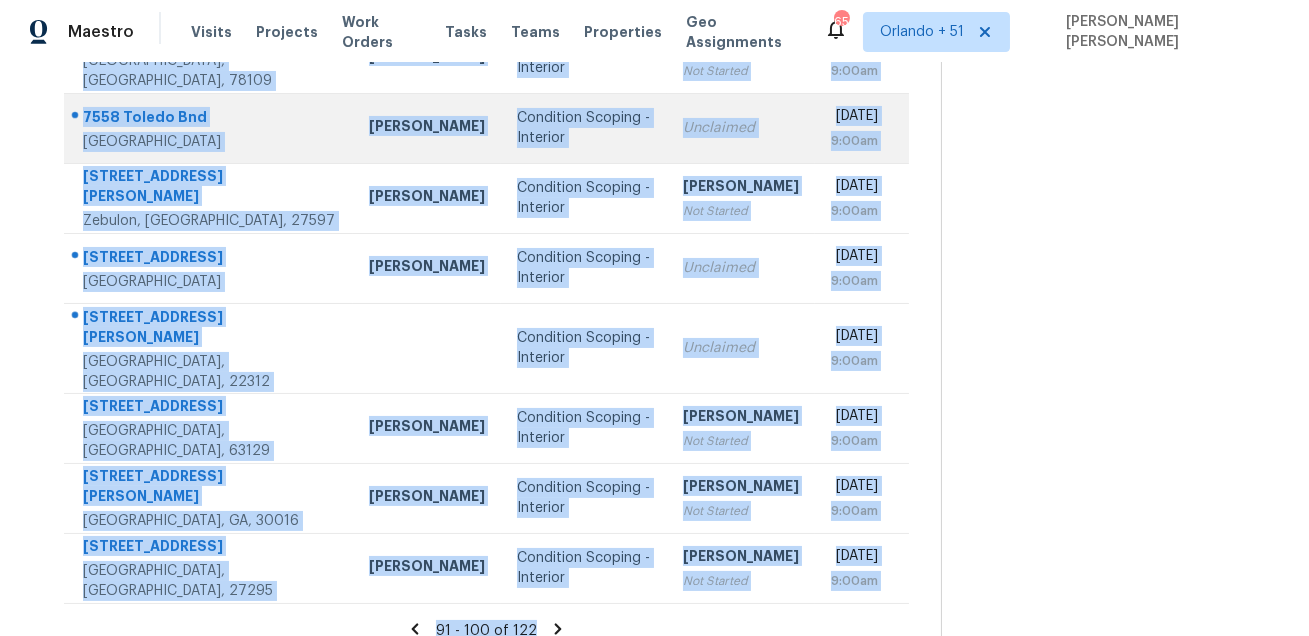 copy on "[STREET_ADDRESS] [PERSON_NAME] Condition Scoping - Interior [PERSON_NAME] Not Started [DATE] 9:00am [STREET_ADDRESS][PERSON_NAME] [PERSON_NAME] Condition Scoping - Interior Unclaimed [DATE] 9:00am [STREET_ADDRESS] [PERSON_NAME] Condition Scoping - Interior [PERSON_NAME] Not Started [DATE] 9:00am [STREET_ADDRESS] [PERSON_NAME] Condition Scoping - Interior Unclaimed [DATE] 9:00am [STREET_ADDRESS][PERSON_NAME] [PERSON_NAME] Condition Scoping - Interior [PERSON_NAME] Not Started [DATE] 9:00am [STREET_ADDRESS] [PERSON_NAME] Condition Scoping - Interior Unclaimed [DATE] 9:00am [STREET_ADDRESS][PERSON_NAME] Condition Scoping - Interior Unclaimed [DATE] 9:00am [STREET_ADDRESS] [PERSON_NAME] Condition Scoping - Interior [PERSON_NAME] Not Started [DATE] ..." 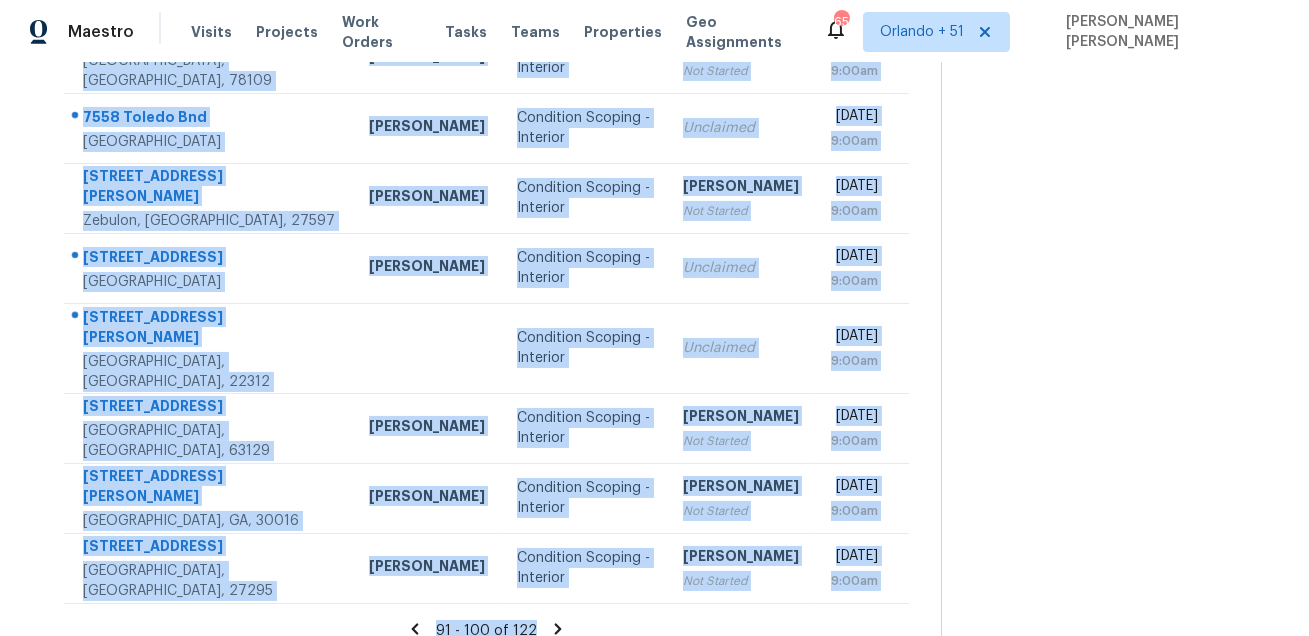 click 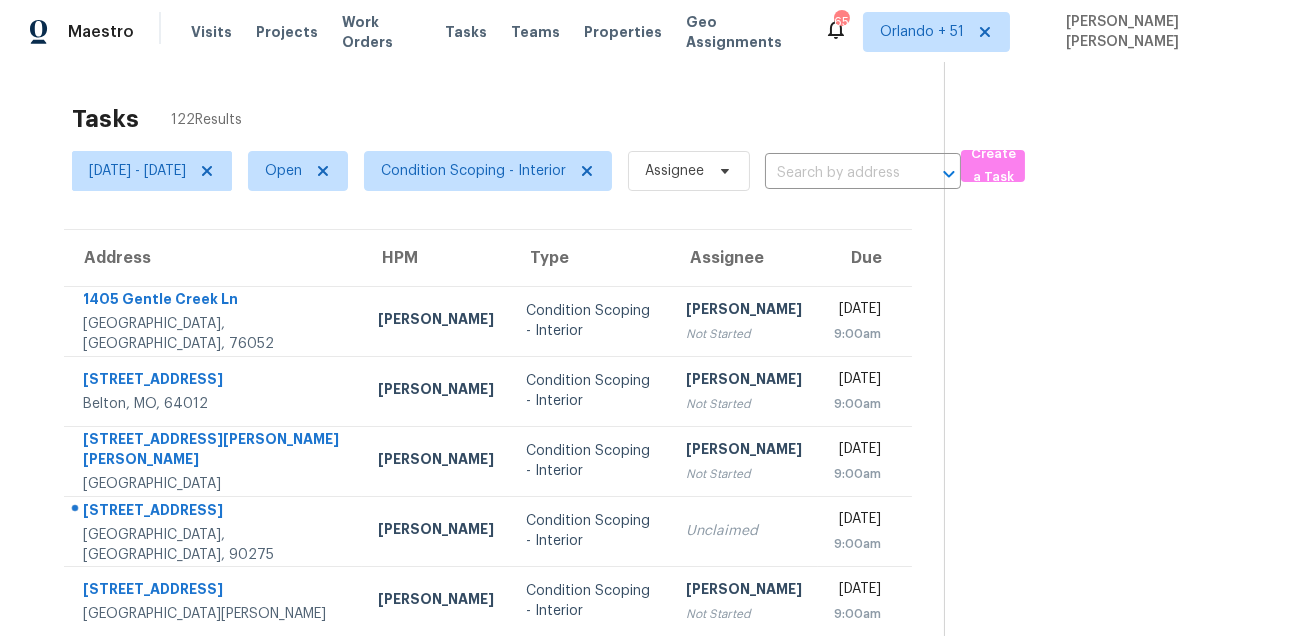 scroll, scrollTop: 0, scrollLeft: 0, axis: both 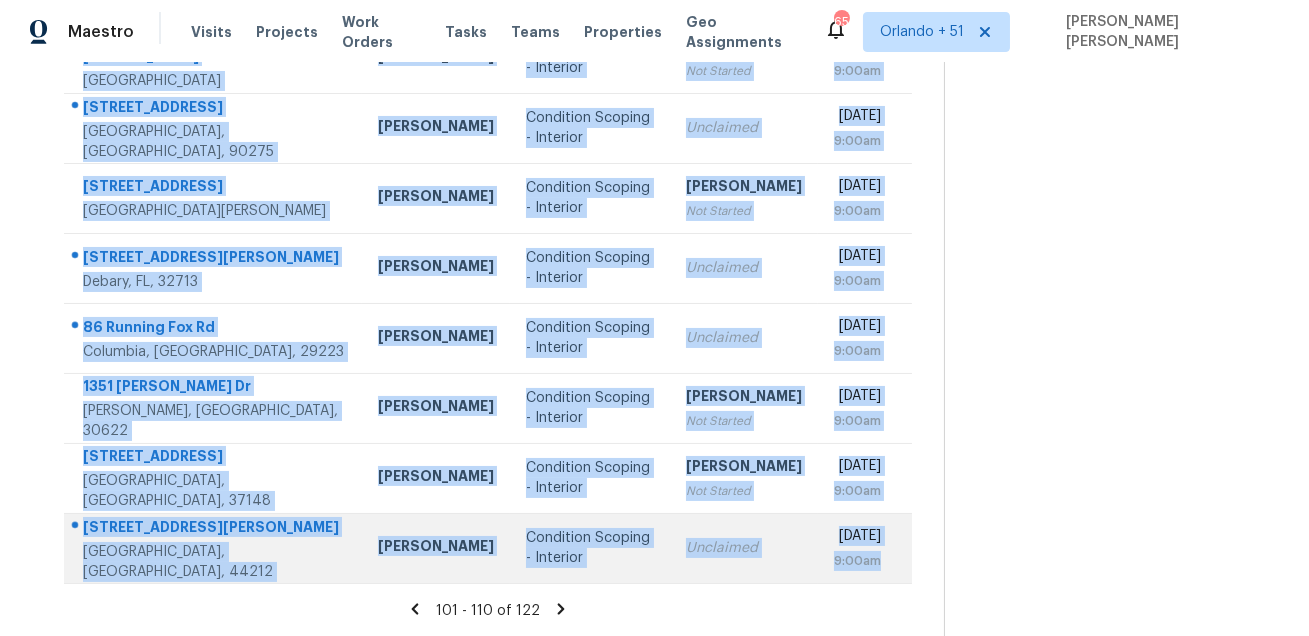drag, startPoint x: 80, startPoint y: 297, endPoint x: 886, endPoint y: 566, distance: 849.70404 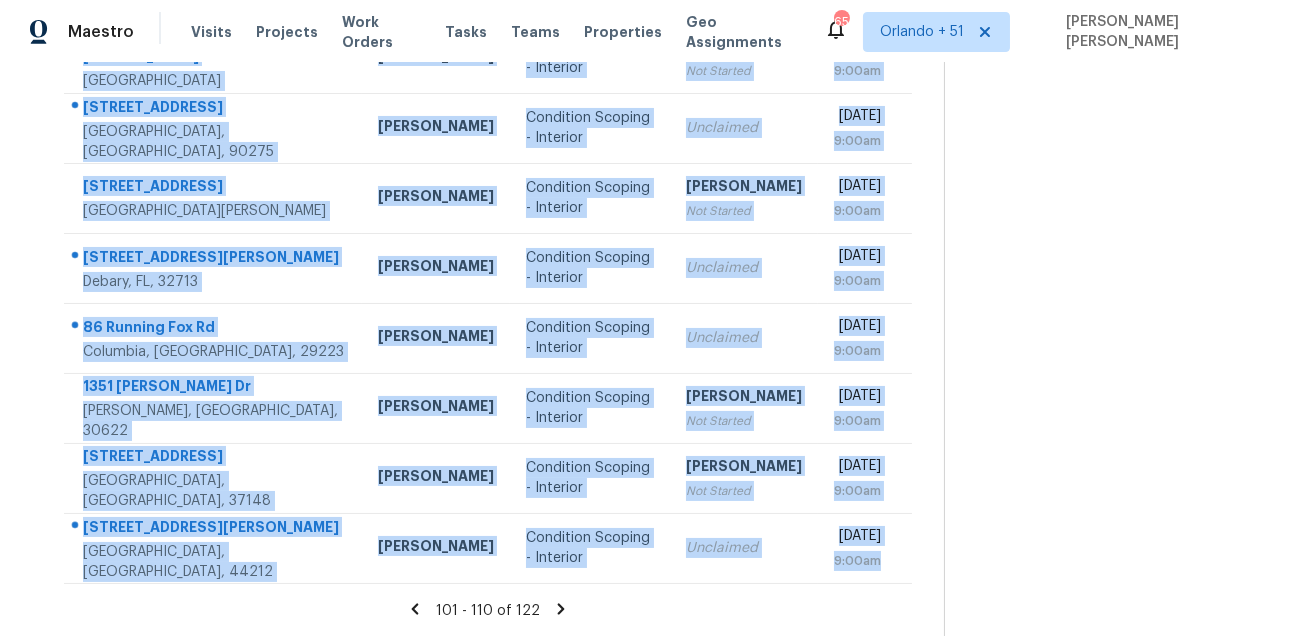 click 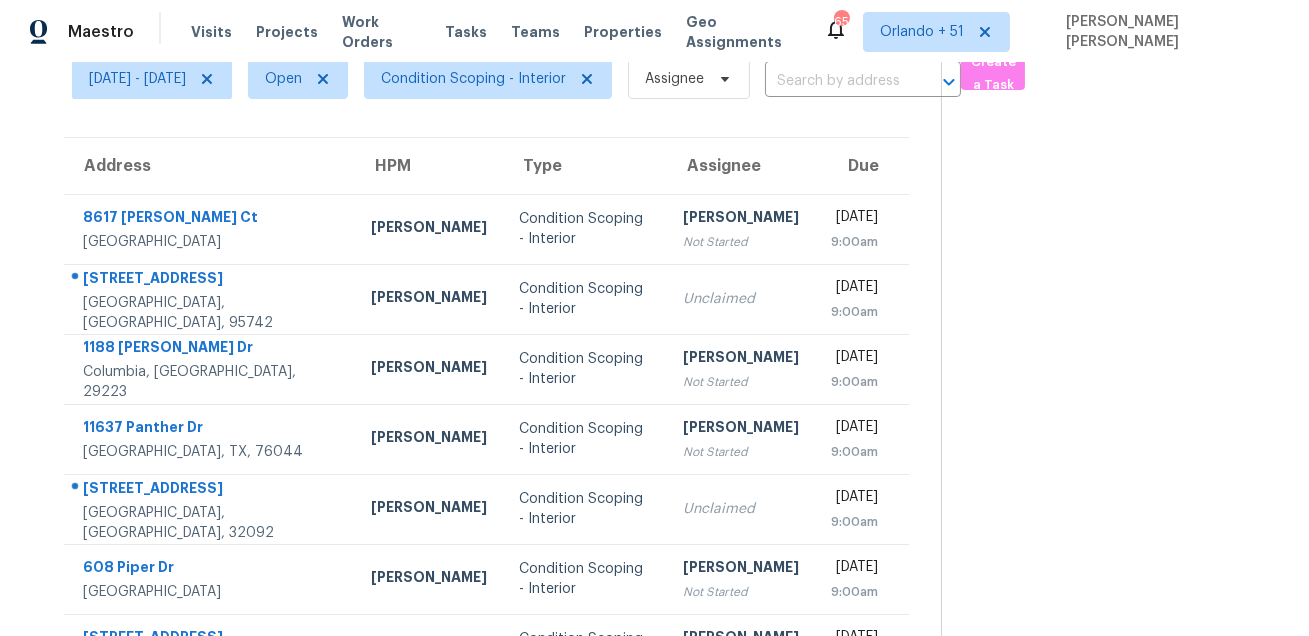 scroll, scrollTop: 64, scrollLeft: 0, axis: vertical 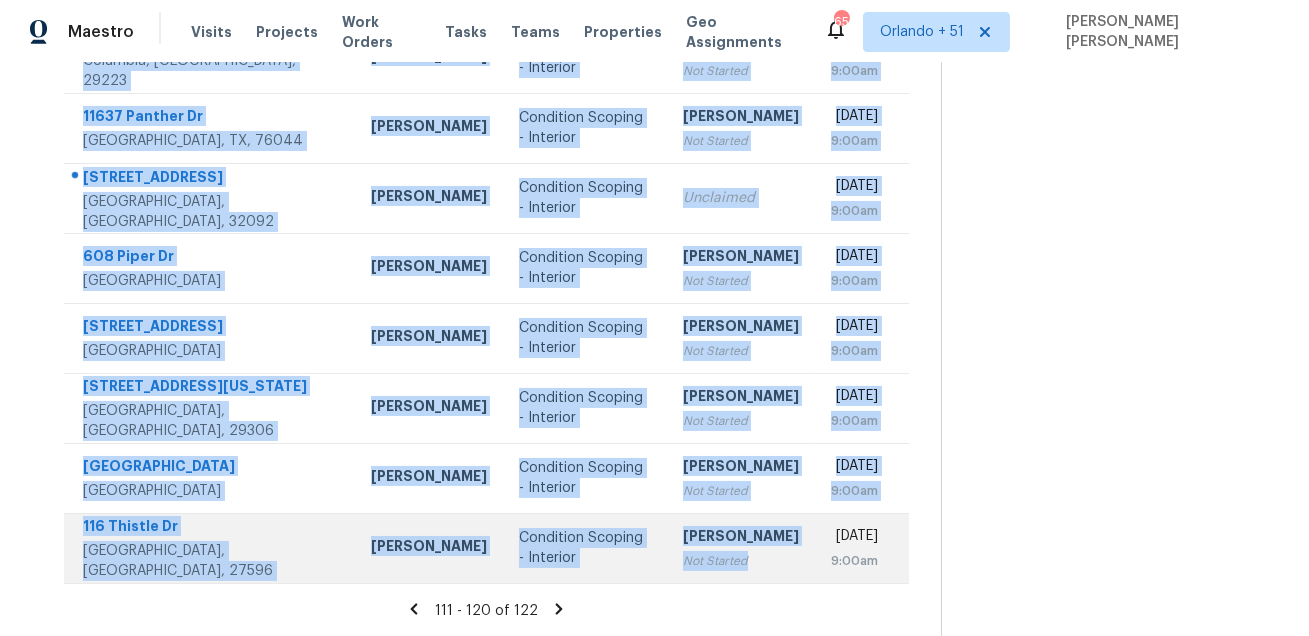 drag, startPoint x: 82, startPoint y: 237, endPoint x: 706, endPoint y: 570, distance: 707.2941 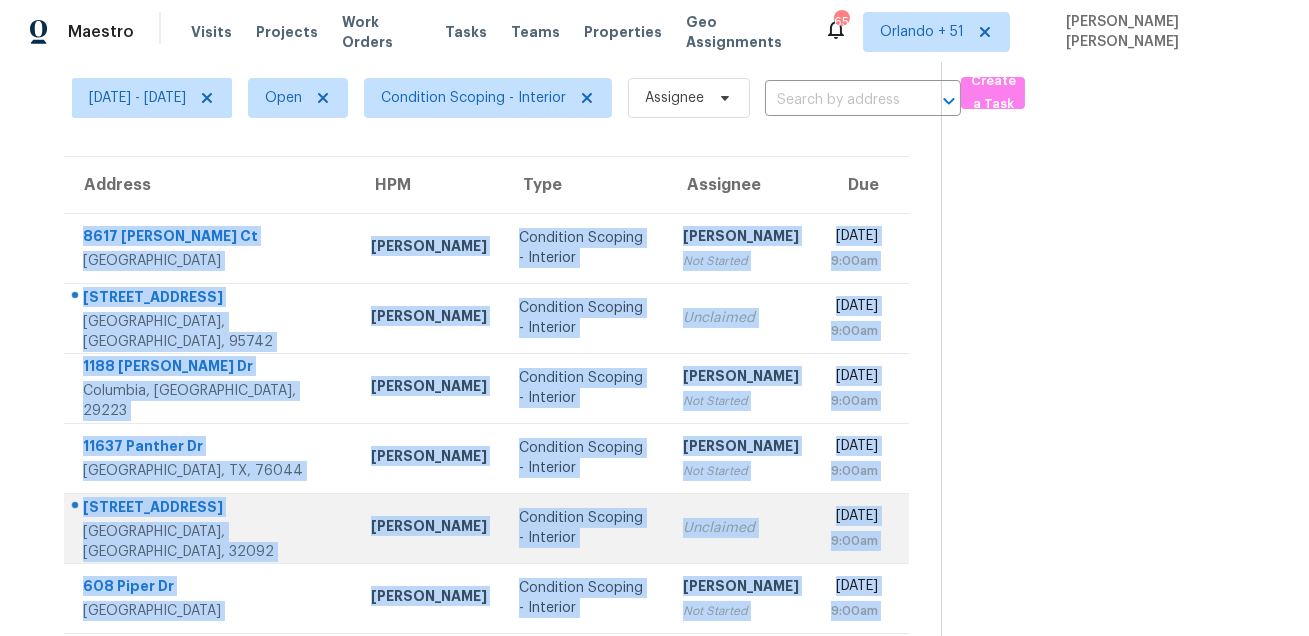 scroll, scrollTop: 405, scrollLeft: 0, axis: vertical 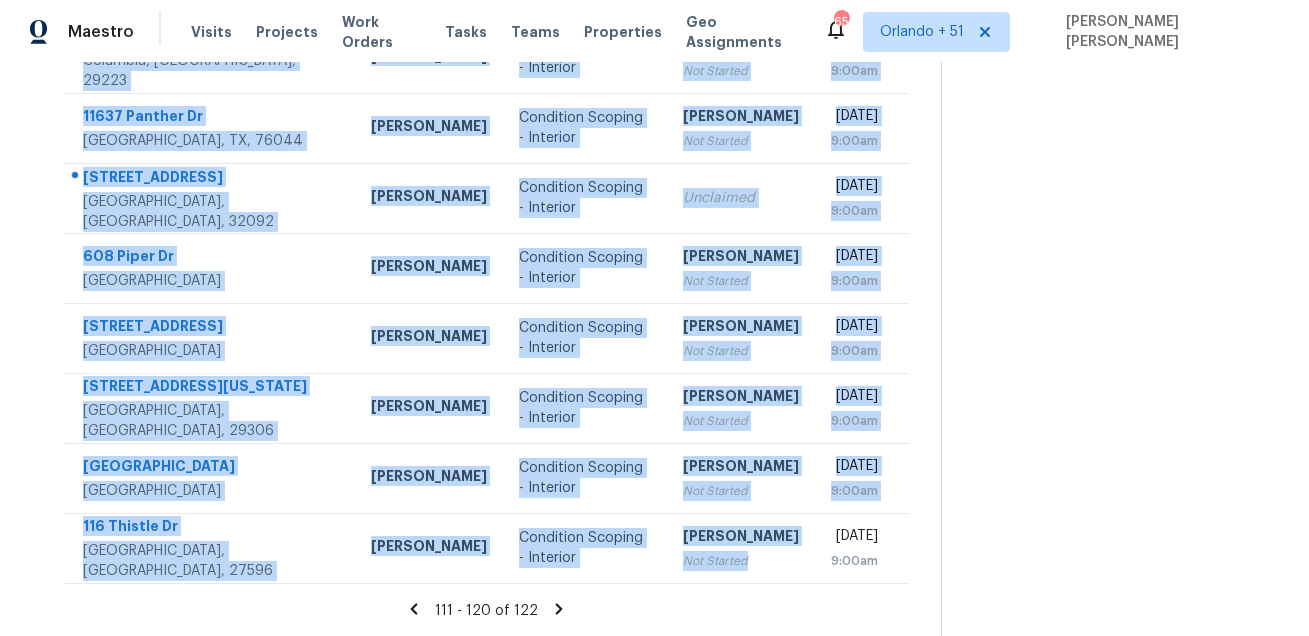 click on "111 - 120 of 122" at bounding box center (486, 610) 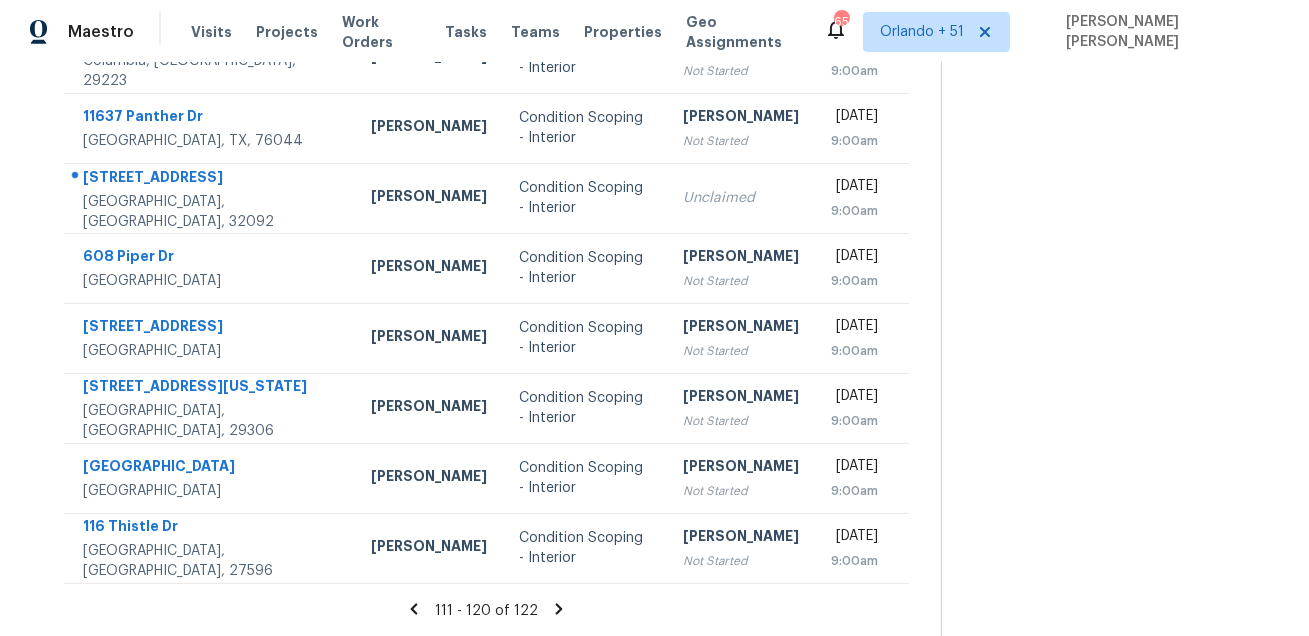 click 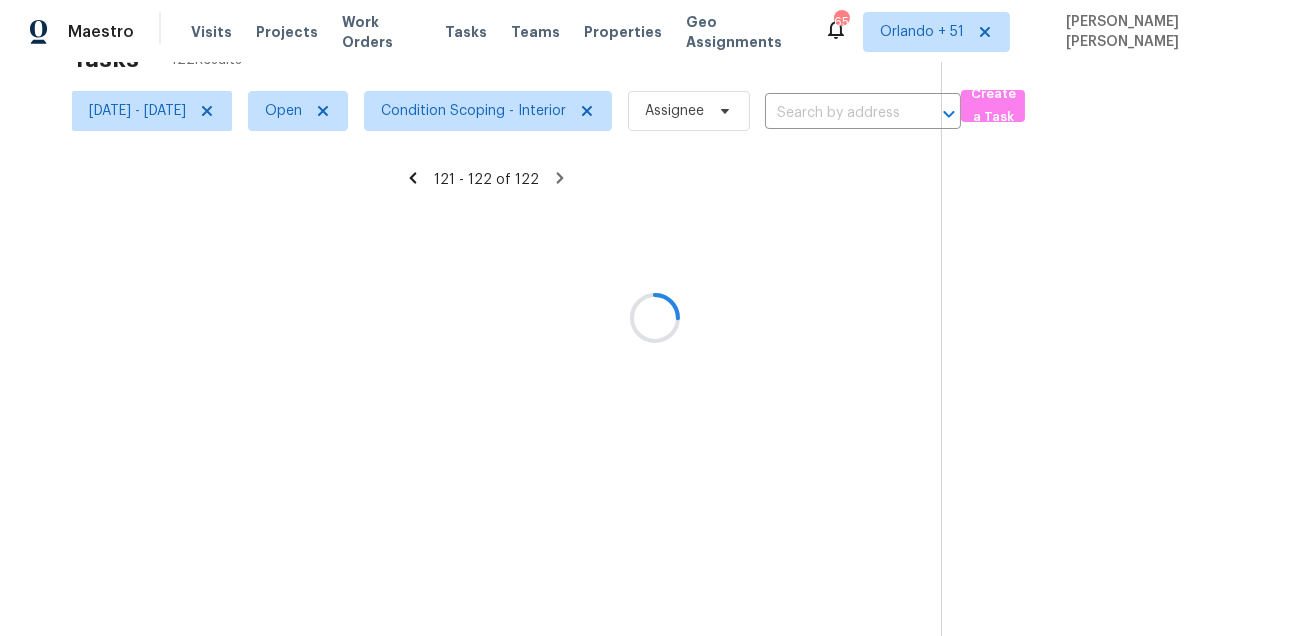 click at bounding box center (654, 318) 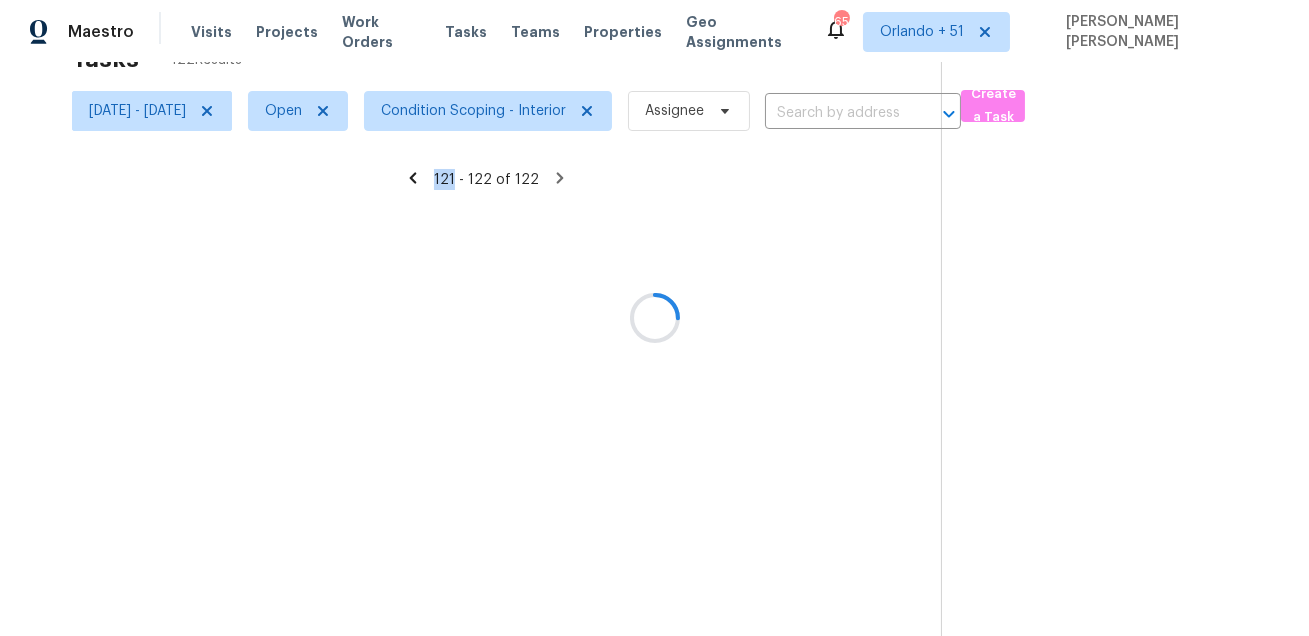 click at bounding box center (654, 318) 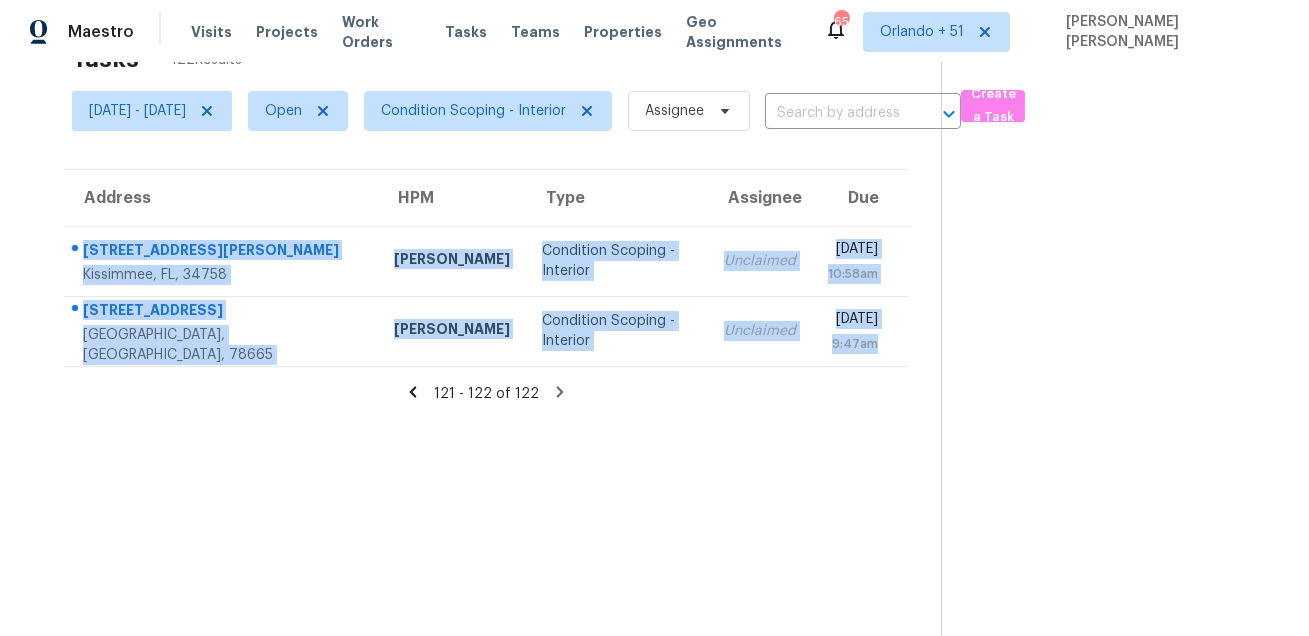 drag, startPoint x: 76, startPoint y: 234, endPoint x: 763, endPoint y: 369, distance: 700.13855 